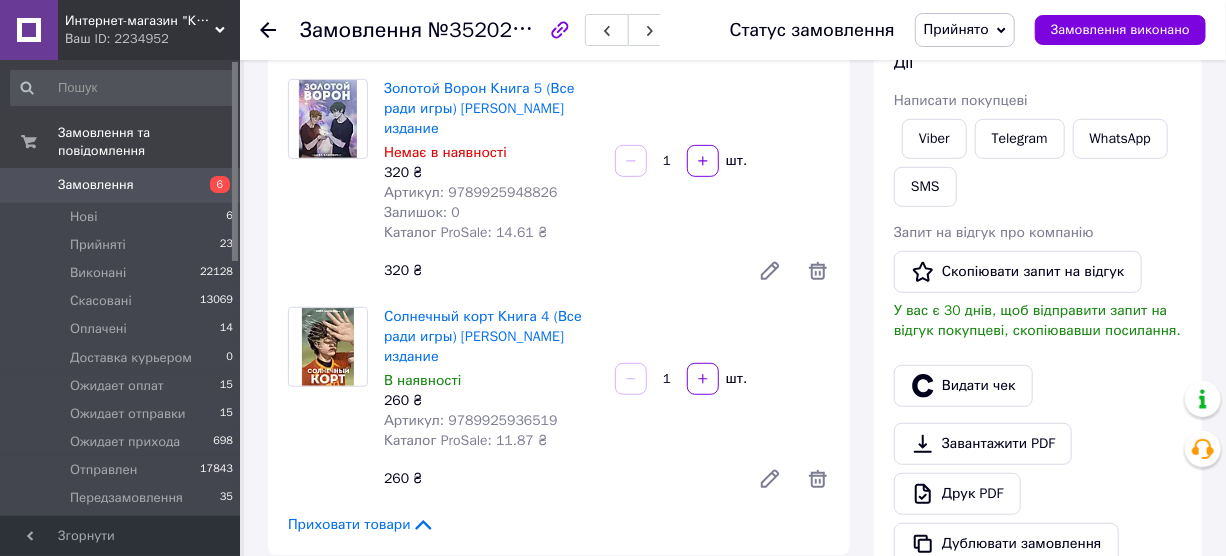 scroll, scrollTop: 363, scrollLeft: 0, axis: vertical 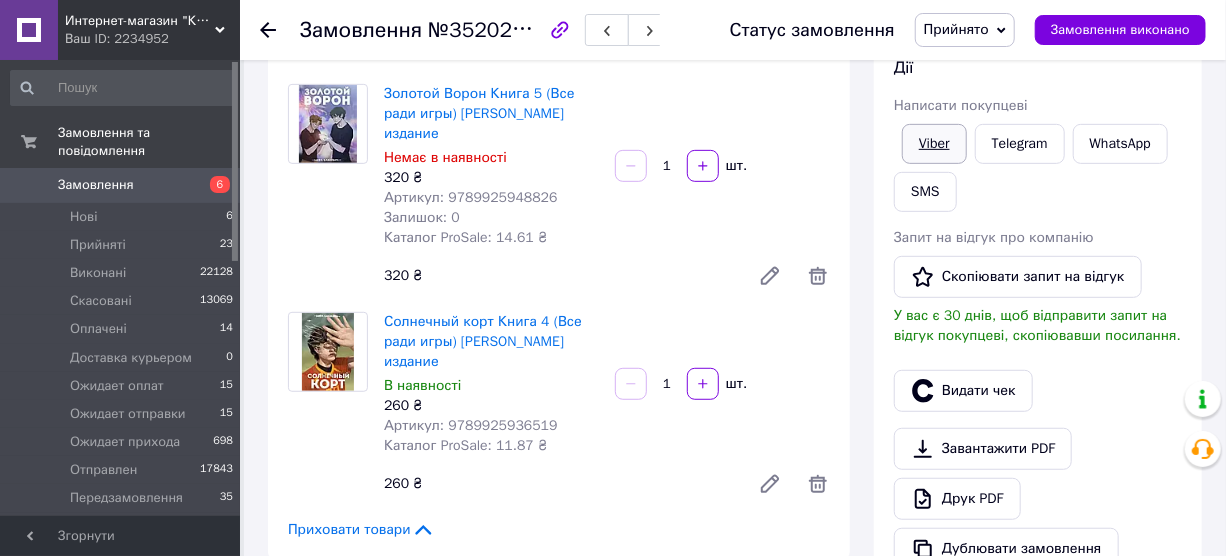 click on "Viber" at bounding box center (934, 144) 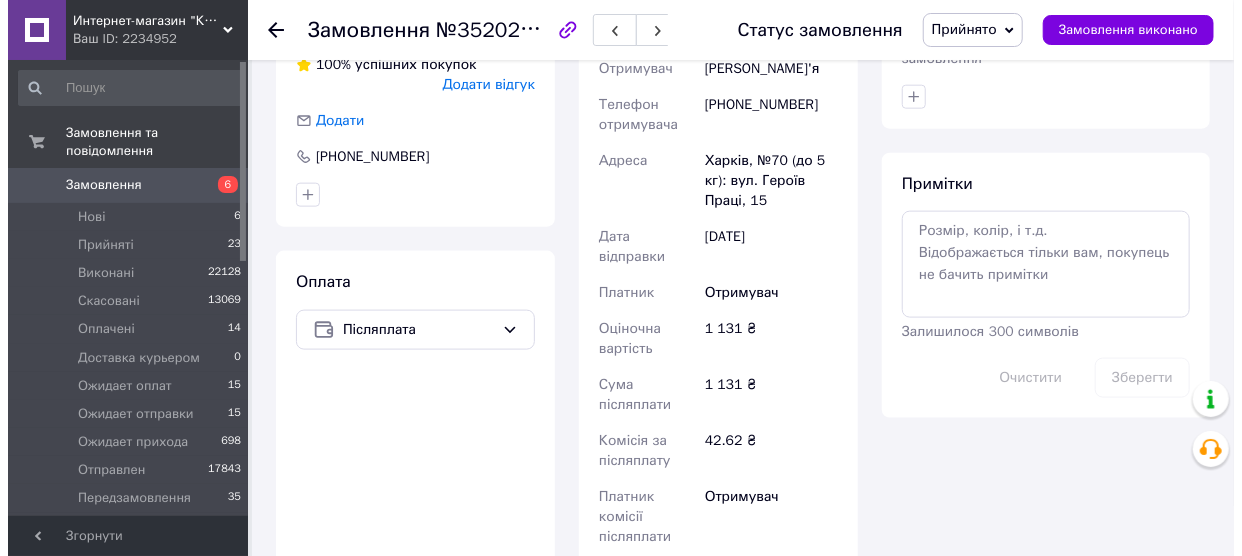 scroll, scrollTop: 727, scrollLeft: 0, axis: vertical 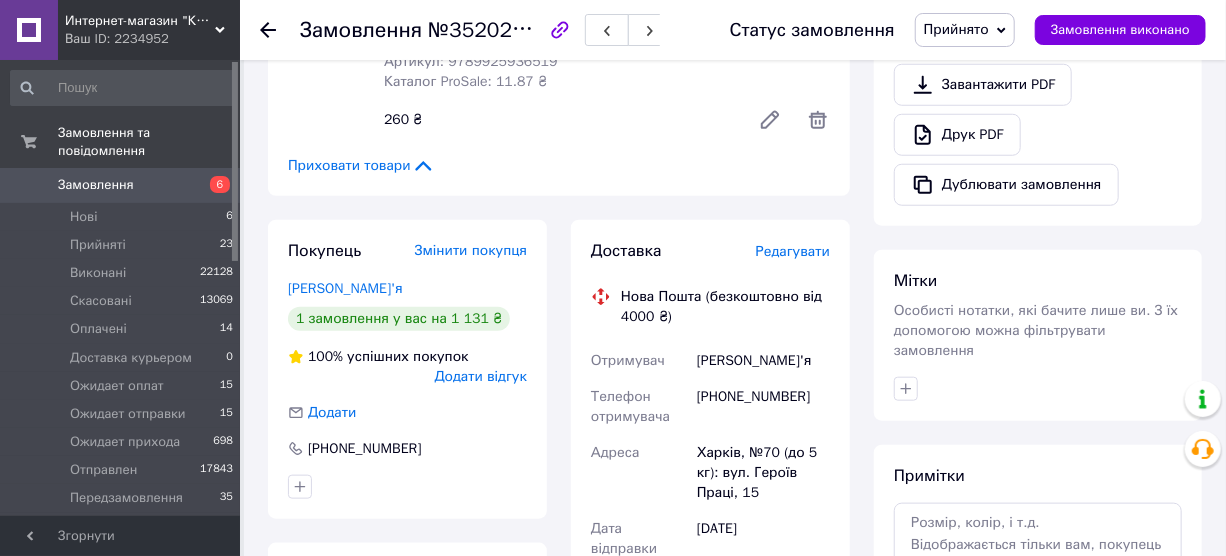 click on "Редагувати" at bounding box center [793, 251] 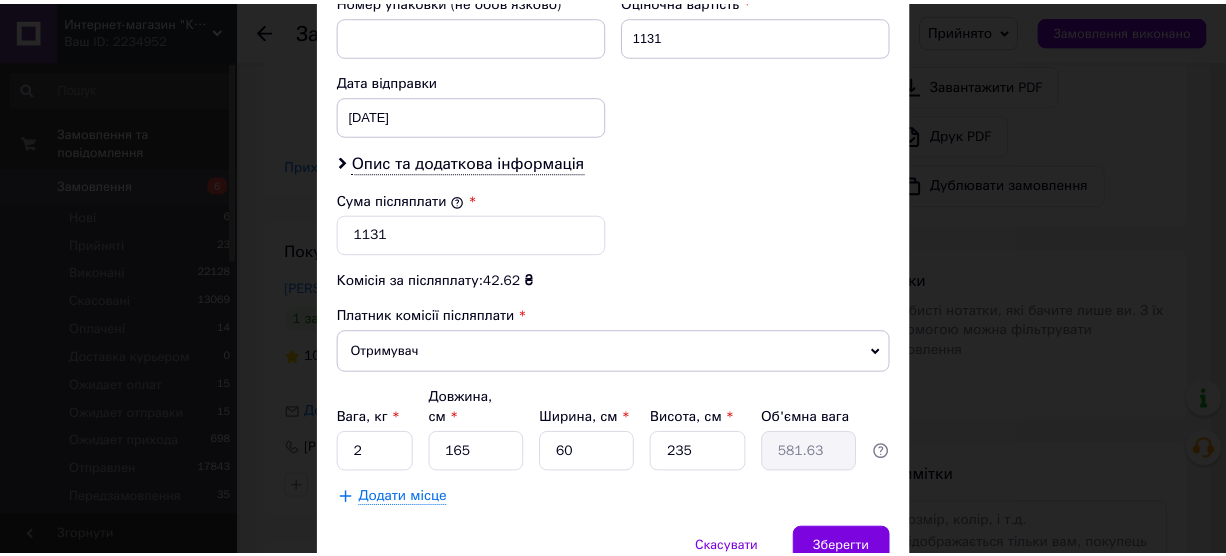 scroll, scrollTop: 875, scrollLeft: 0, axis: vertical 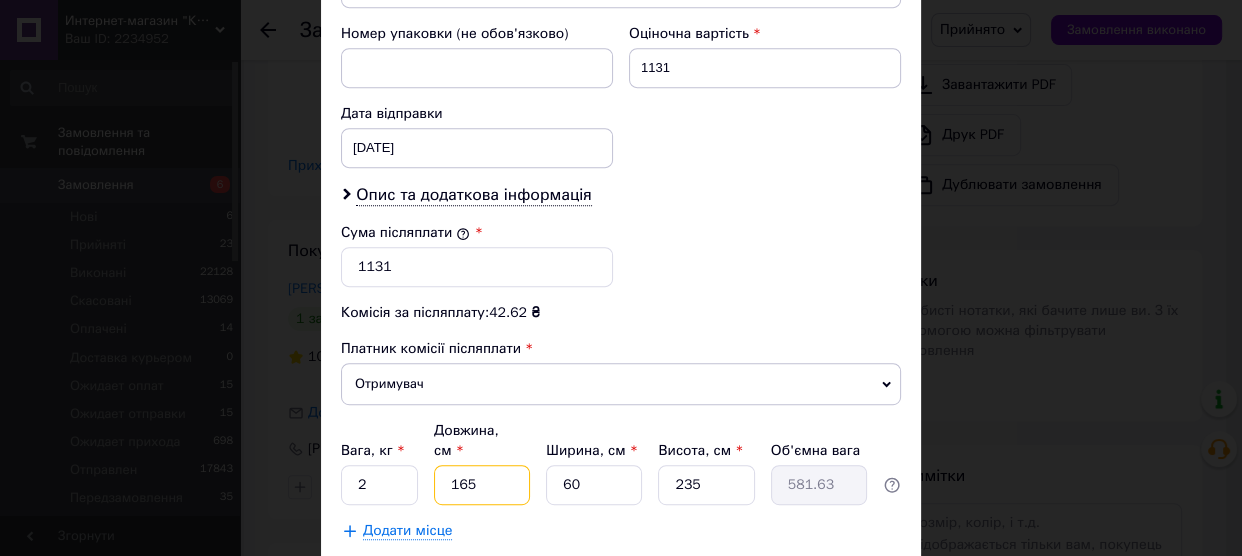 click on "165" at bounding box center [482, 485] 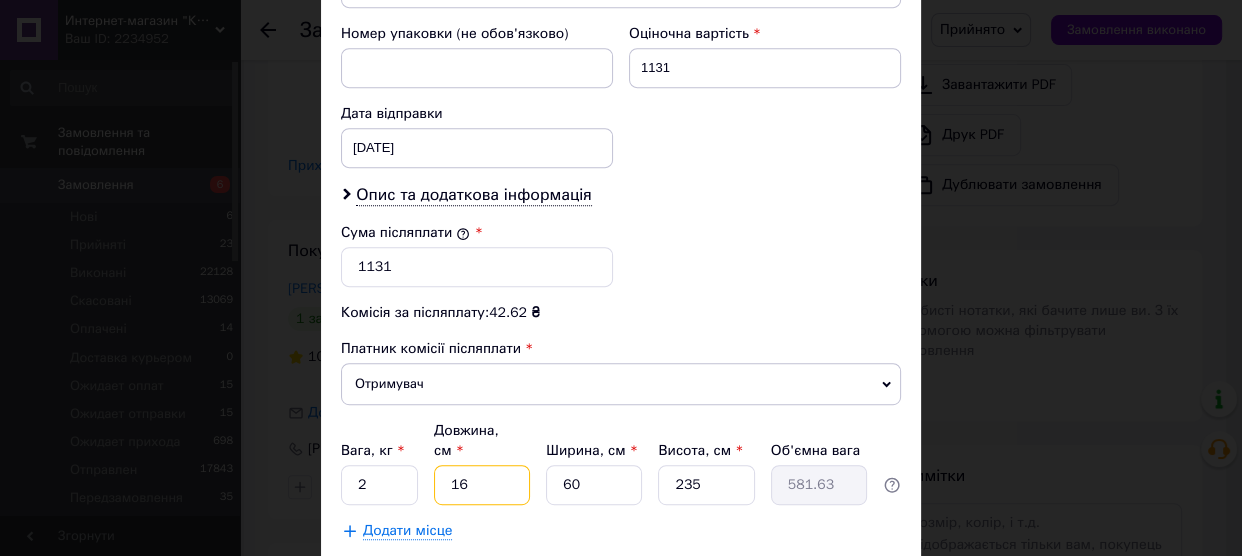 type on "56.4" 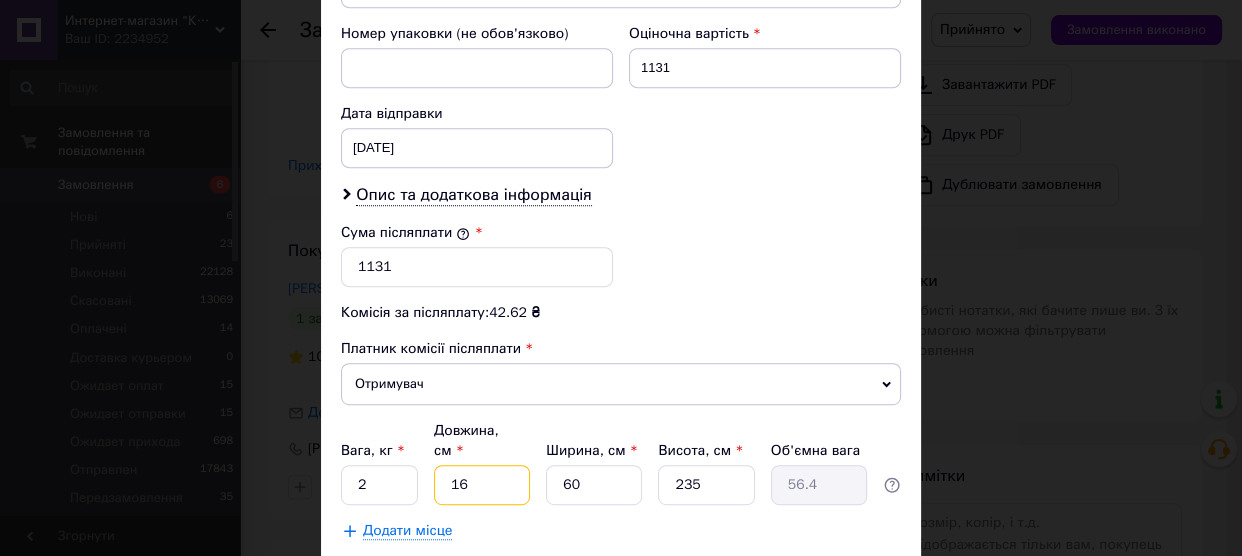 type on "1" 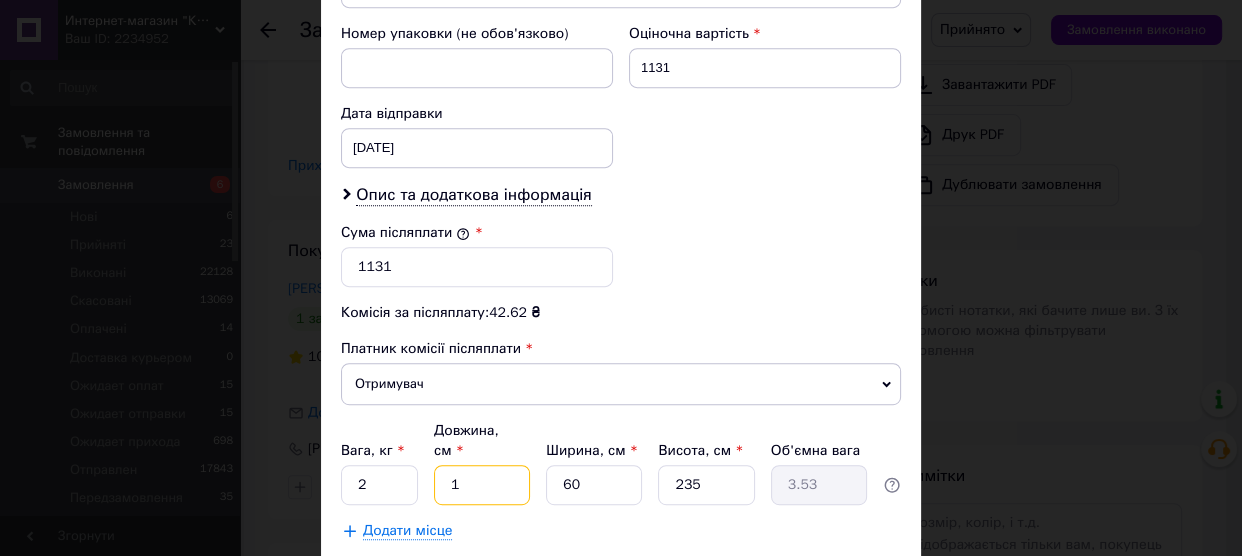 type 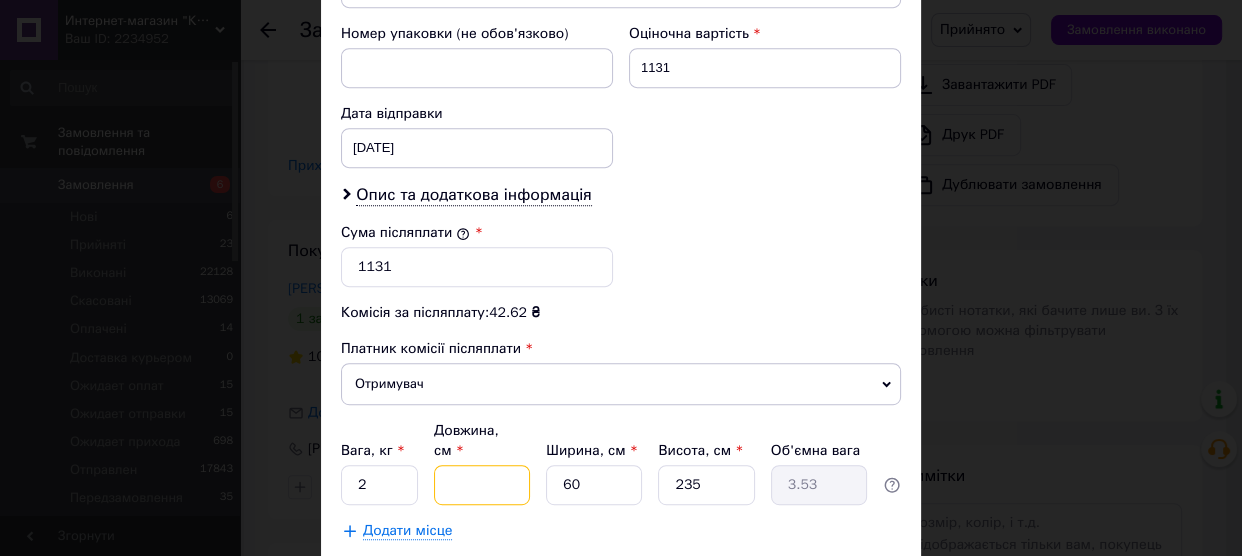 type 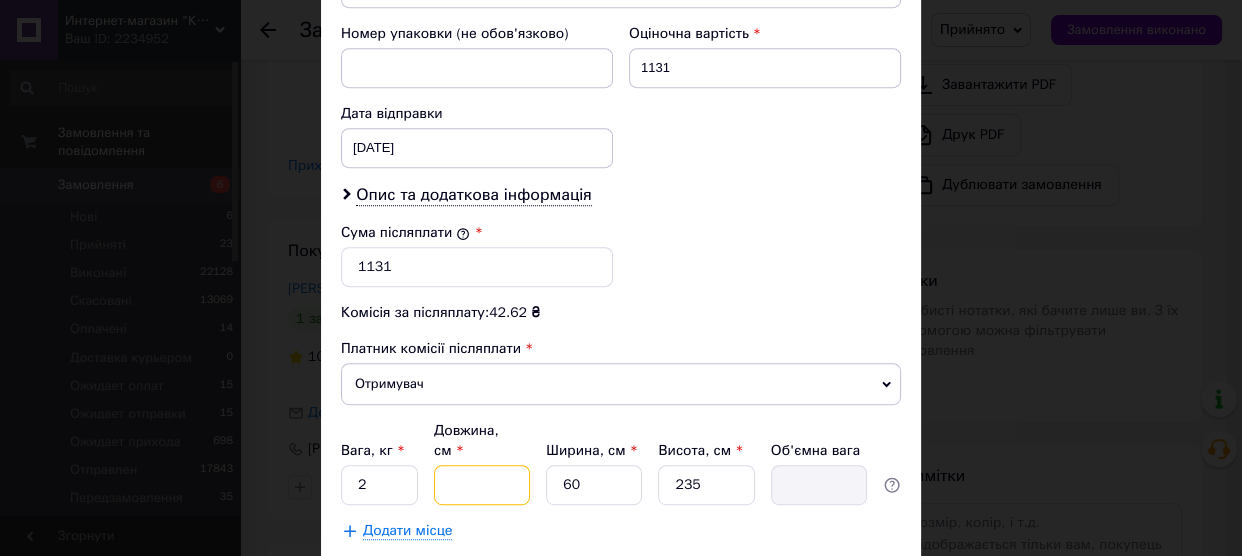 type on "2" 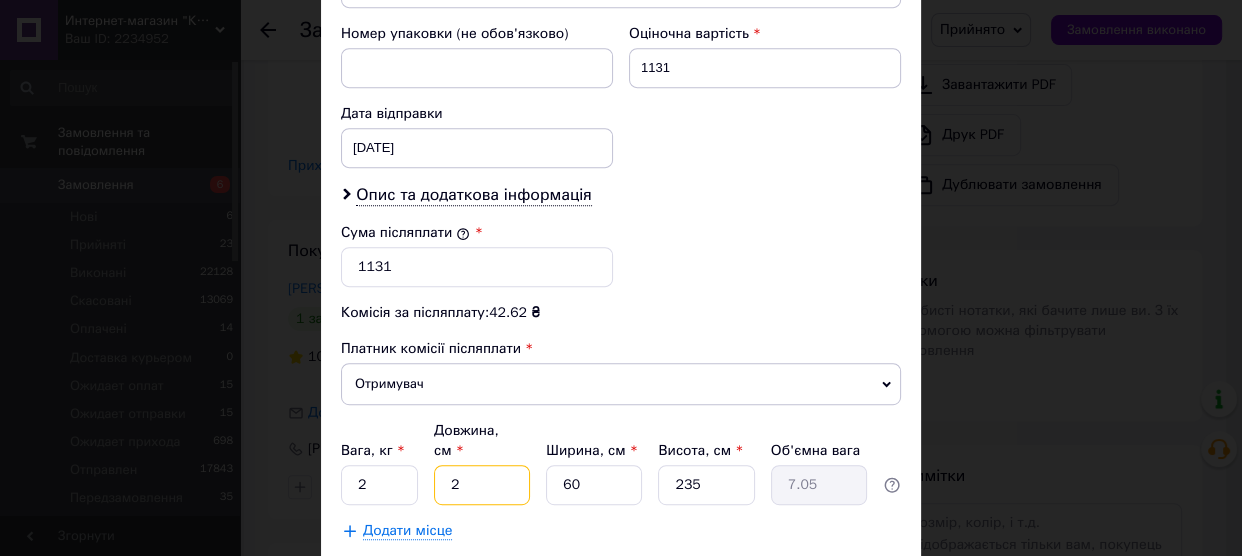 click on "2" at bounding box center [482, 485] 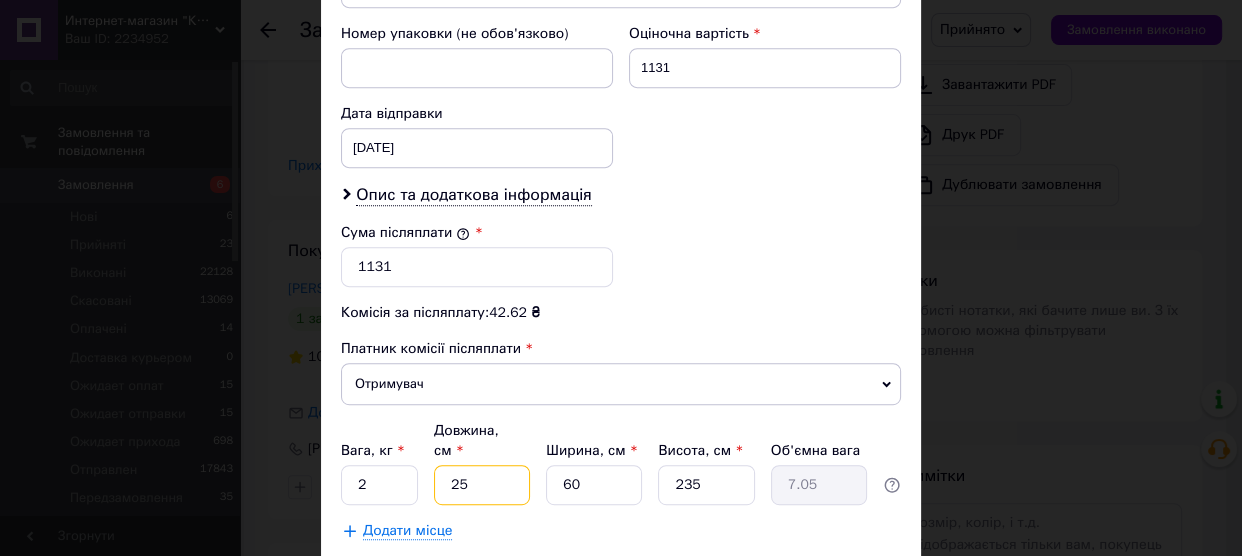 type on "88.13" 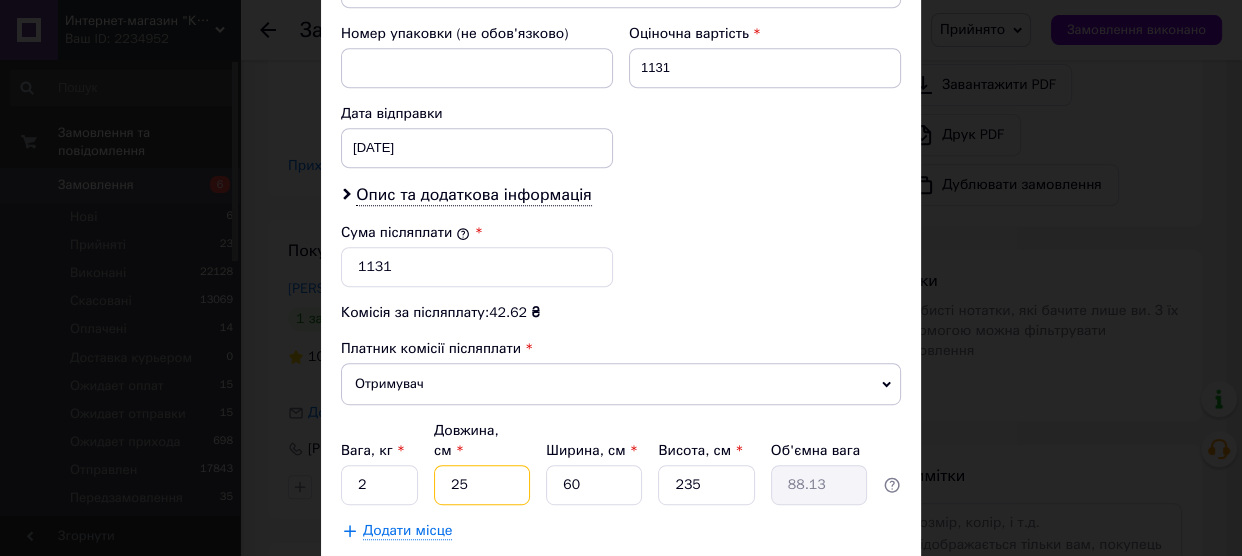 type on "25" 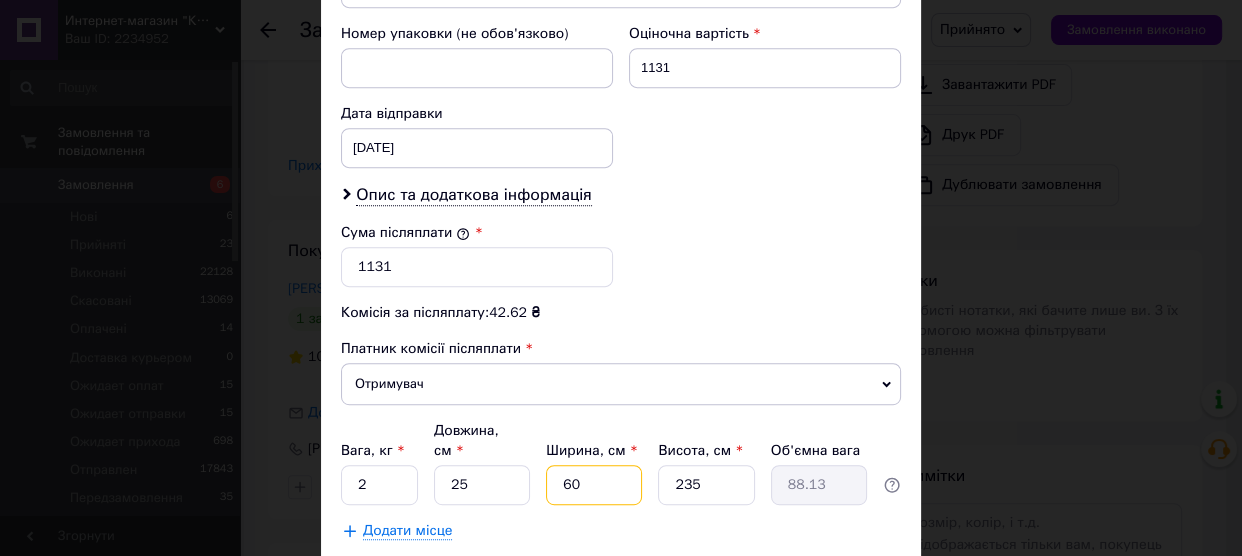 click on "60" at bounding box center (594, 485) 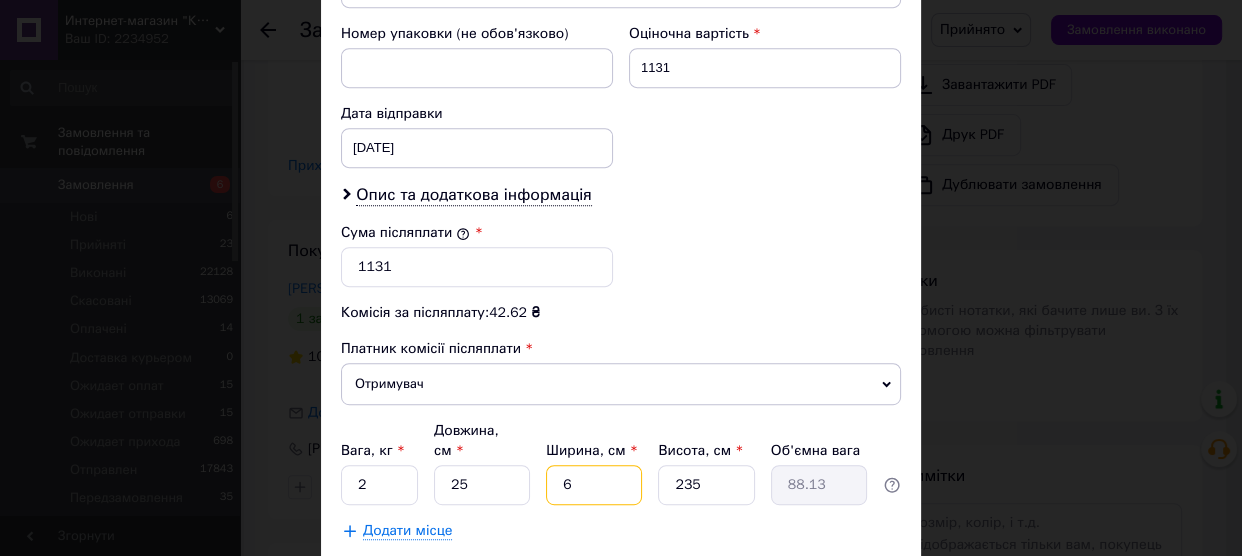 type on "8.81" 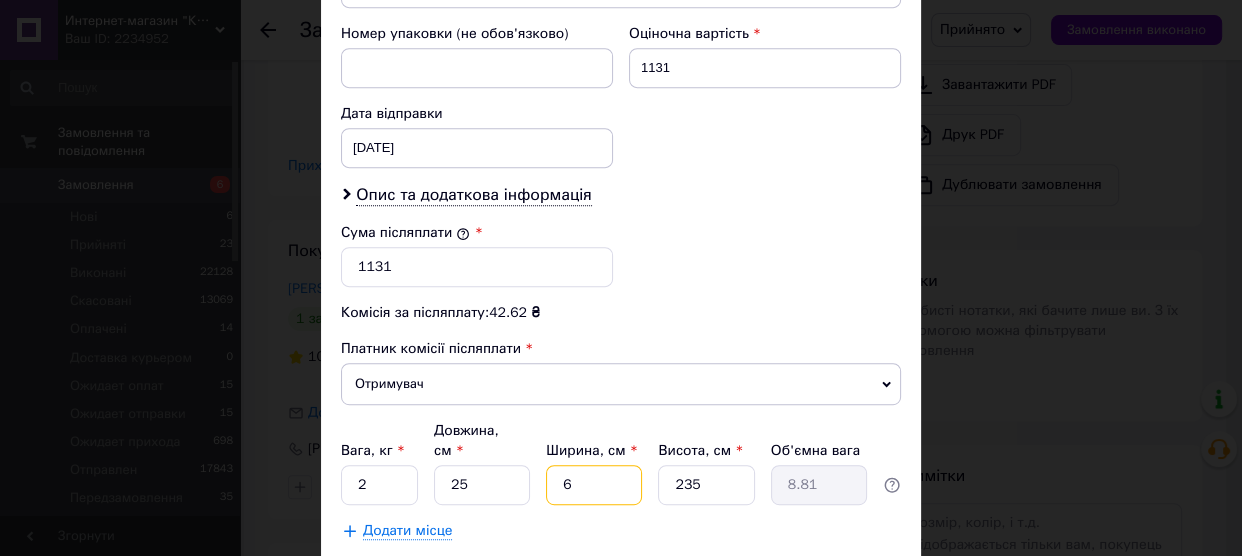 type 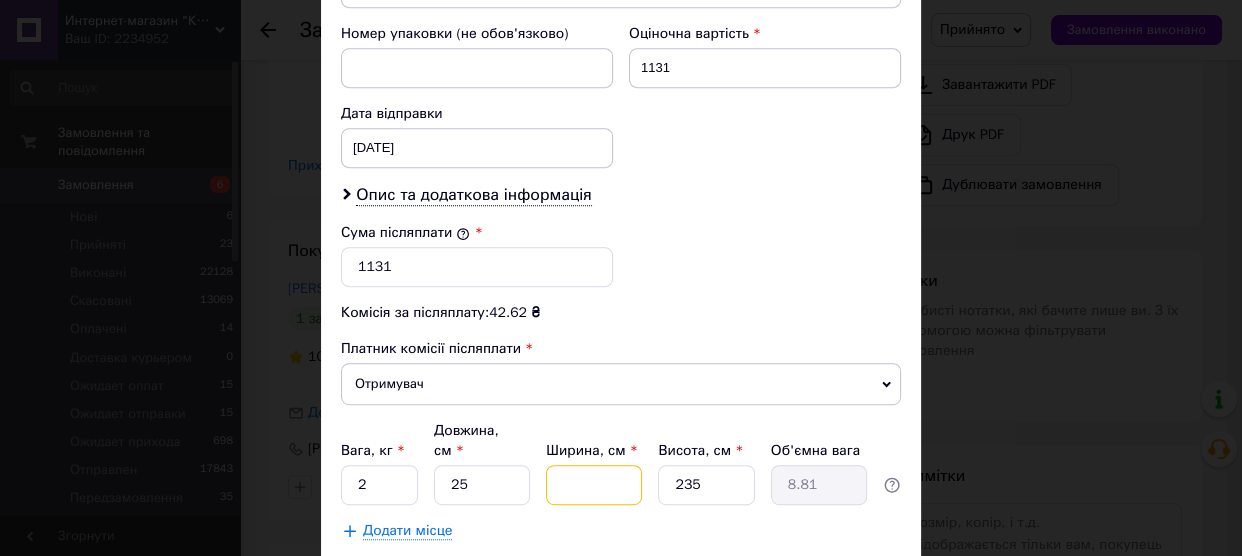type 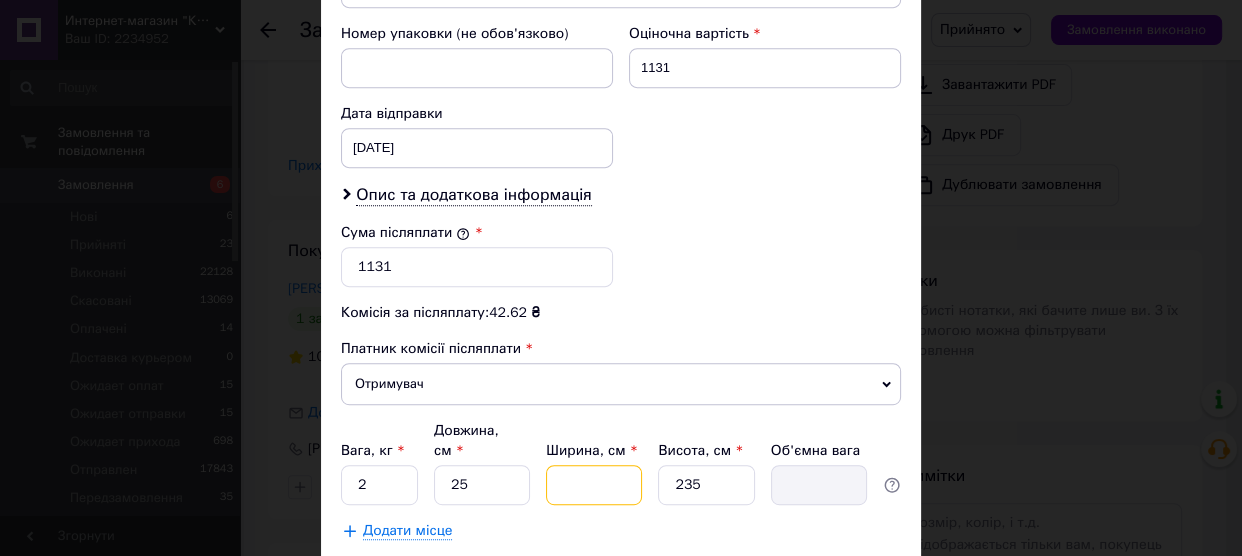 type on "2" 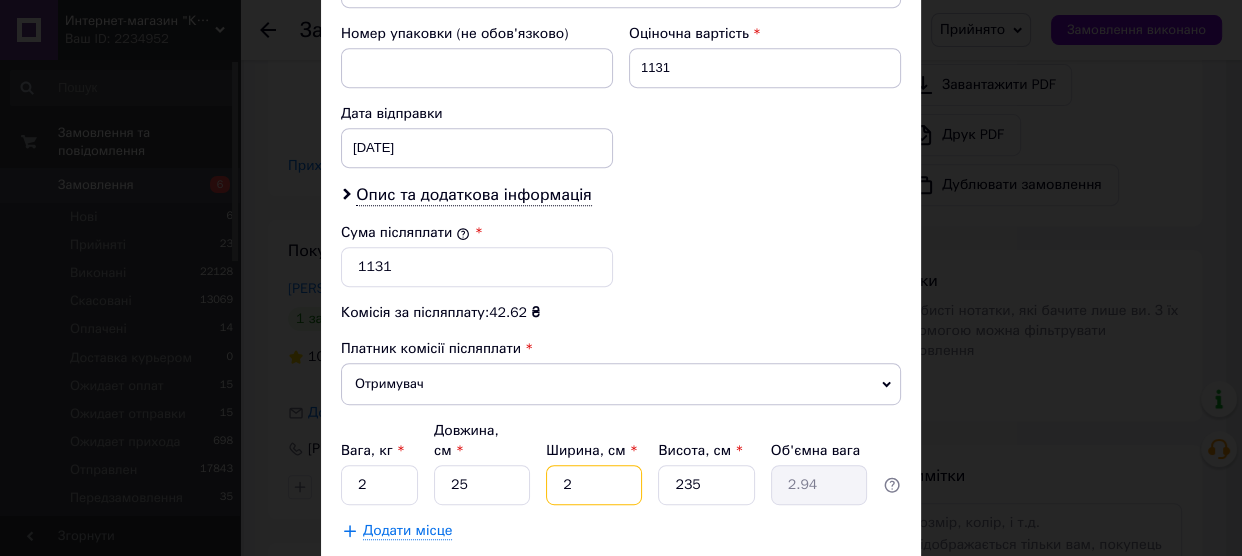 type on "20" 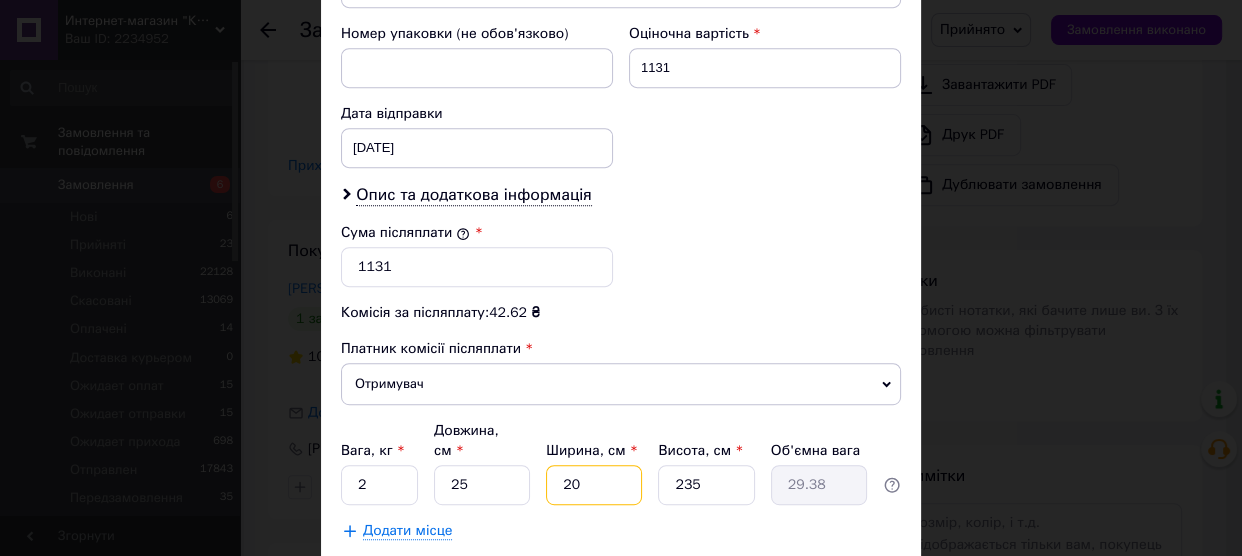 type on "20" 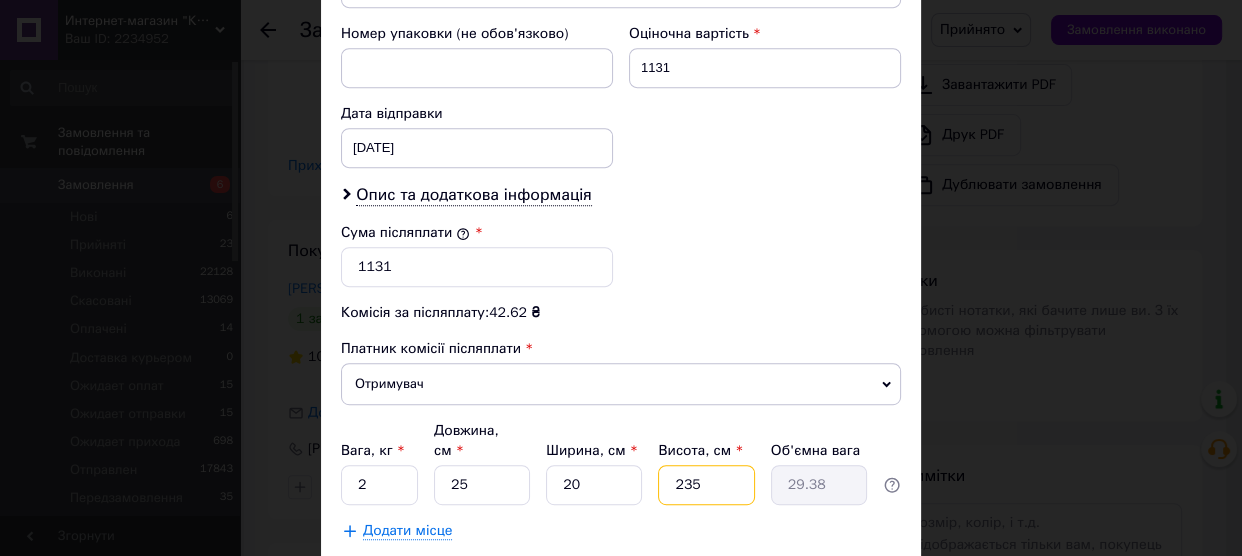 click on "235" at bounding box center [706, 485] 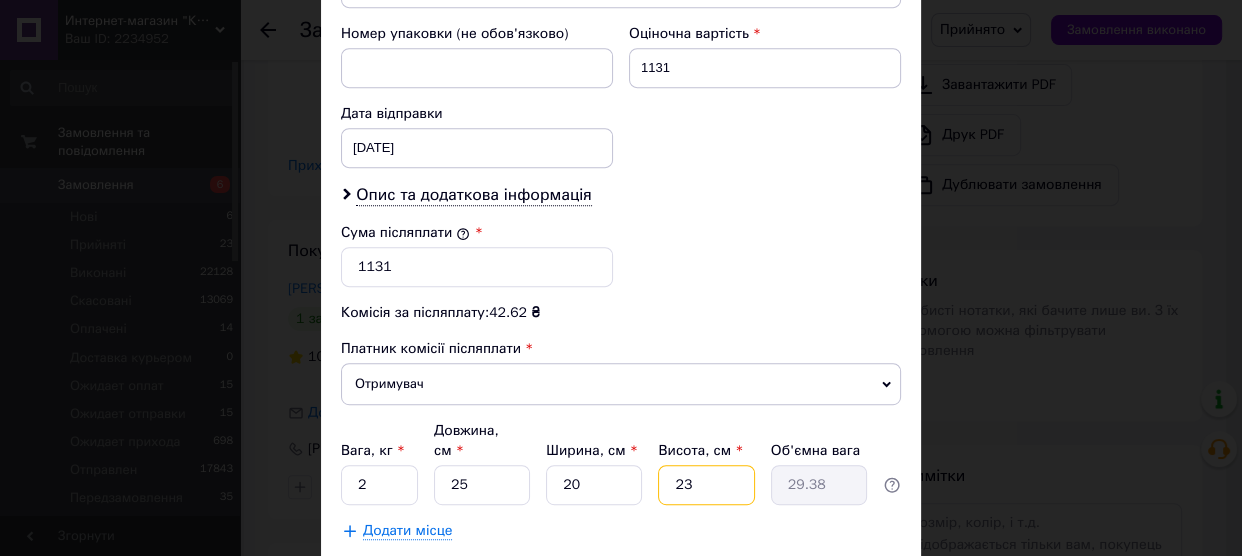 type on "23" 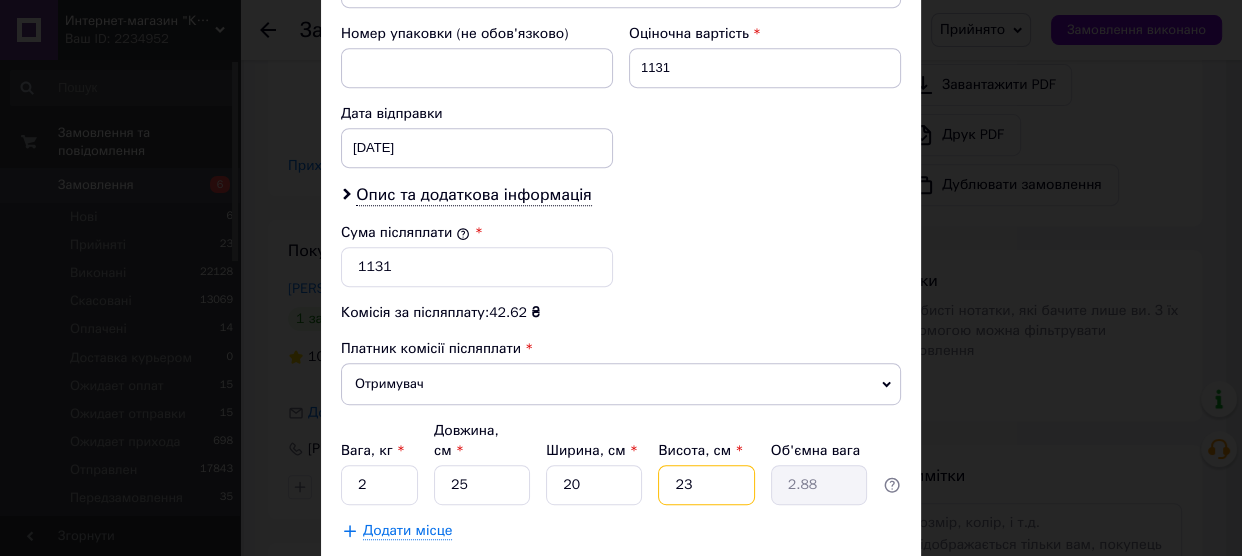 type on "2" 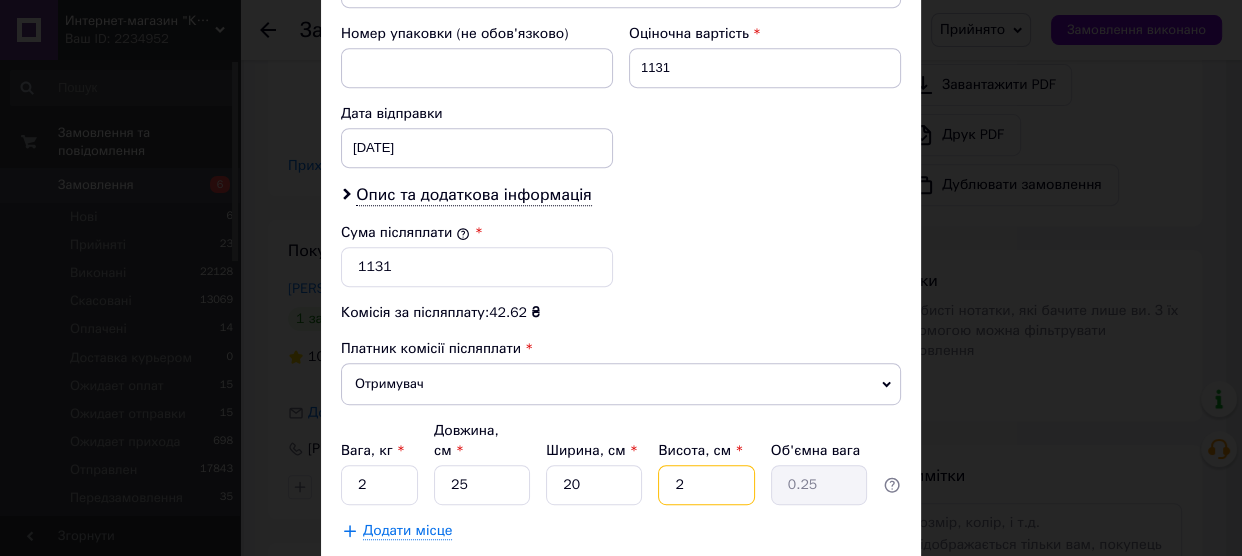 type 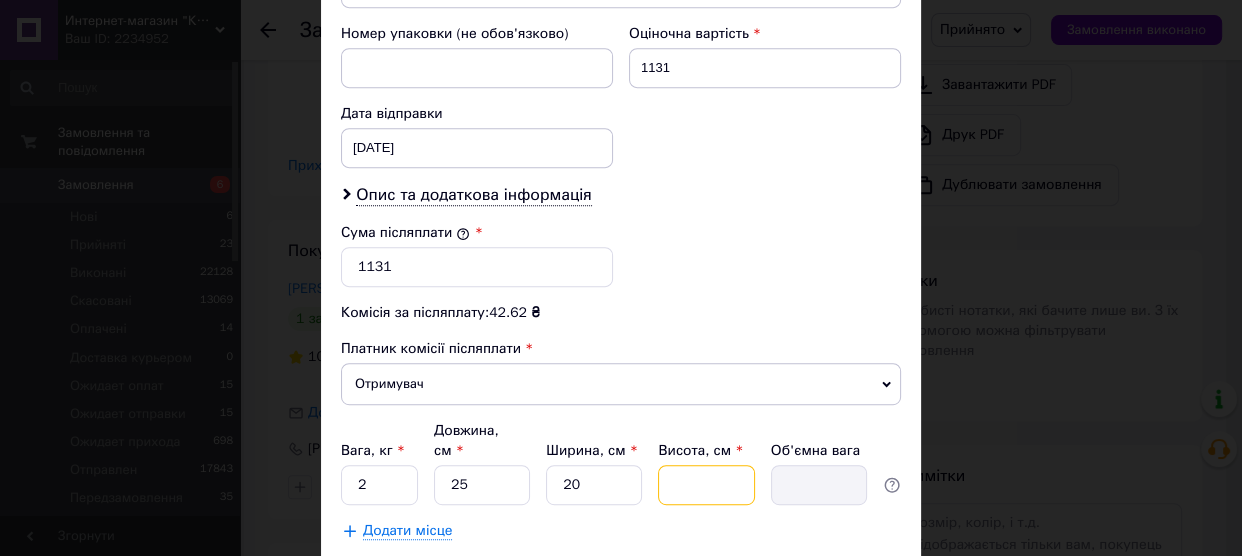 type on "8" 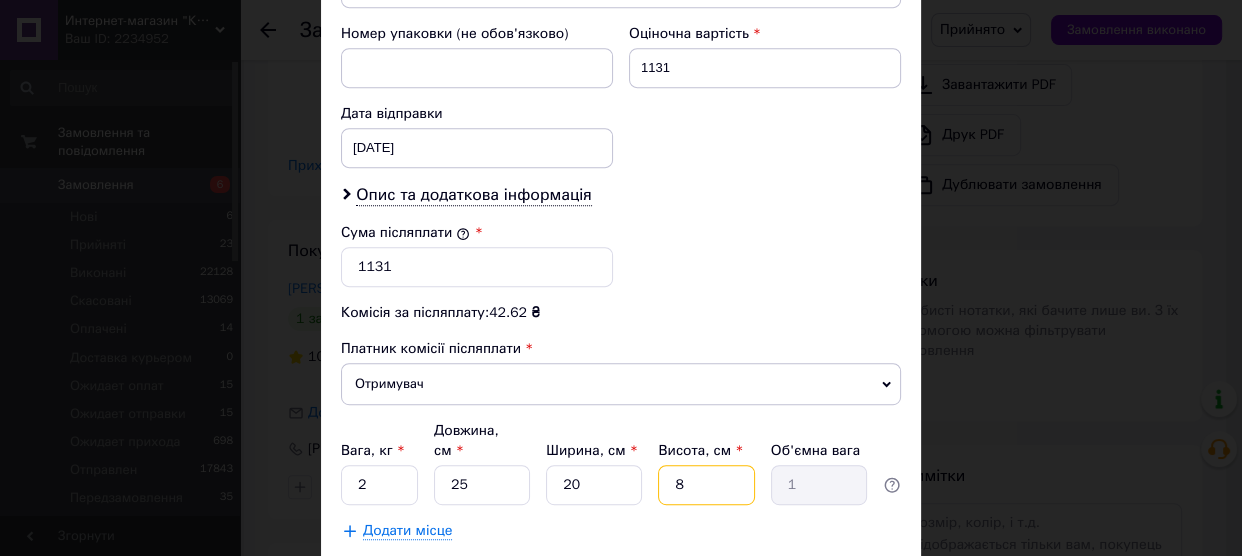 type on "8" 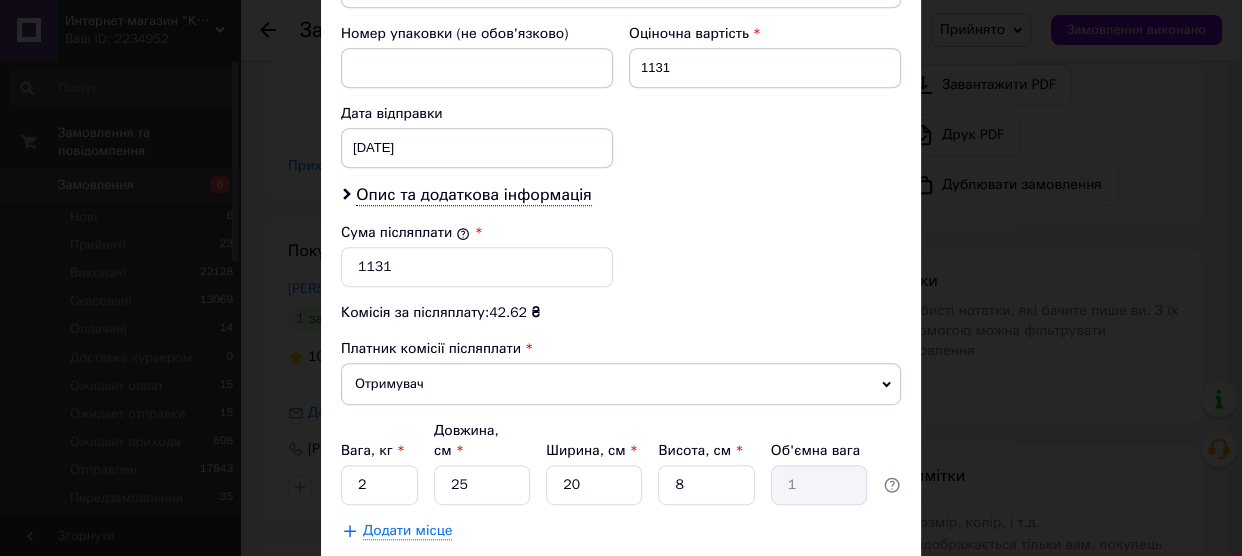 click on "Зберегти" at bounding box center (852, 581) 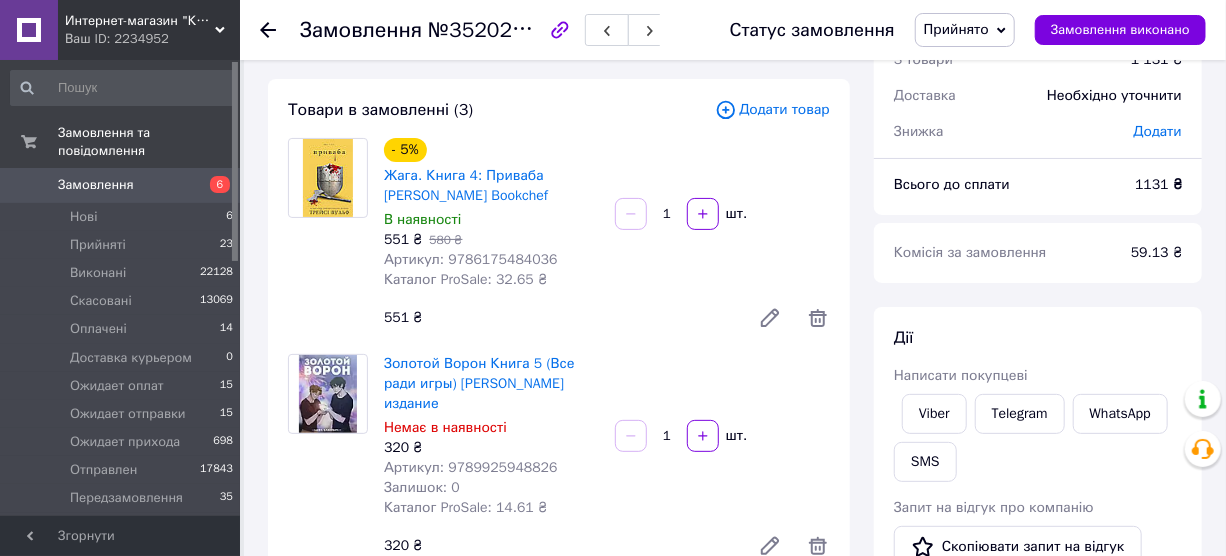 scroll, scrollTop: 90, scrollLeft: 0, axis: vertical 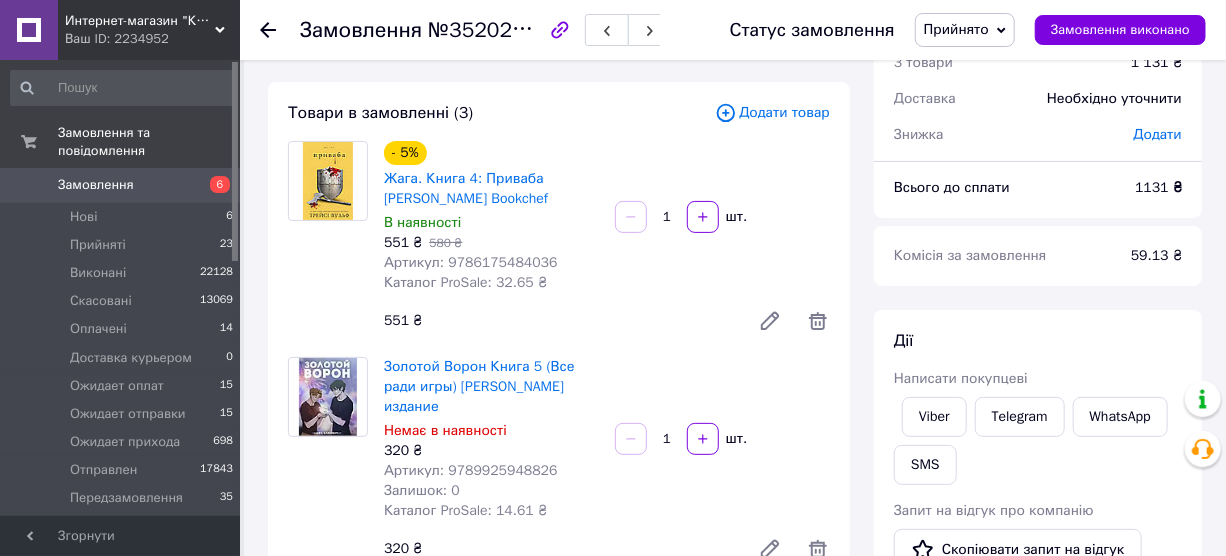 click on "Замовлення" at bounding box center [96, 185] 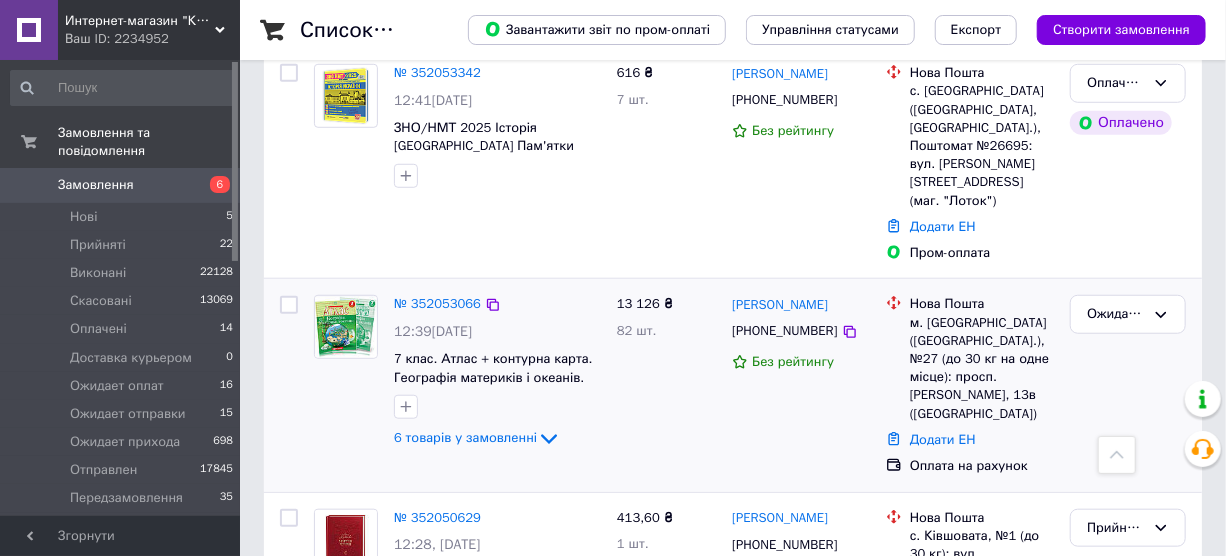 scroll, scrollTop: 545, scrollLeft: 0, axis: vertical 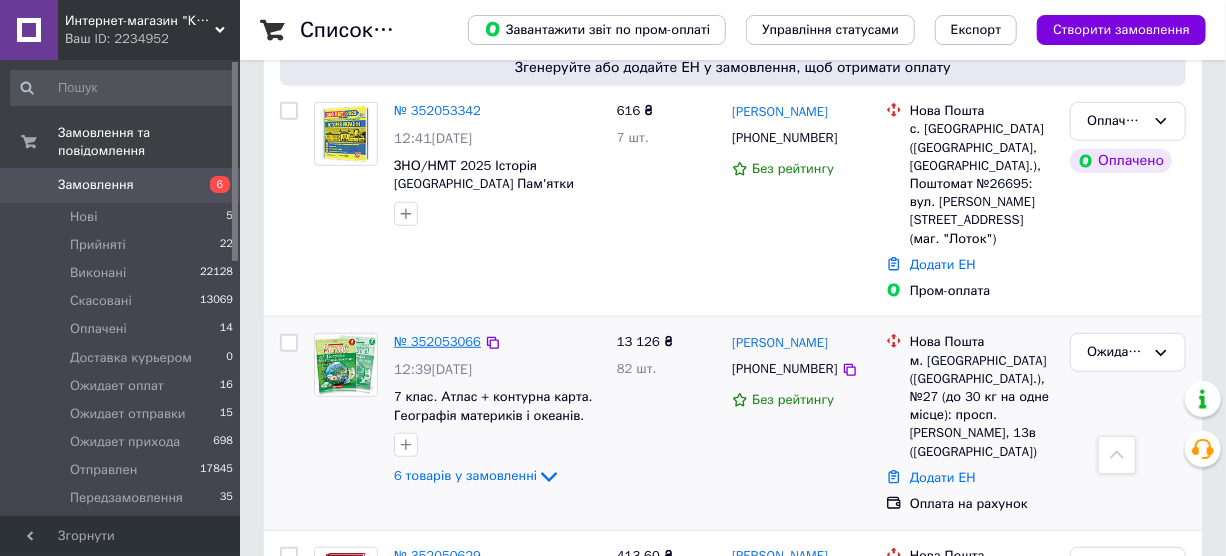 click on "№ 352053066" at bounding box center [437, 341] 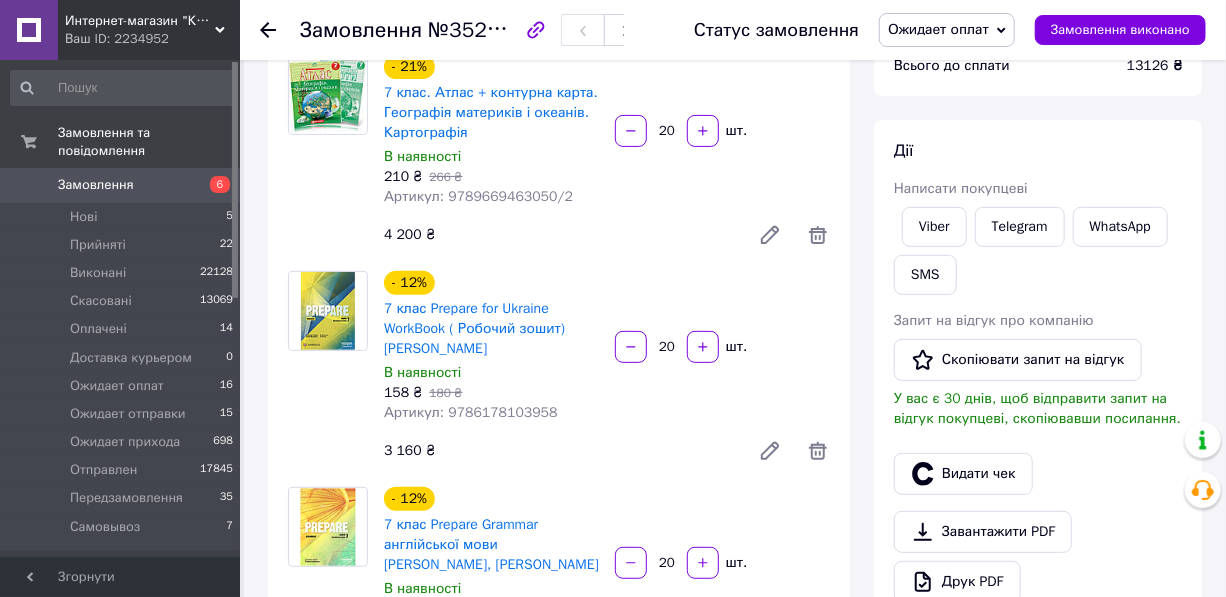 scroll, scrollTop: 90, scrollLeft: 0, axis: vertical 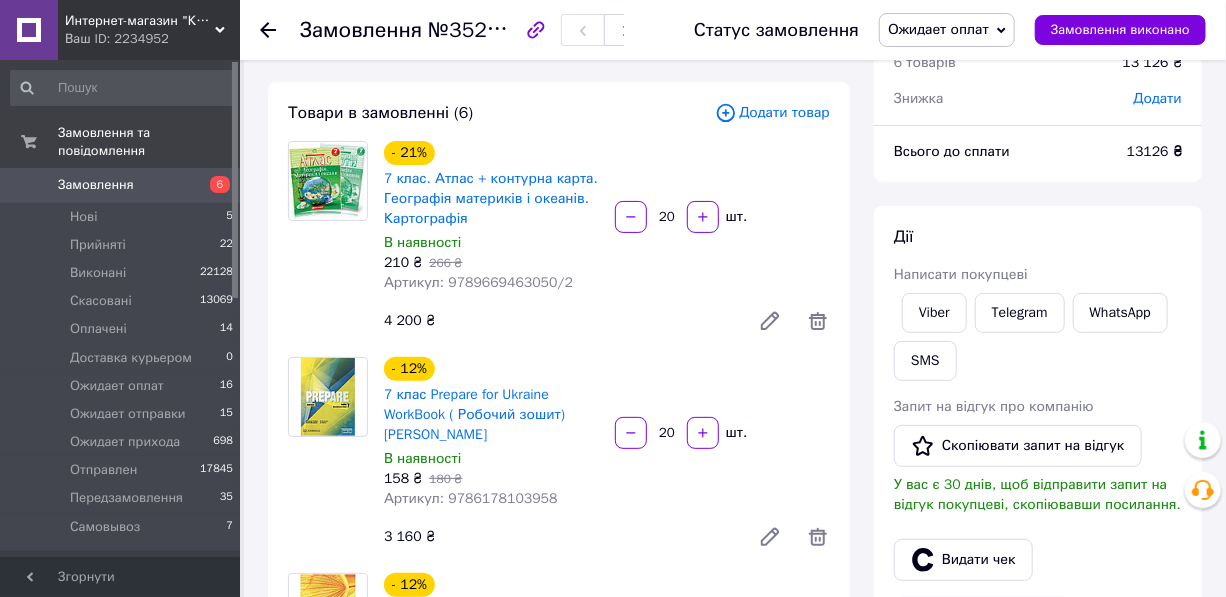 click 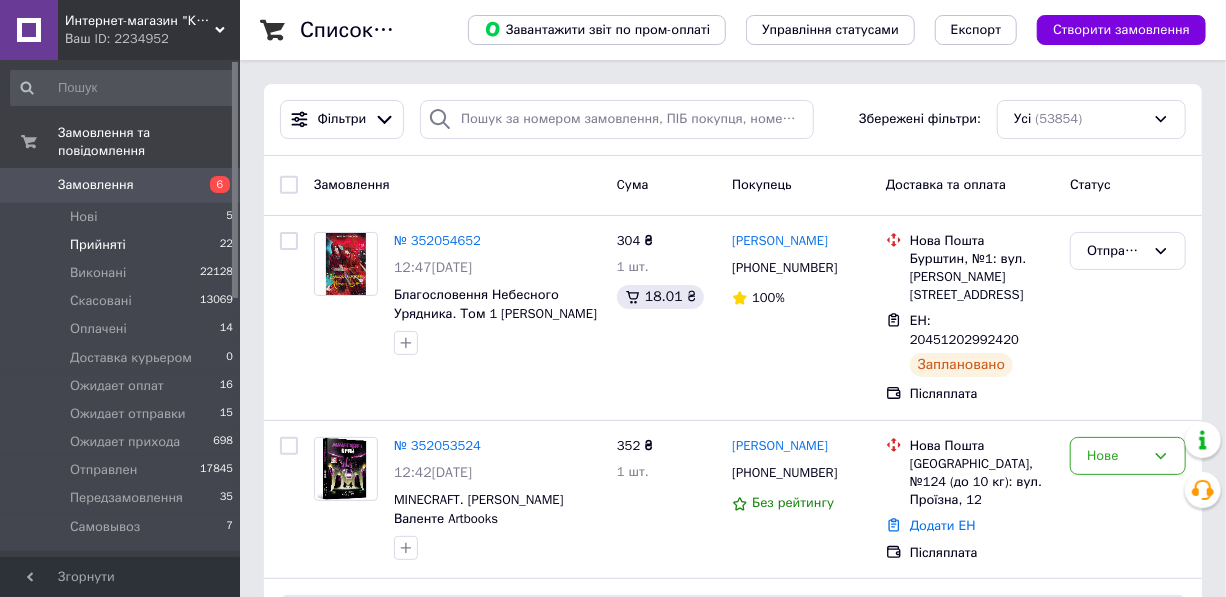 click on "Прийняті" at bounding box center (98, 245) 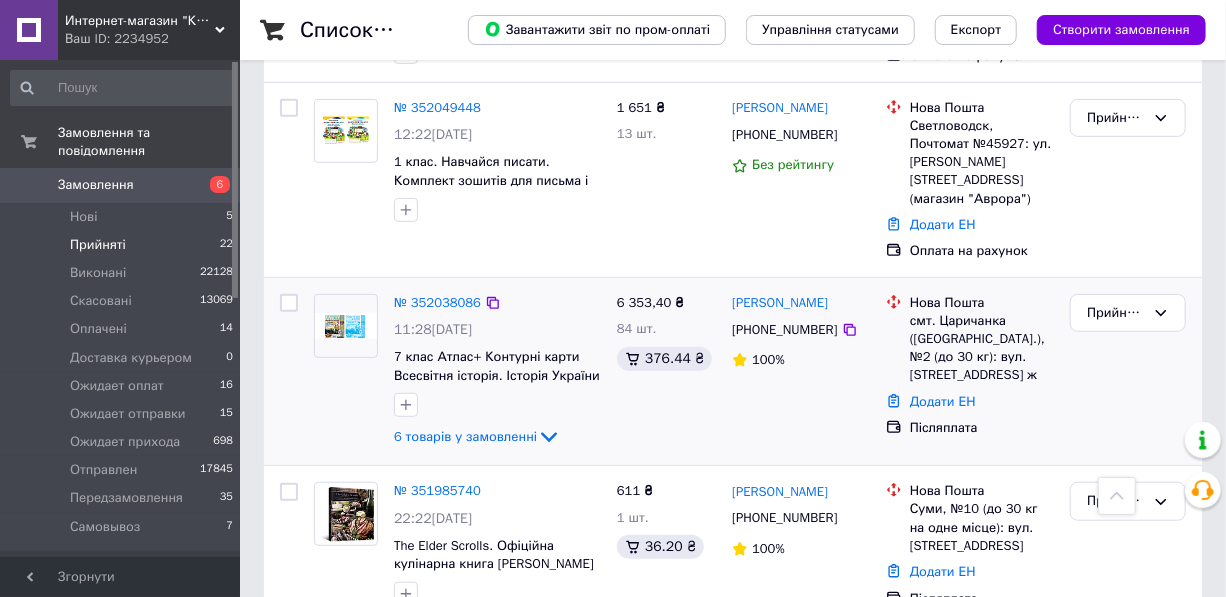 scroll, scrollTop: 454, scrollLeft: 0, axis: vertical 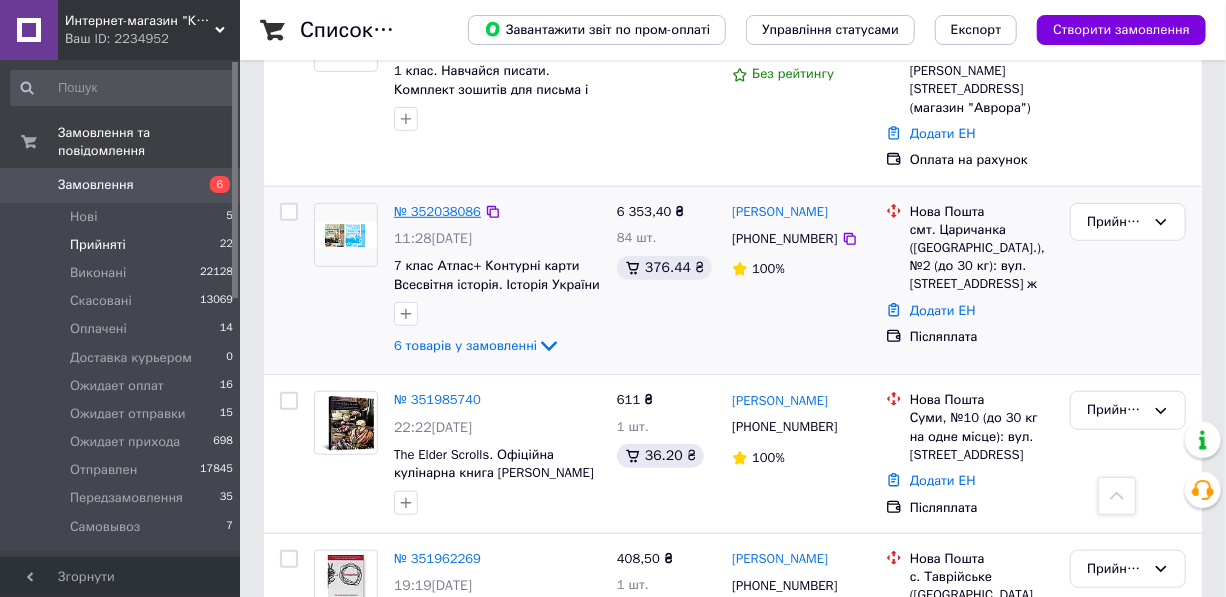 click on "№ 352038086" at bounding box center [437, 211] 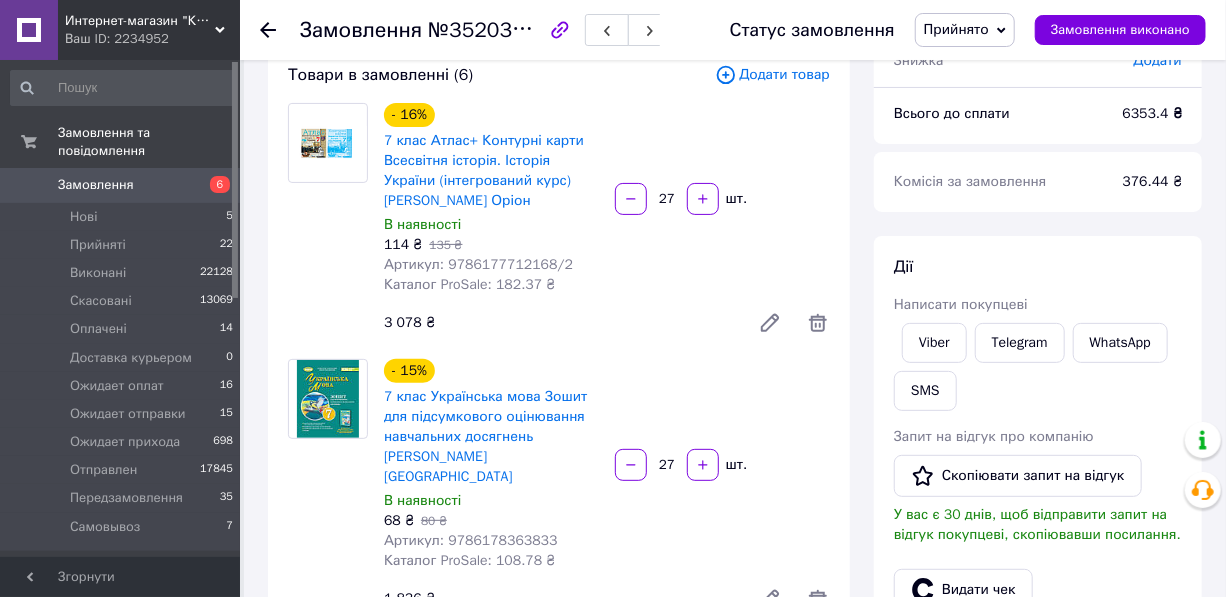 scroll, scrollTop: 90, scrollLeft: 0, axis: vertical 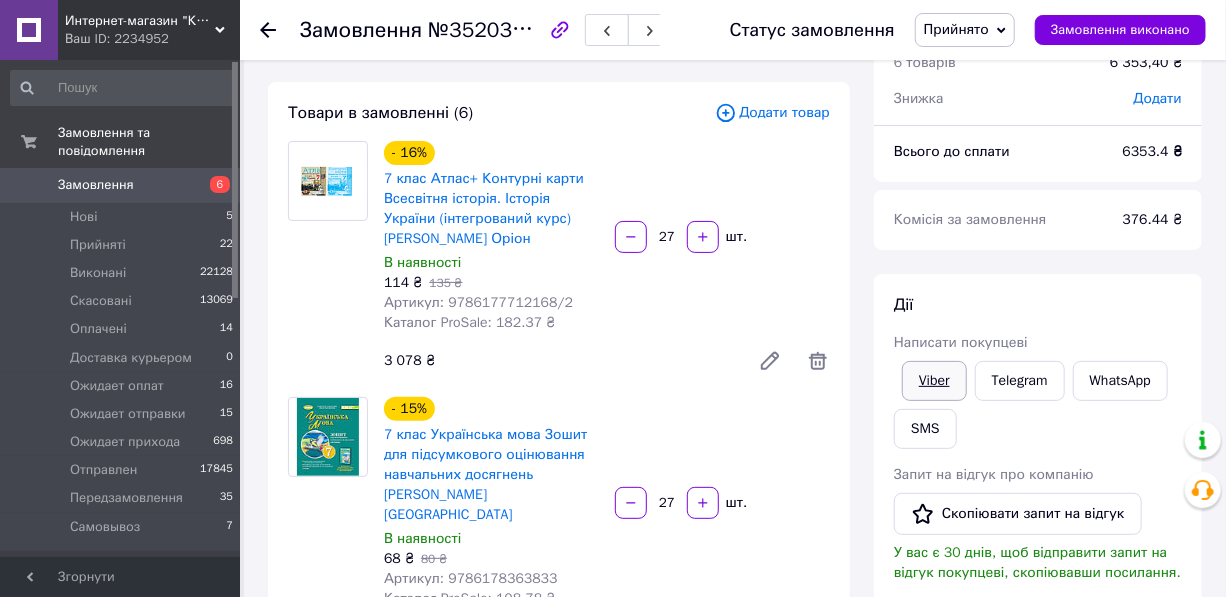 click on "Viber" at bounding box center [934, 381] 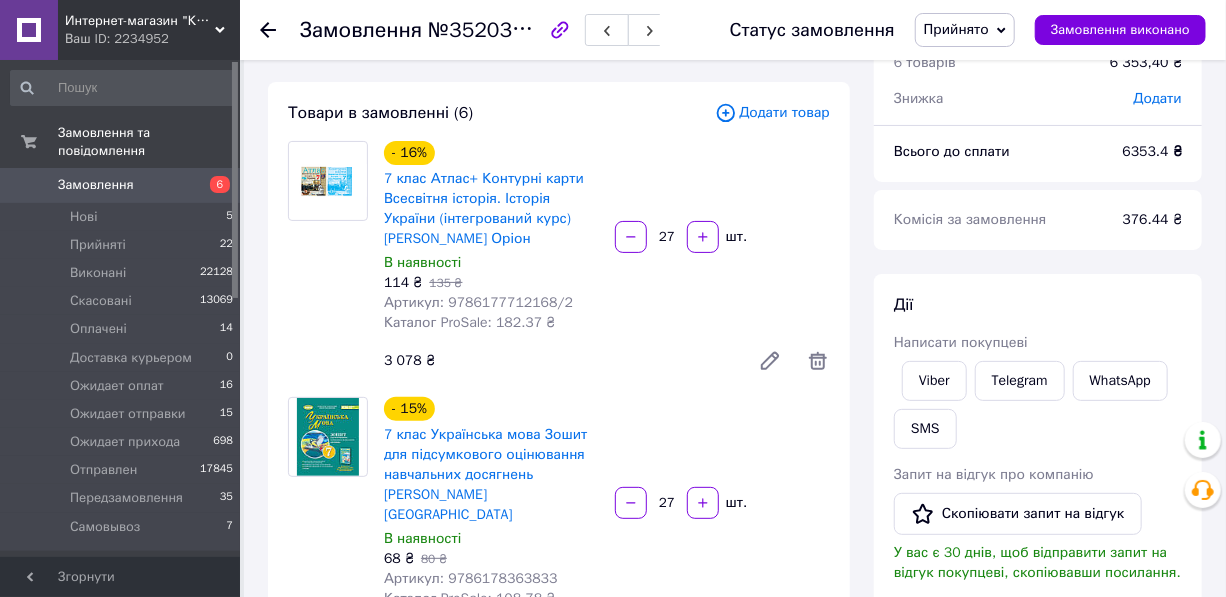 click on "Прийнято" at bounding box center [956, 29] 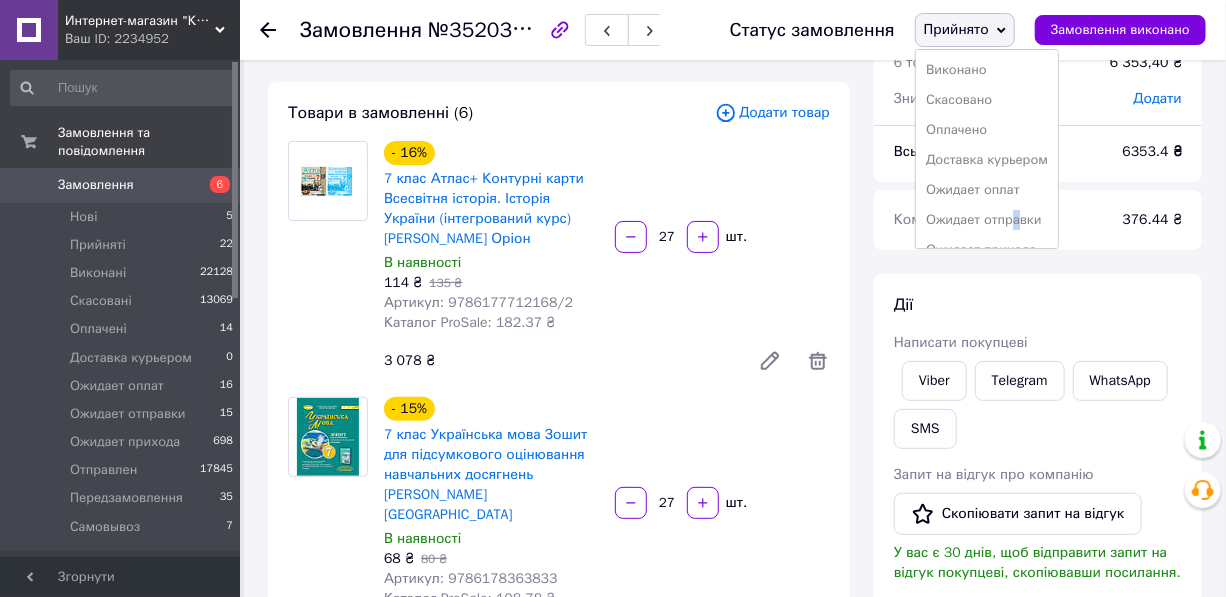 click on "Ожидает отправки" at bounding box center (987, 220) 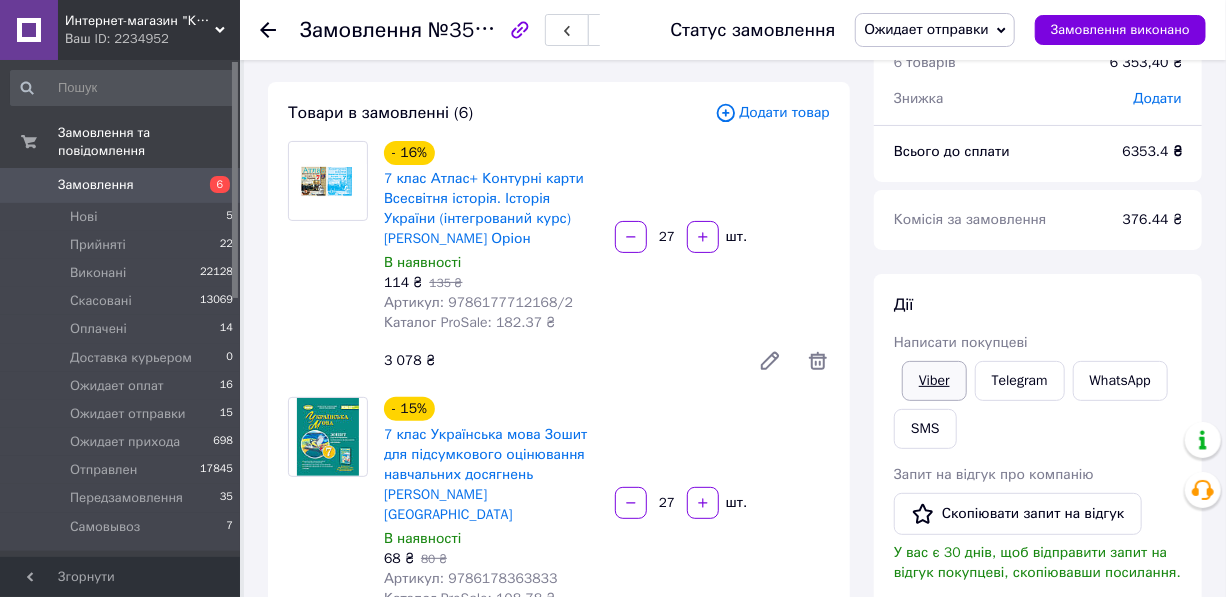 click on "Viber" at bounding box center [934, 381] 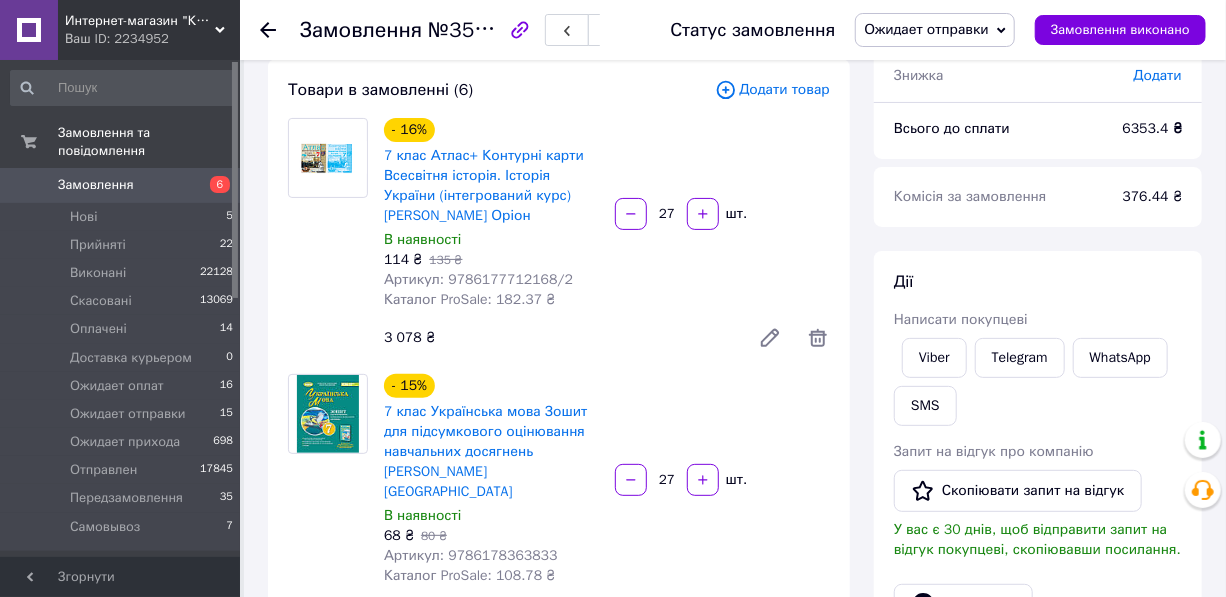 scroll, scrollTop: 0, scrollLeft: 0, axis: both 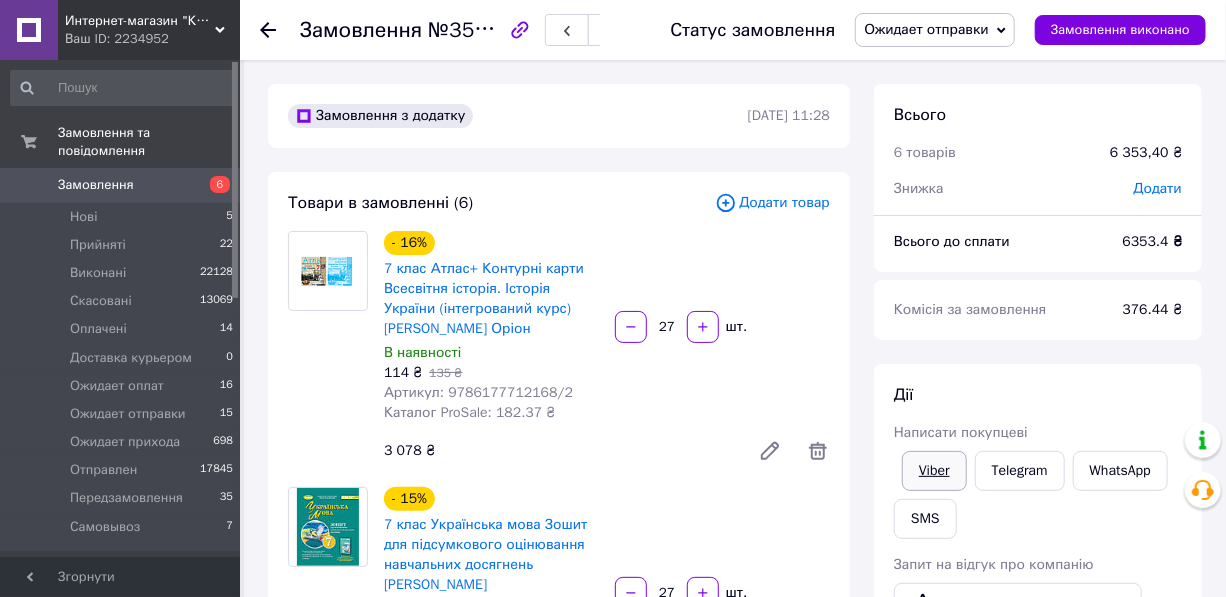 click on "Viber" at bounding box center [934, 471] 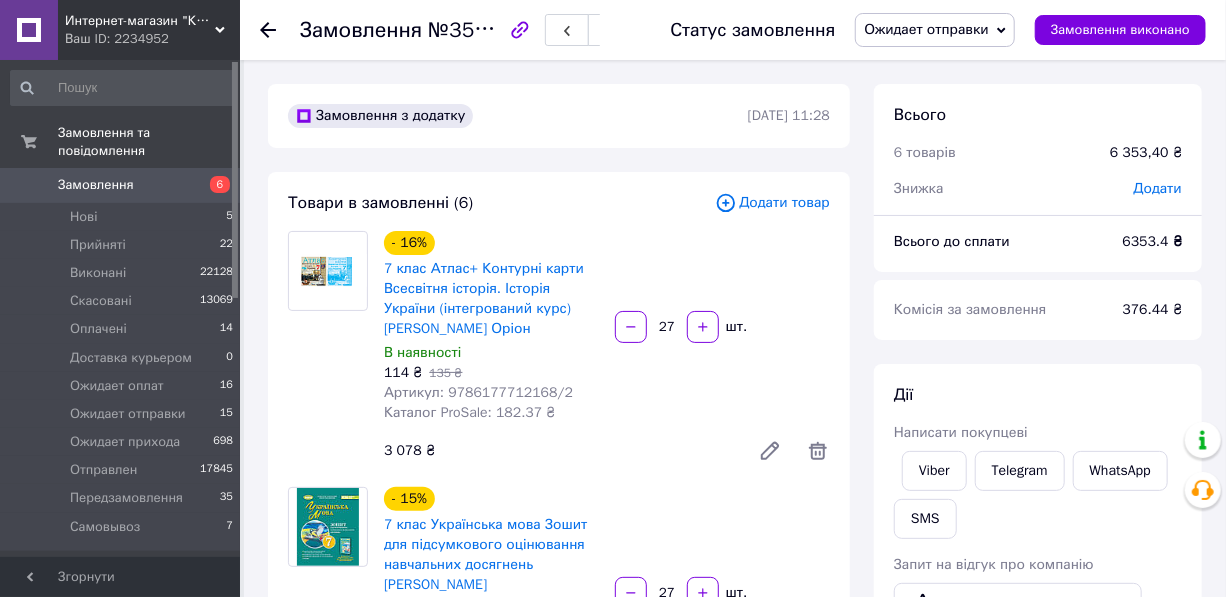 click on "Замовлення" at bounding box center (121, 185) 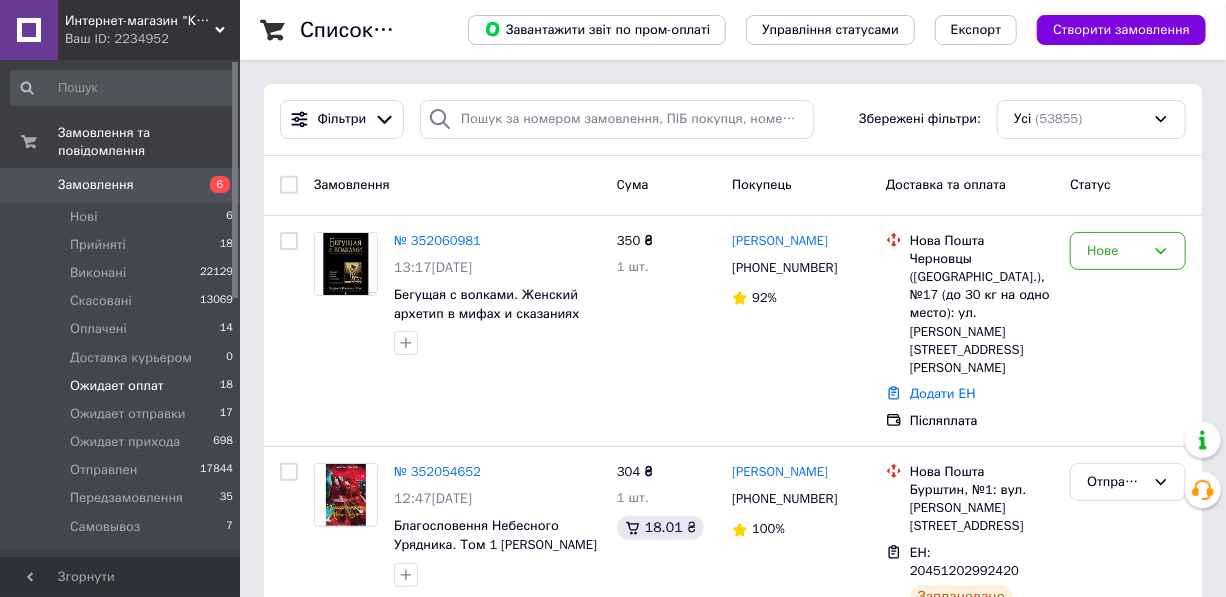 click on "Ожидает оплат" at bounding box center [117, 386] 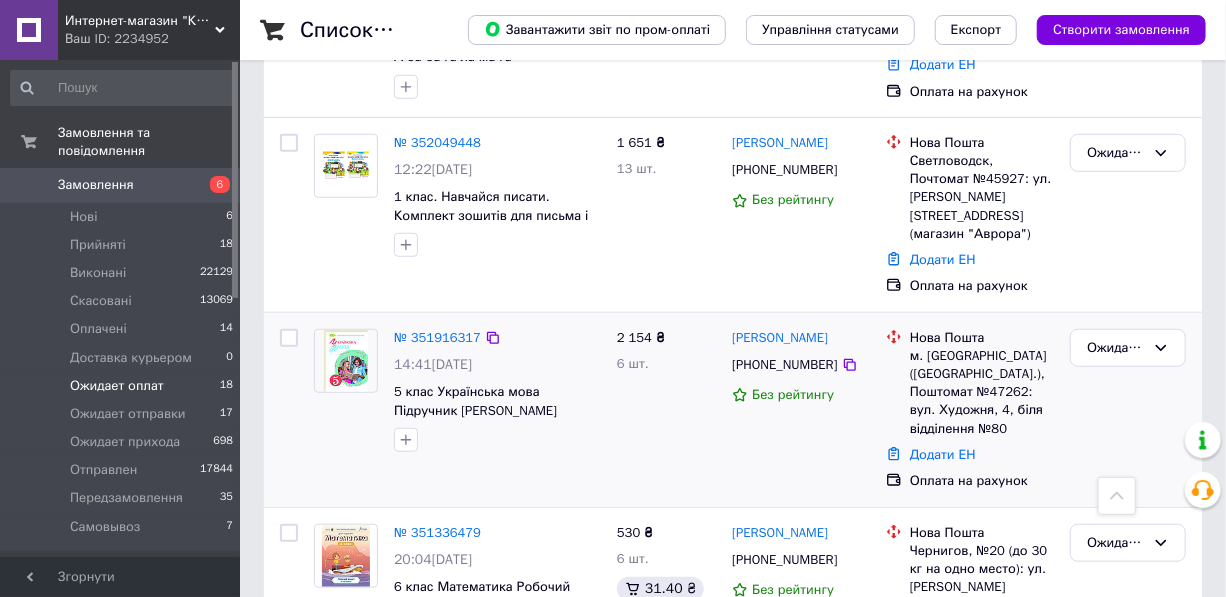 scroll, scrollTop: 272, scrollLeft: 0, axis: vertical 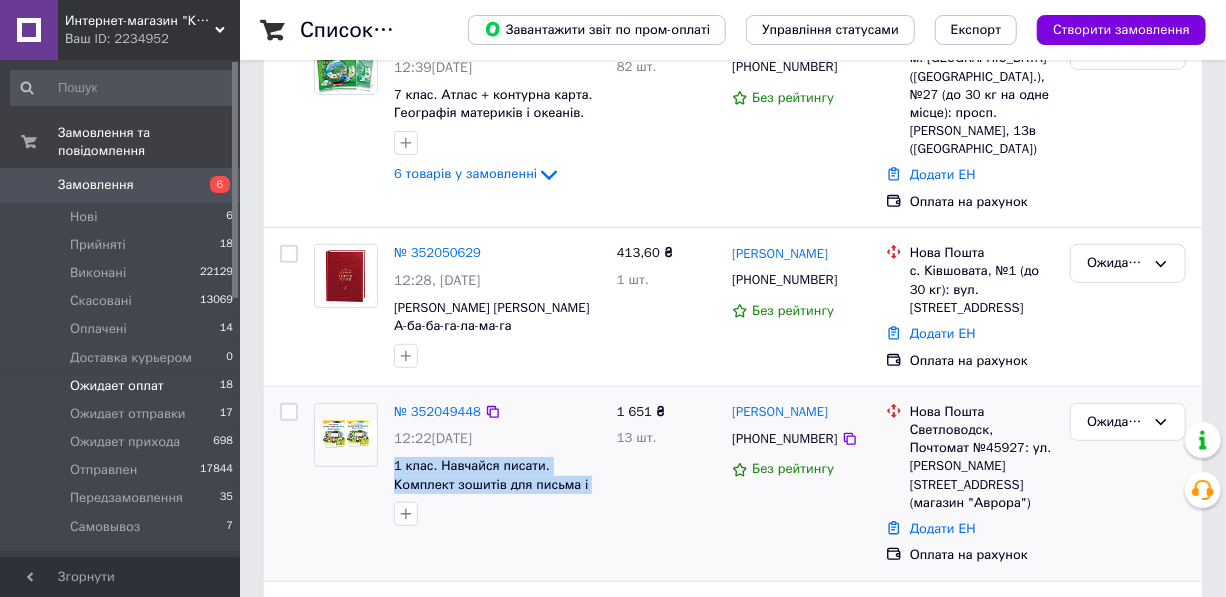 drag, startPoint x: 389, startPoint y: 444, endPoint x: 574, endPoint y: 483, distance: 189.06613 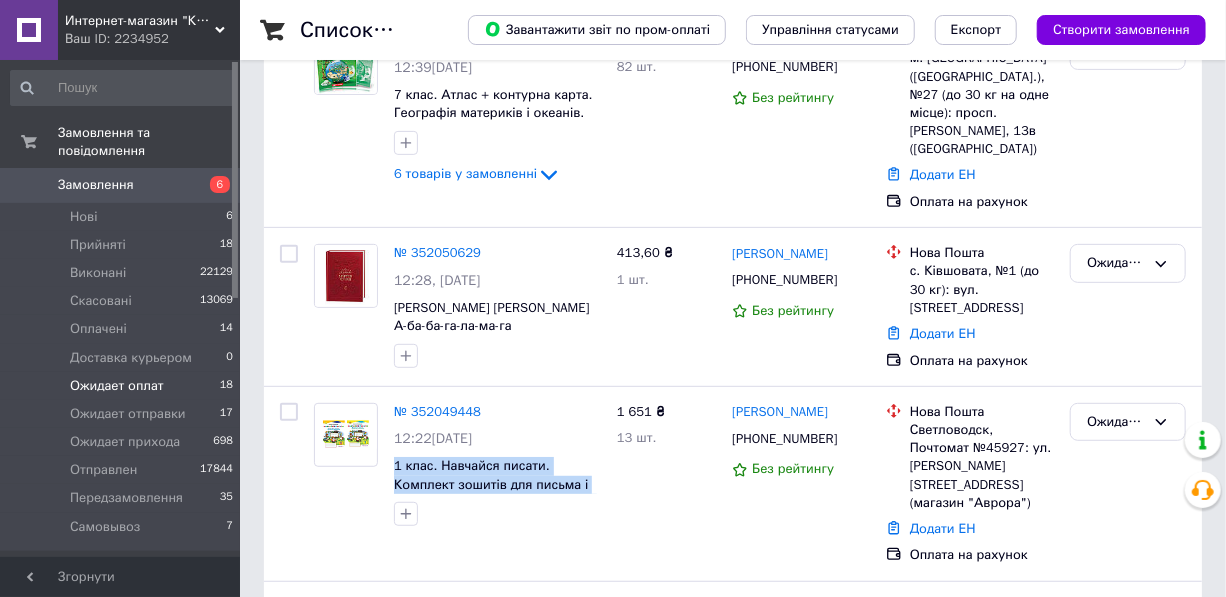 click on "Замовлення" at bounding box center (121, 185) 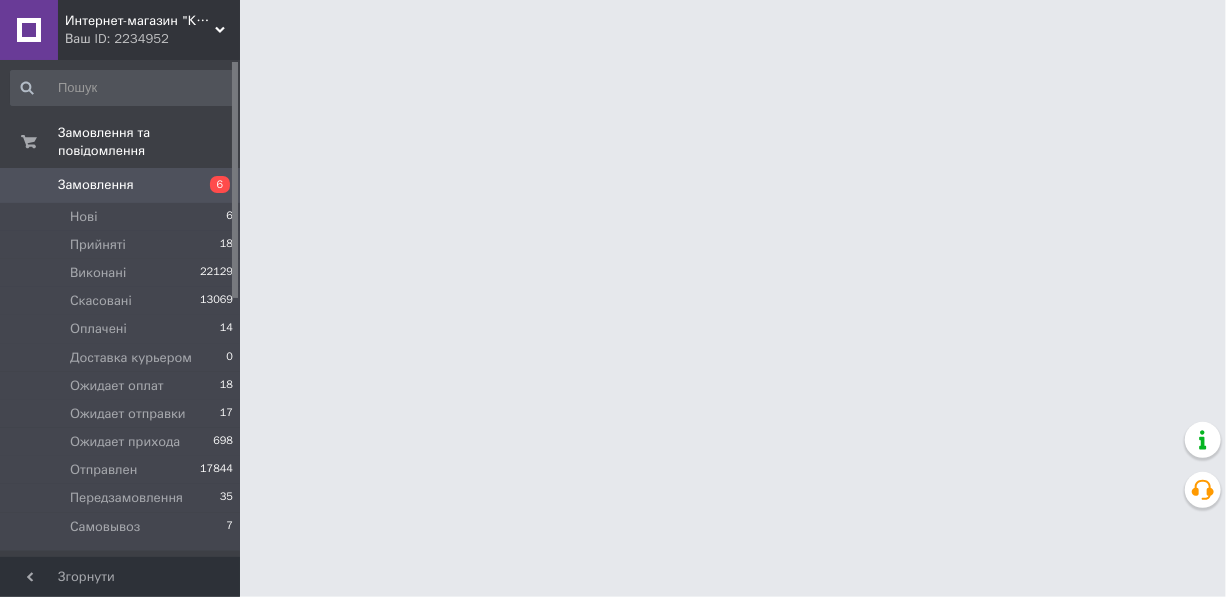 scroll, scrollTop: 0, scrollLeft: 0, axis: both 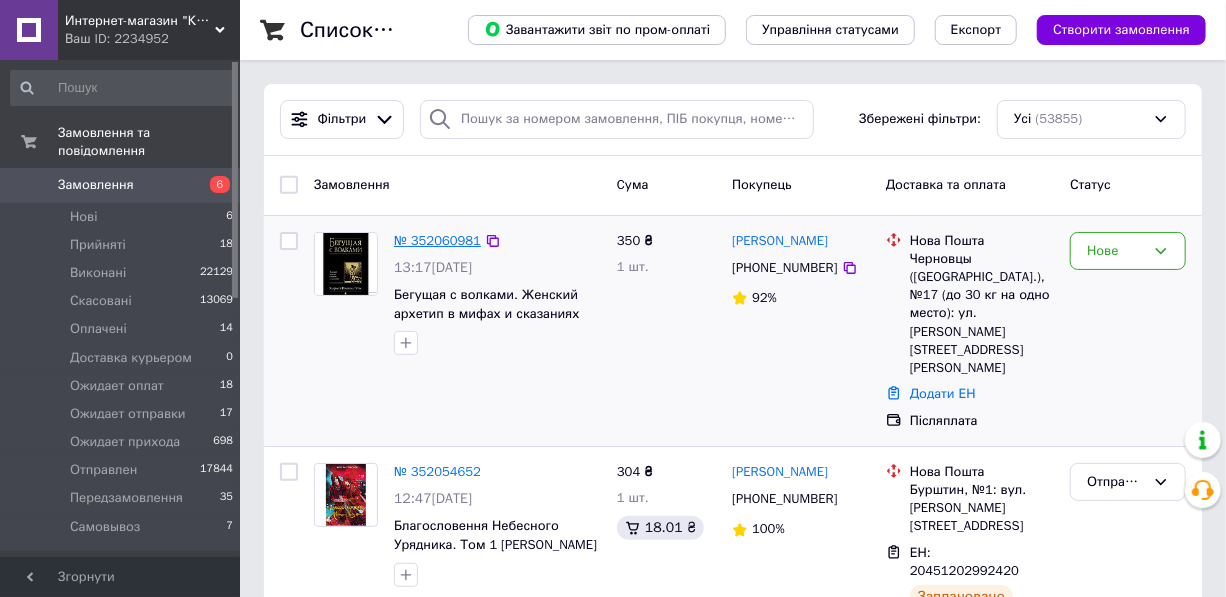 click on "№ 352060981" at bounding box center (437, 240) 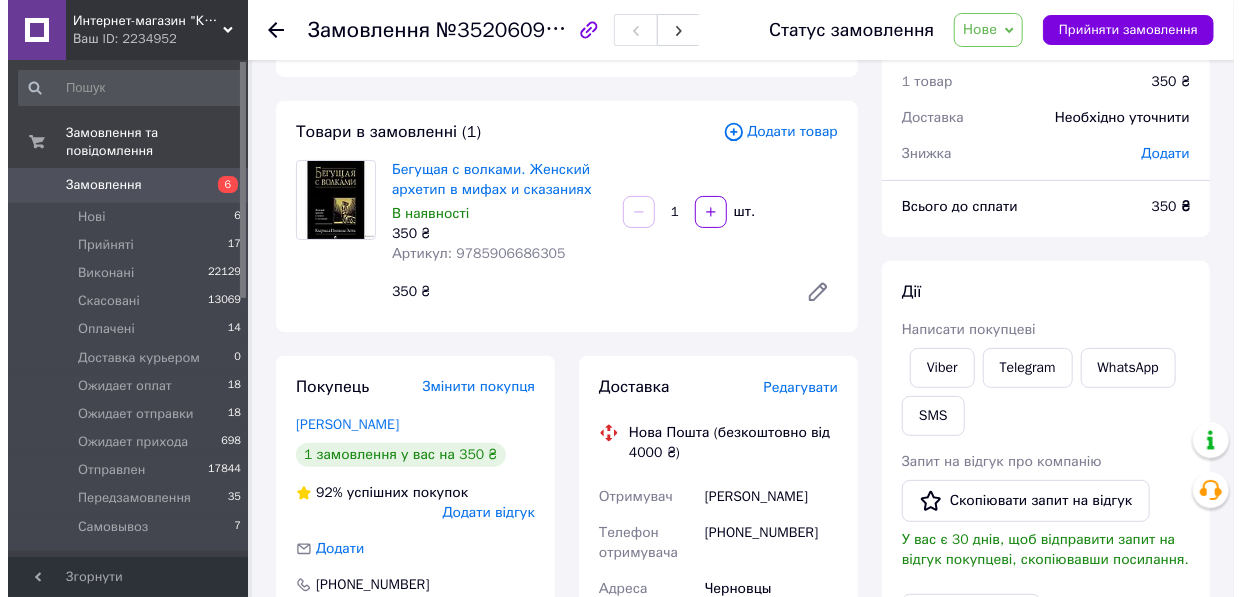 scroll, scrollTop: 181, scrollLeft: 0, axis: vertical 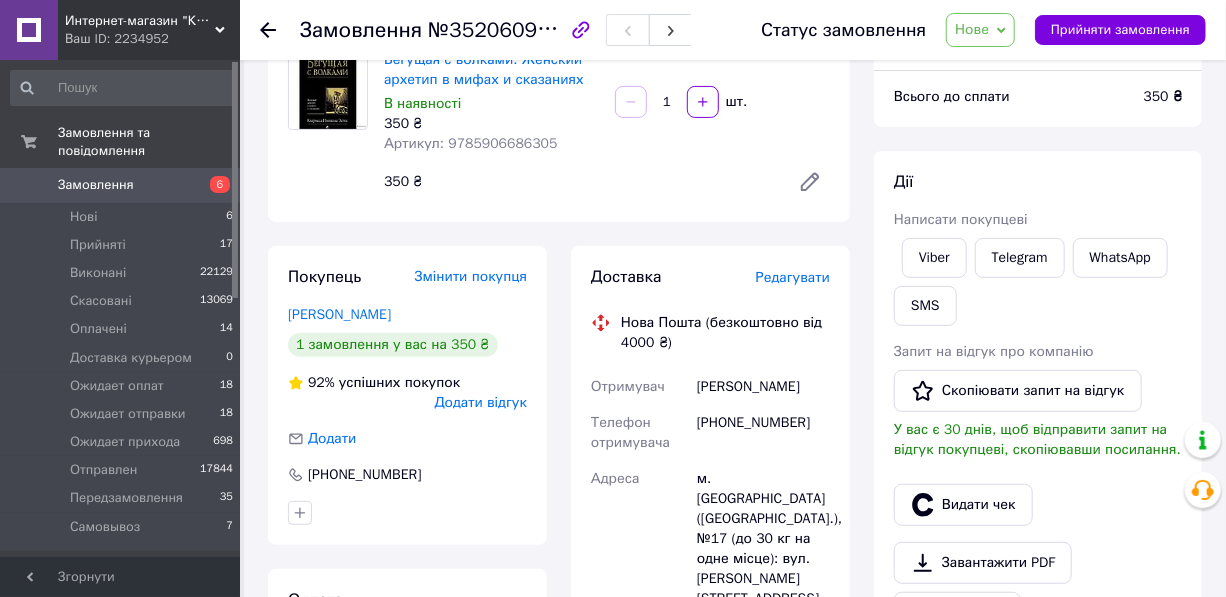 click on "Редагувати" at bounding box center [793, 277] 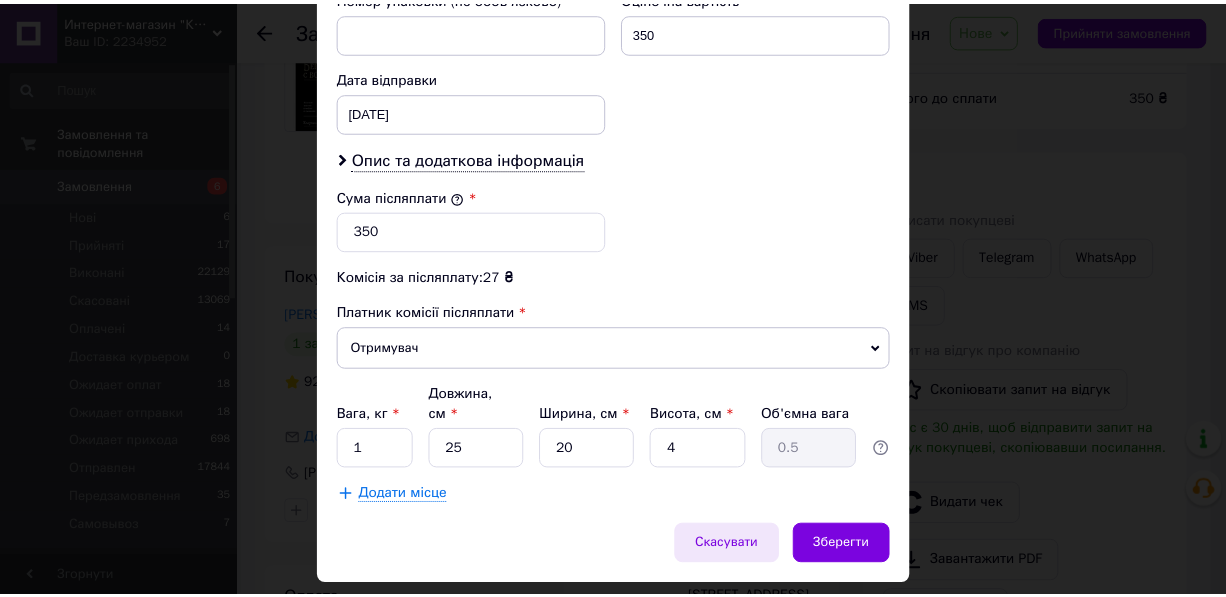 scroll, scrollTop: 925, scrollLeft: 0, axis: vertical 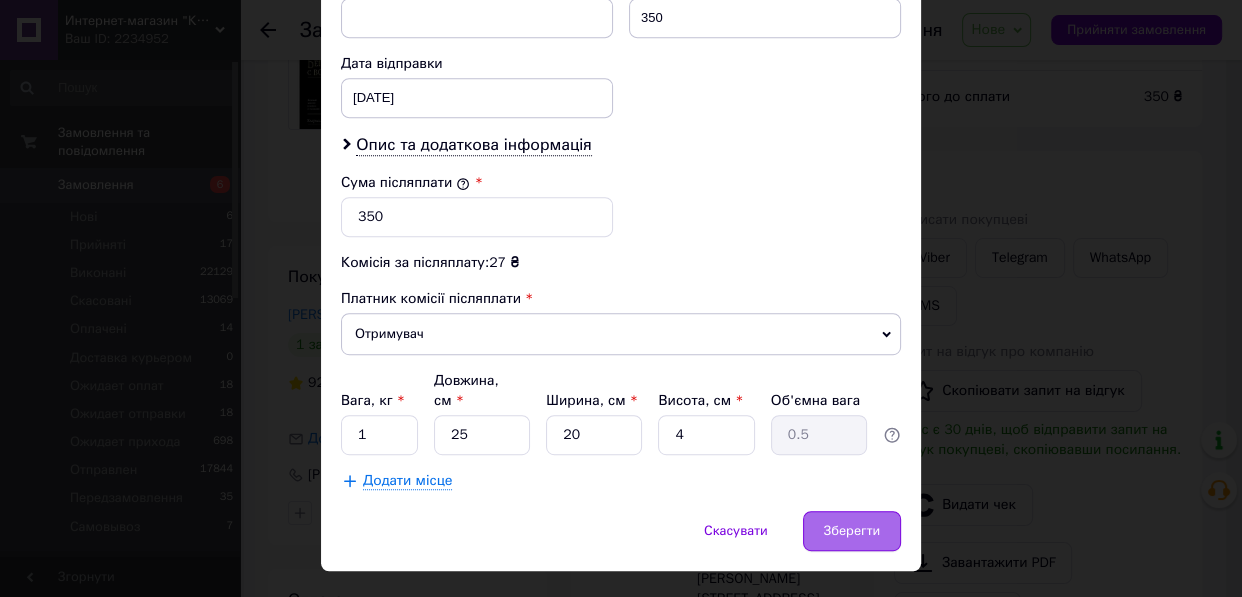 click on "Зберегти" at bounding box center [852, 531] 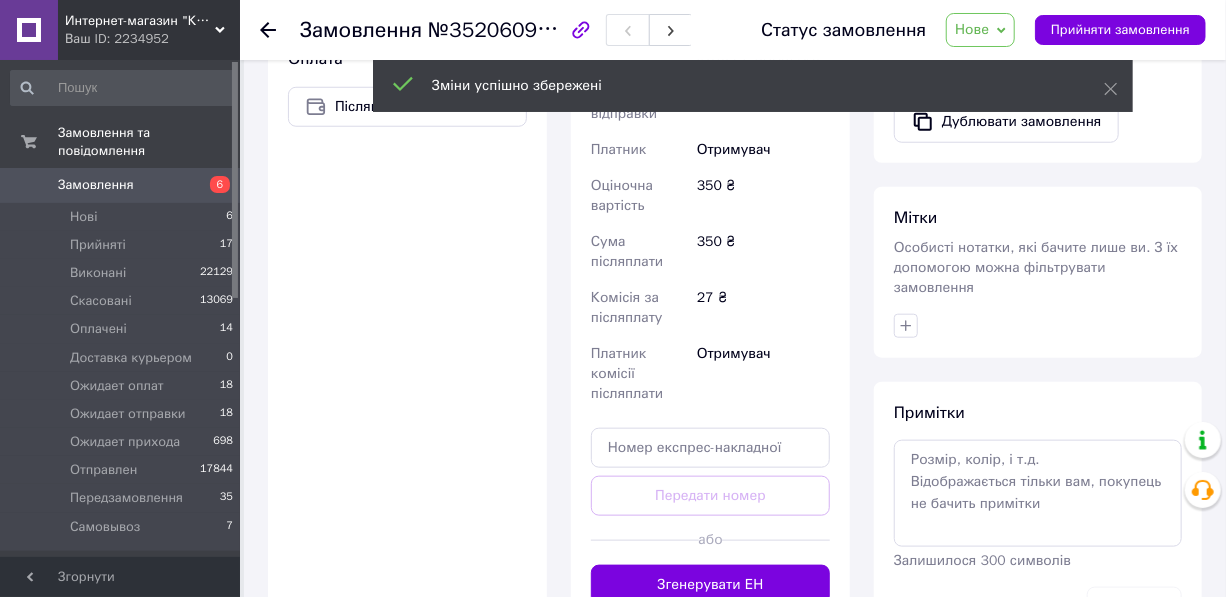 scroll, scrollTop: 727, scrollLeft: 0, axis: vertical 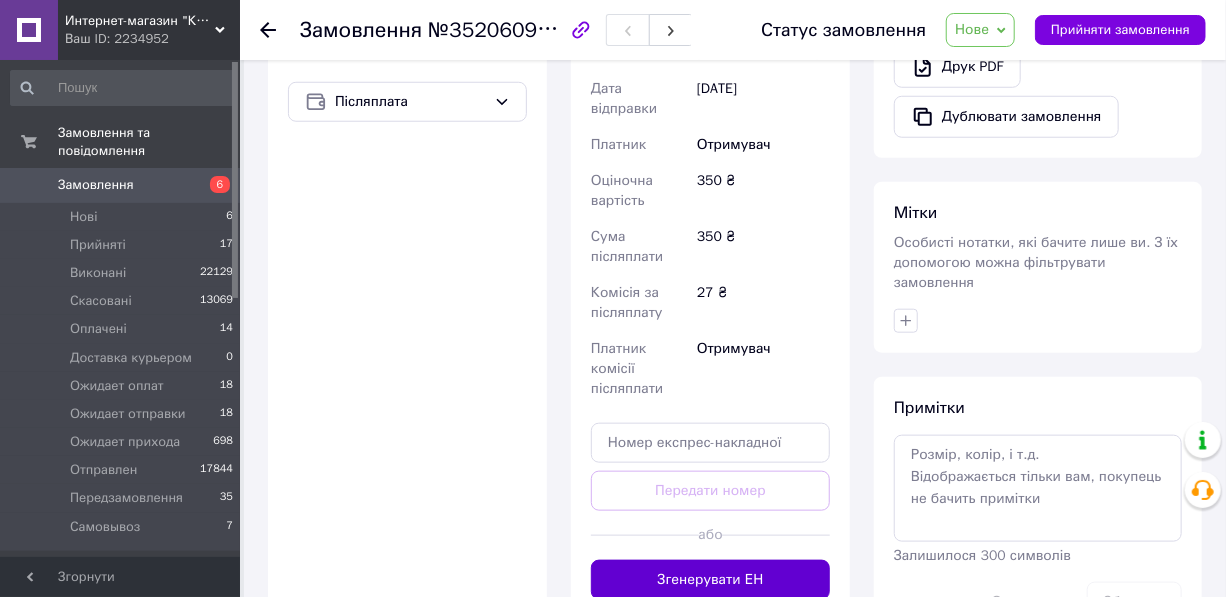 click on "Згенерувати ЕН" at bounding box center [710, 580] 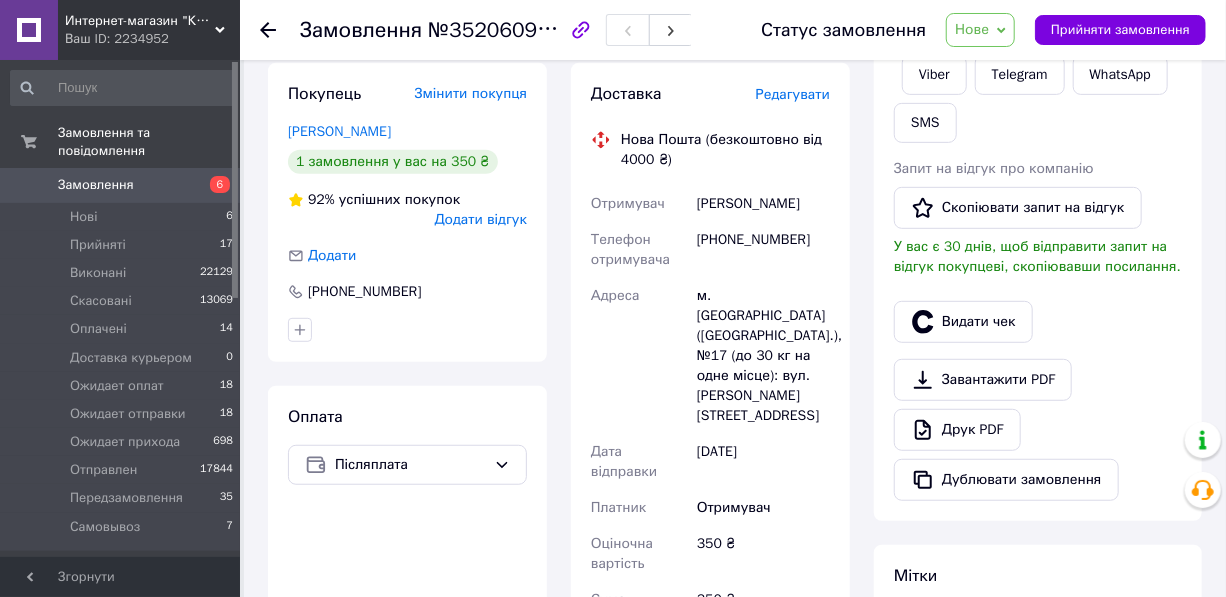 scroll, scrollTop: 363, scrollLeft: 0, axis: vertical 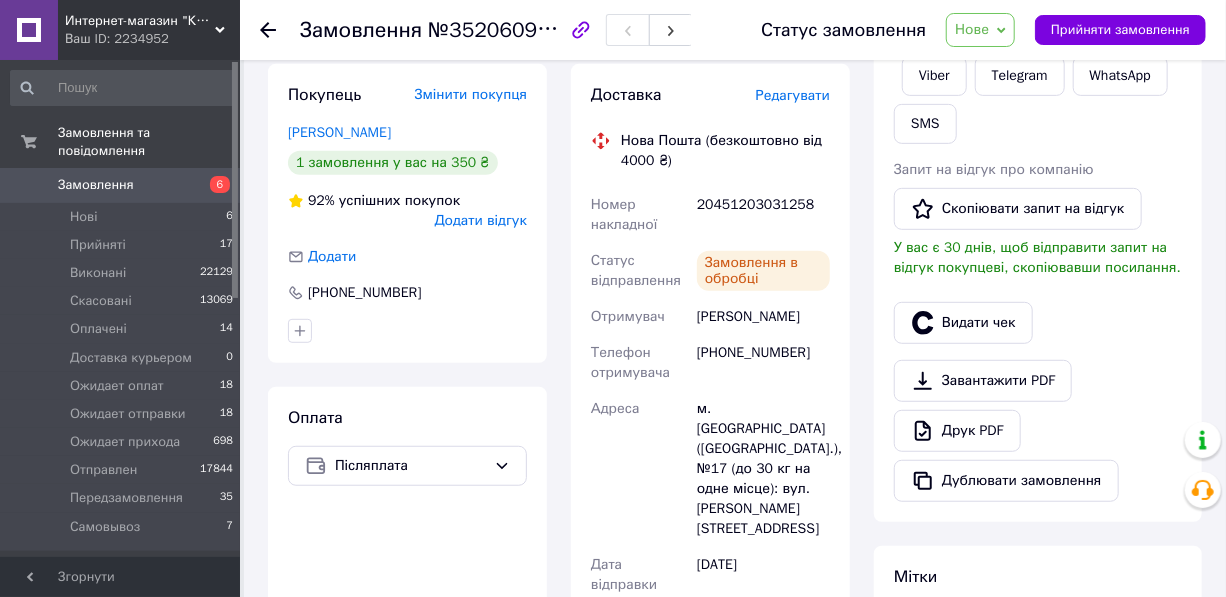 click on "20451203031258" at bounding box center [763, 215] 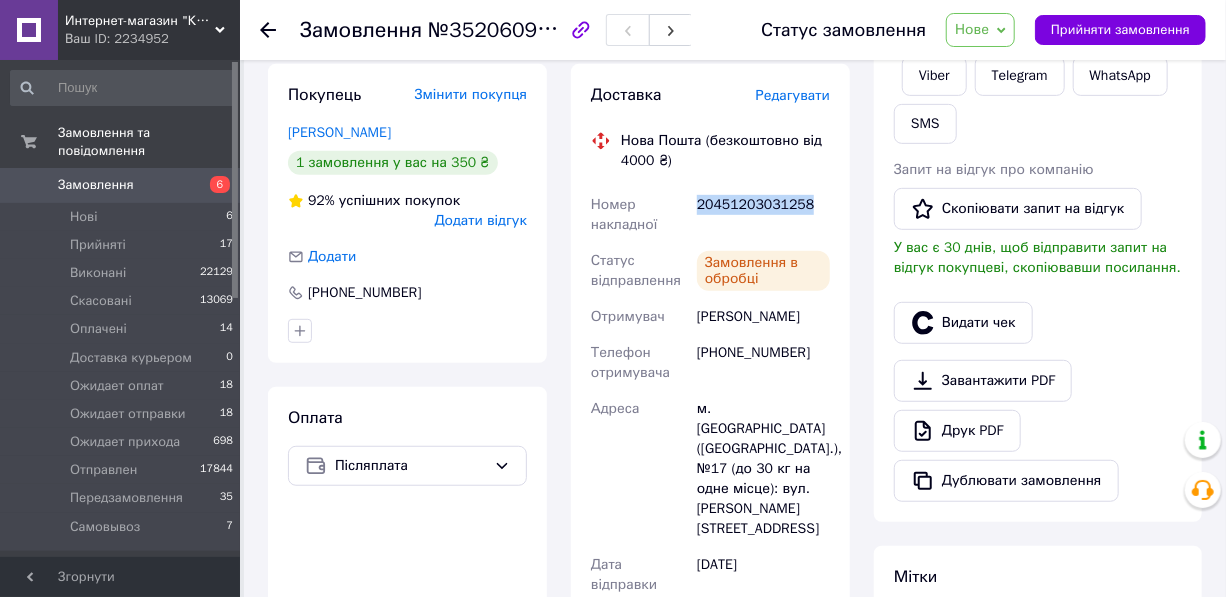 click on "20451203031258" at bounding box center [763, 215] 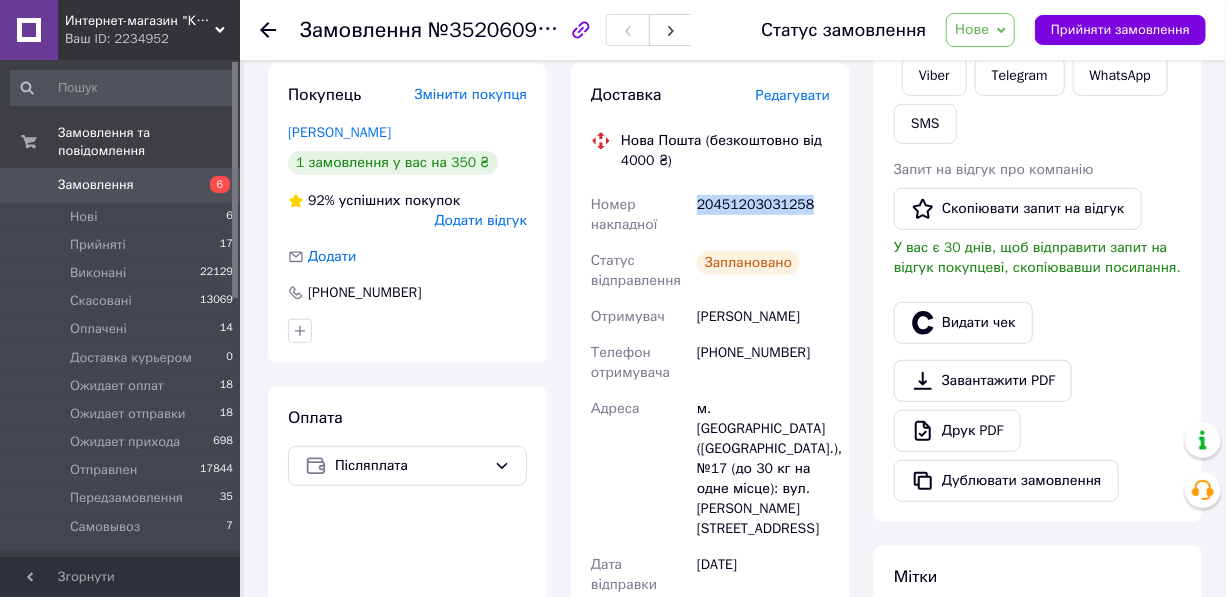 copy on "20451203031258" 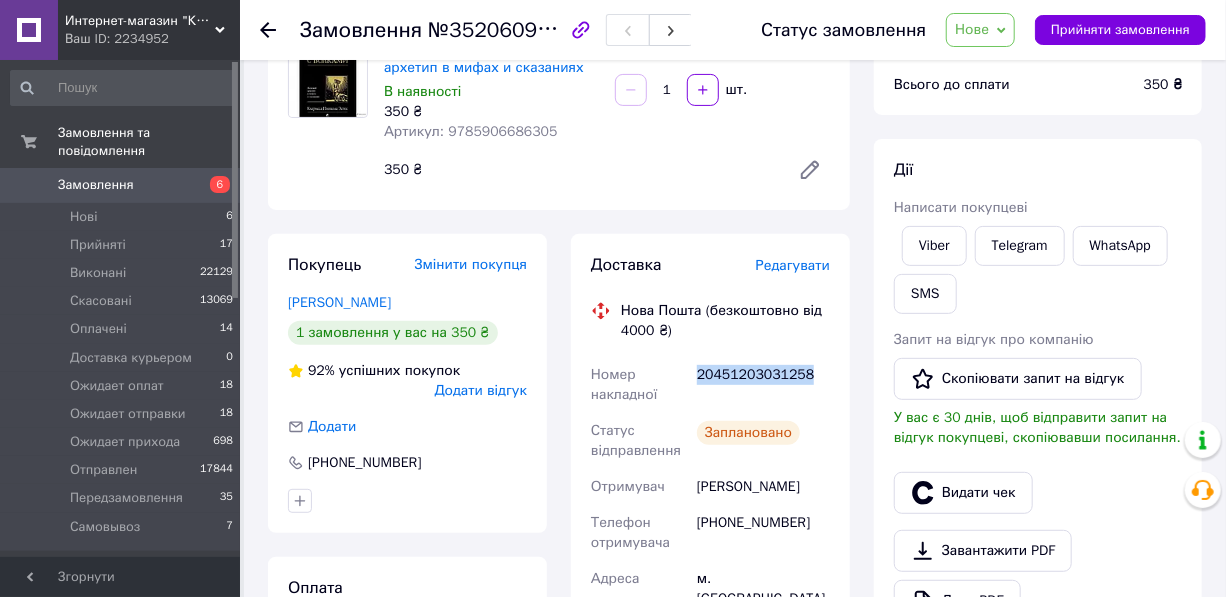 scroll, scrollTop: 181, scrollLeft: 0, axis: vertical 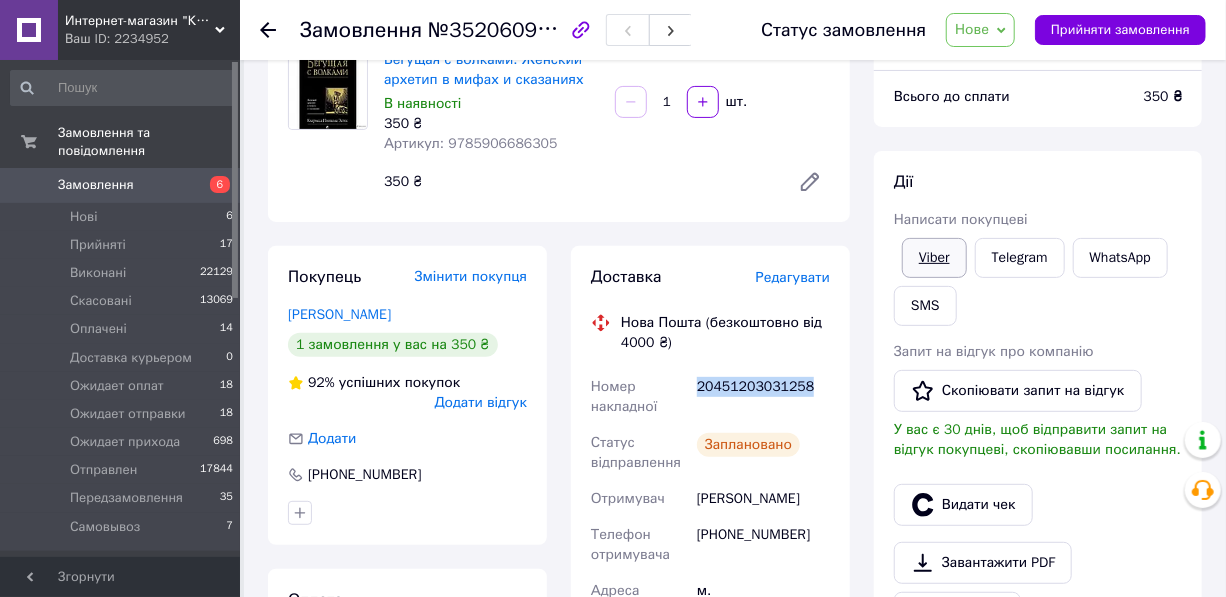 click on "Viber" at bounding box center [934, 258] 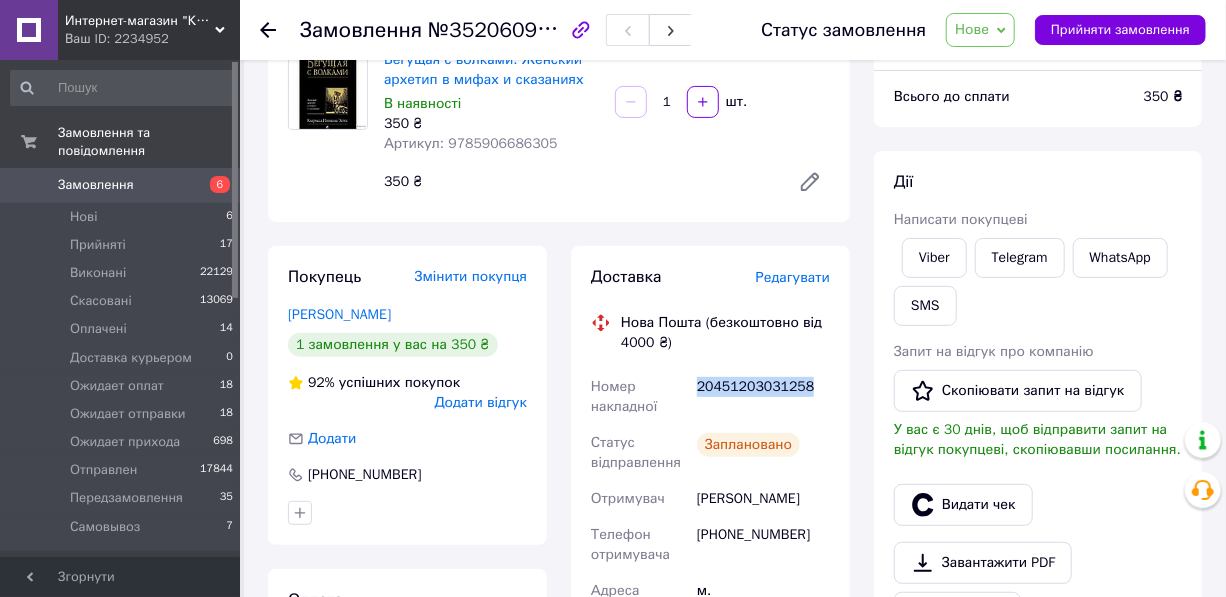 click on "Нове" at bounding box center [972, 29] 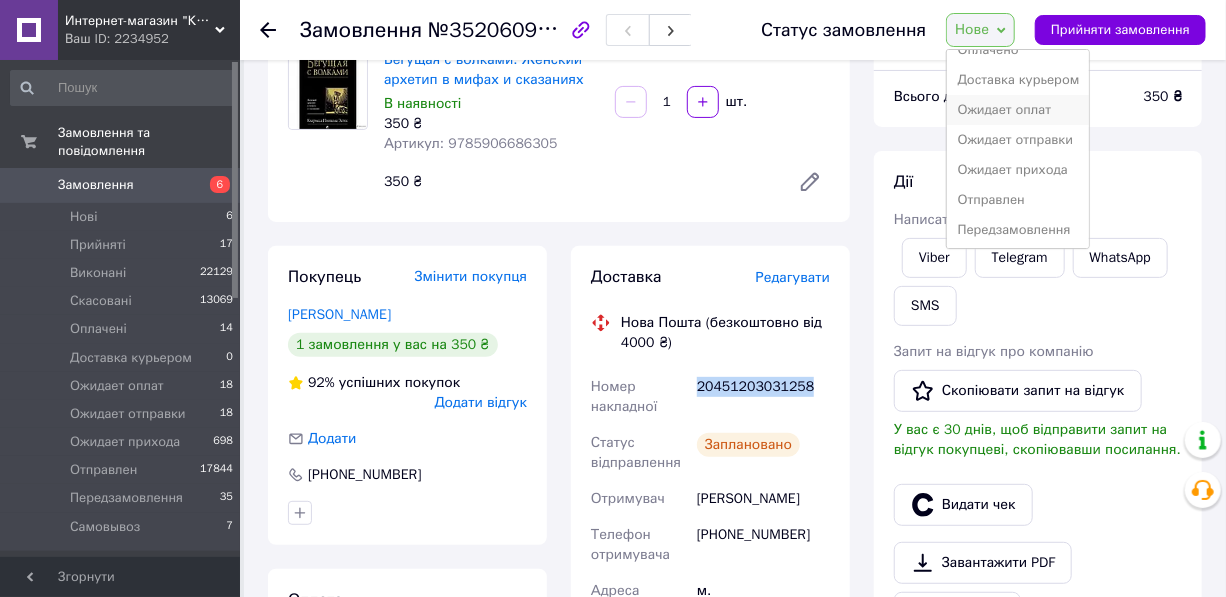 scroll, scrollTop: 141, scrollLeft: 0, axis: vertical 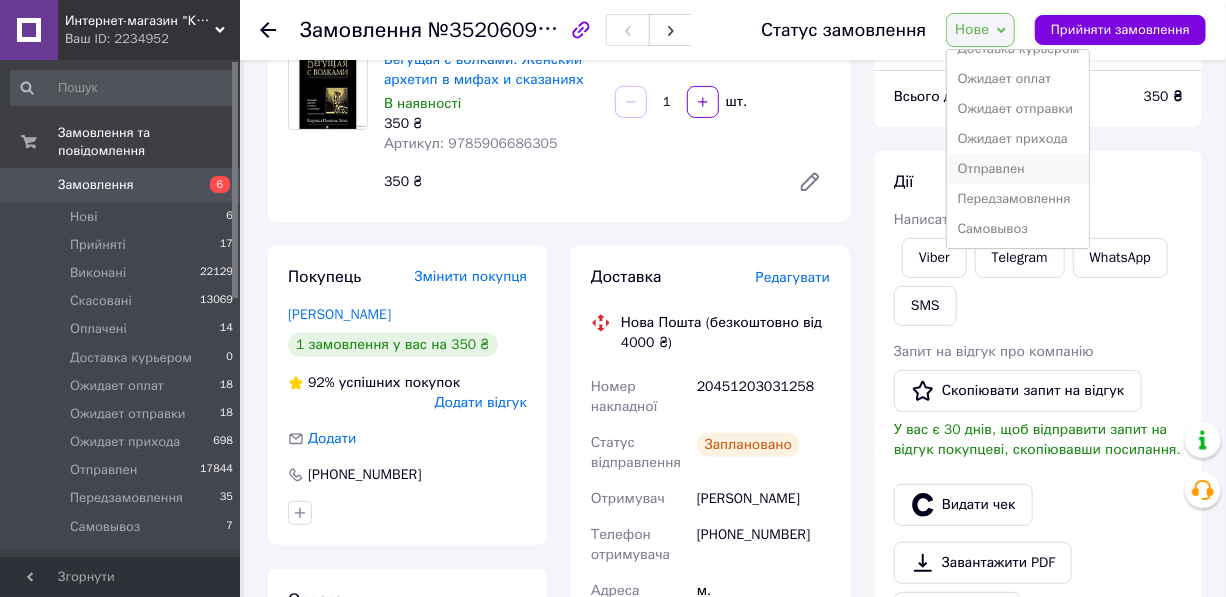 click on "Отправлен" at bounding box center [1018, 169] 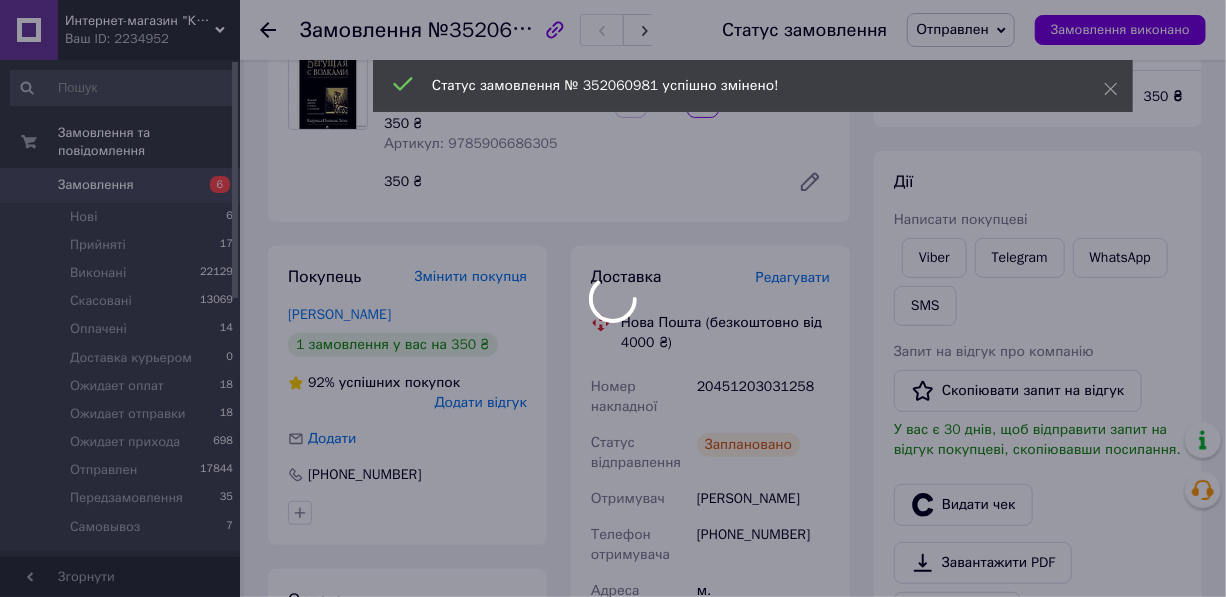 click on "Интернет-магазин "КНИЖЕЧКА" Ваш ID: 2234952 Сайт Интернет-магазин "КНИЖЕЧКА" Кабінет покупця Перевірити стан системи Сторінка на порталі Довідка Вийти Замовлення та повідомлення Замовлення 6 Нові 6 Прийняті 17 Виконані 22129 Скасовані 13069 Оплачені 14 Доставка курьером 0 Ожидает оплат 18 Ожидает отправки 18 Ожидает прихода 698 Отправлен 17844 Передзамовлення 35 Самовывоз 7 Повідомлення 99+ Товари та послуги Сповіщення 99+ 25 Показники роботи компанії Панель управління Відгуки Клієнти Каталог ProSale Аналітика Управління сайтом 1" at bounding box center [613, 753] 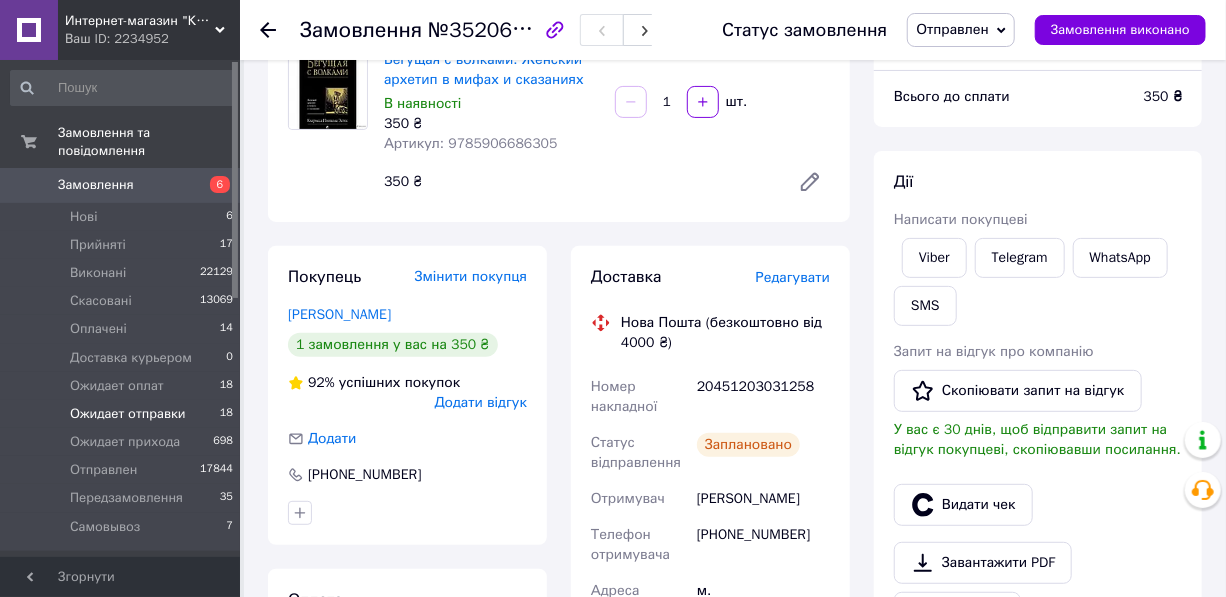click on "Ожидает отправки" at bounding box center (128, 414) 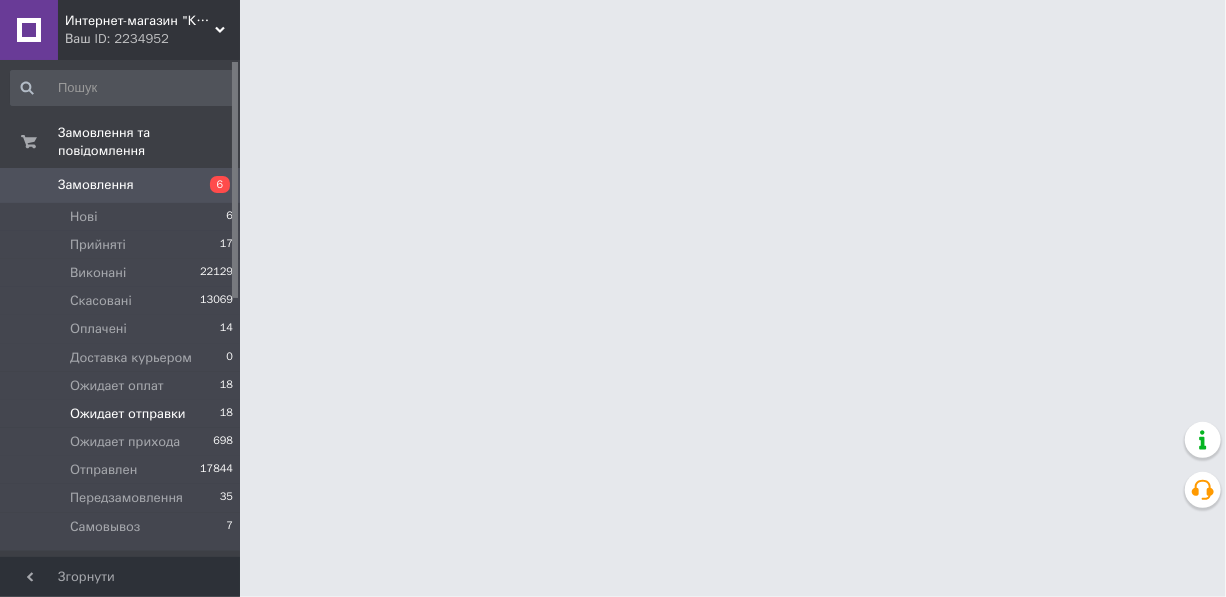 scroll, scrollTop: 0, scrollLeft: 0, axis: both 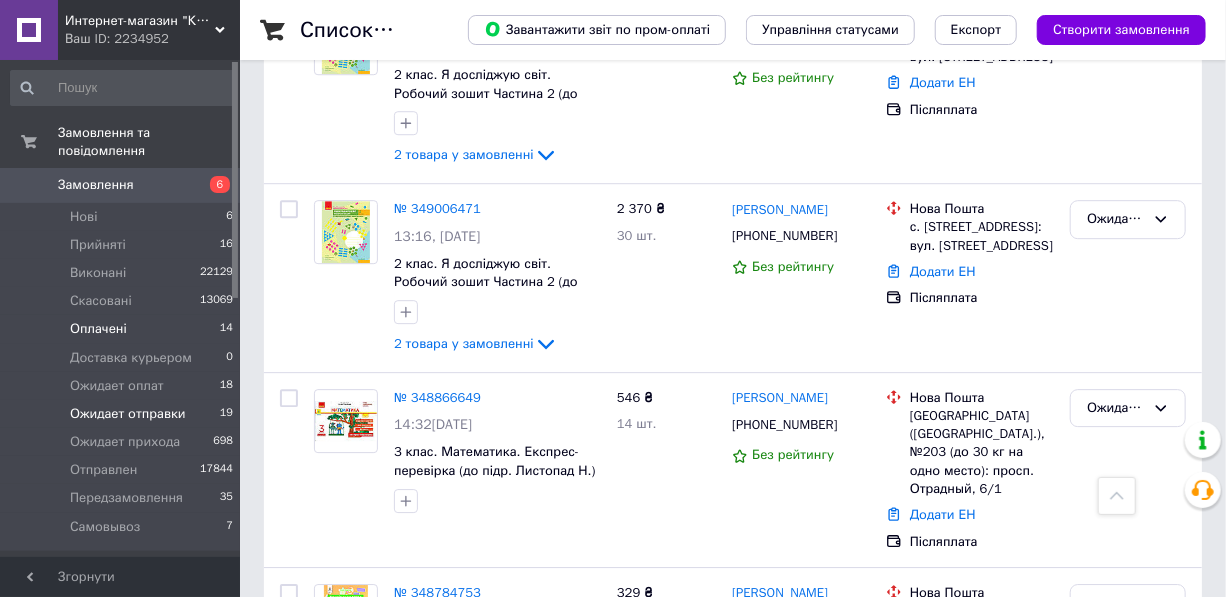 click on "Оплачені" at bounding box center (98, 329) 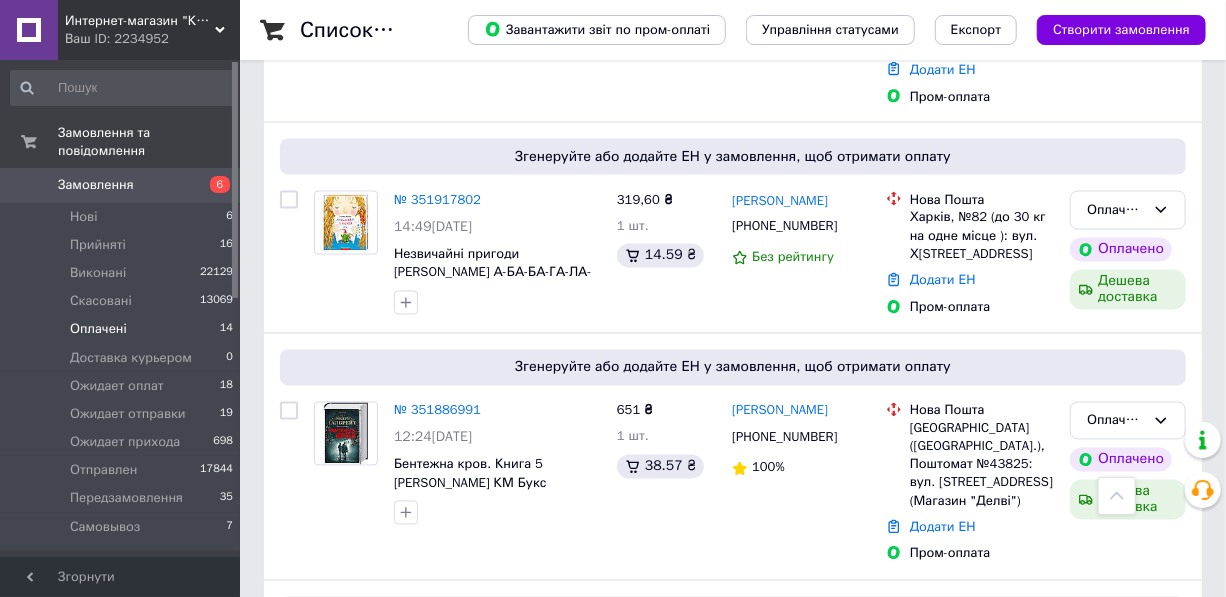 scroll, scrollTop: 1545, scrollLeft: 0, axis: vertical 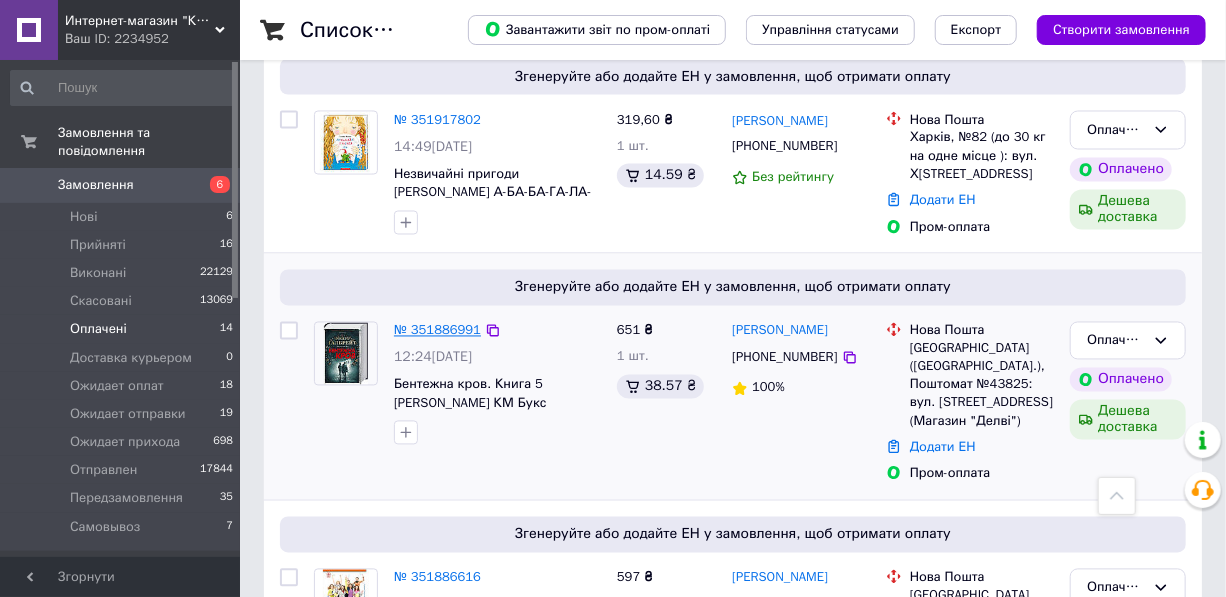 click on "№ 351886991" at bounding box center (437, 330) 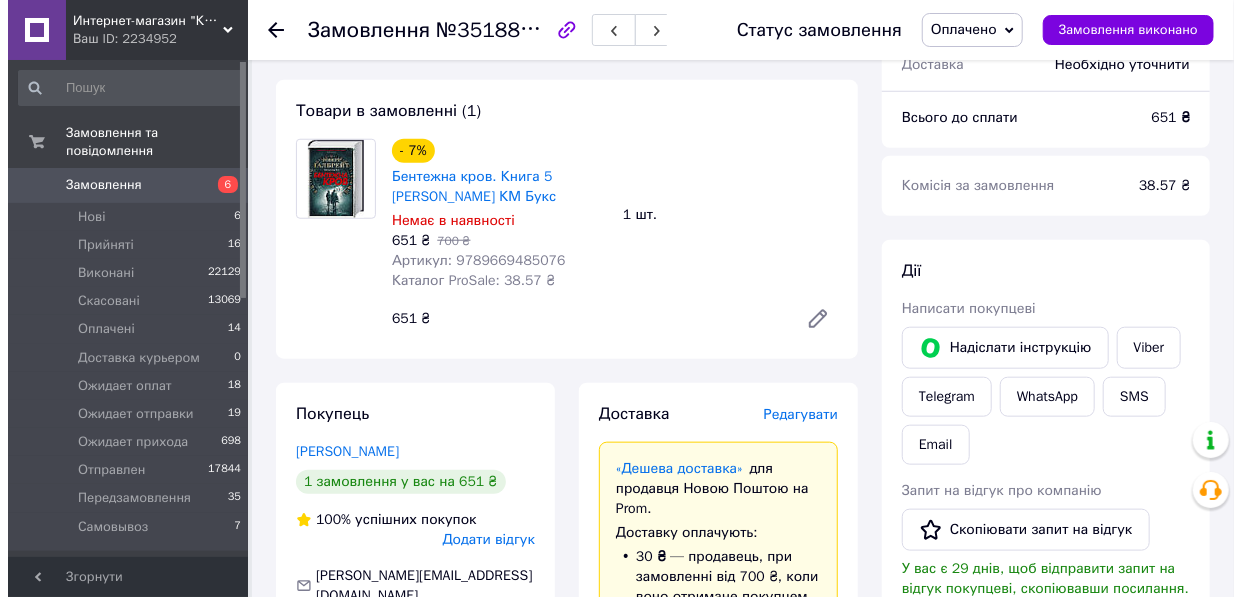 scroll, scrollTop: 716, scrollLeft: 0, axis: vertical 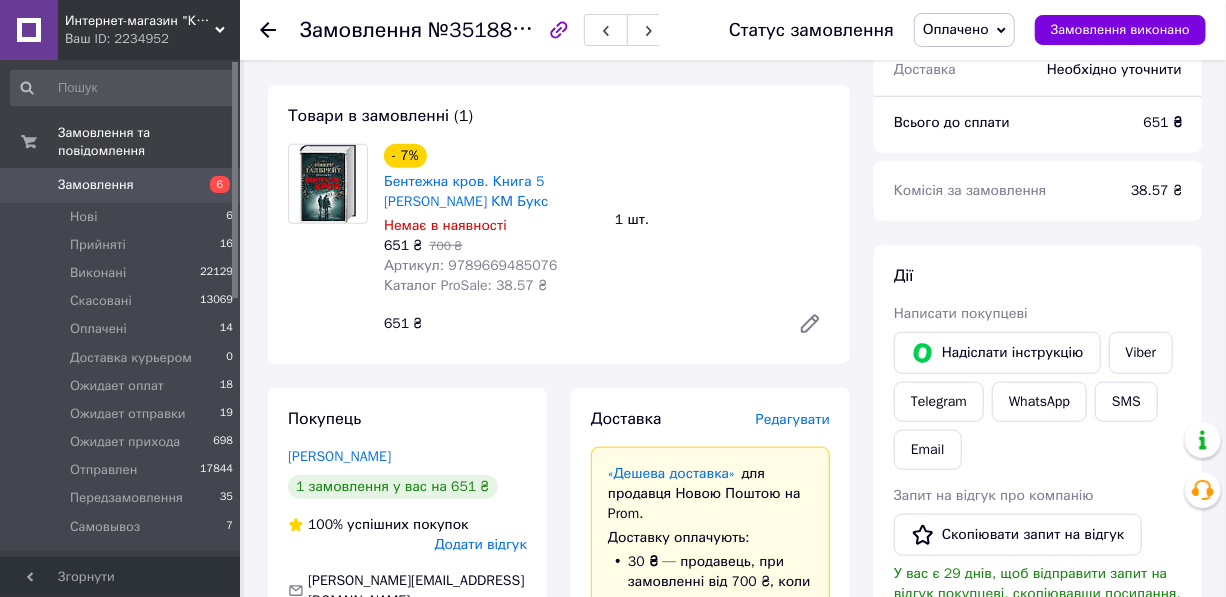 click on "Редагувати" at bounding box center (793, 419) 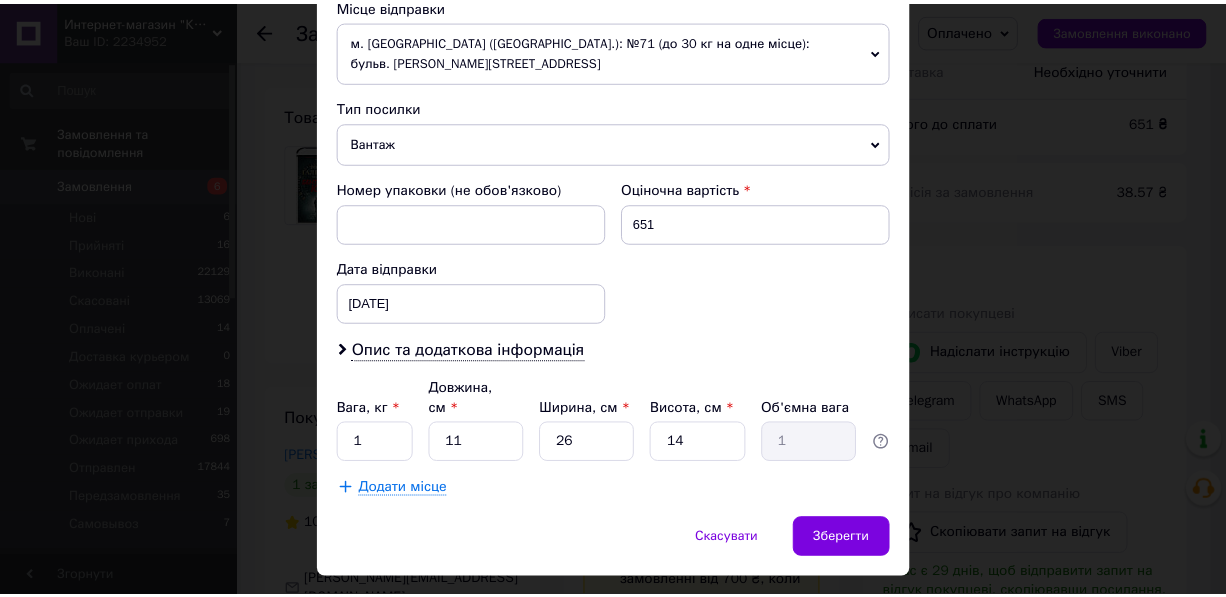 scroll, scrollTop: 728, scrollLeft: 0, axis: vertical 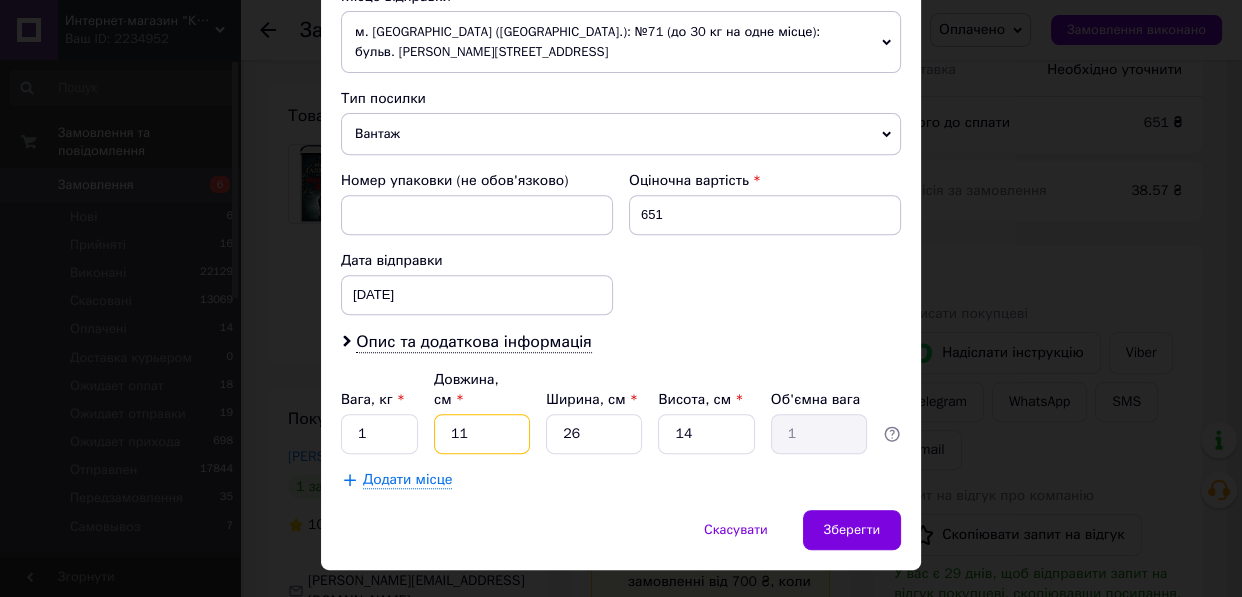 click on "11" at bounding box center (482, 434) 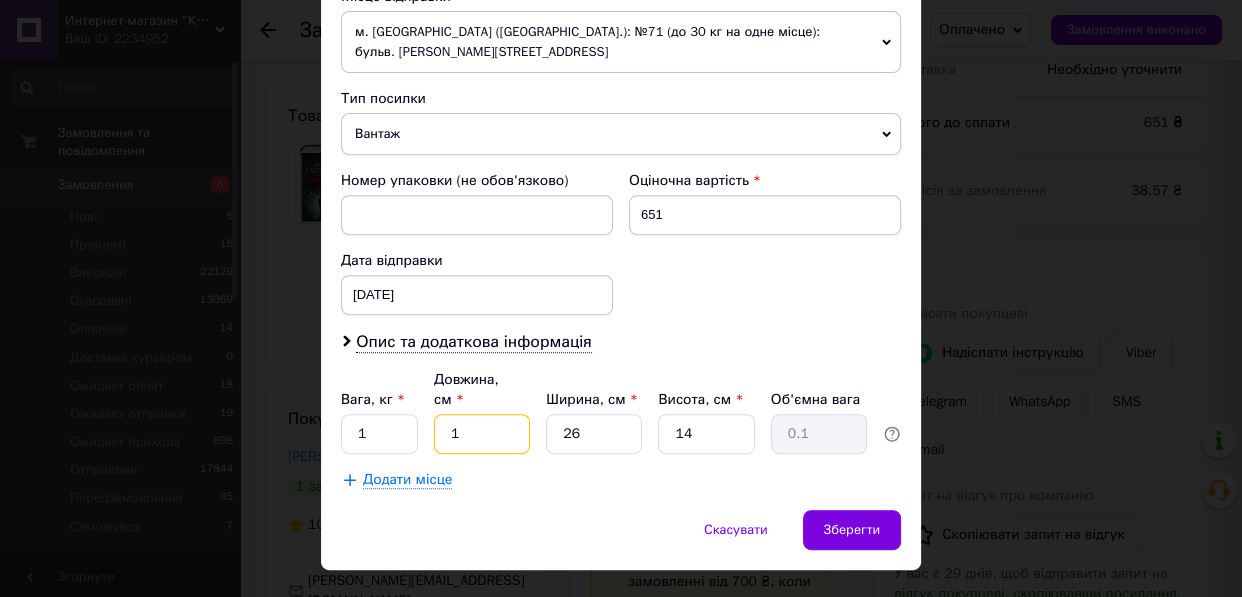 type 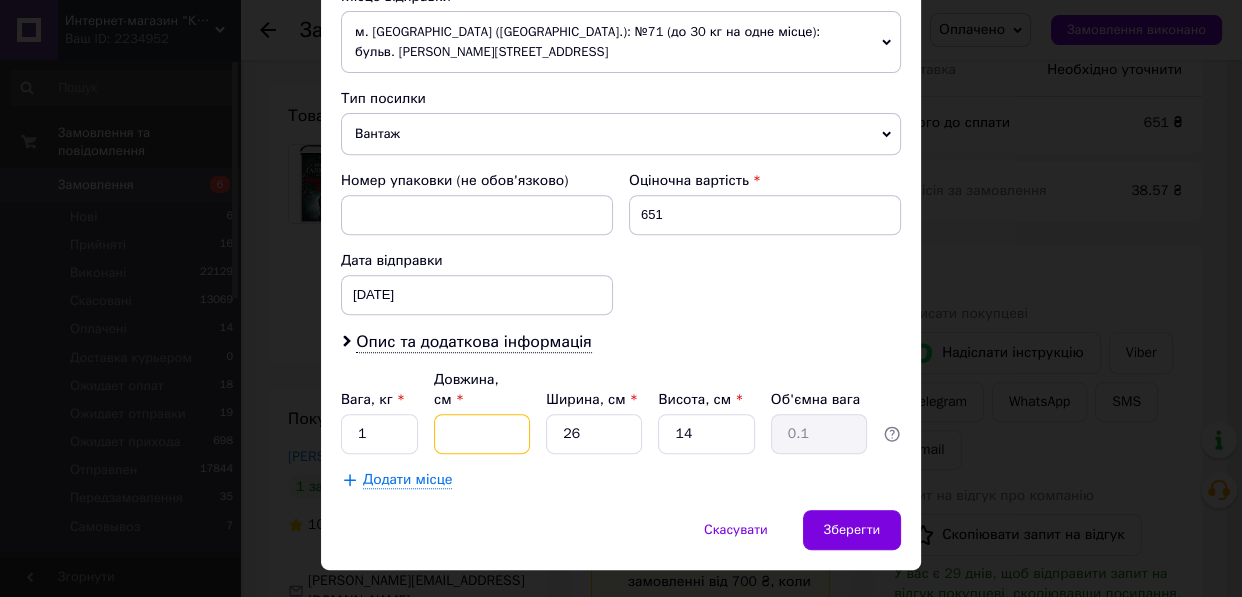 type 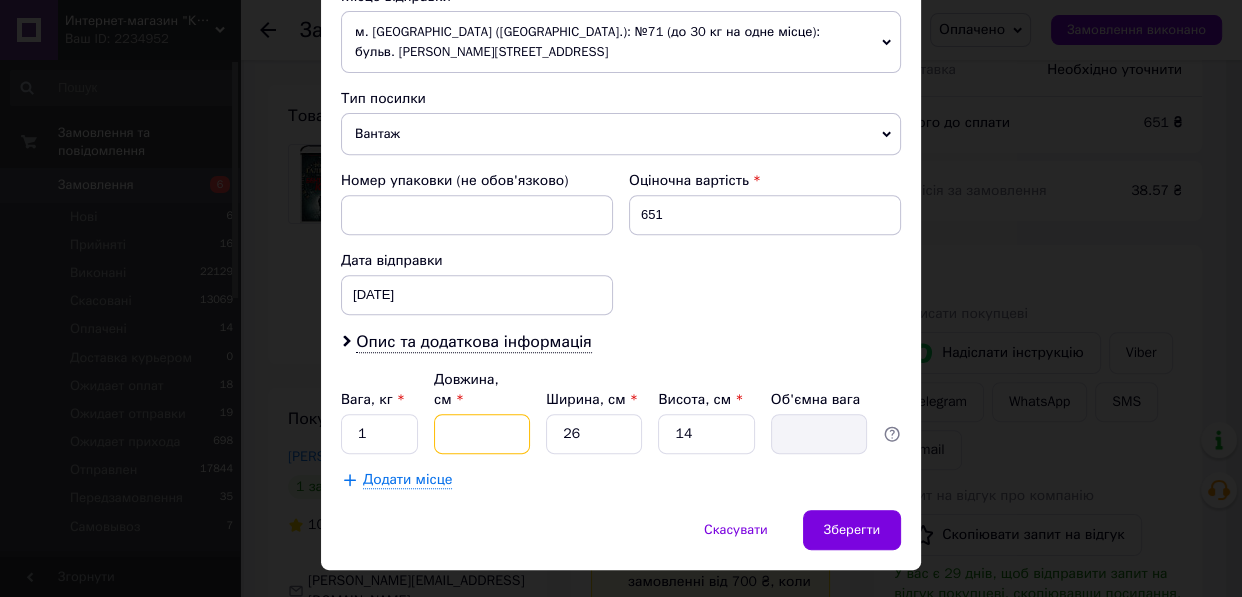 type on "2" 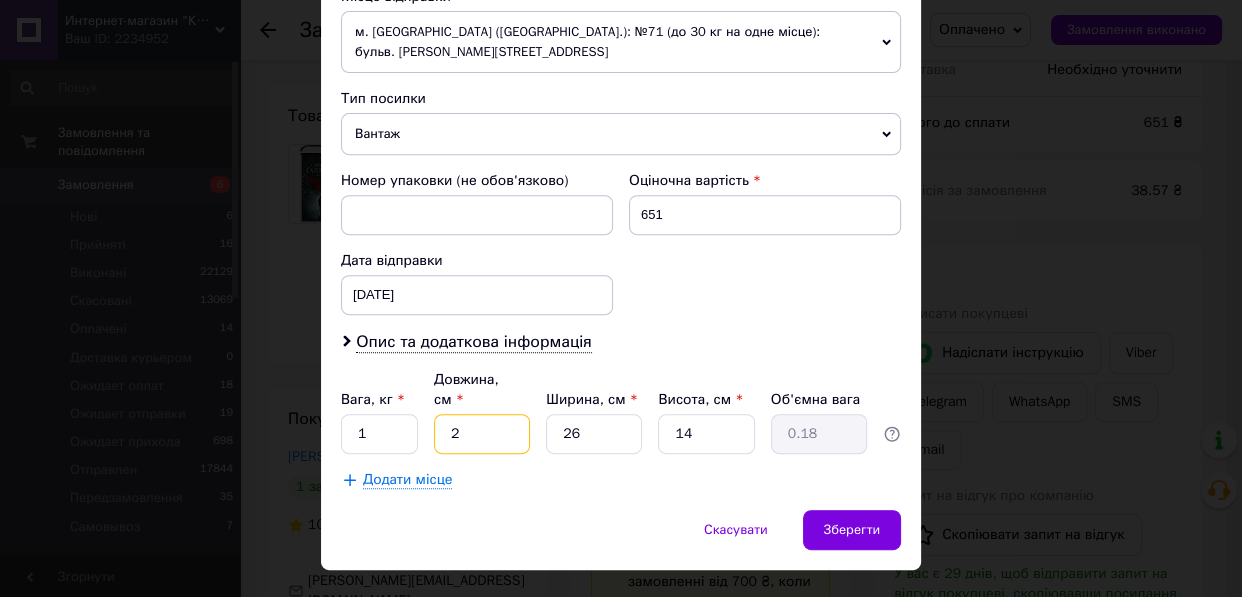 type on "22" 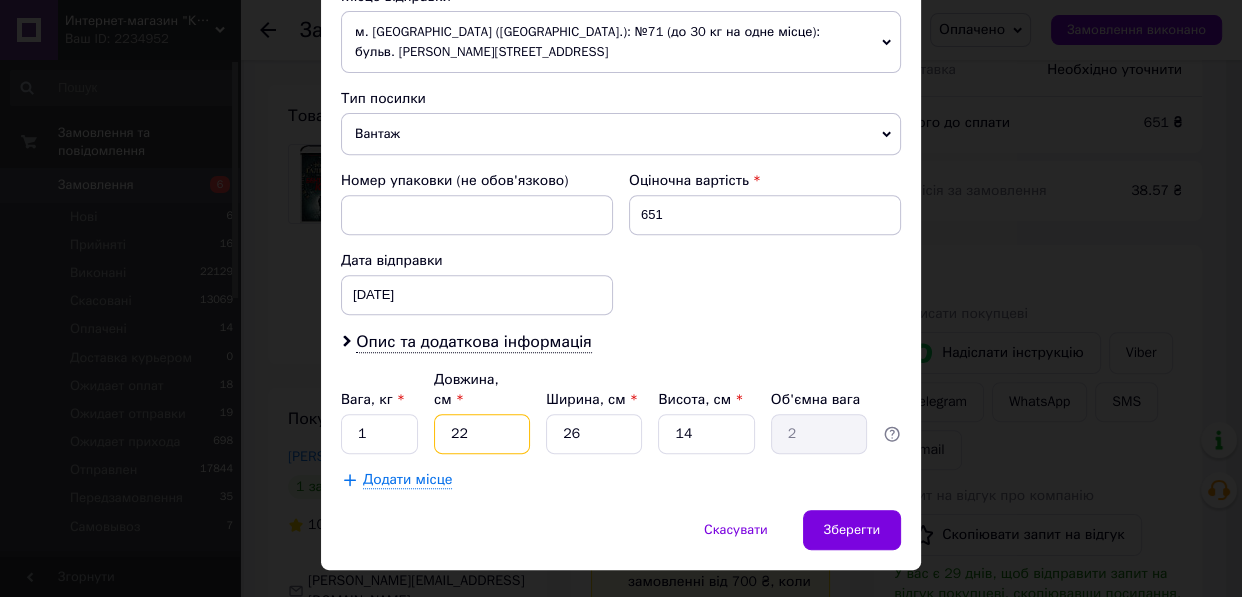 type on "22" 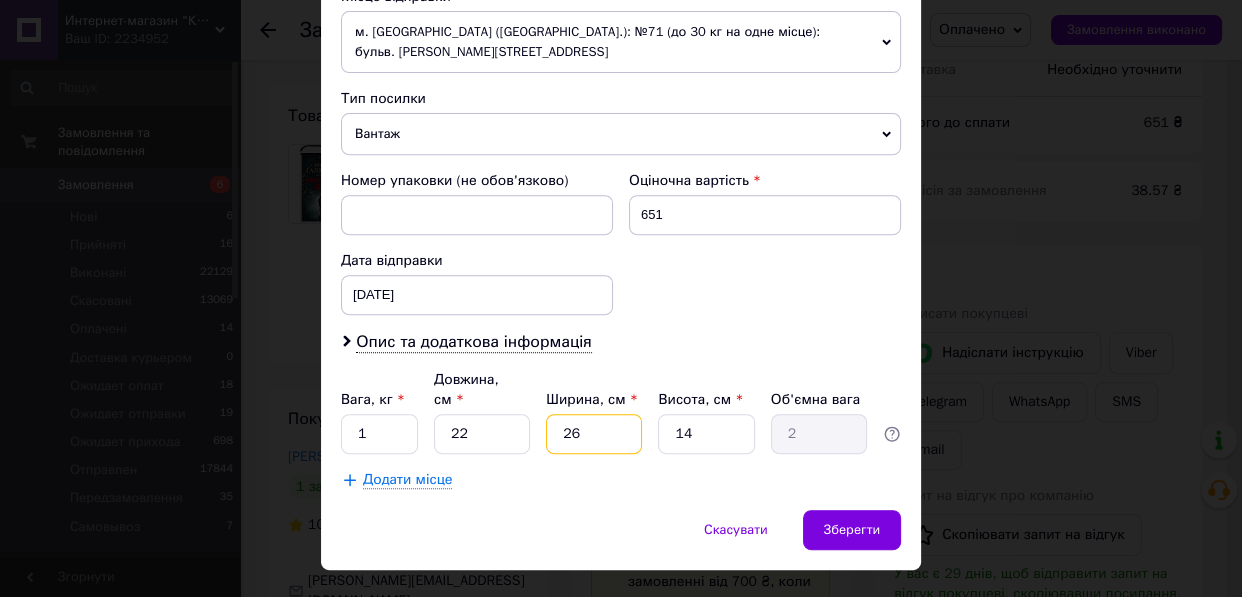 click on "26" at bounding box center (594, 434) 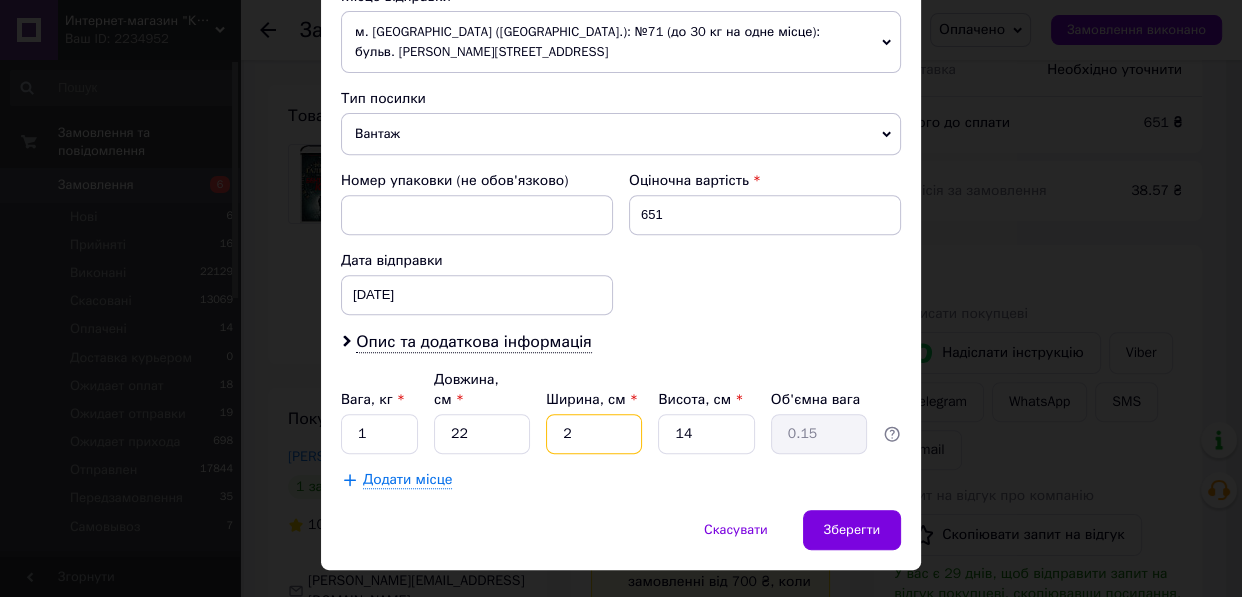 type on "20" 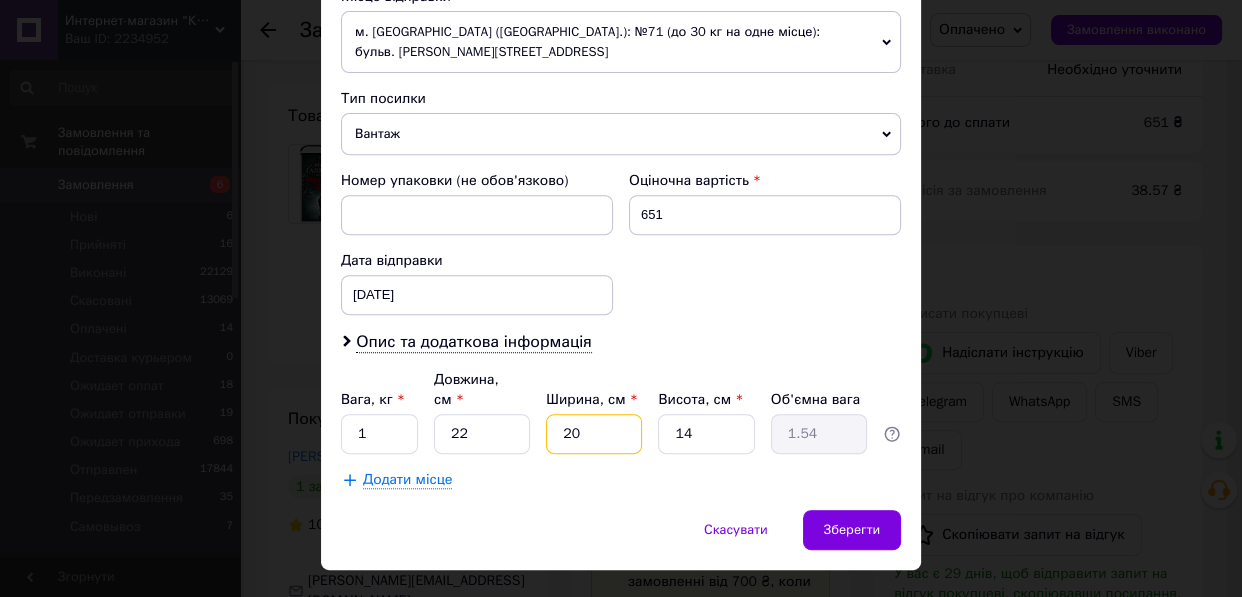 type on "20" 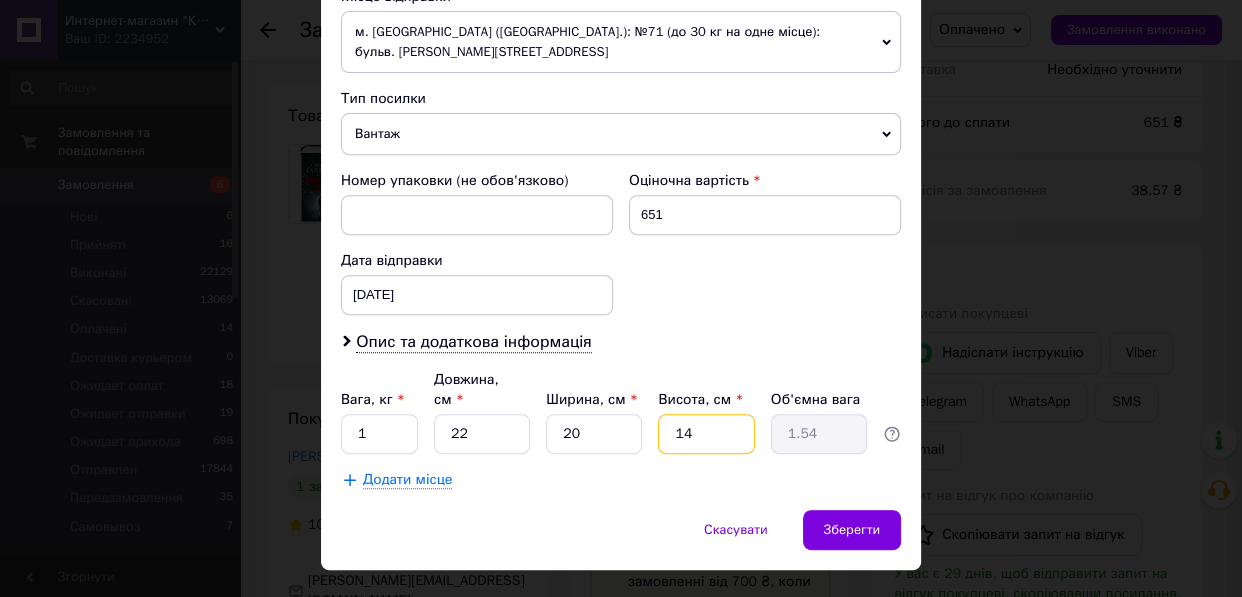 click on "14" at bounding box center [706, 434] 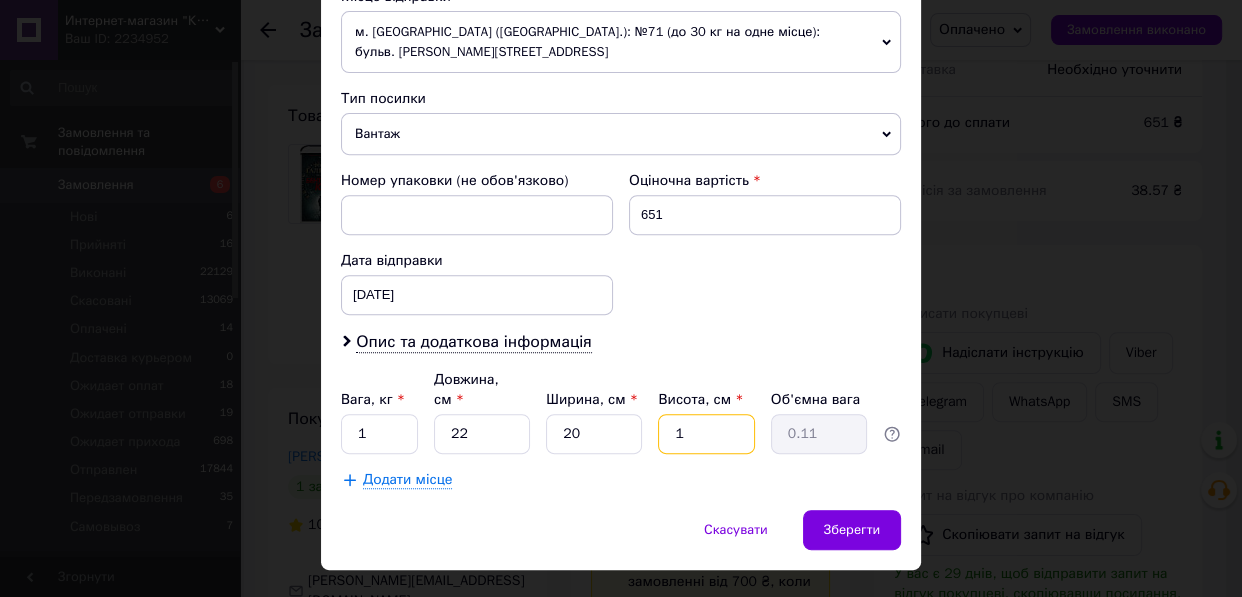 type 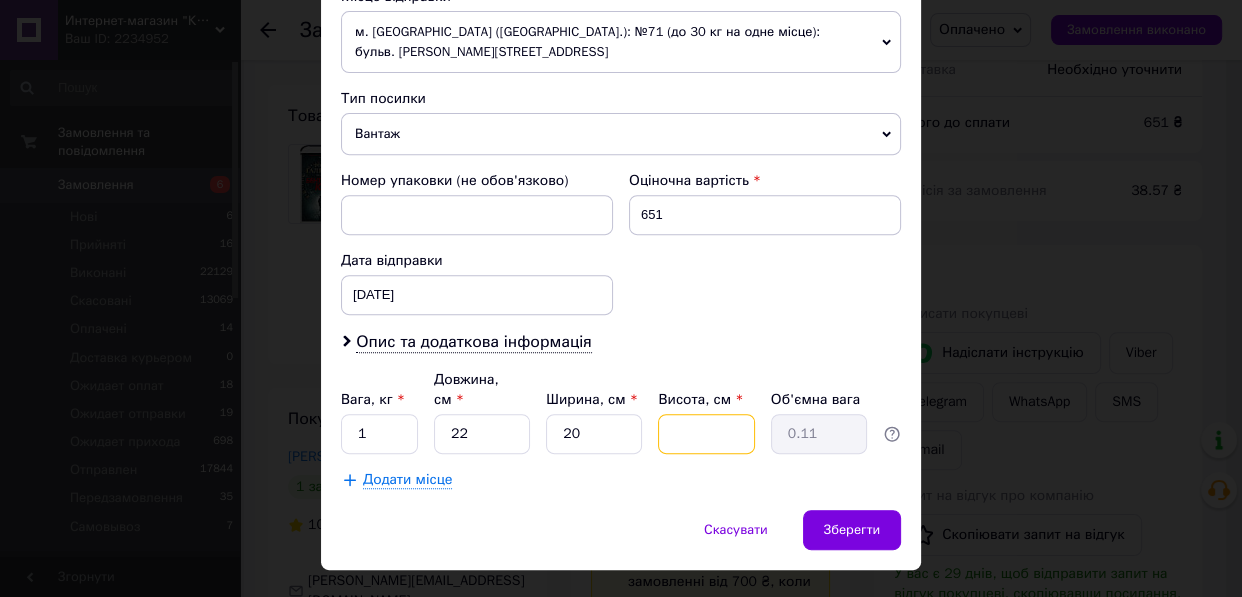 type 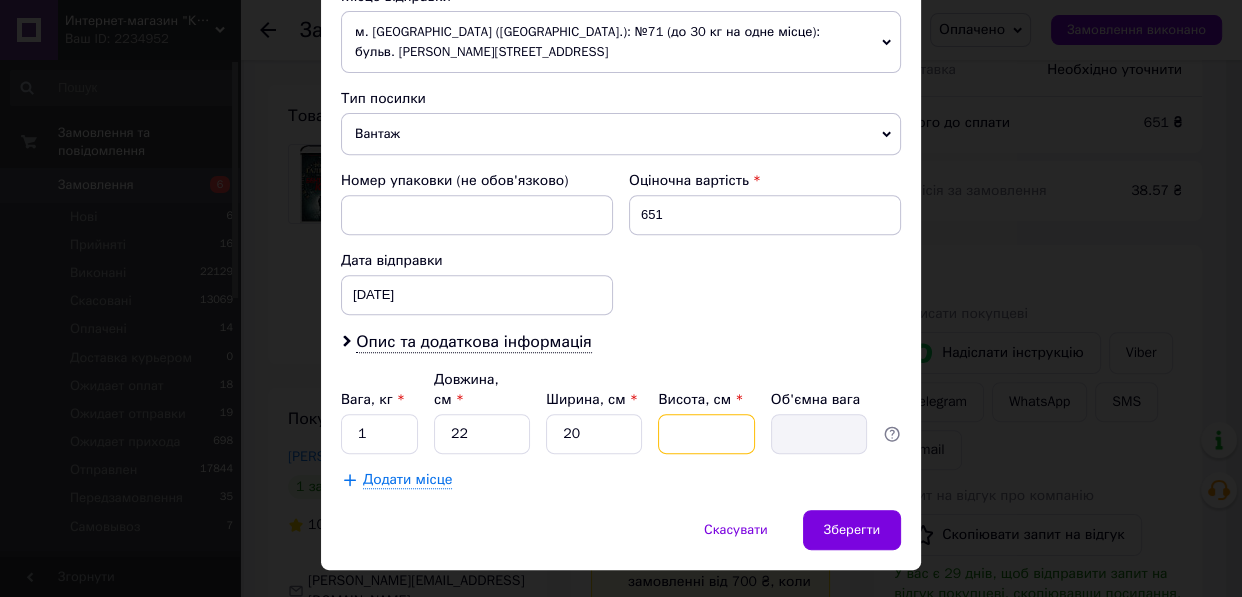 type on "8" 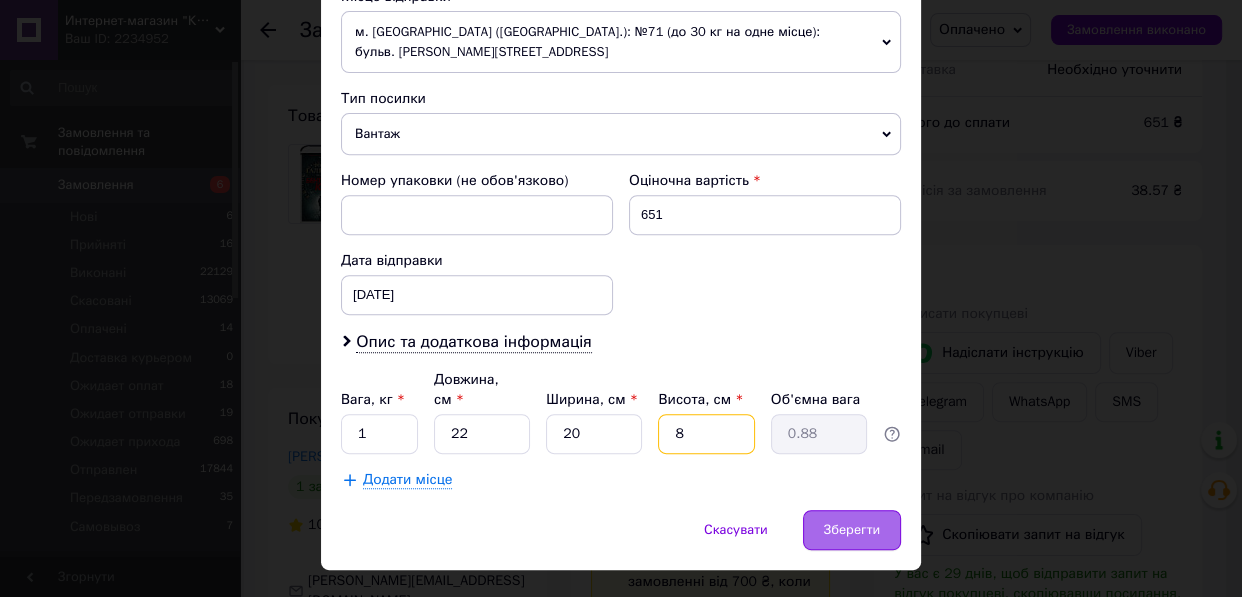 type on "8" 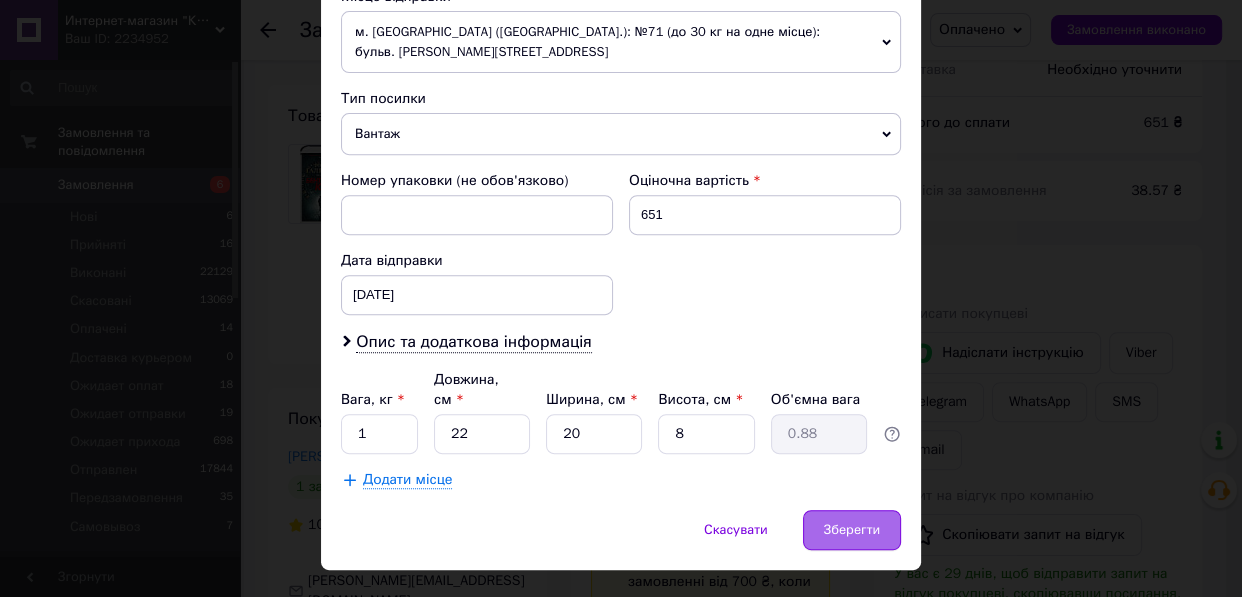 click on "Зберегти" at bounding box center (852, 530) 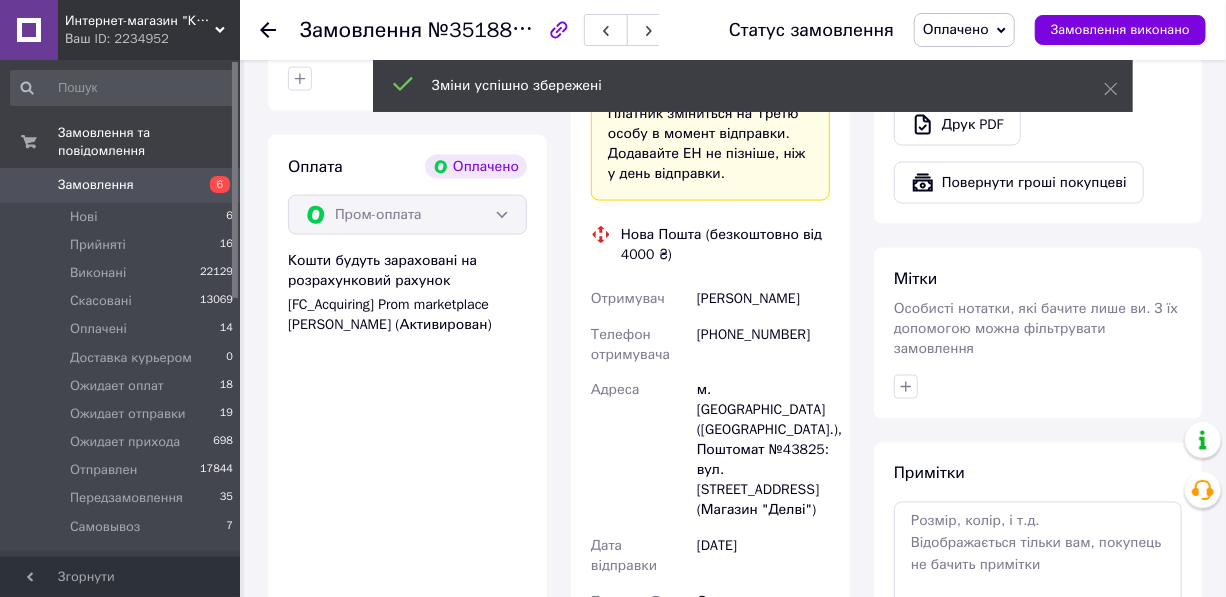 scroll, scrollTop: 1534, scrollLeft: 0, axis: vertical 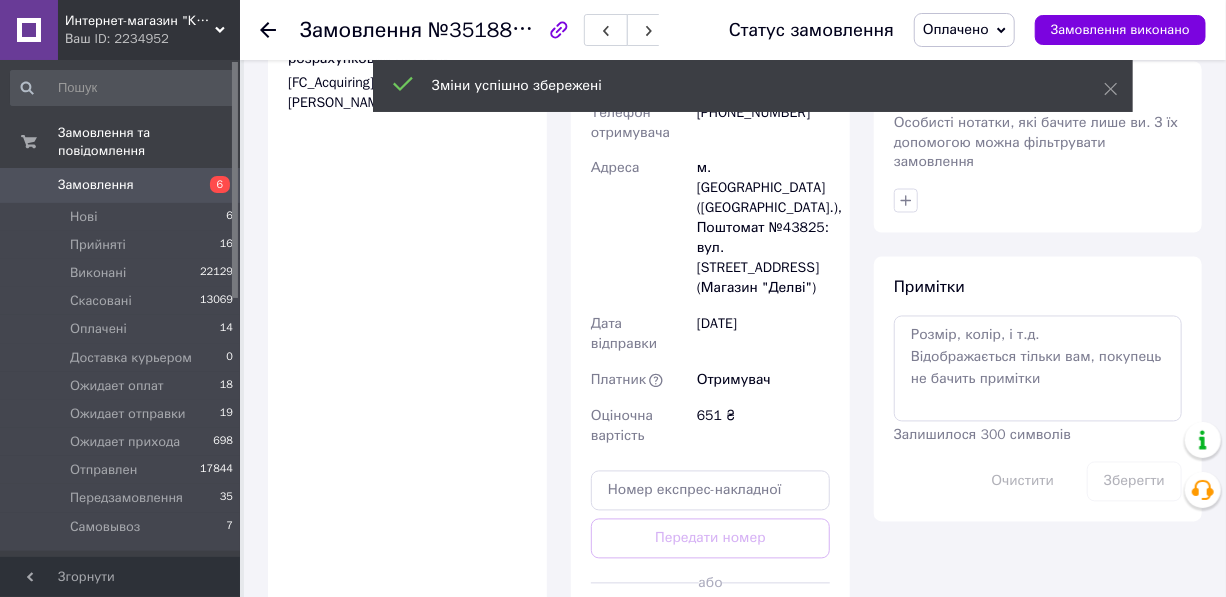 click on "Згенерувати ЕН" at bounding box center (710, 628) 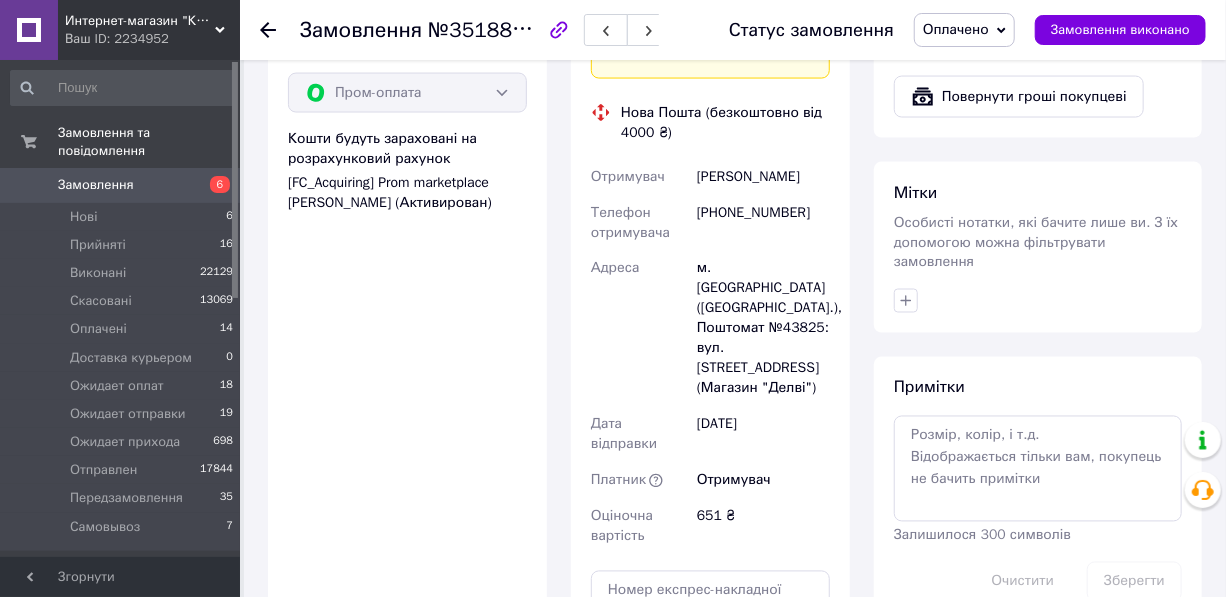 scroll, scrollTop: 1352, scrollLeft: 0, axis: vertical 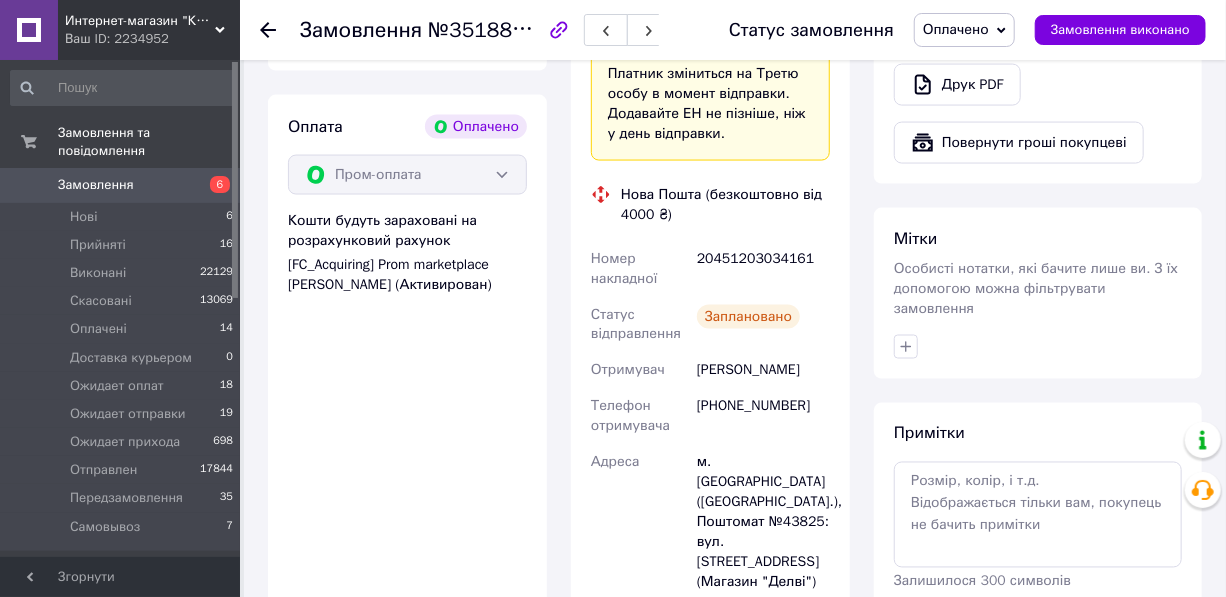 click on "20451203034161" at bounding box center (763, 269) 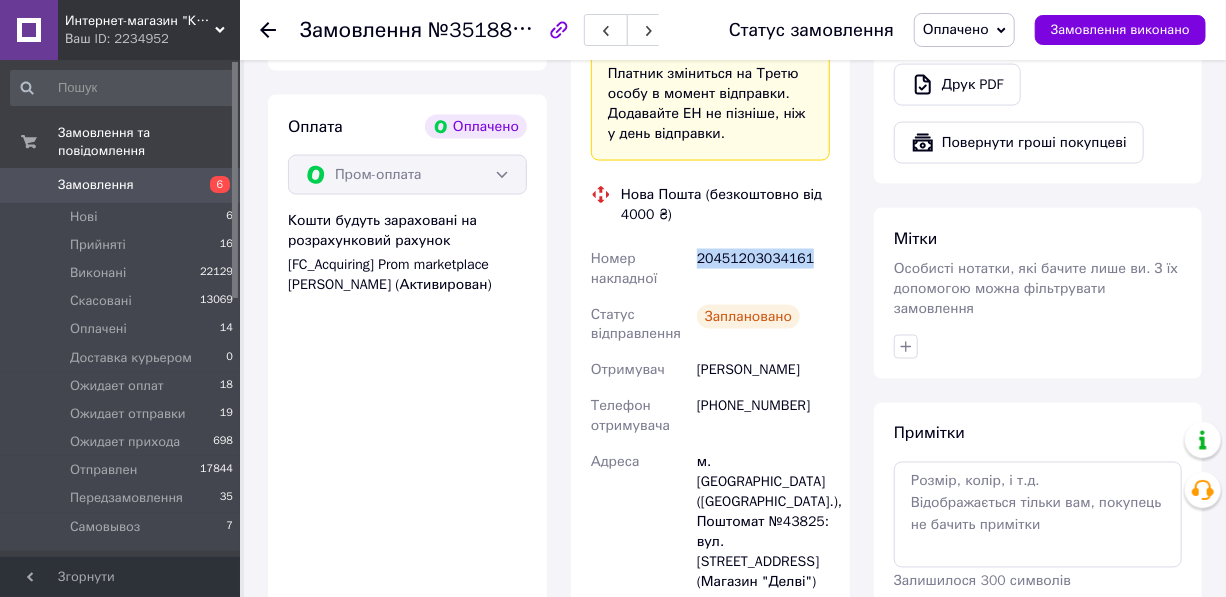 click on "20451203034161" at bounding box center (763, 269) 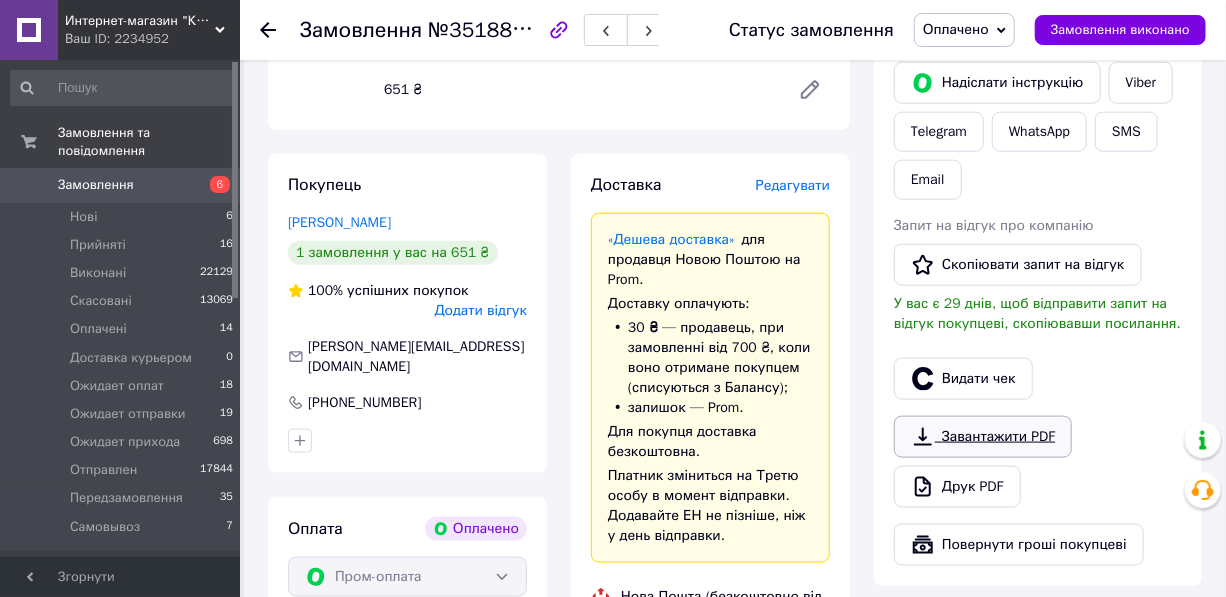 scroll, scrollTop: 898, scrollLeft: 0, axis: vertical 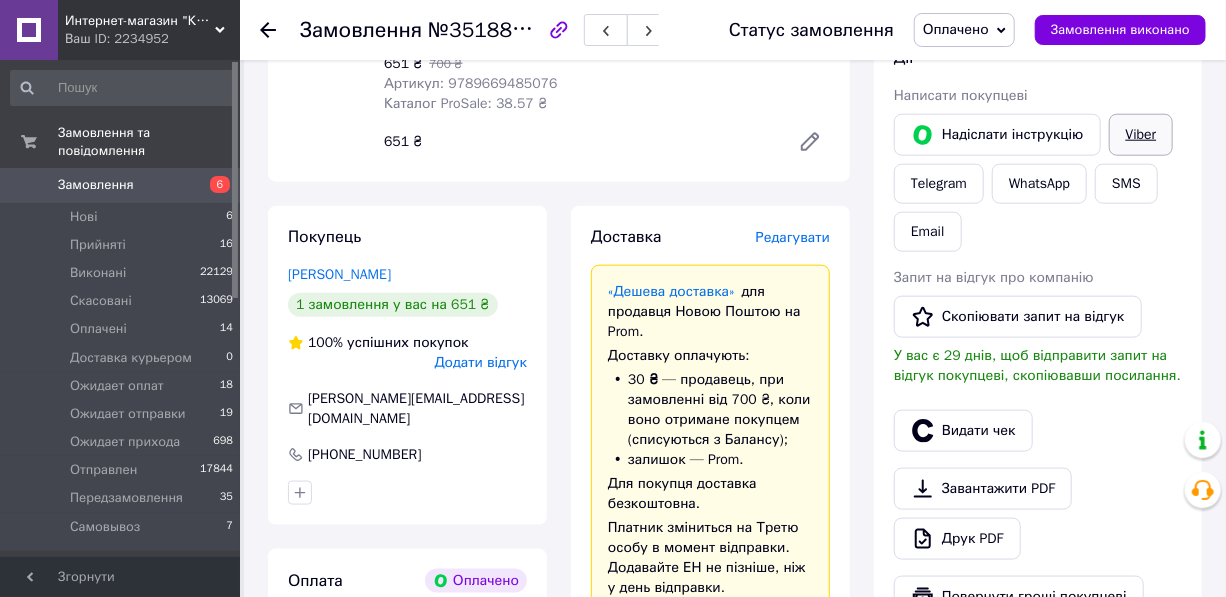 click on "Viber" at bounding box center [1141, 135] 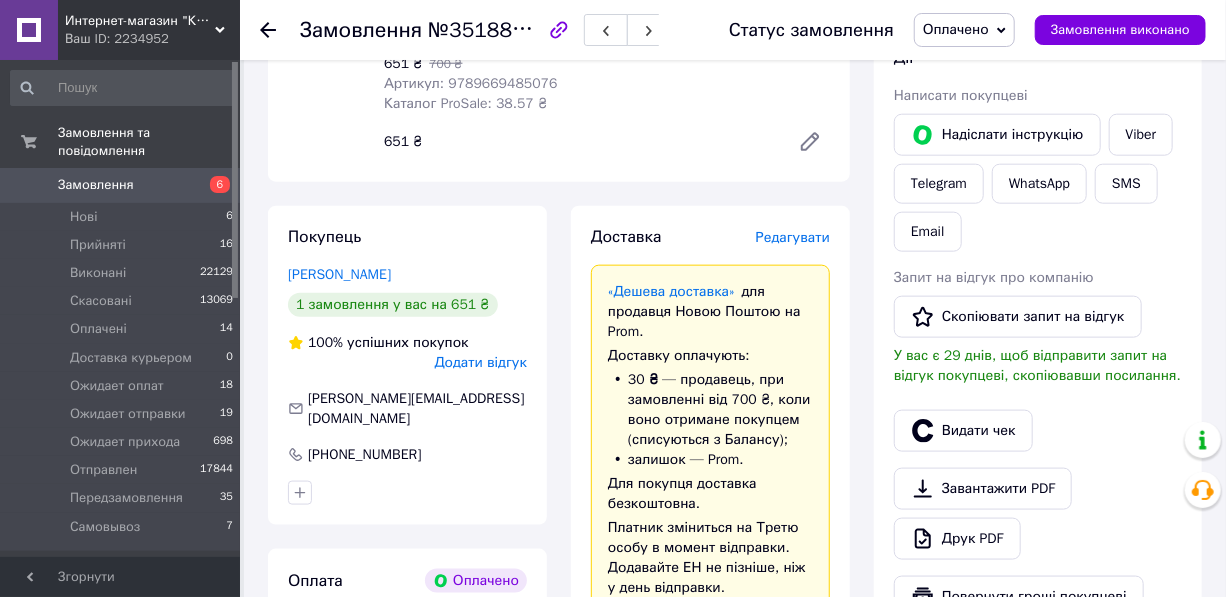 click on "Оплачено" at bounding box center (956, 29) 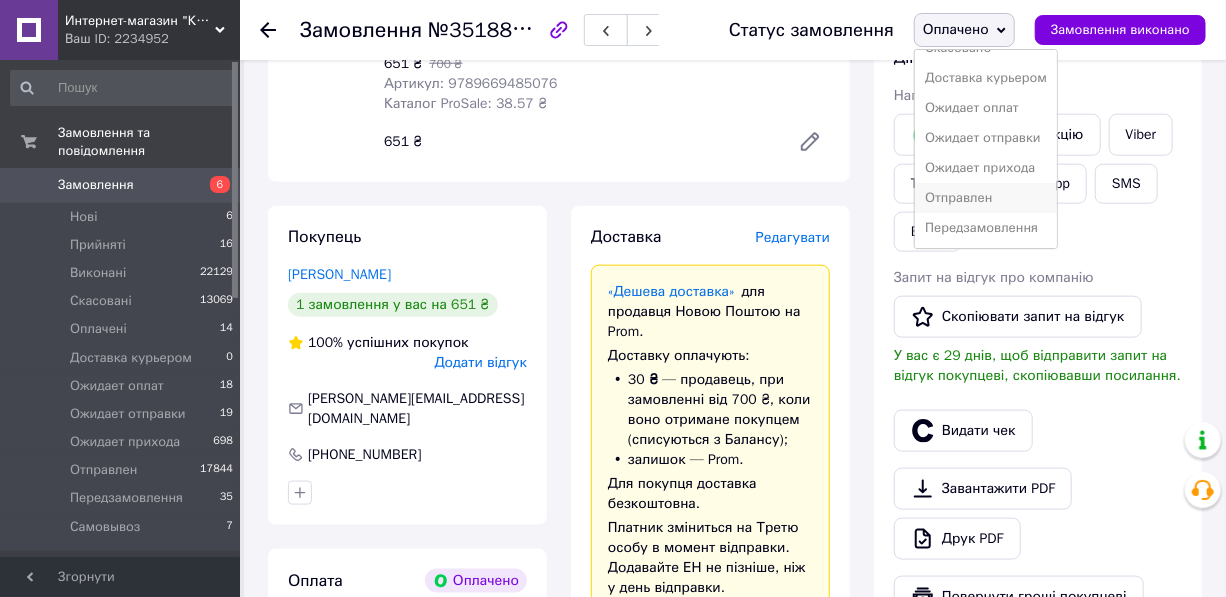 scroll, scrollTop: 90, scrollLeft: 0, axis: vertical 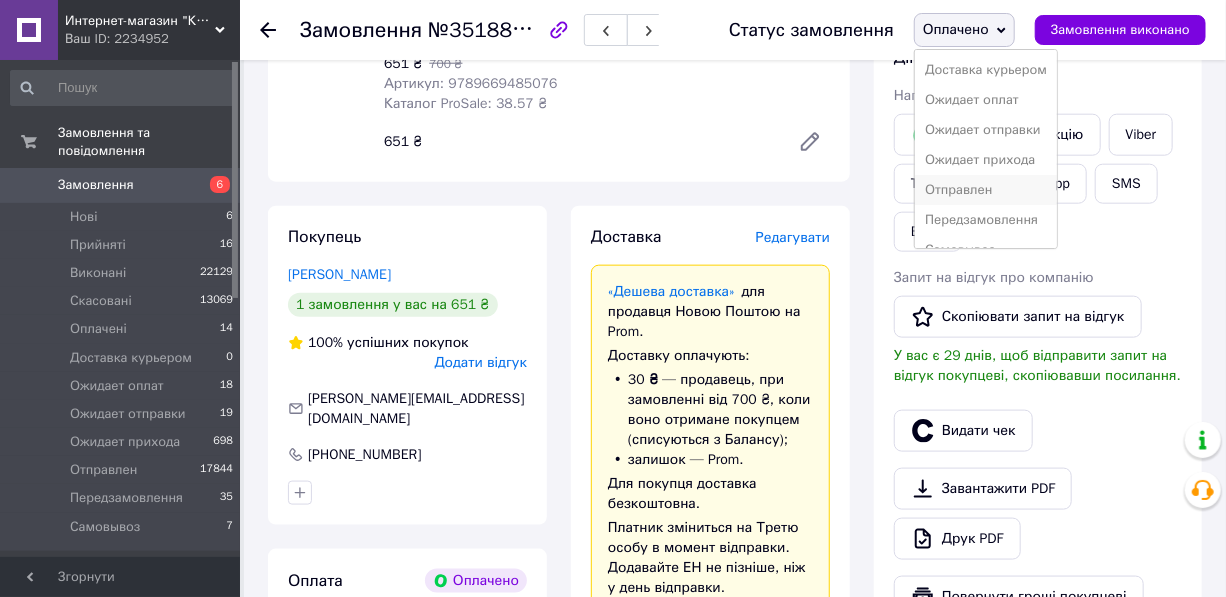 click on "Отправлен" at bounding box center [986, 190] 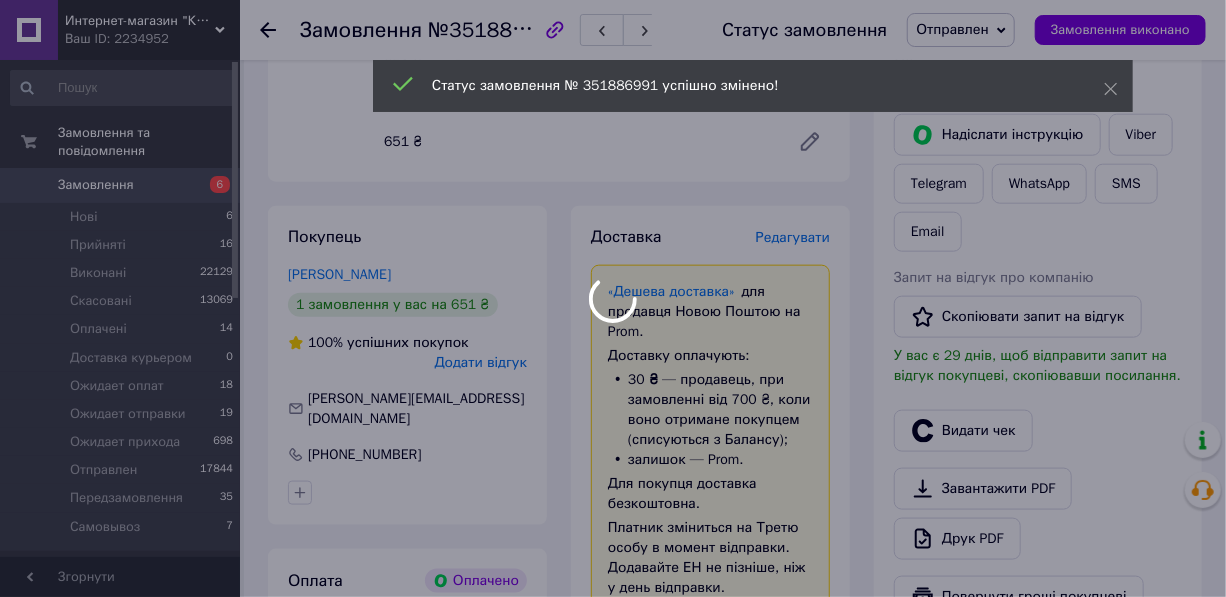 click at bounding box center [613, 298] 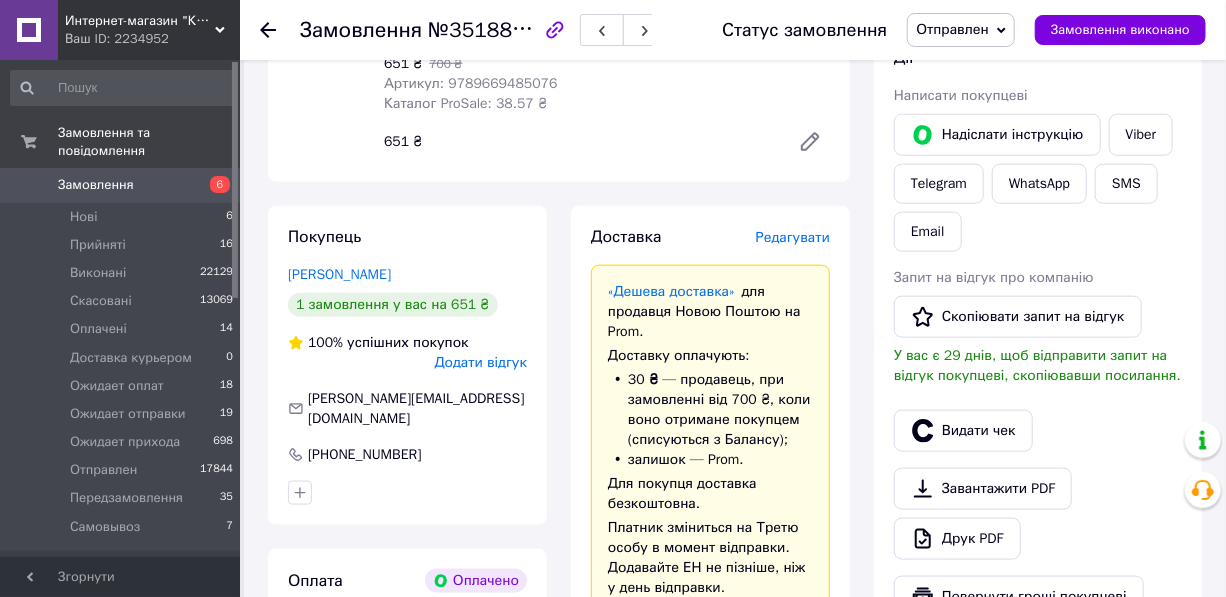 click 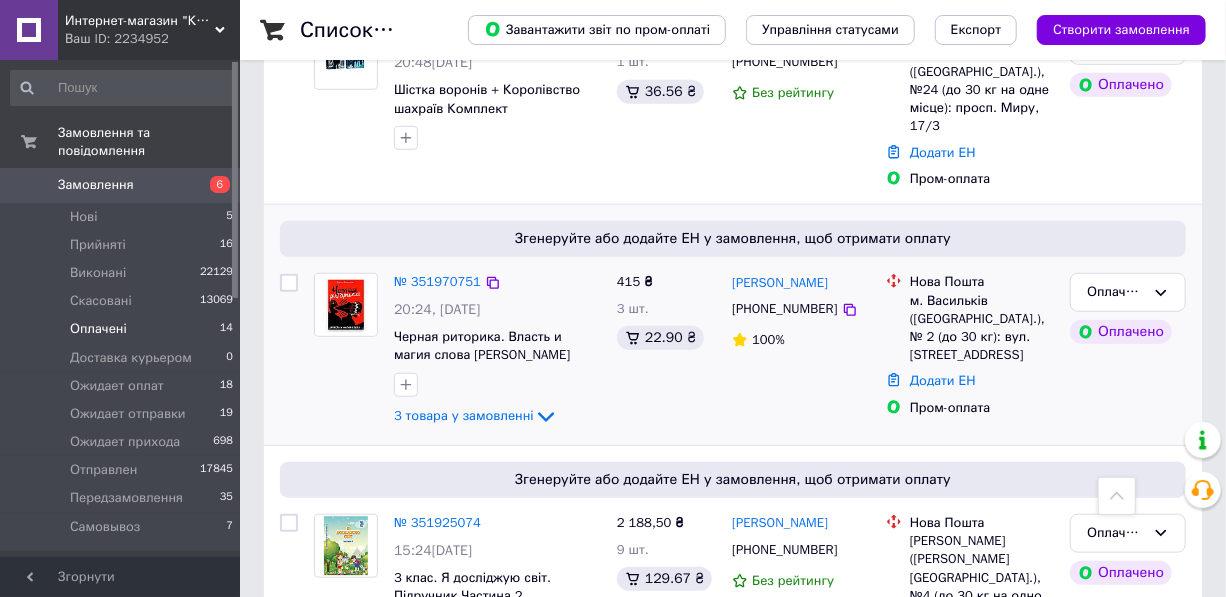 scroll, scrollTop: 636, scrollLeft: 0, axis: vertical 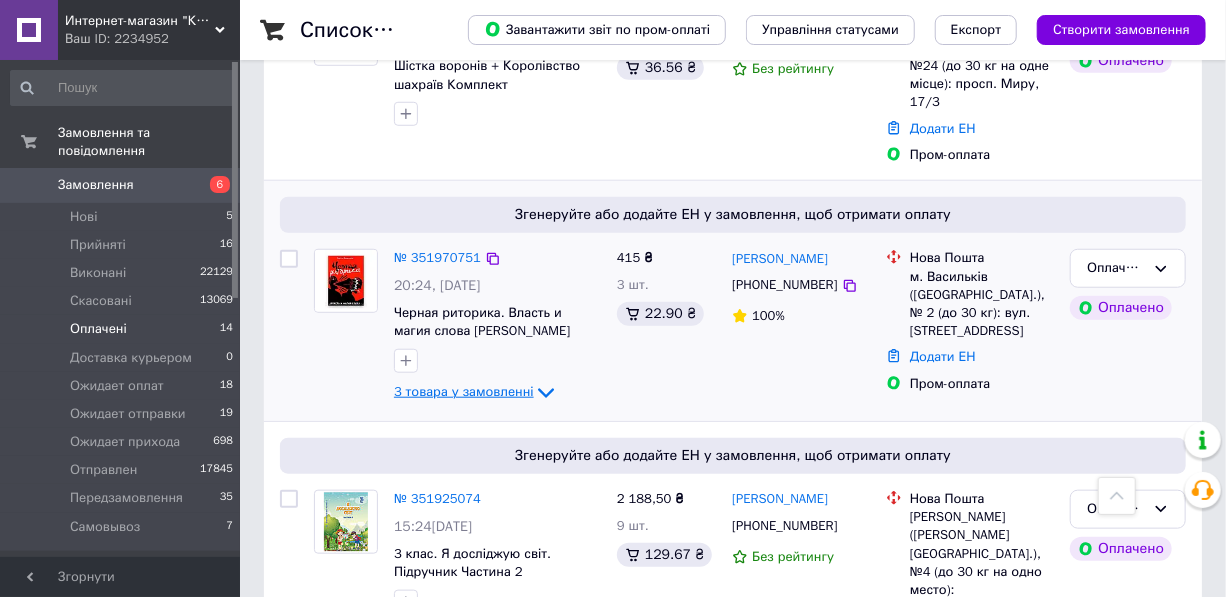 click 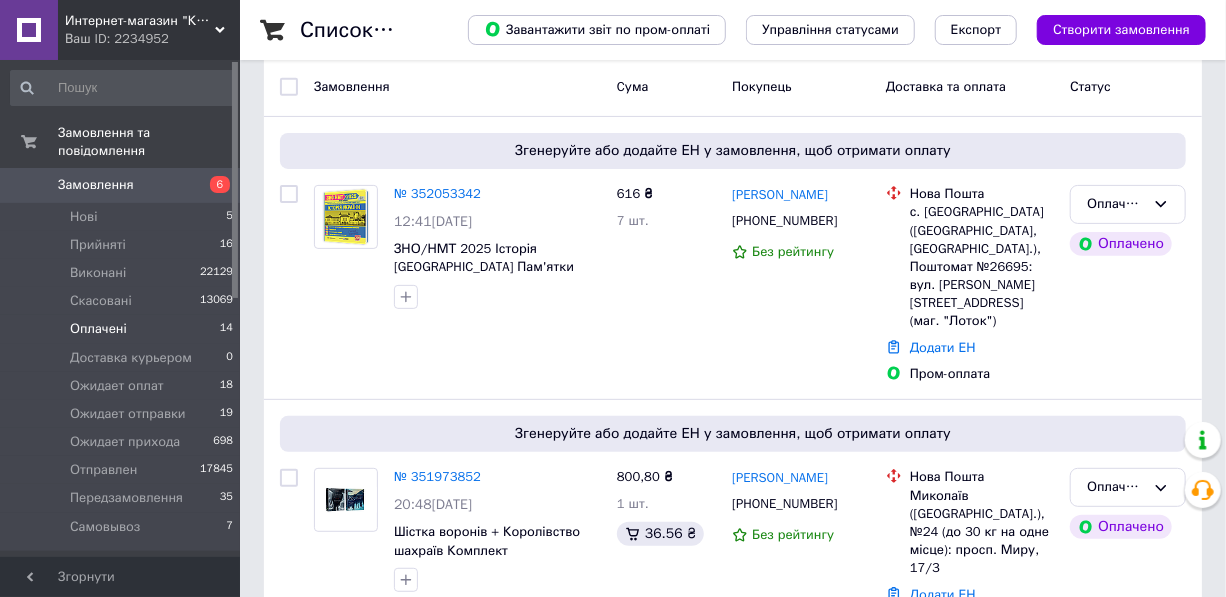 scroll, scrollTop: 0, scrollLeft: 0, axis: both 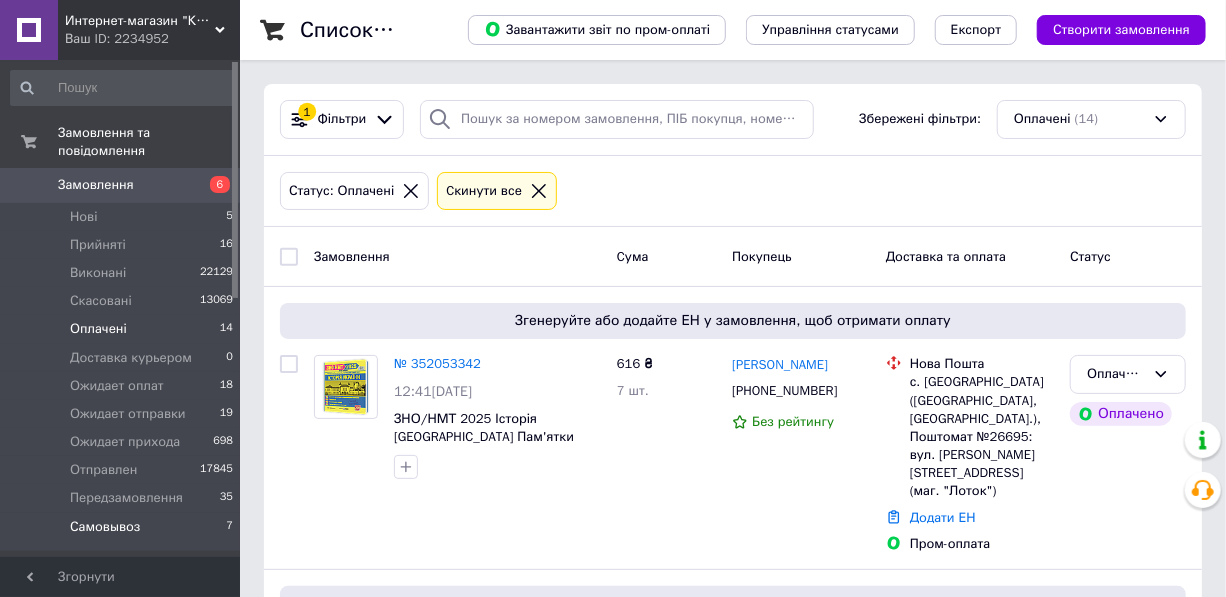 click on "Самовывоз" at bounding box center [105, 527] 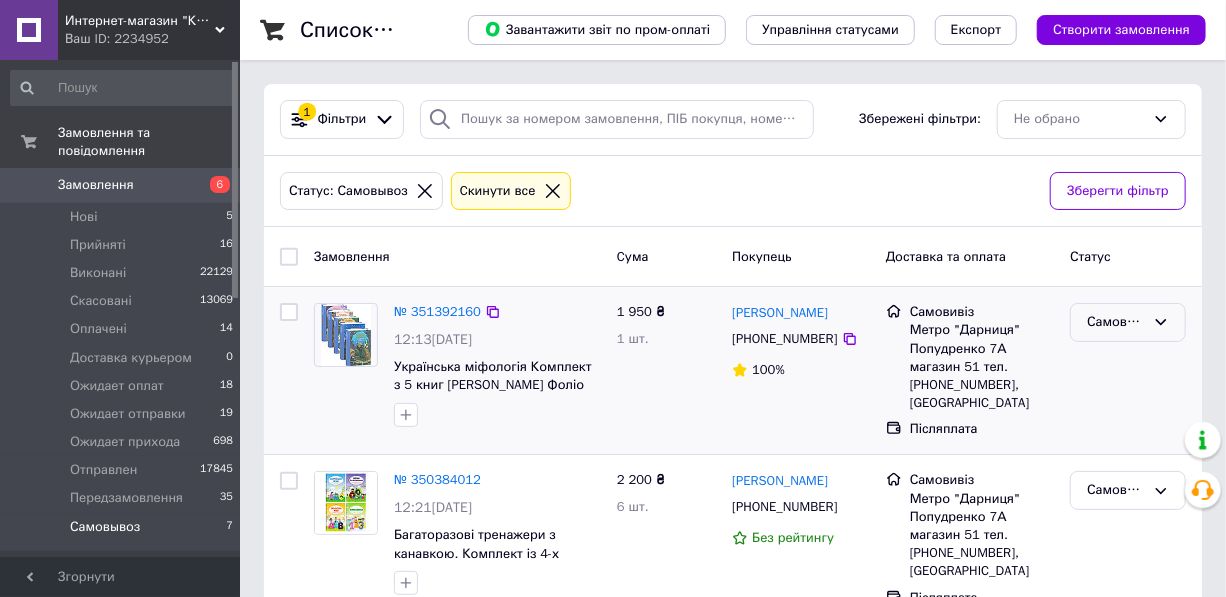 click on "Самовывоз" at bounding box center [1128, 322] 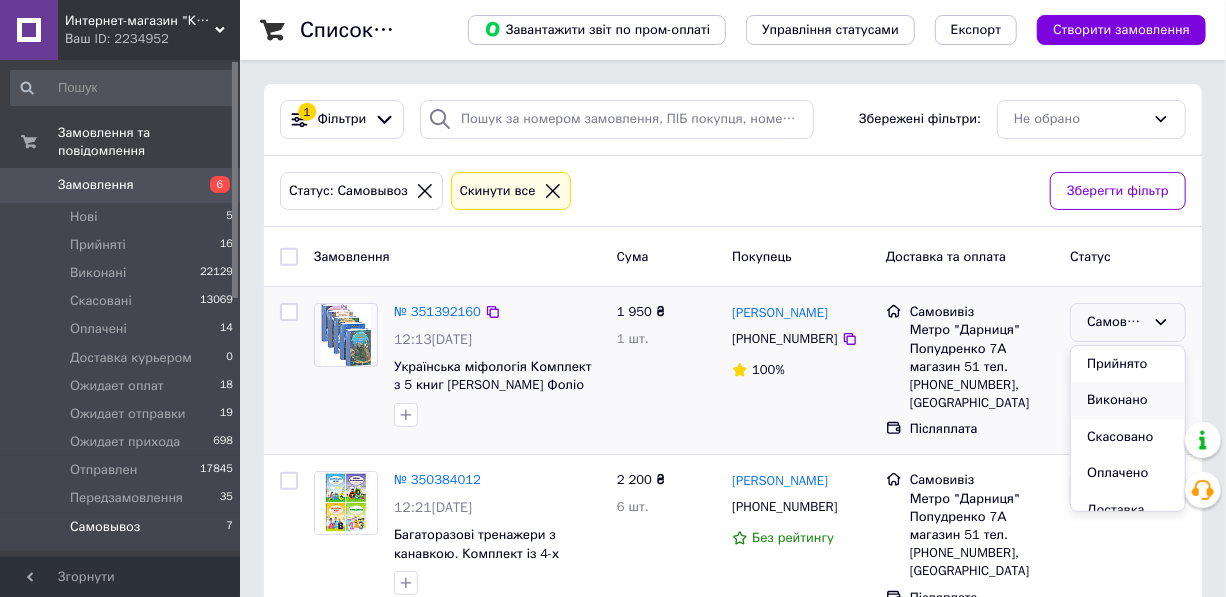 click on "Виконано" at bounding box center (1128, 400) 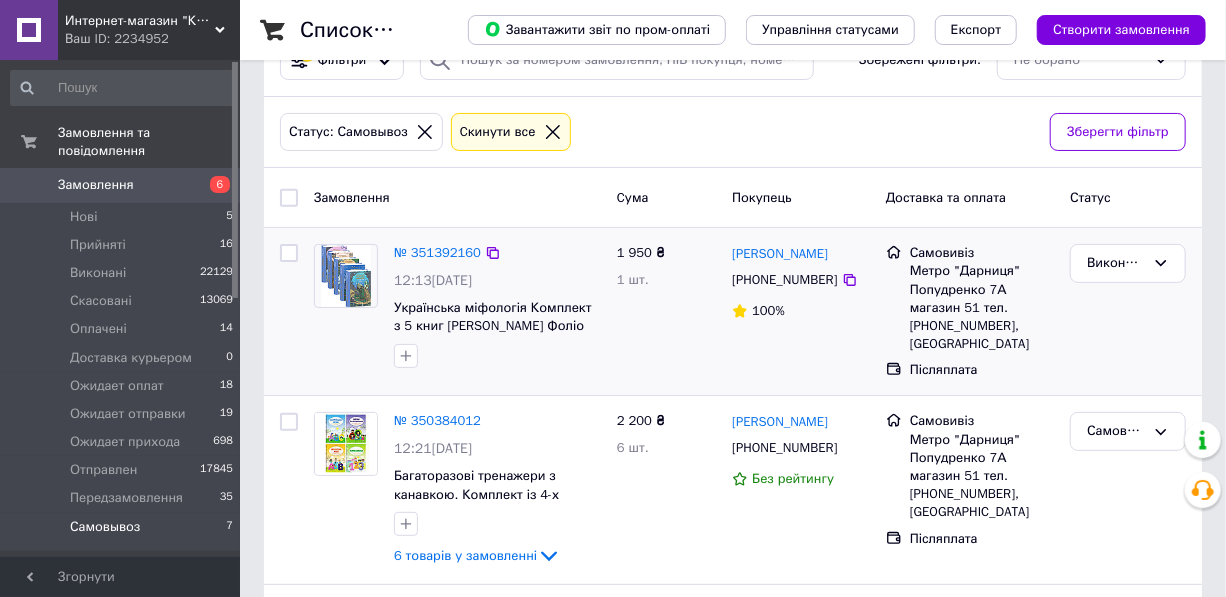 scroll, scrollTop: 90, scrollLeft: 0, axis: vertical 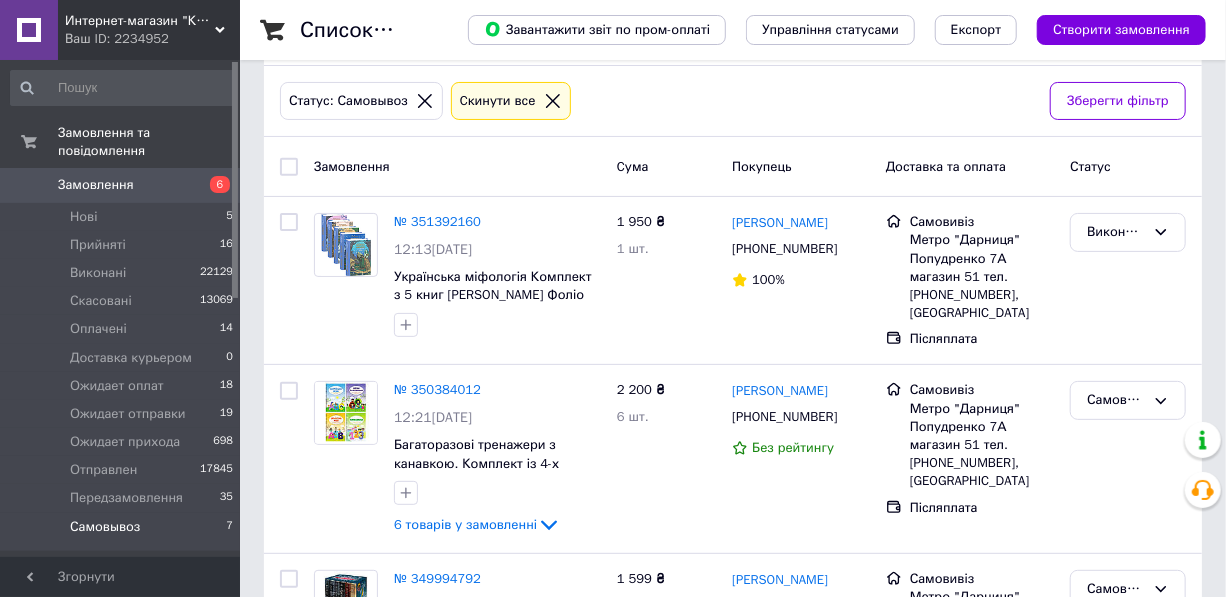 click on "Замовлення 6" at bounding box center (122, 185) 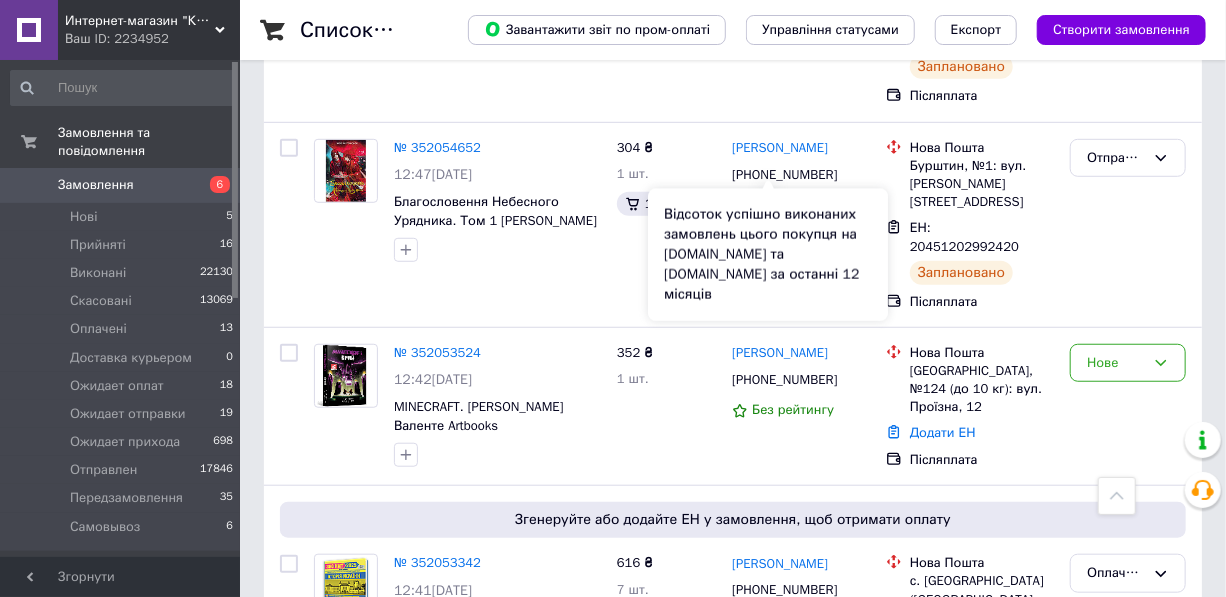 scroll, scrollTop: 545, scrollLeft: 0, axis: vertical 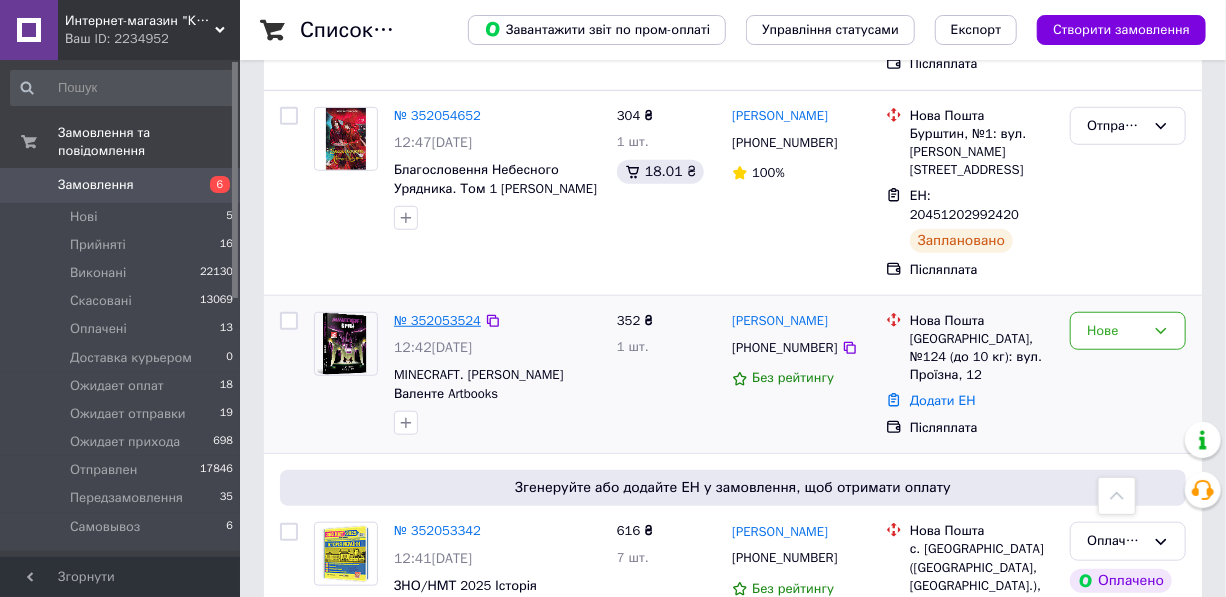 click on "№ 352053524" at bounding box center [437, 320] 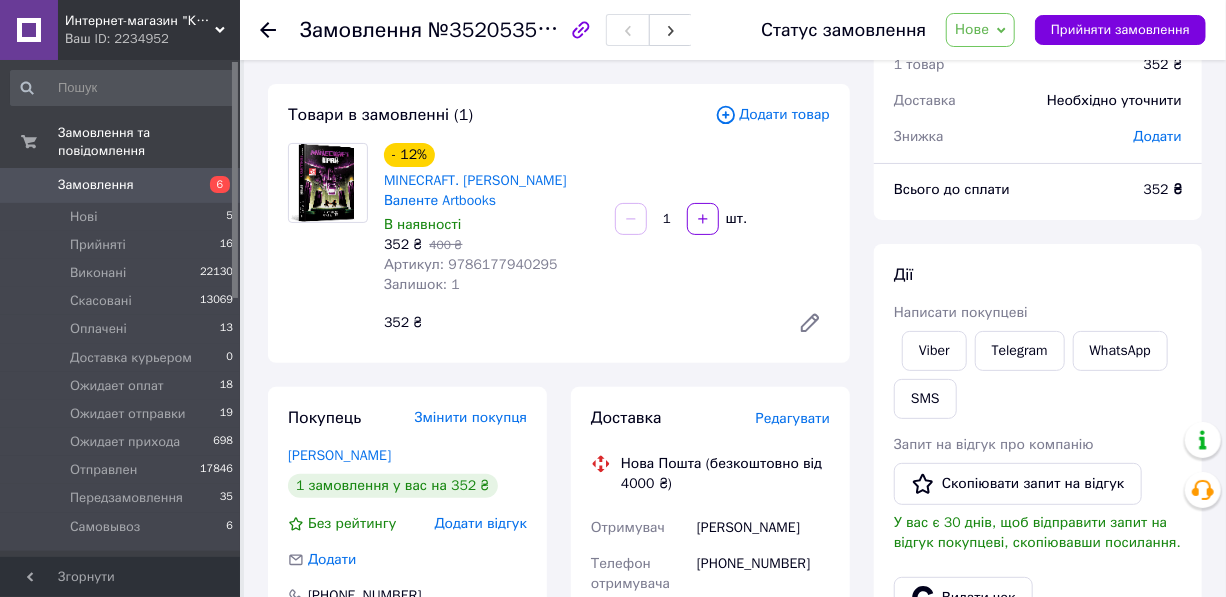 scroll, scrollTop: 0, scrollLeft: 0, axis: both 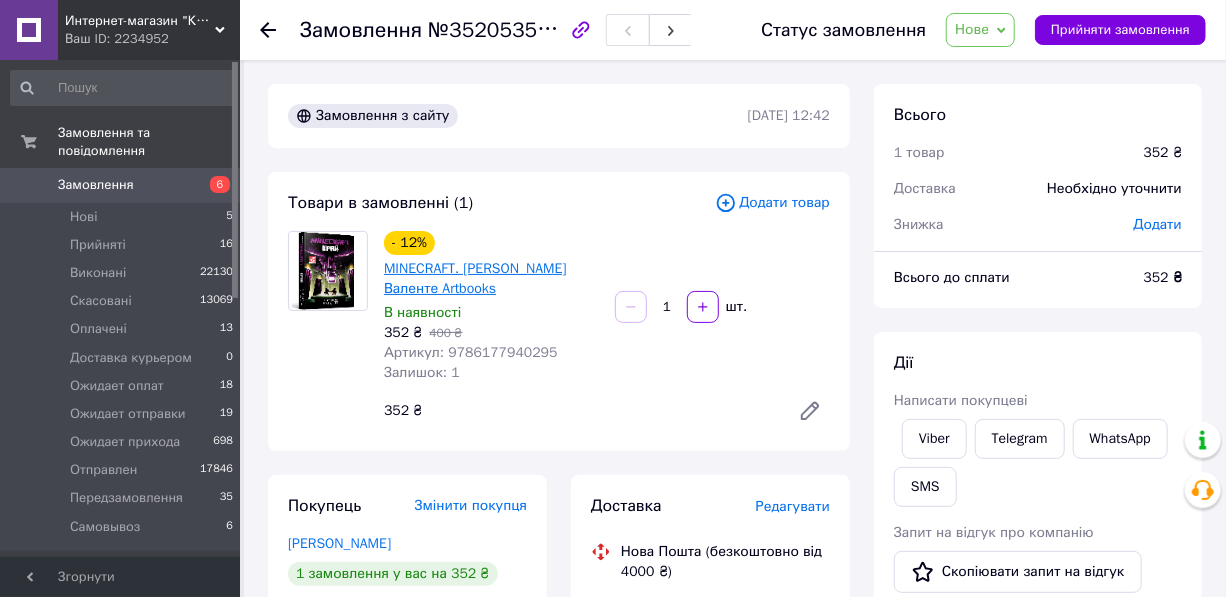 click on "MINECRAFT. [PERSON_NAME] Валенте Artbooks" at bounding box center (475, 278) 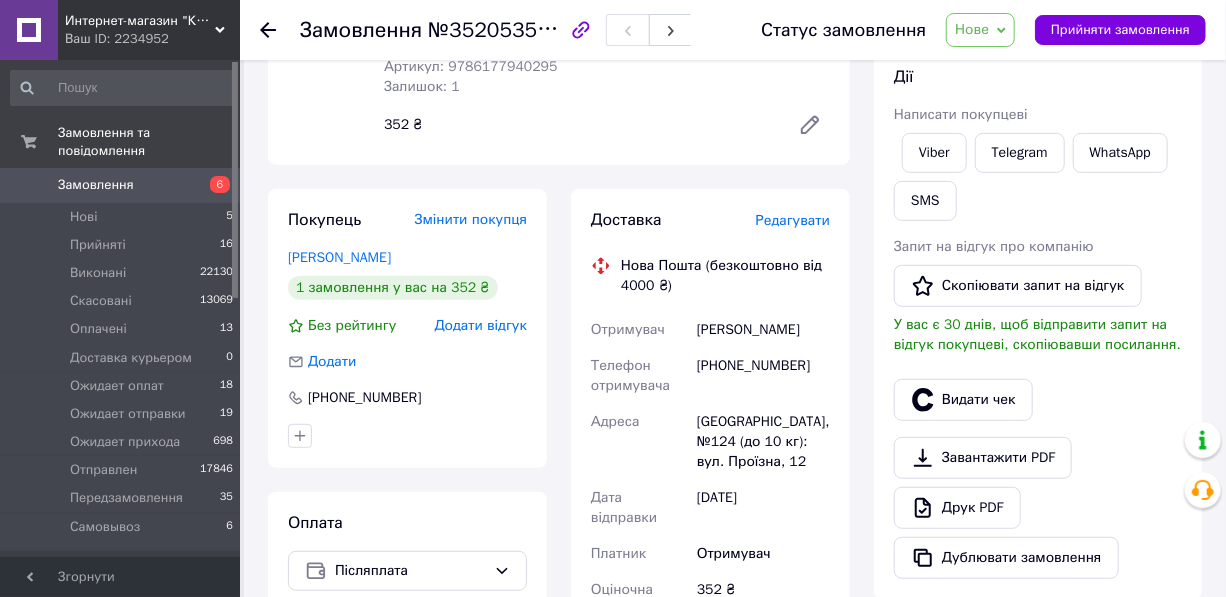 scroll, scrollTop: 0, scrollLeft: 0, axis: both 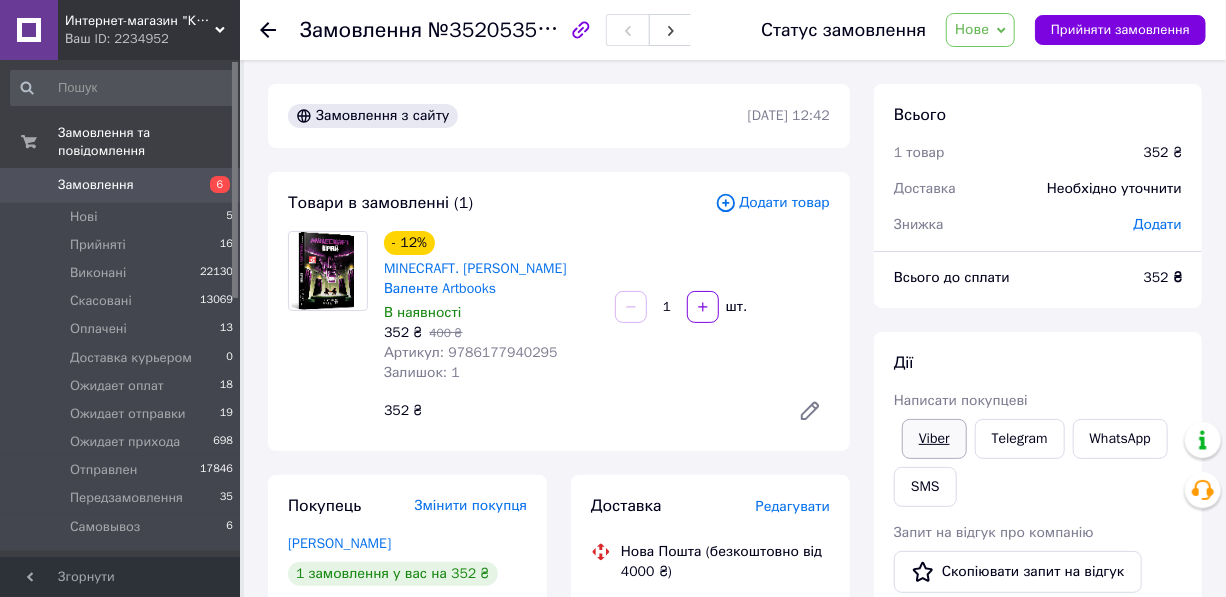 click on "Viber" at bounding box center (934, 439) 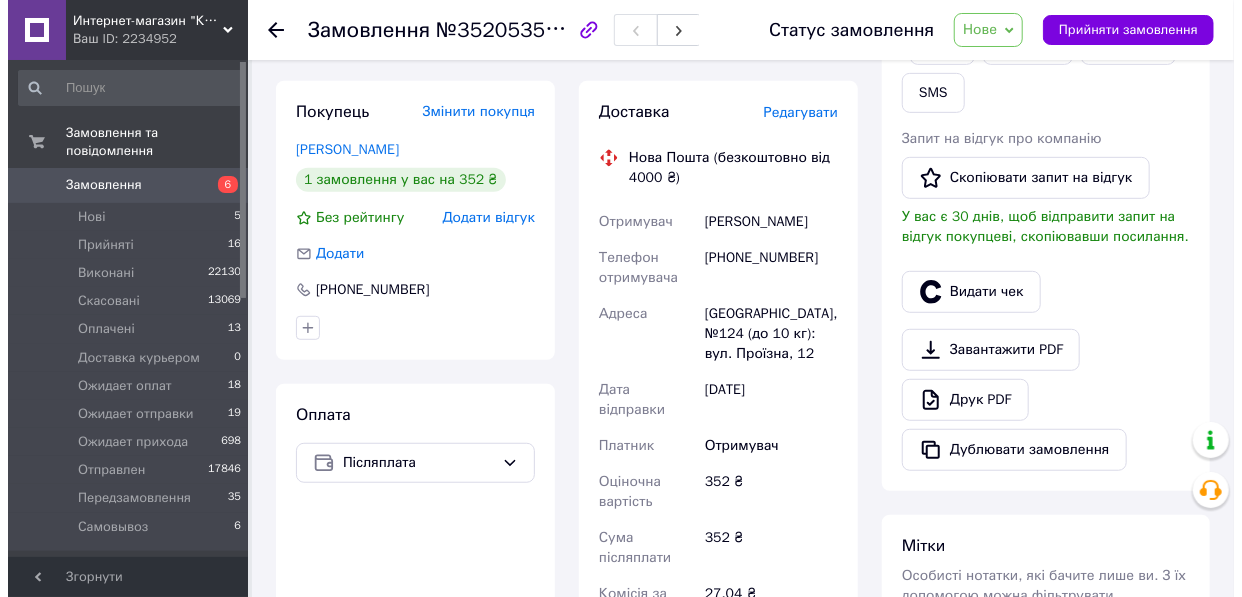 scroll, scrollTop: 272, scrollLeft: 0, axis: vertical 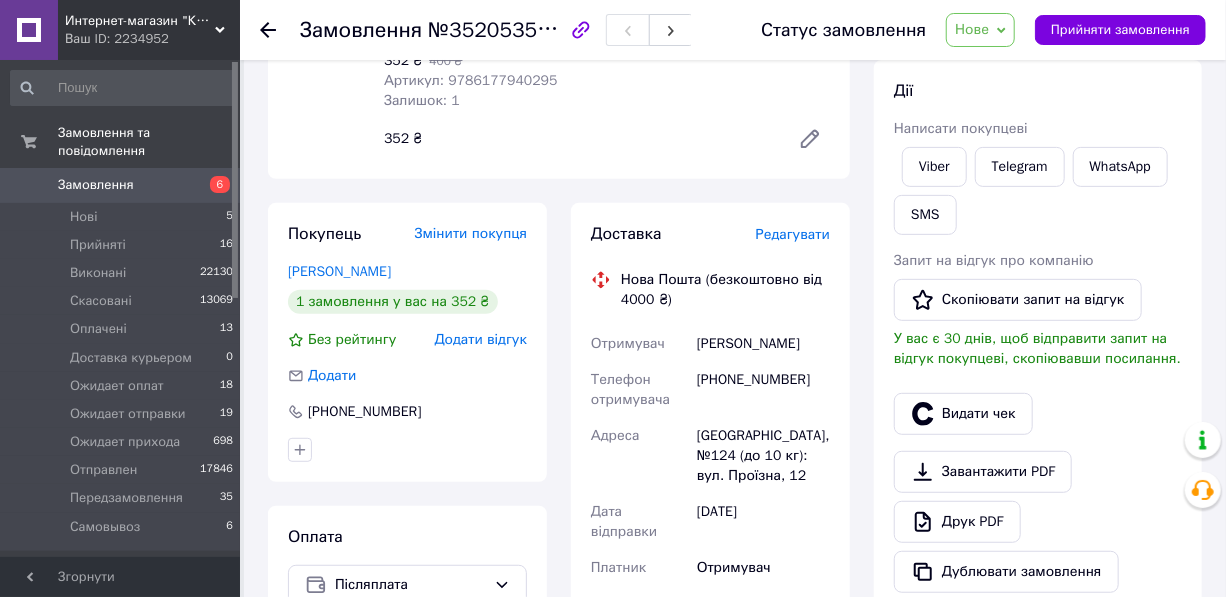 click on "Редагувати" at bounding box center (793, 234) 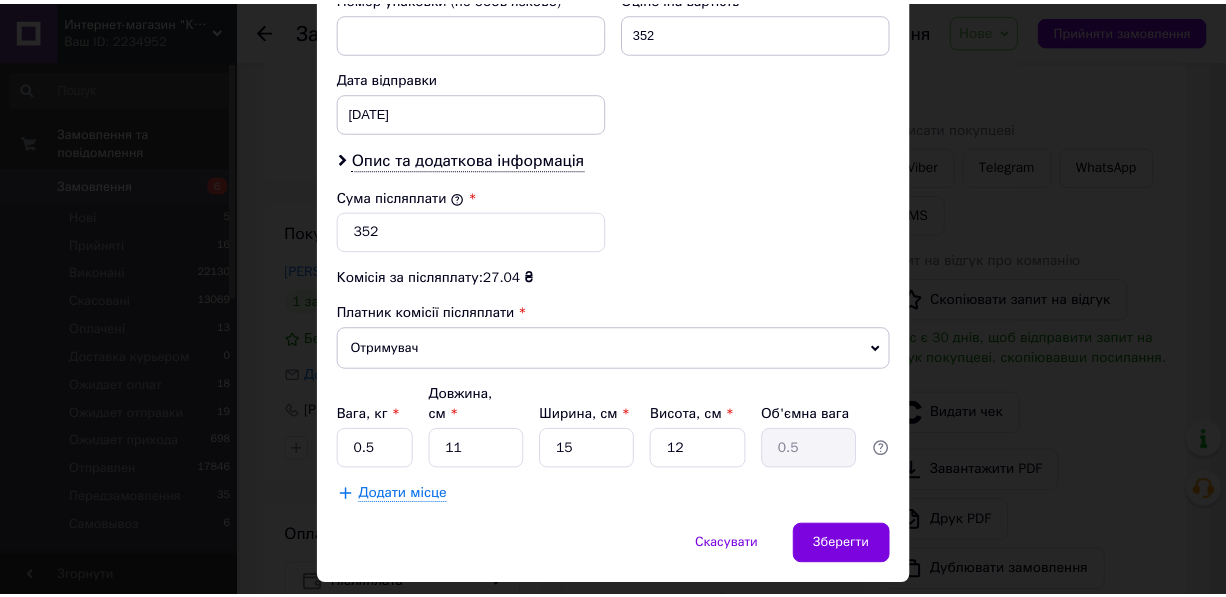scroll, scrollTop: 925, scrollLeft: 0, axis: vertical 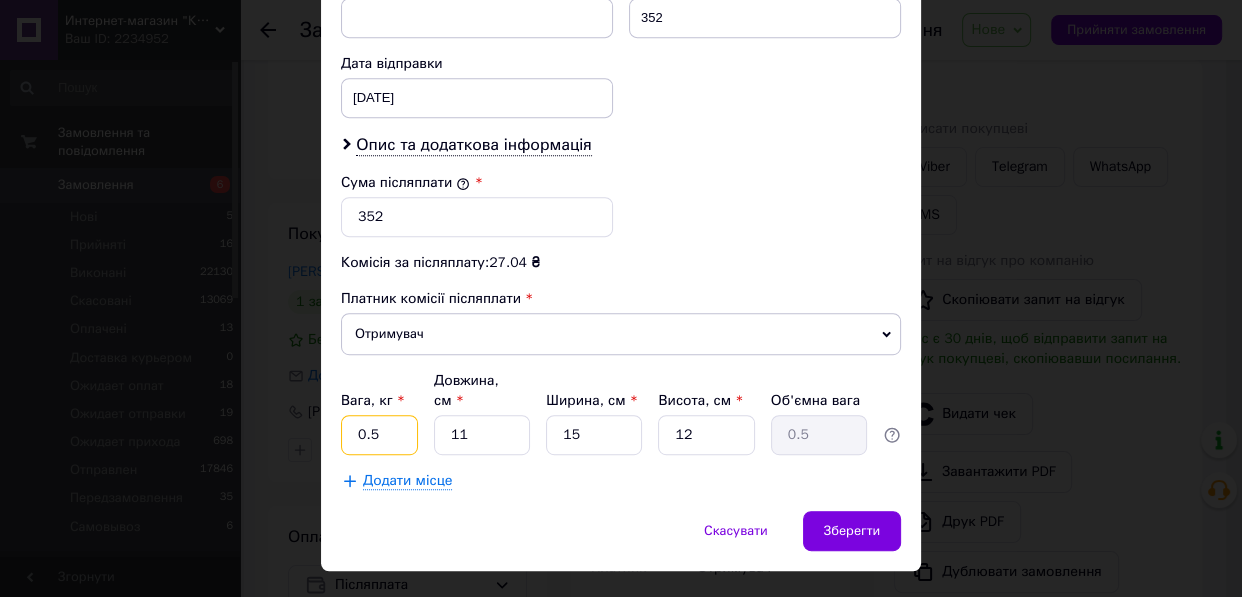 click on "0.5" at bounding box center [379, 435] 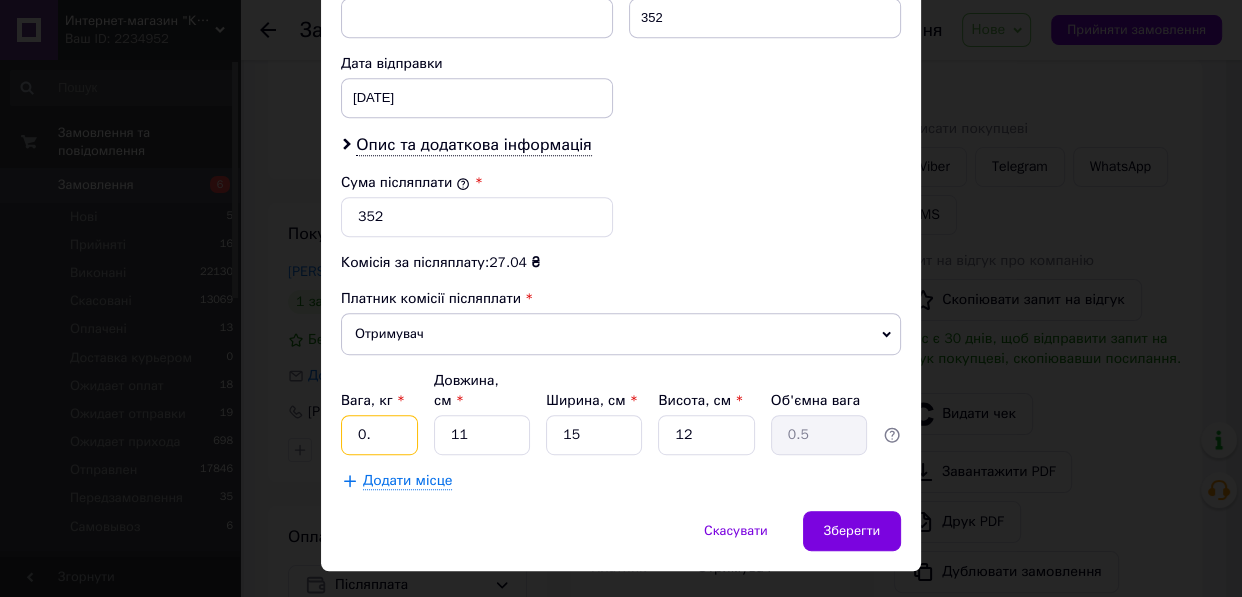 type on "0" 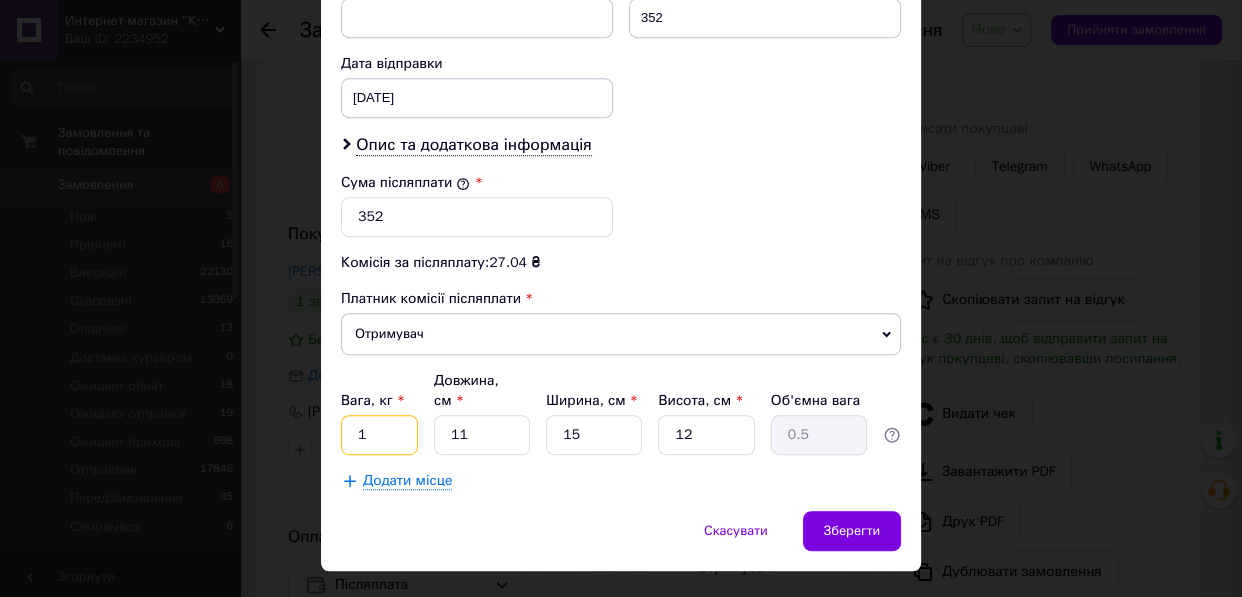type on "1" 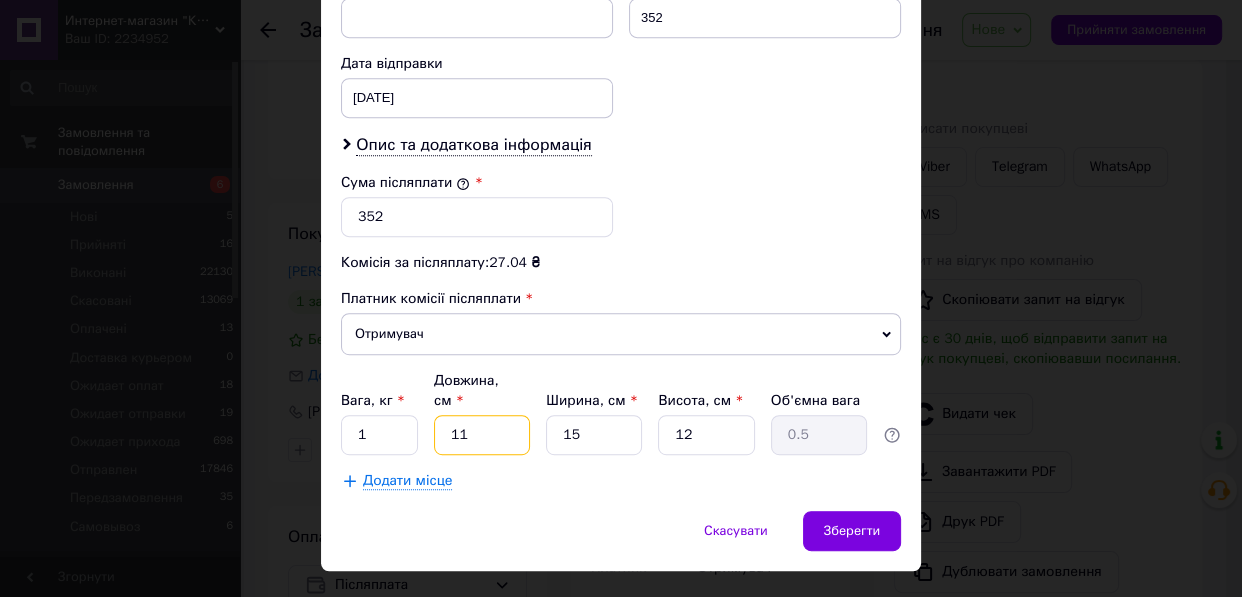 click on "11" at bounding box center (482, 435) 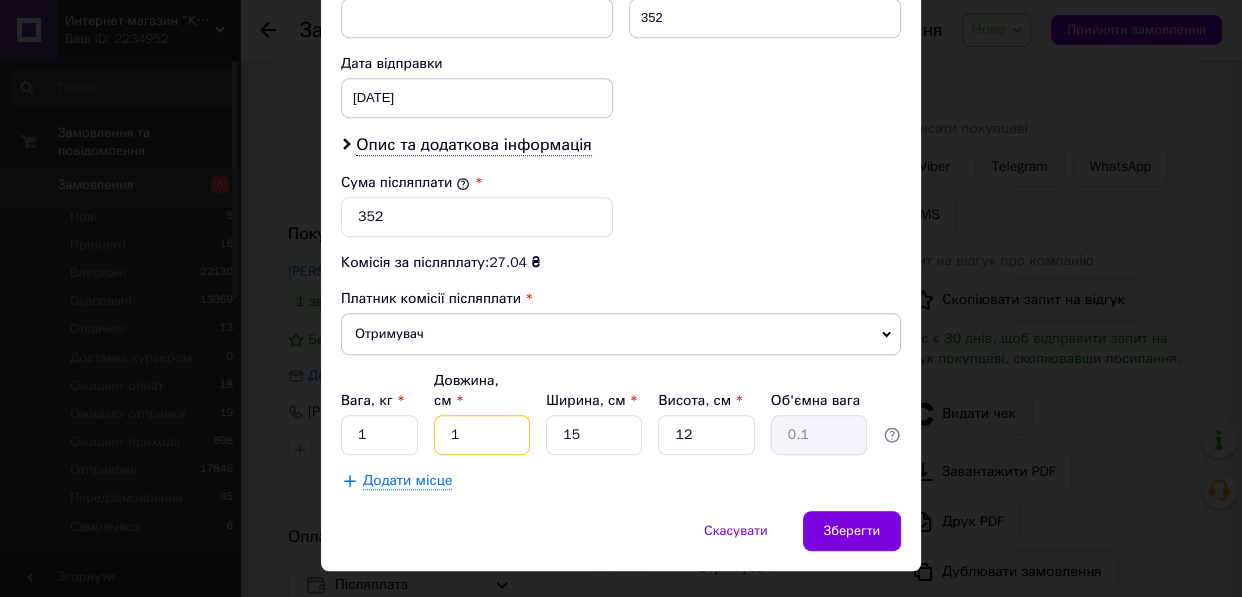type 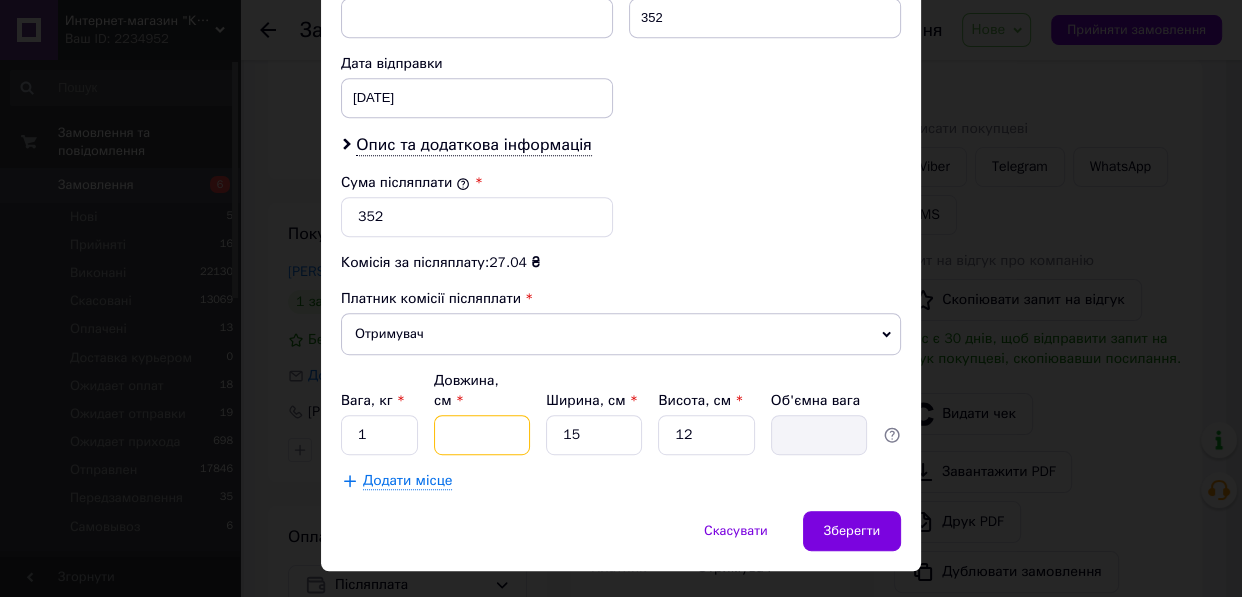 type on "2" 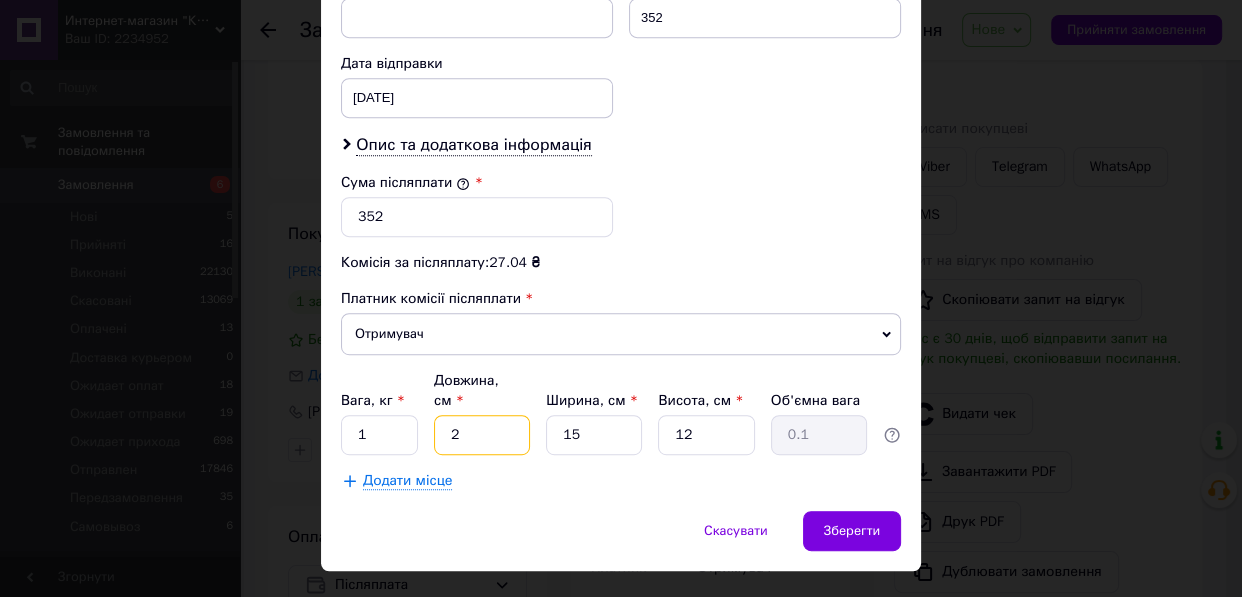 type on "22" 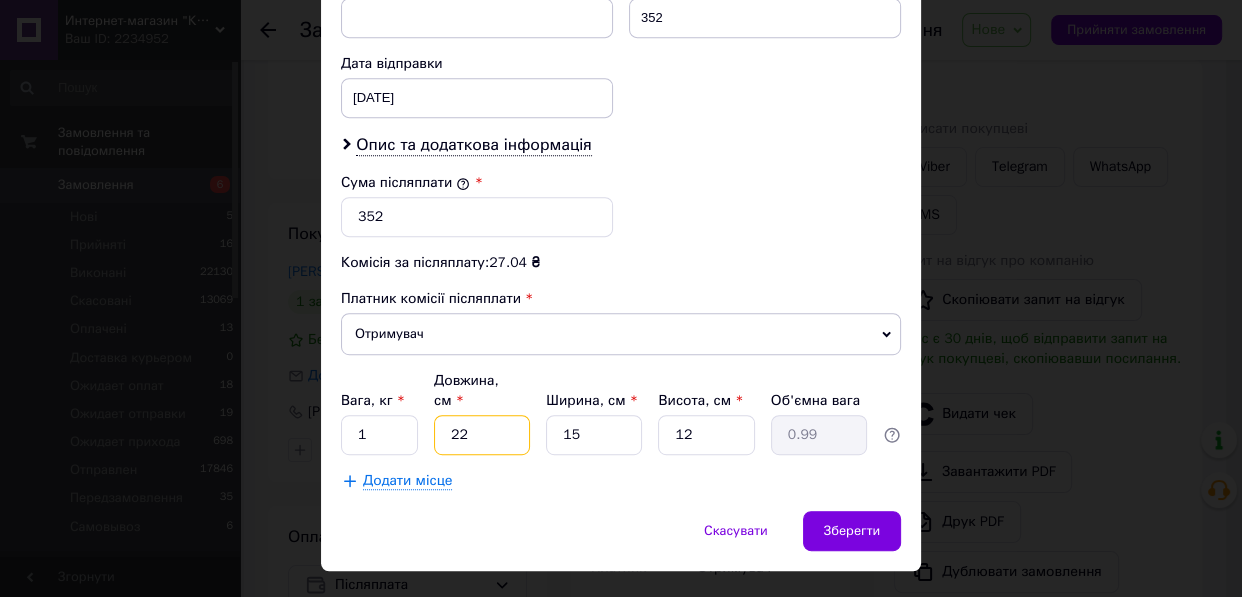 type on "22" 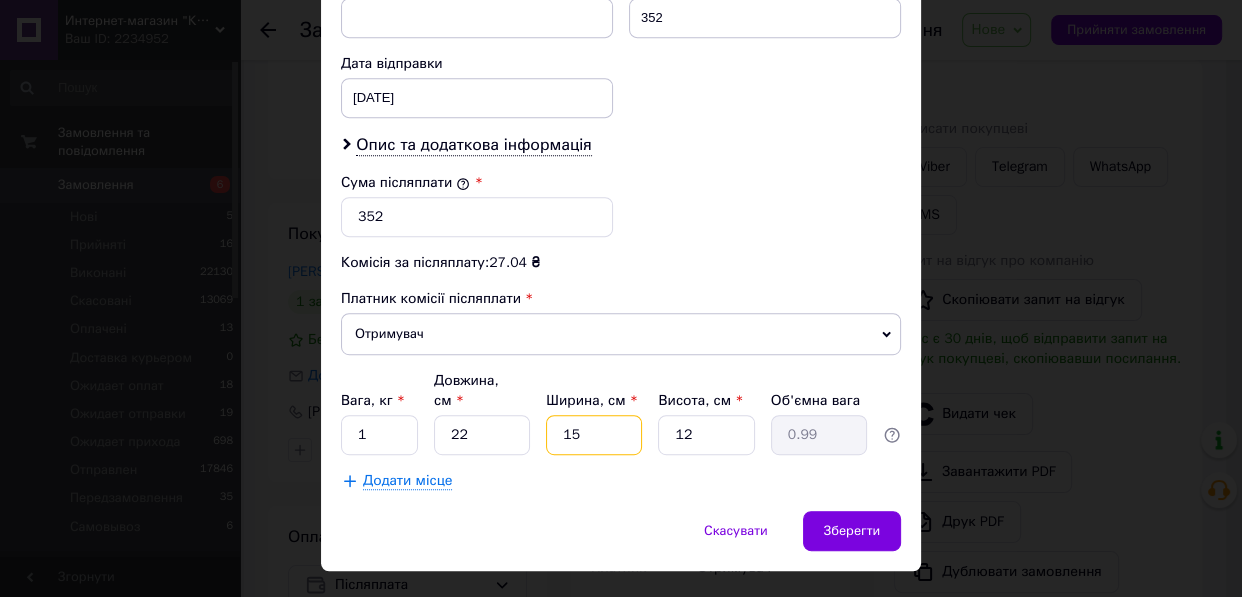click on "15" at bounding box center (594, 435) 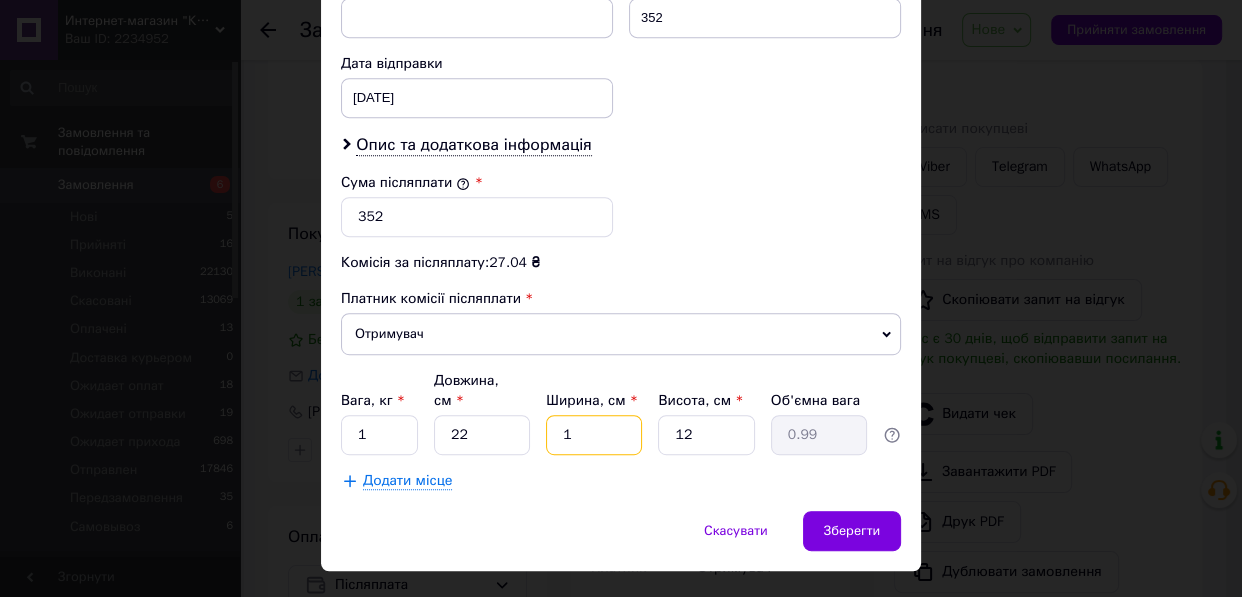 type on "0.1" 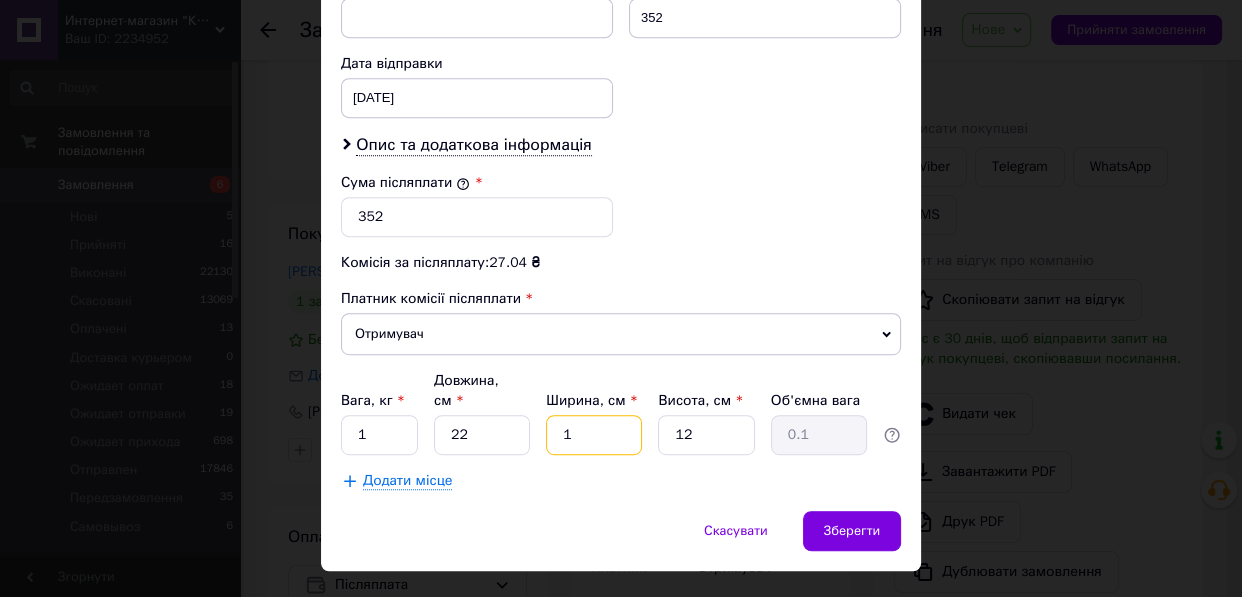 type 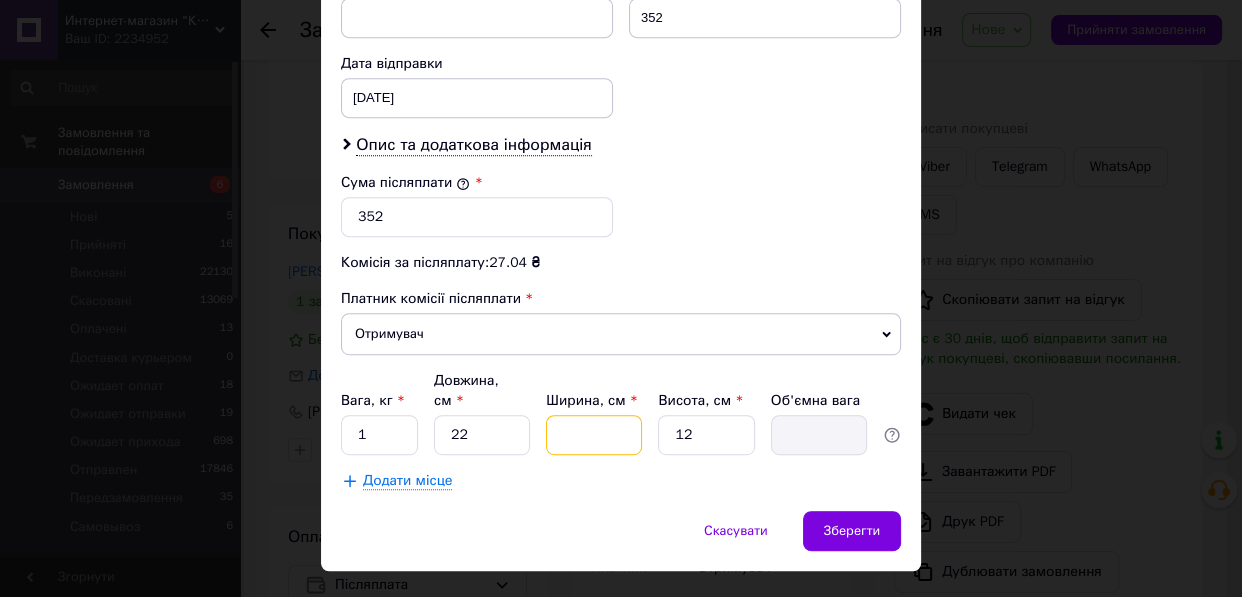 type on "2" 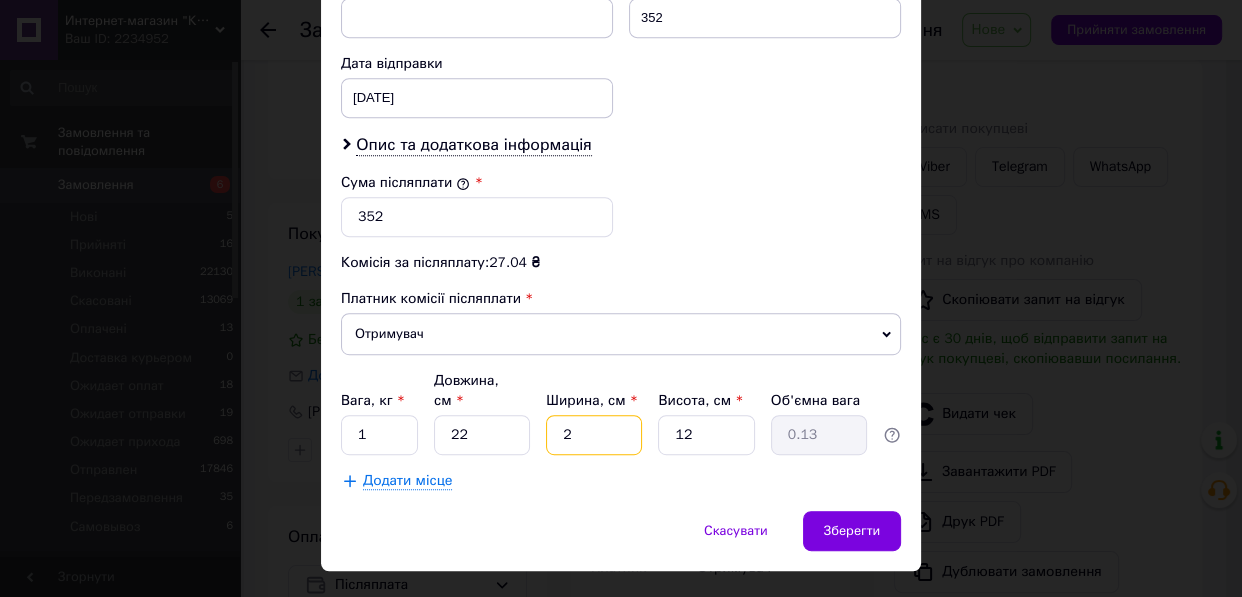 type on "20" 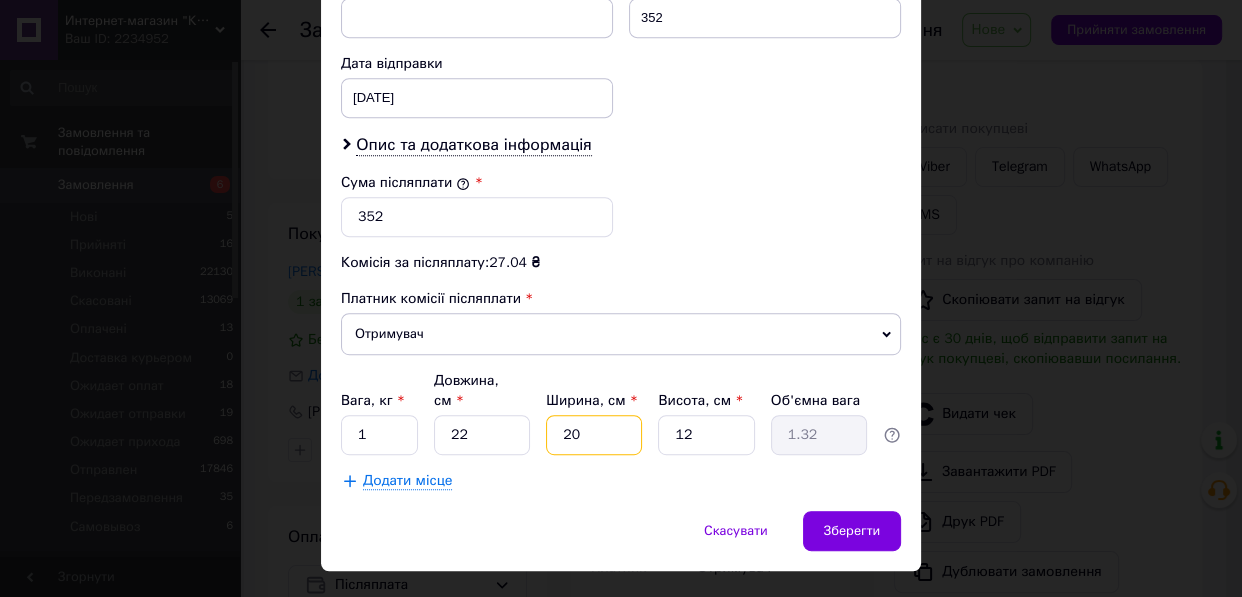 type on "20" 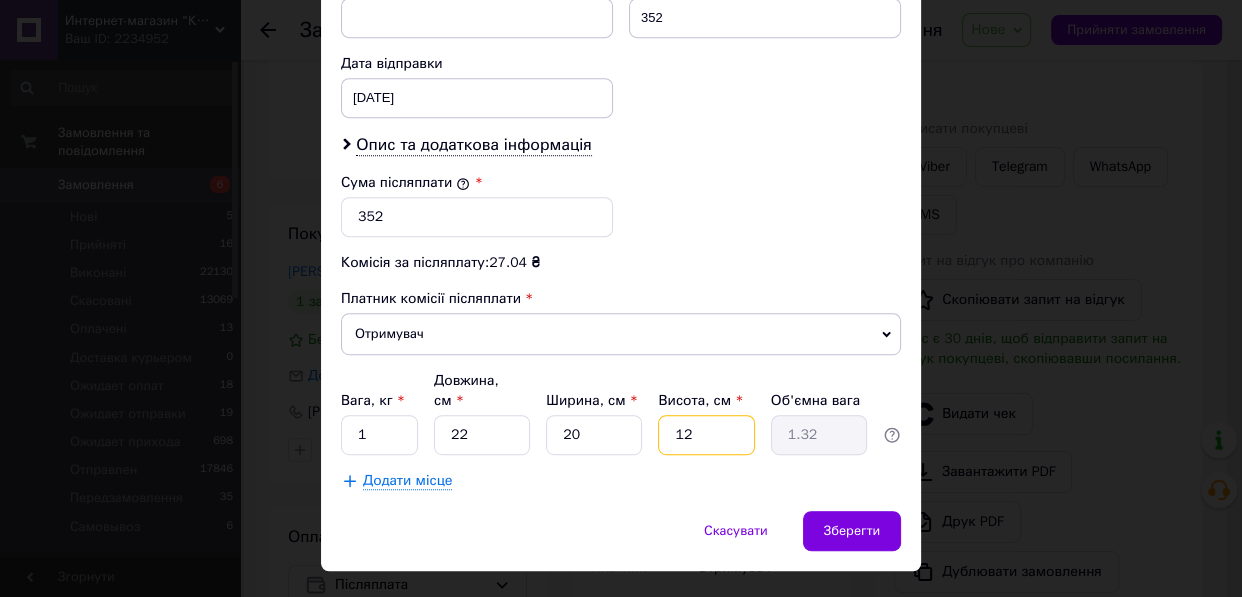 click on "12" at bounding box center [706, 435] 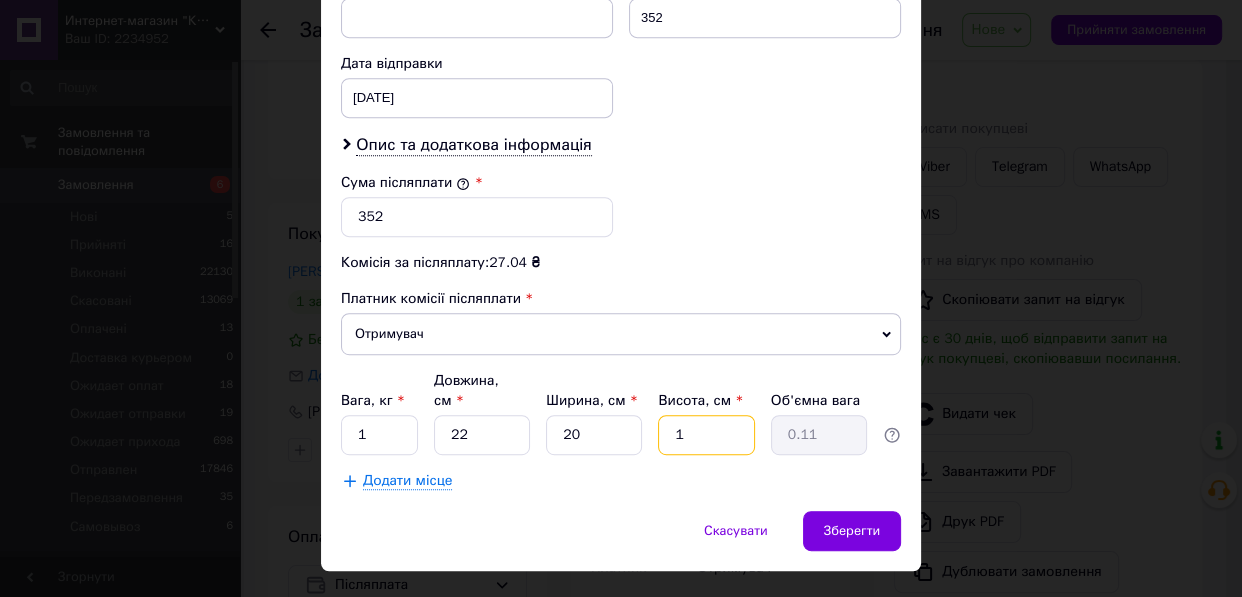 type 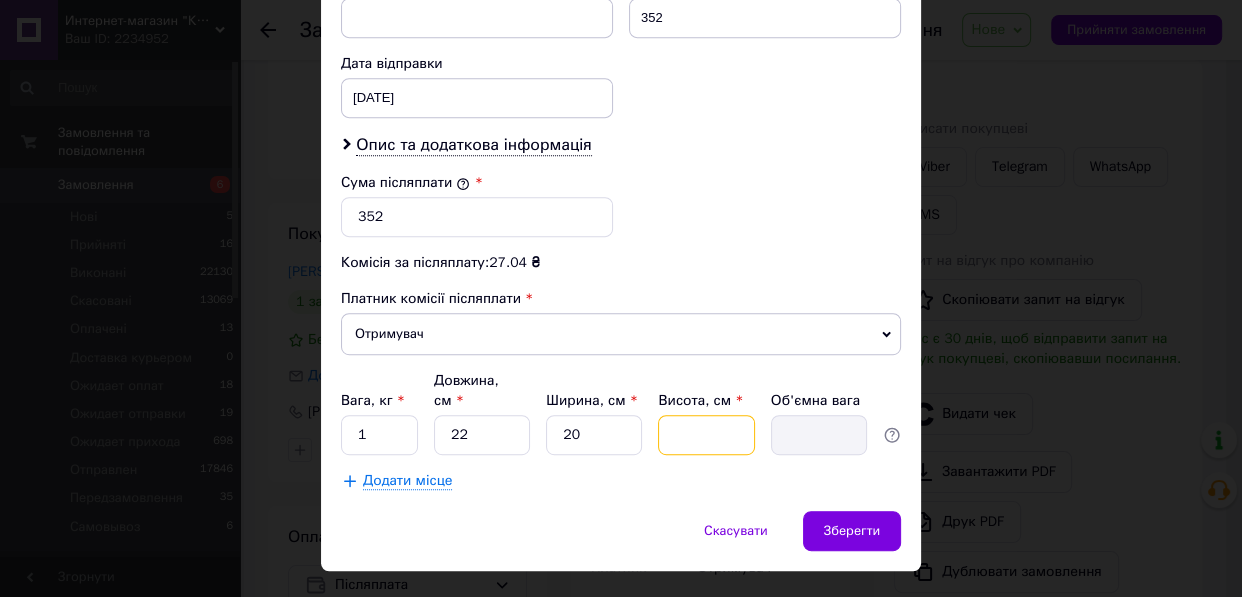 type on "2" 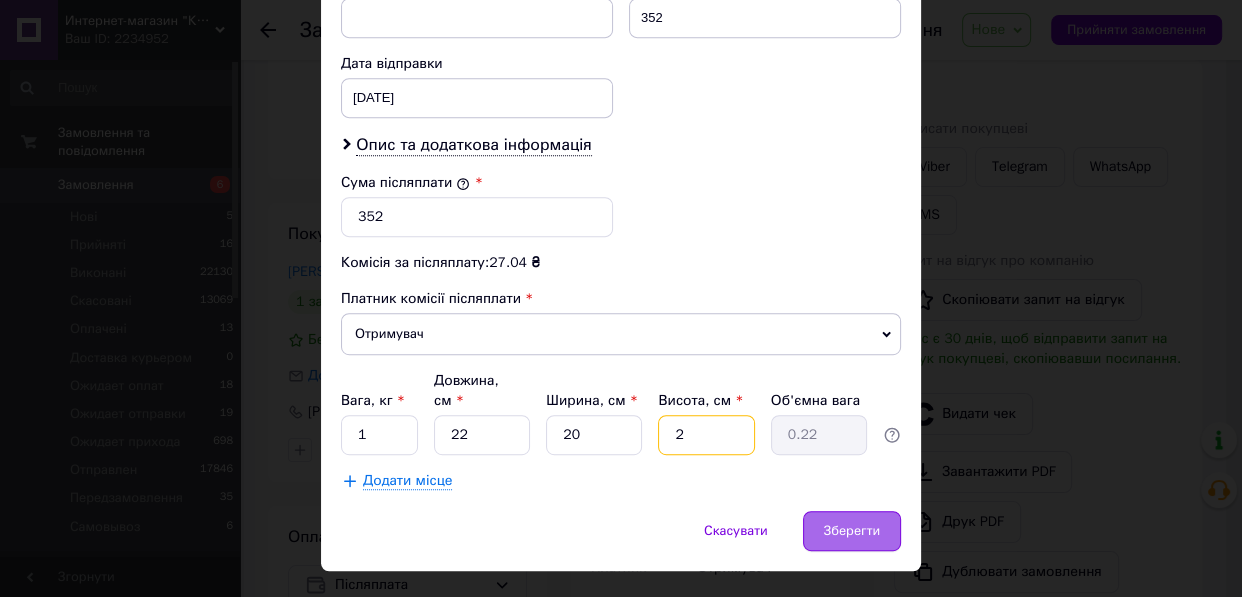 type on "2" 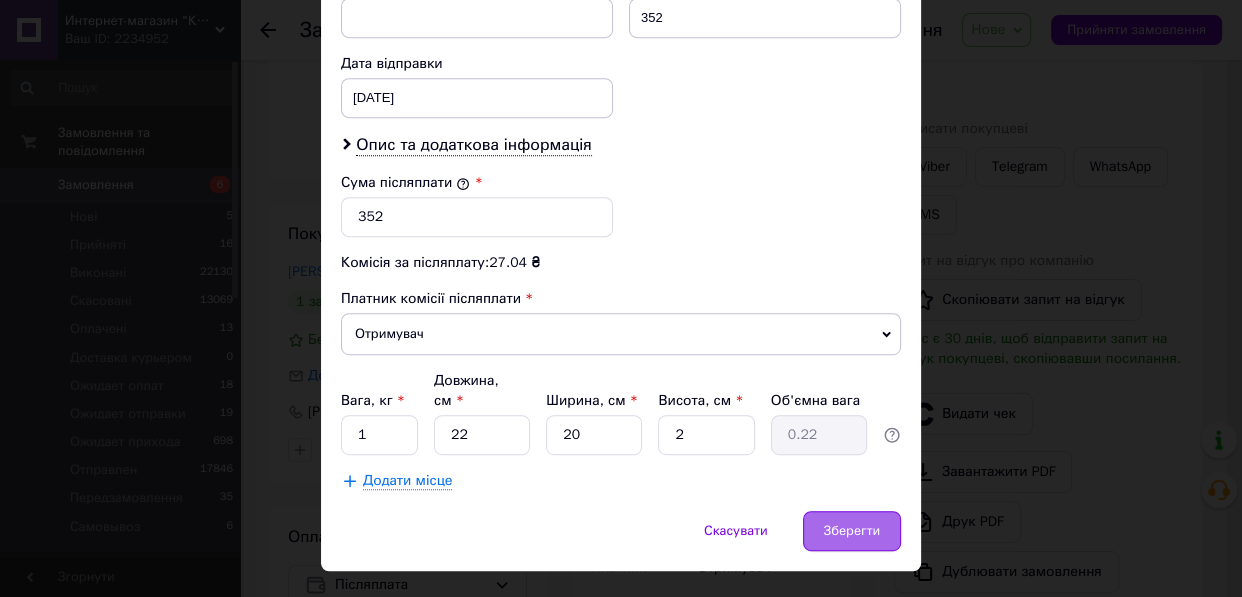 click on "Зберегти" at bounding box center (852, 531) 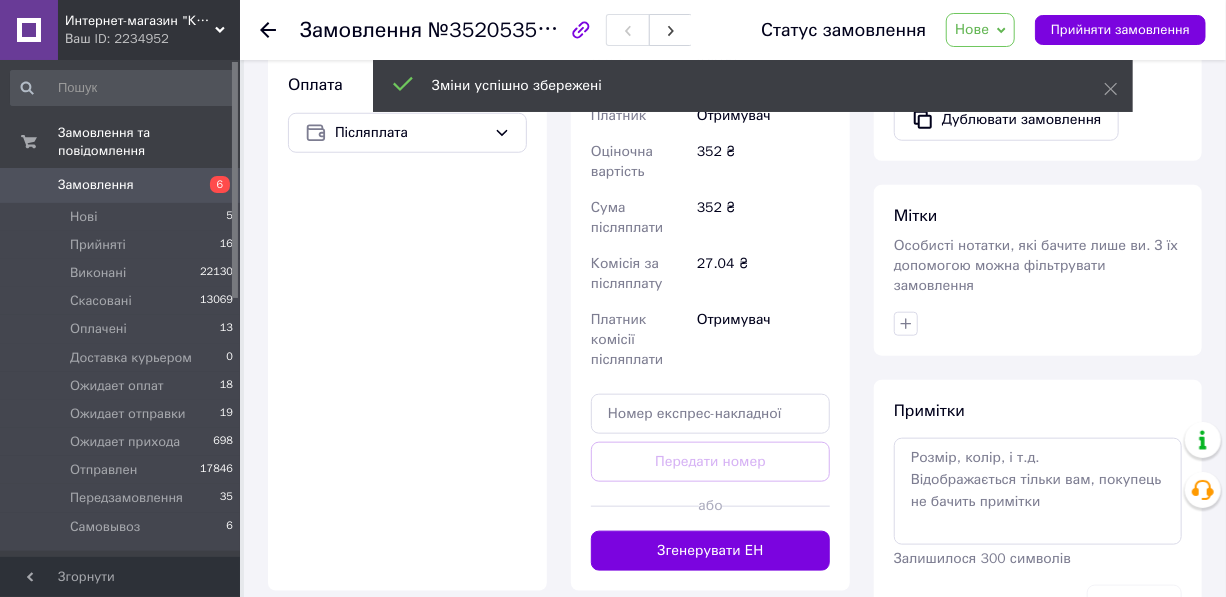 scroll, scrollTop: 727, scrollLeft: 0, axis: vertical 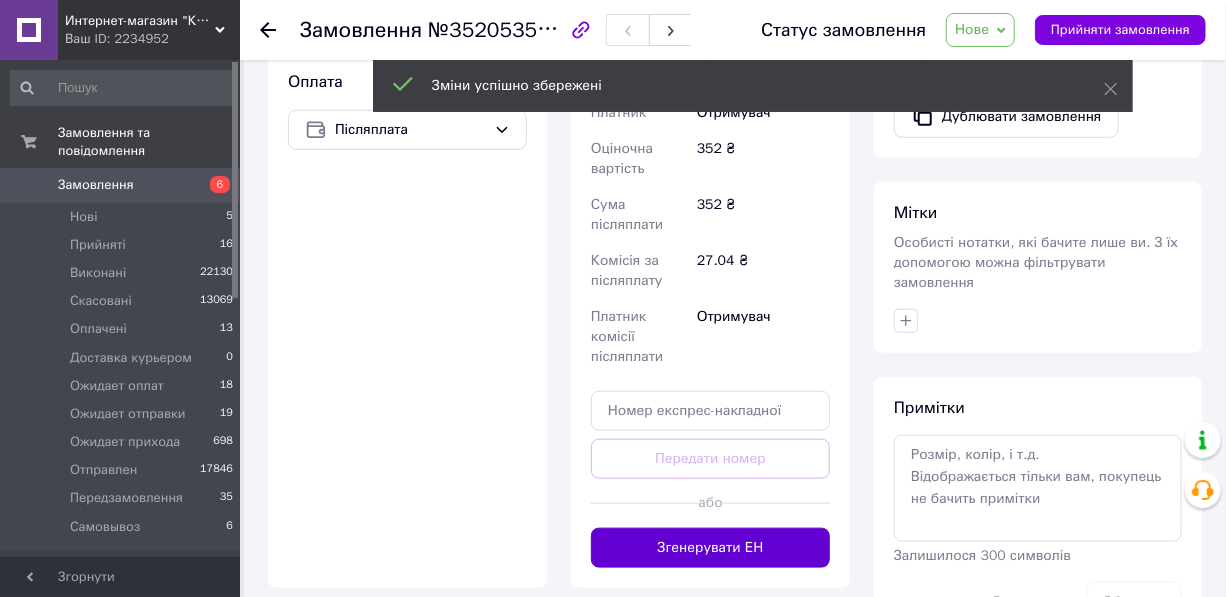 click on "Згенерувати ЕН" at bounding box center [710, 548] 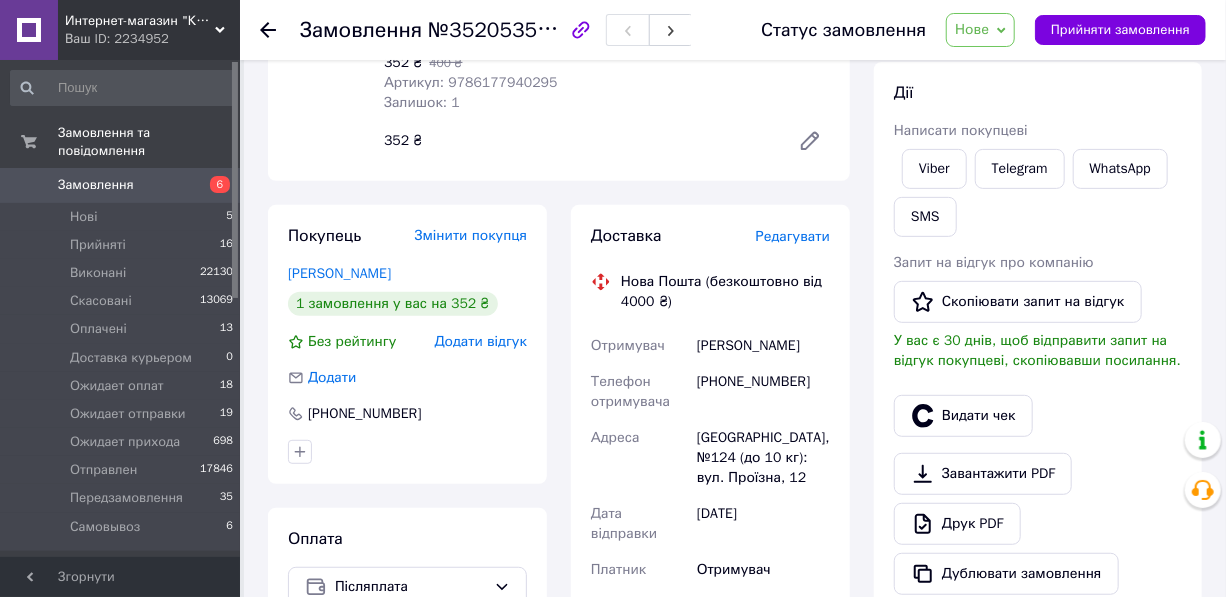 scroll, scrollTop: 181, scrollLeft: 0, axis: vertical 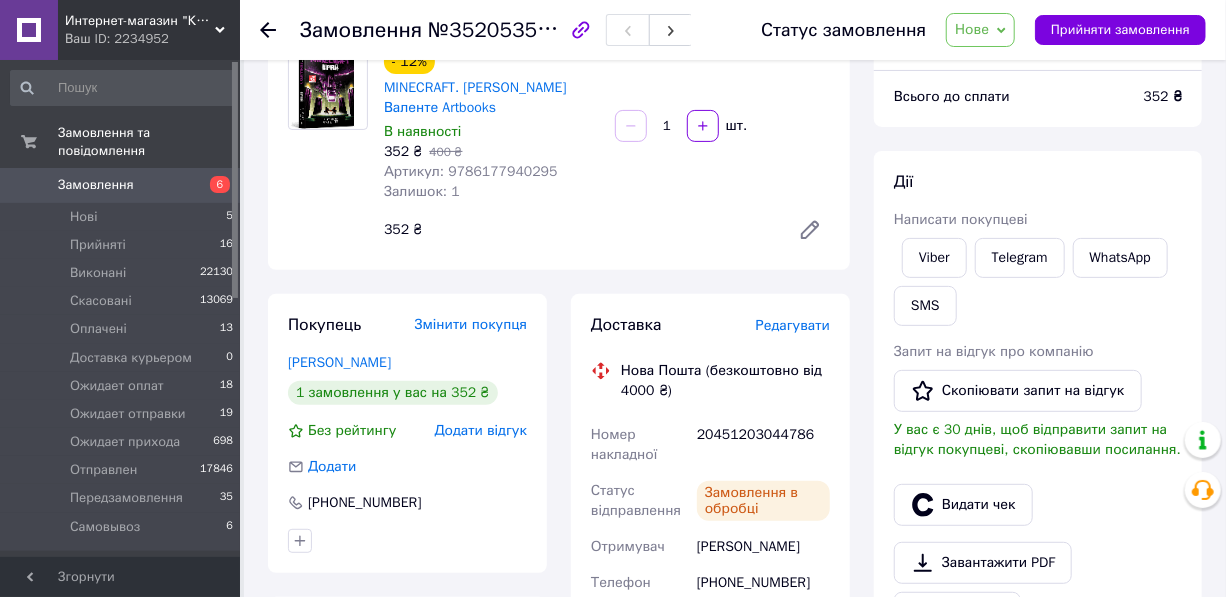 click on "20451203044786" at bounding box center (763, 445) 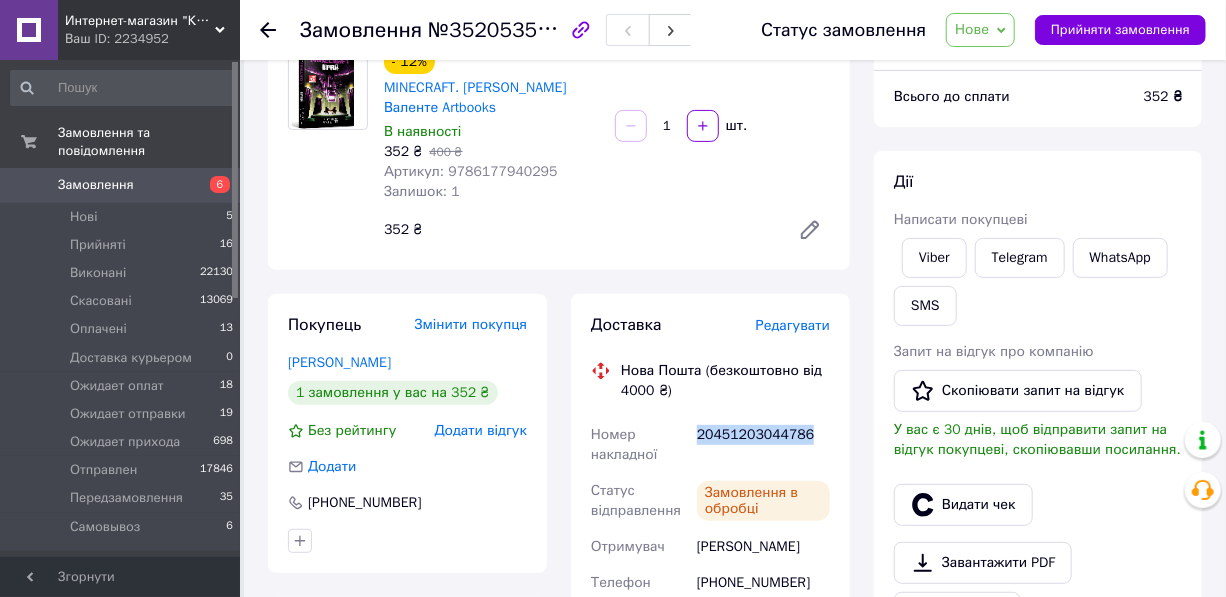 click on "20451203044786" at bounding box center (763, 445) 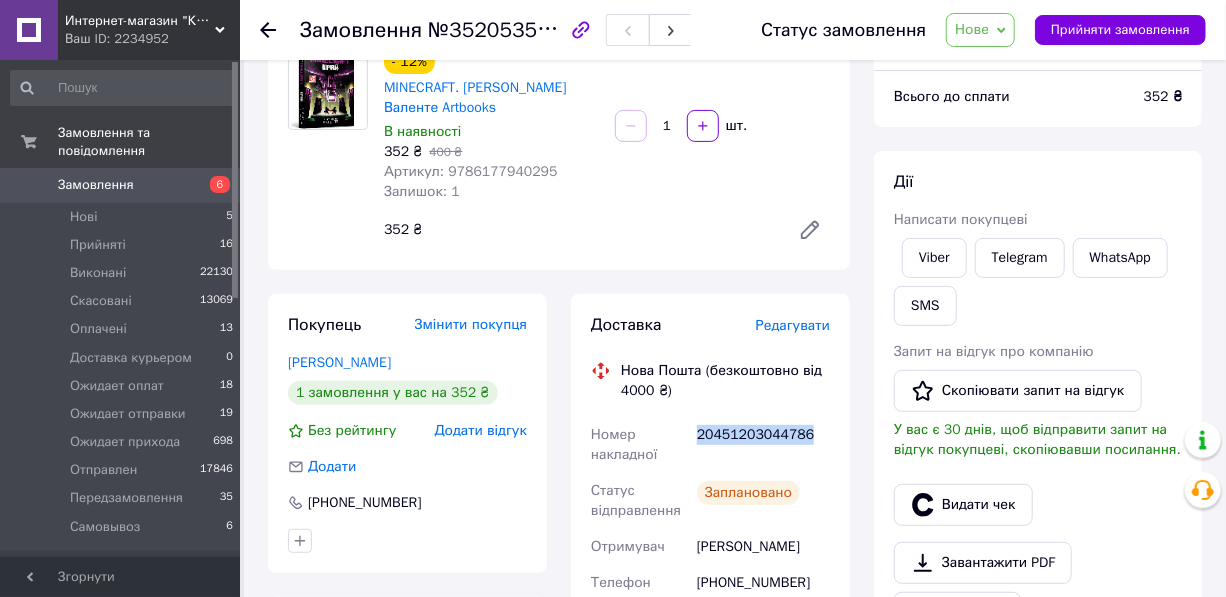 copy on "20451203044786" 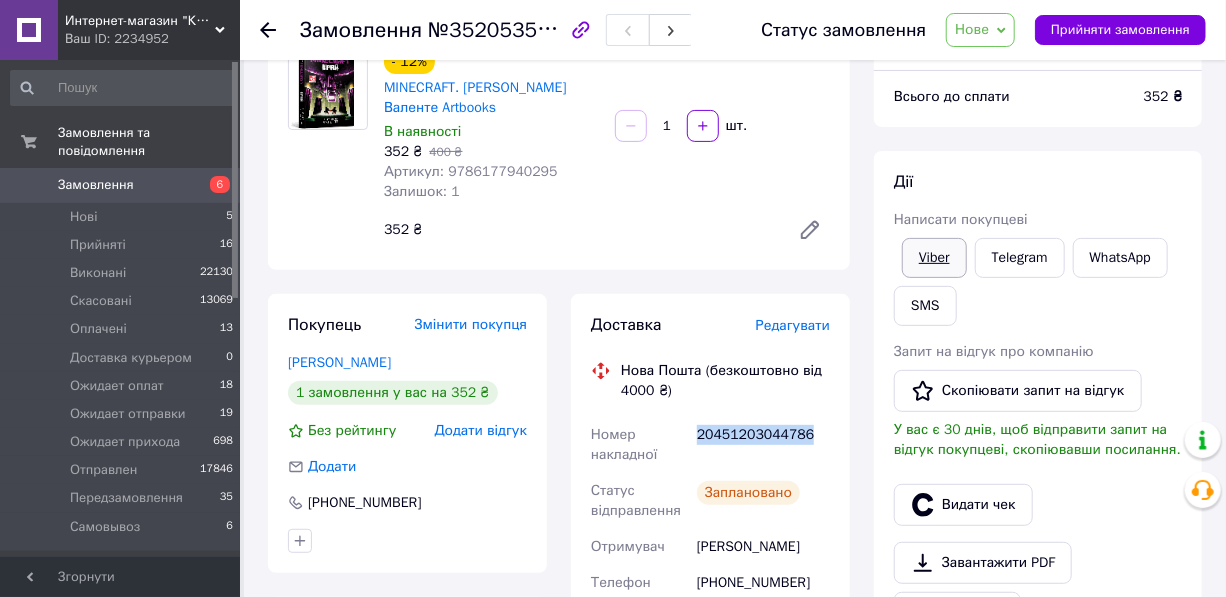 click on "Viber" at bounding box center (934, 258) 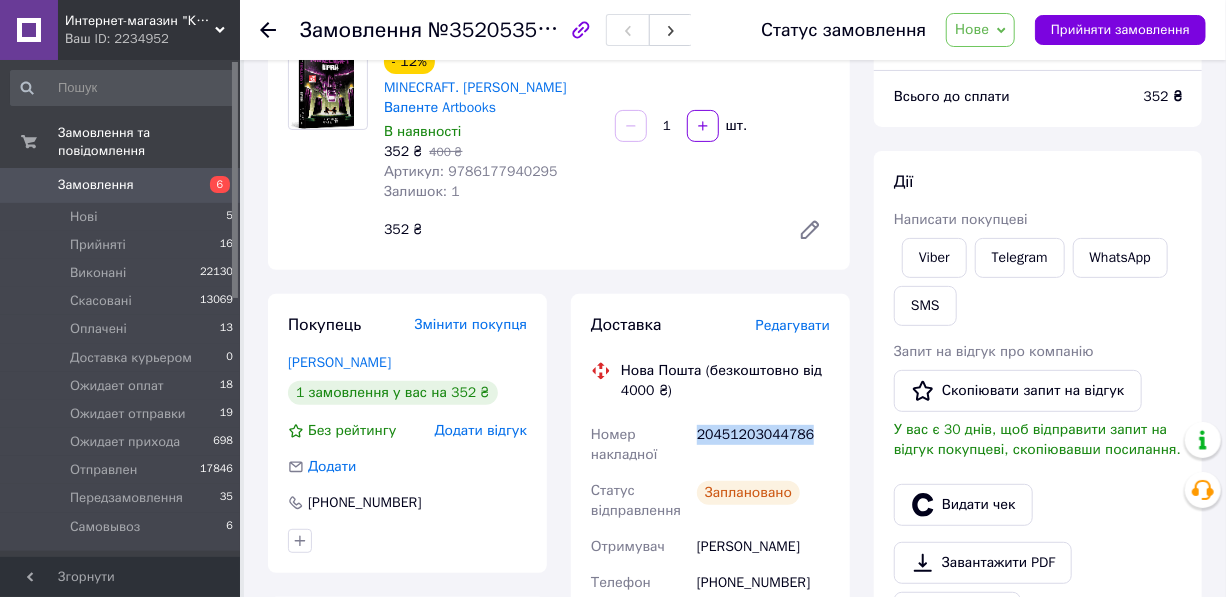 click on "Нове" at bounding box center [972, 29] 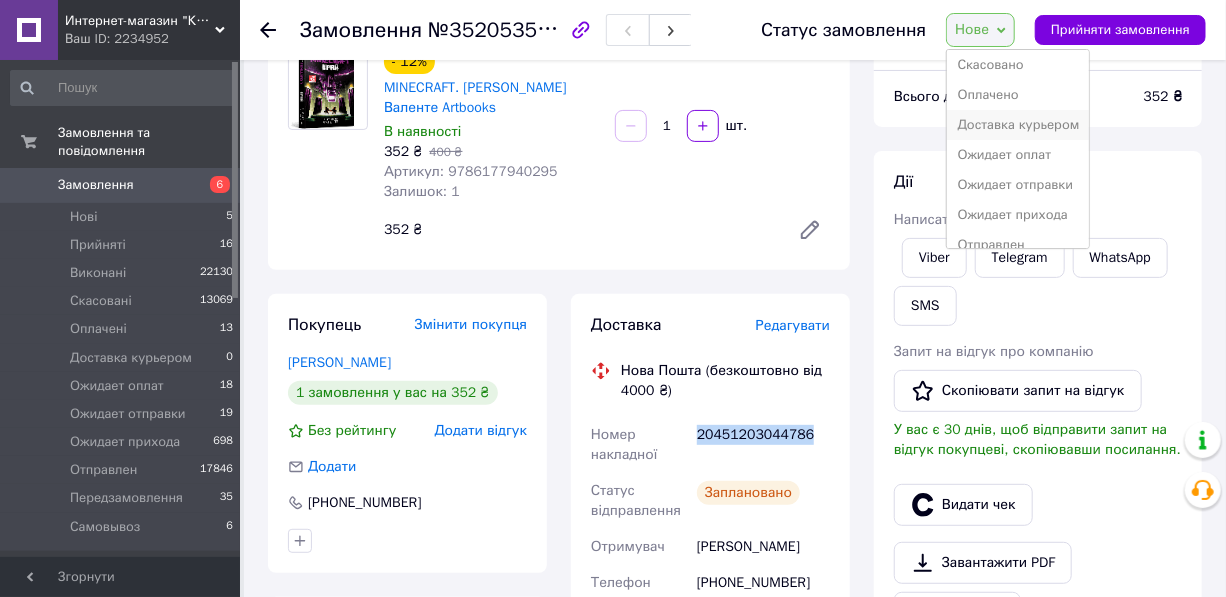 scroll, scrollTop: 141, scrollLeft: 0, axis: vertical 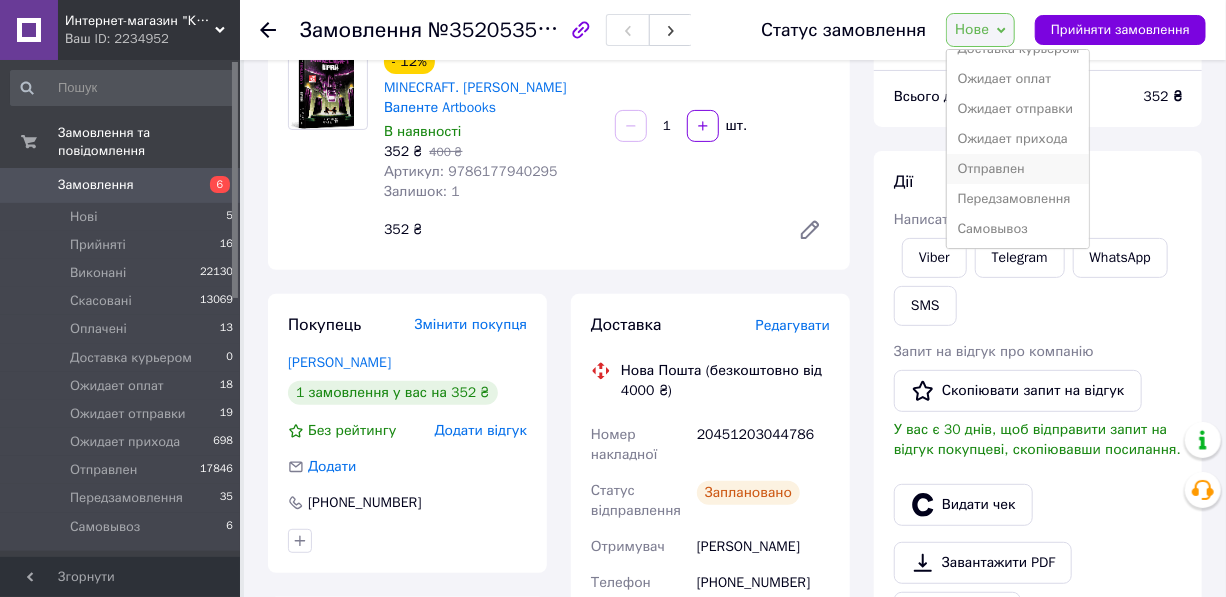 click on "Отправлен" at bounding box center (1018, 169) 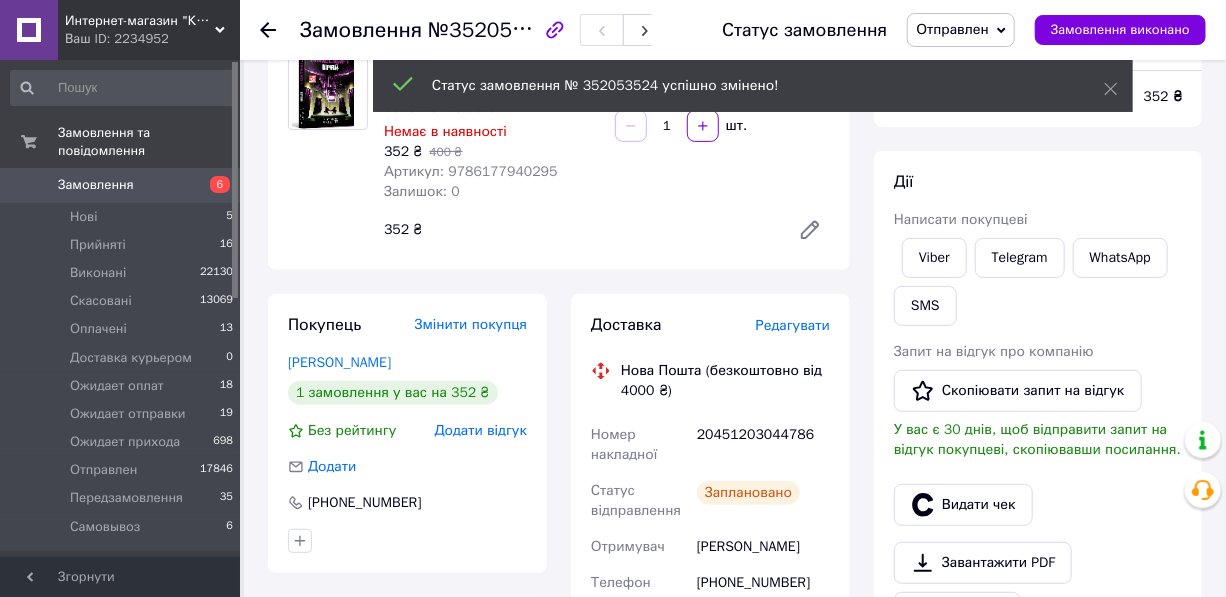 click 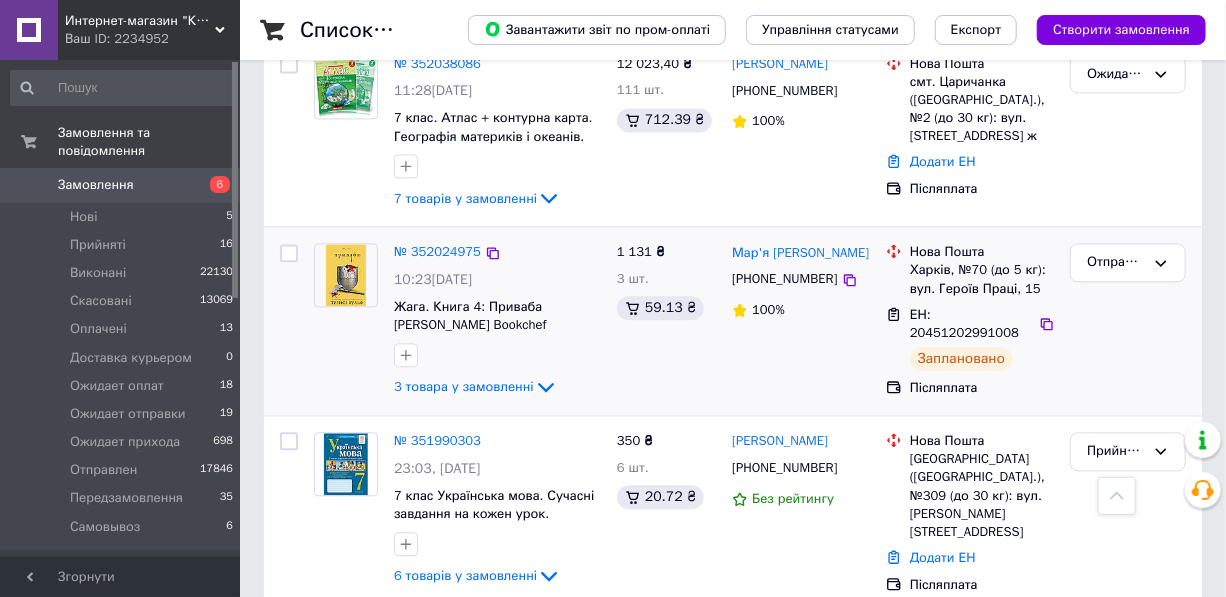 scroll, scrollTop: 1909, scrollLeft: 0, axis: vertical 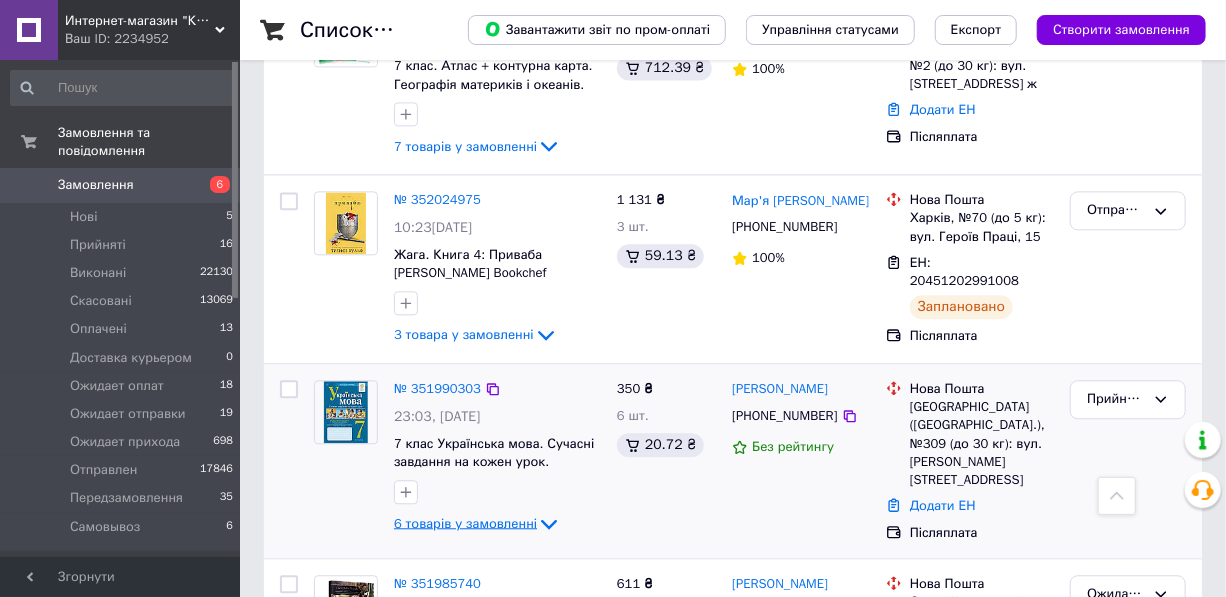 click 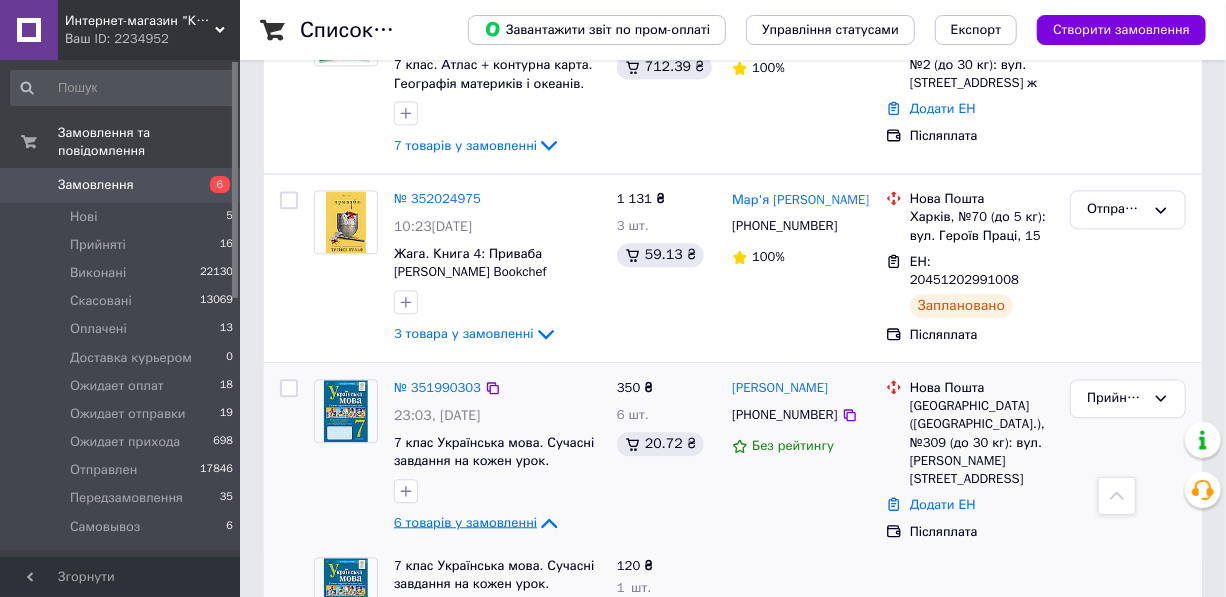 scroll, scrollTop: 1909, scrollLeft: 0, axis: vertical 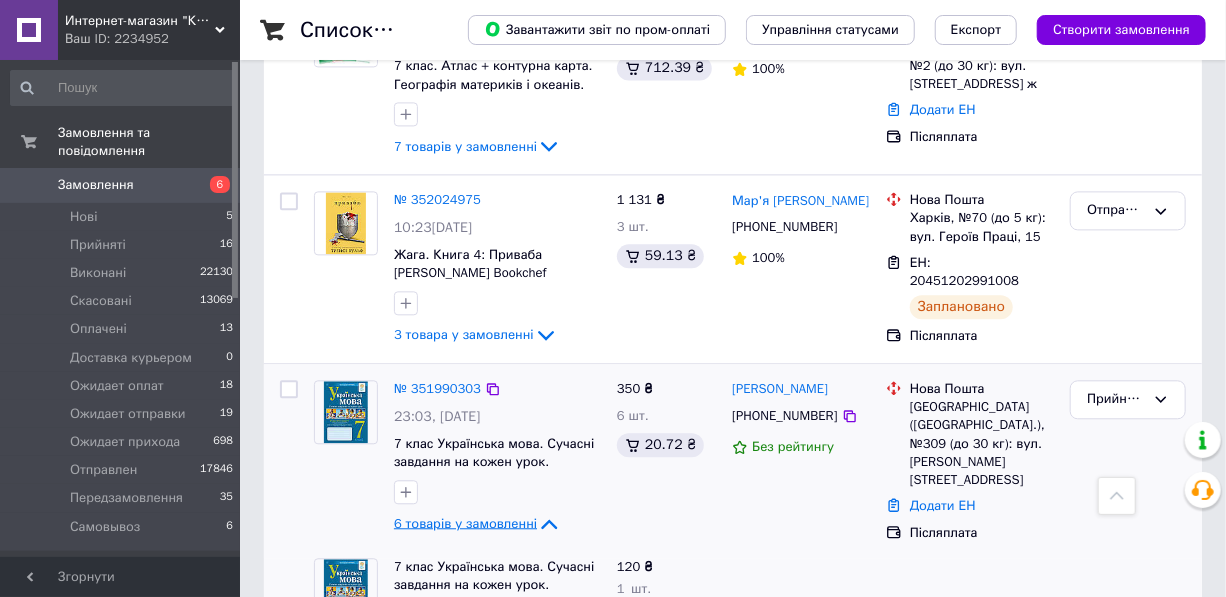 click on "№ 351990303 23:03[DATE] 7 клас Українська мова. Сучасні завдання на кожен урок. Робочий зошит (за під. Заболотного) [PERSON_NAME] Т  [PERSON_NAME] 6 товарів у замовленні" at bounding box center [497, 458] 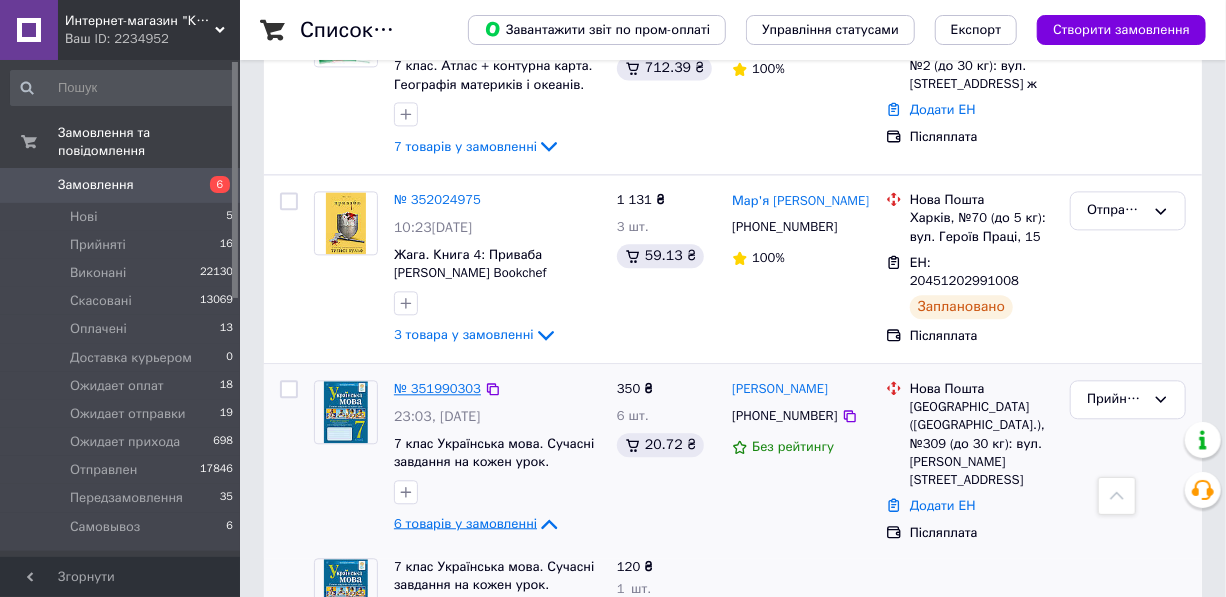 click on "№ 351990303" at bounding box center [437, 388] 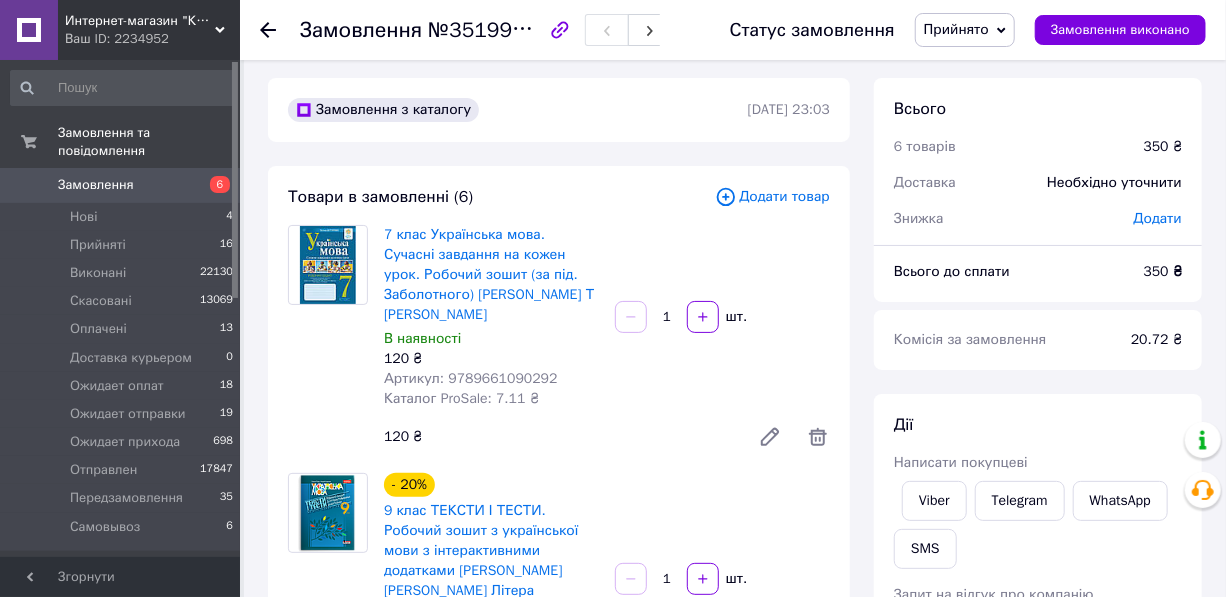 scroll, scrollTop: 0, scrollLeft: 0, axis: both 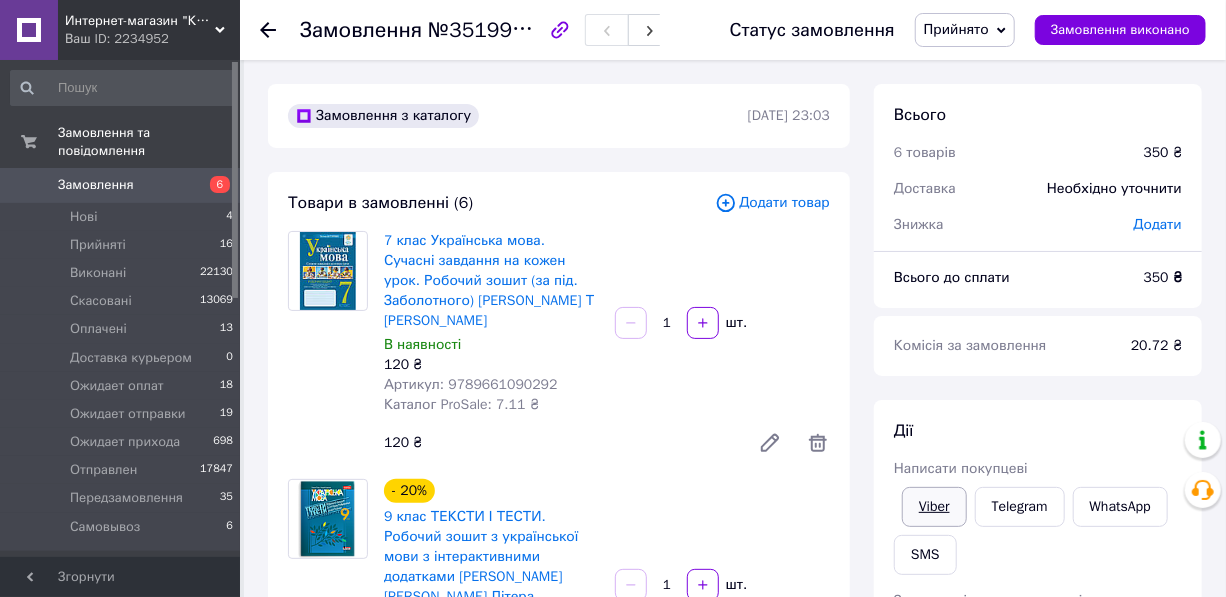 click on "Viber" at bounding box center (934, 507) 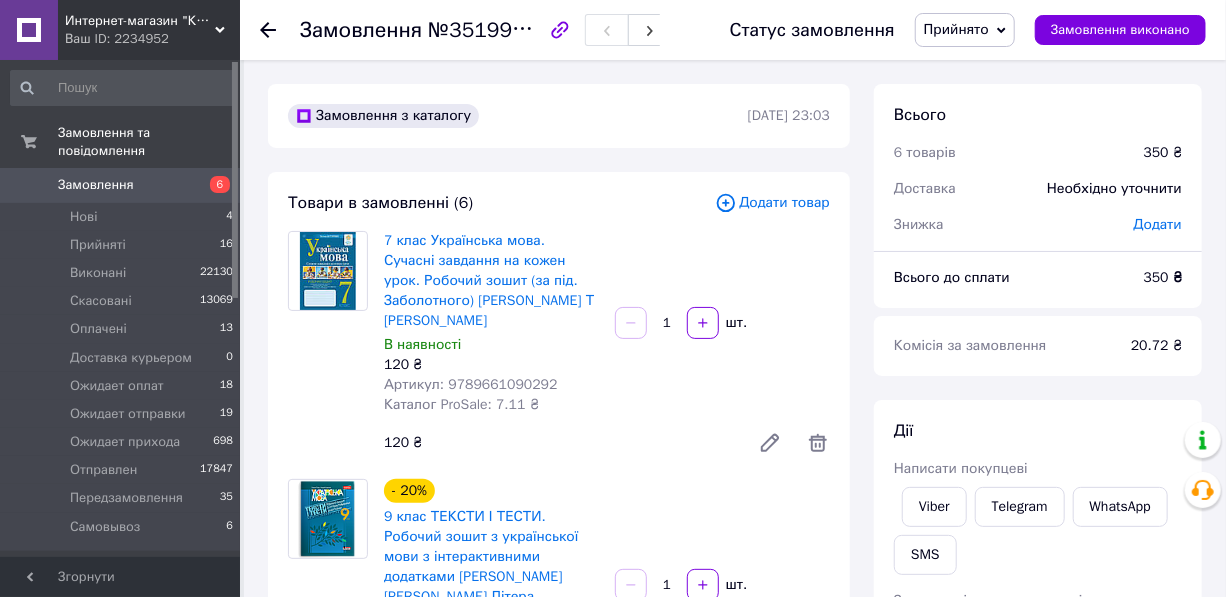 click on "Прийнято" at bounding box center (956, 29) 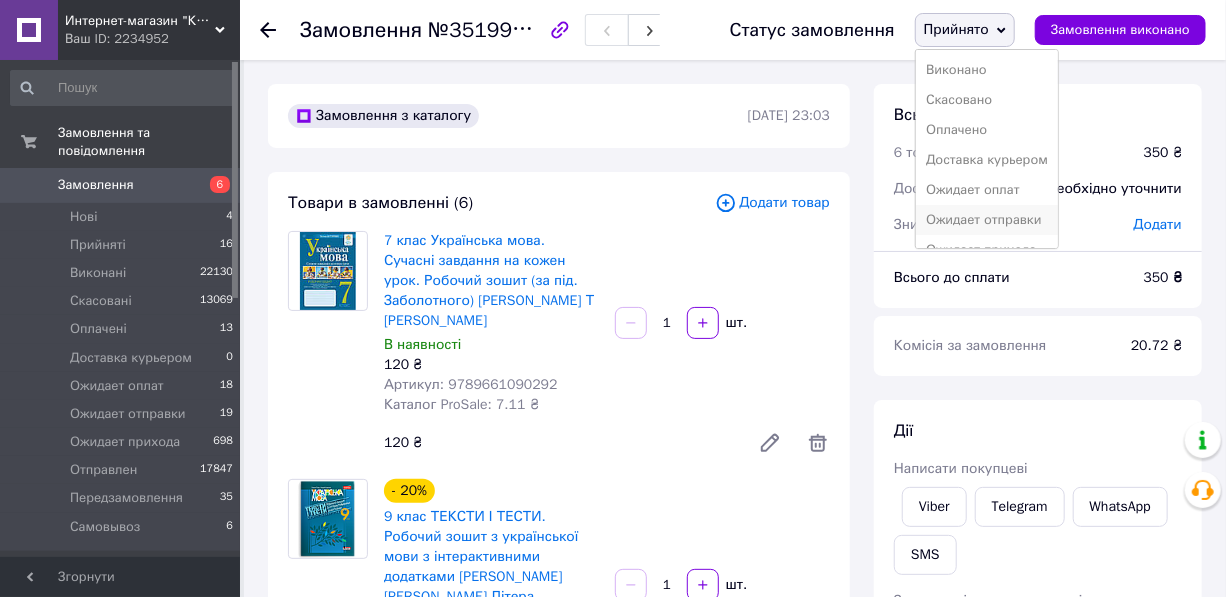 click on "Ожидает отправки" at bounding box center [987, 220] 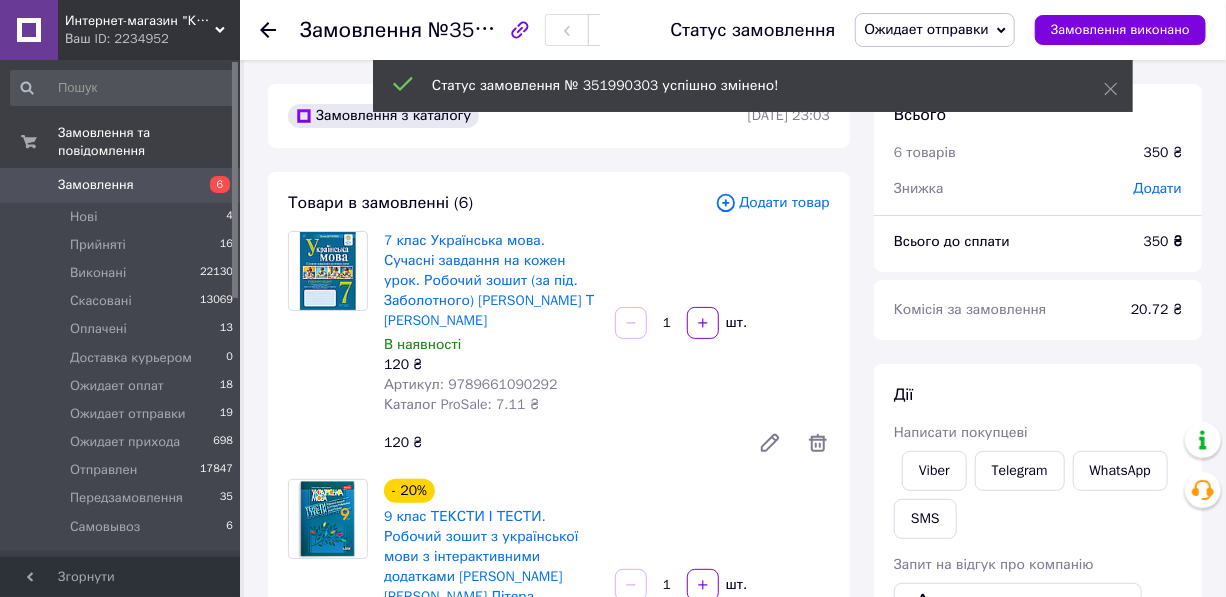 click 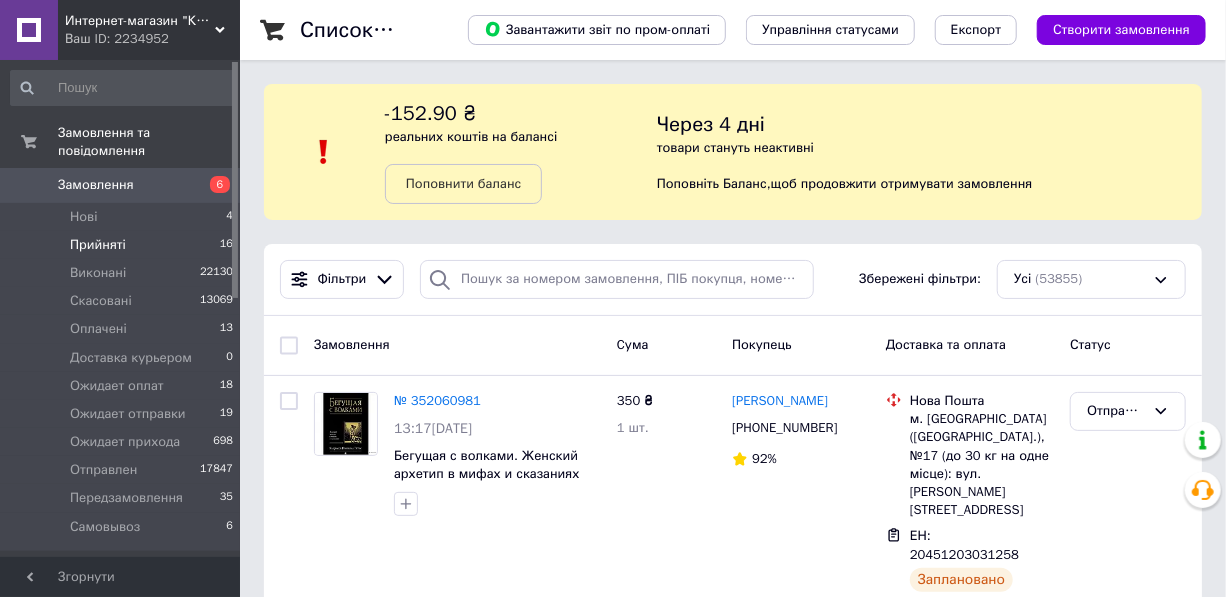 click on "Прийняті" at bounding box center [98, 245] 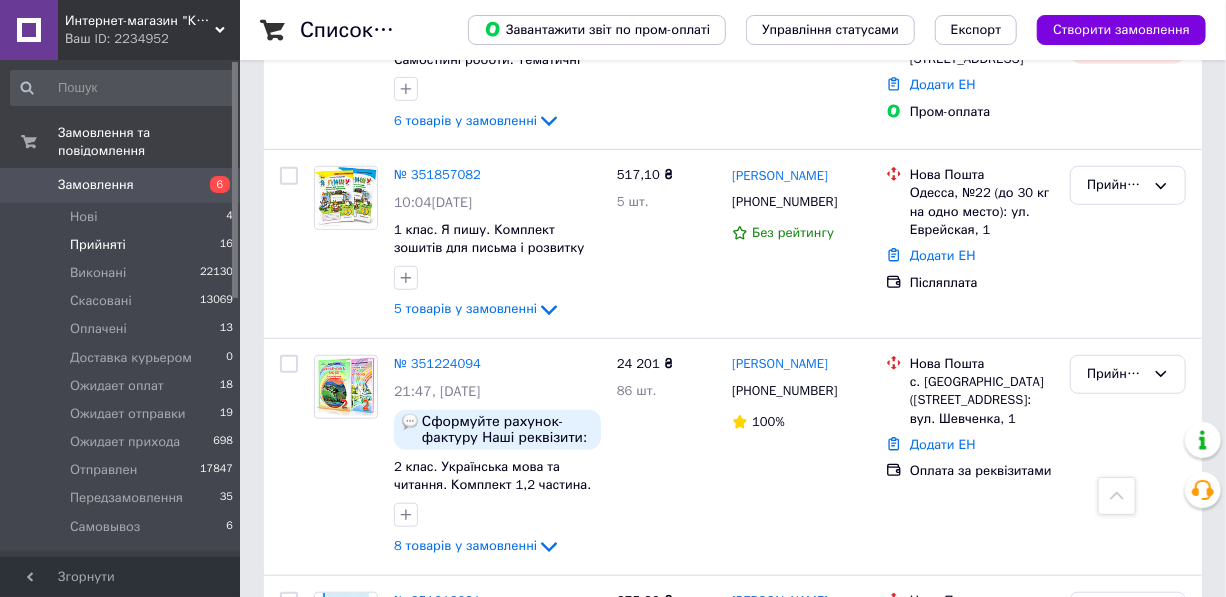 scroll, scrollTop: 454, scrollLeft: 0, axis: vertical 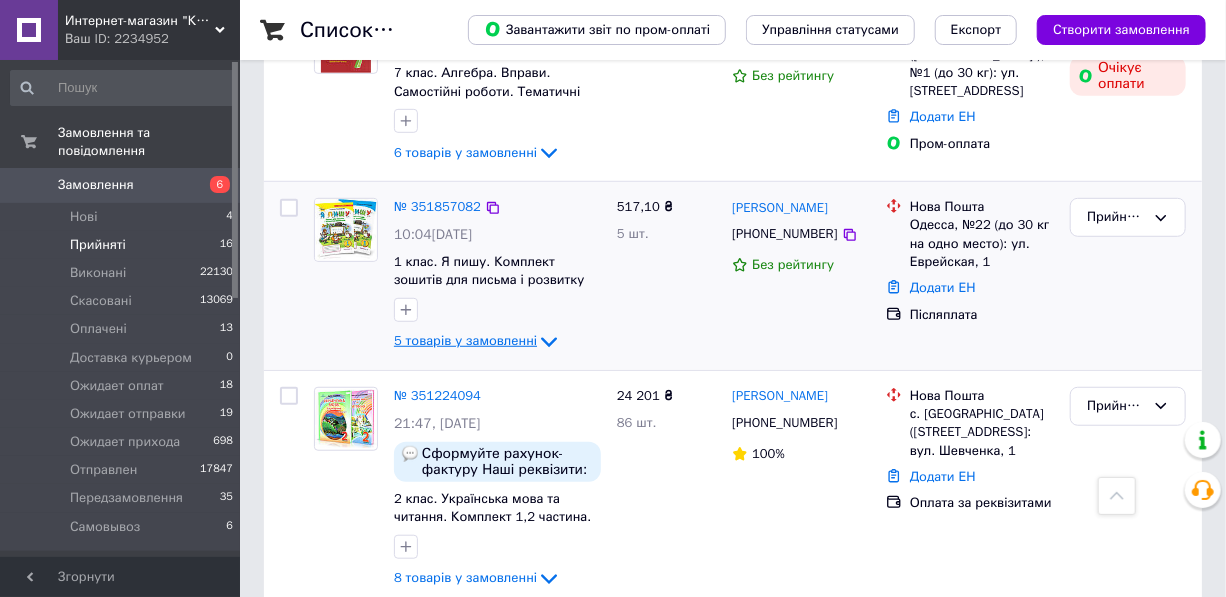 click 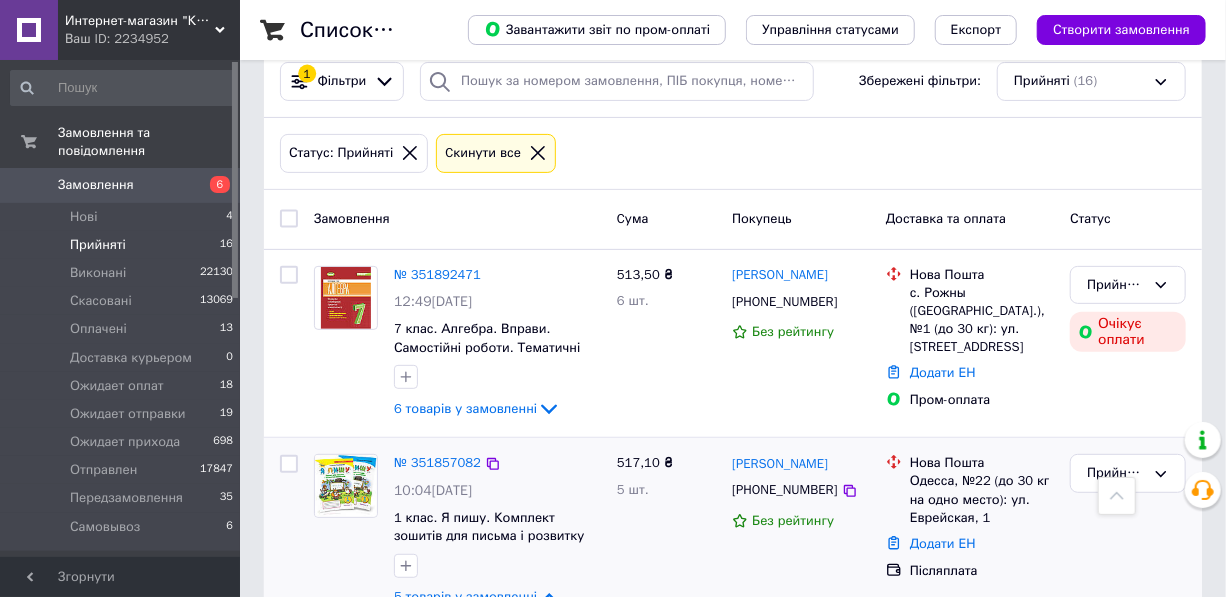 scroll, scrollTop: 181, scrollLeft: 0, axis: vertical 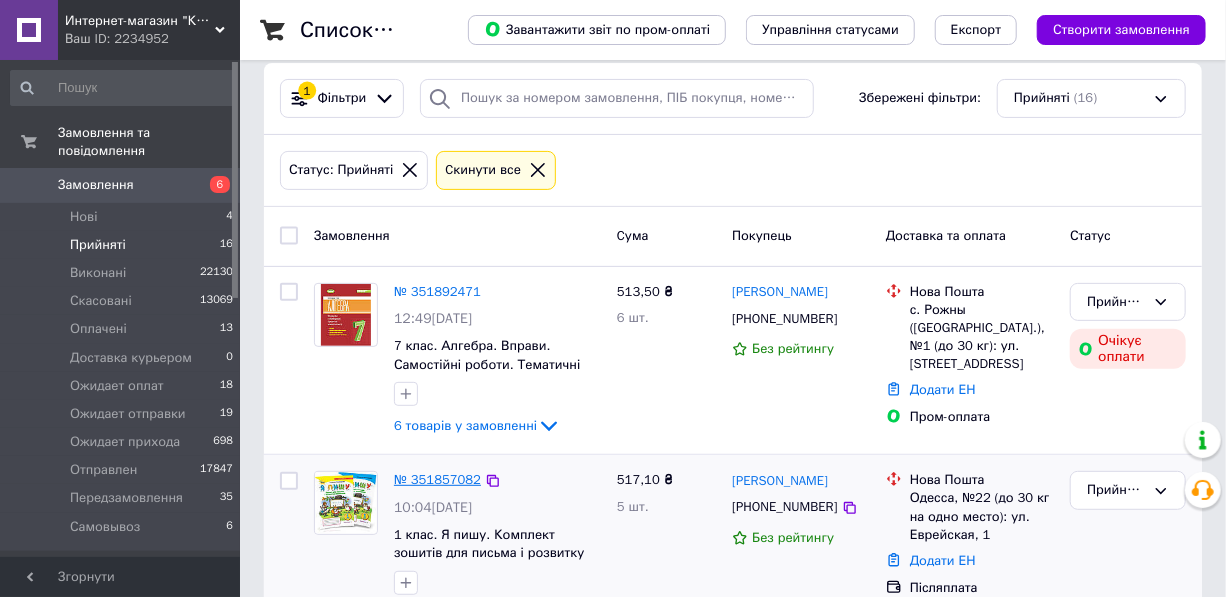 click on "№ 351857082" at bounding box center [437, 479] 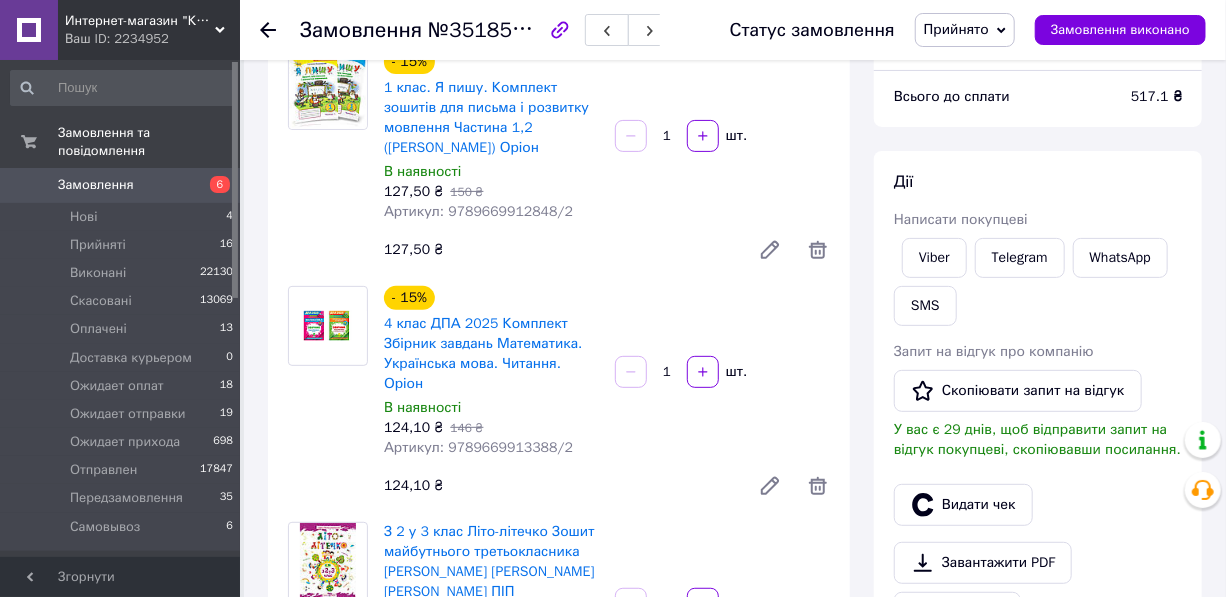 scroll, scrollTop: 0, scrollLeft: 0, axis: both 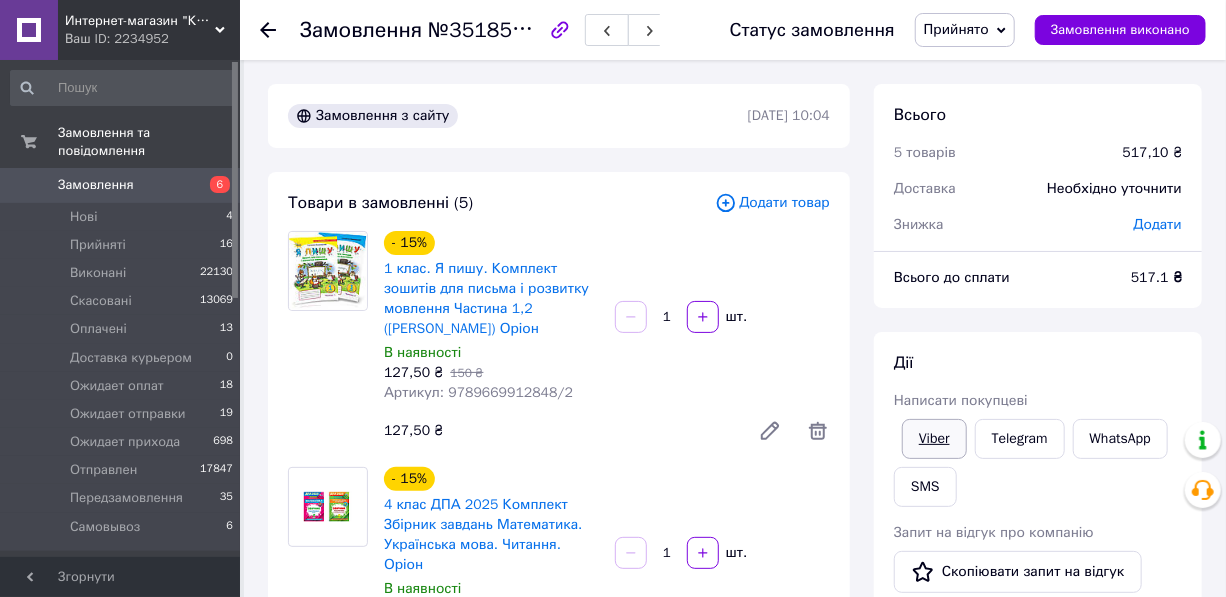 click on "Viber" at bounding box center (934, 439) 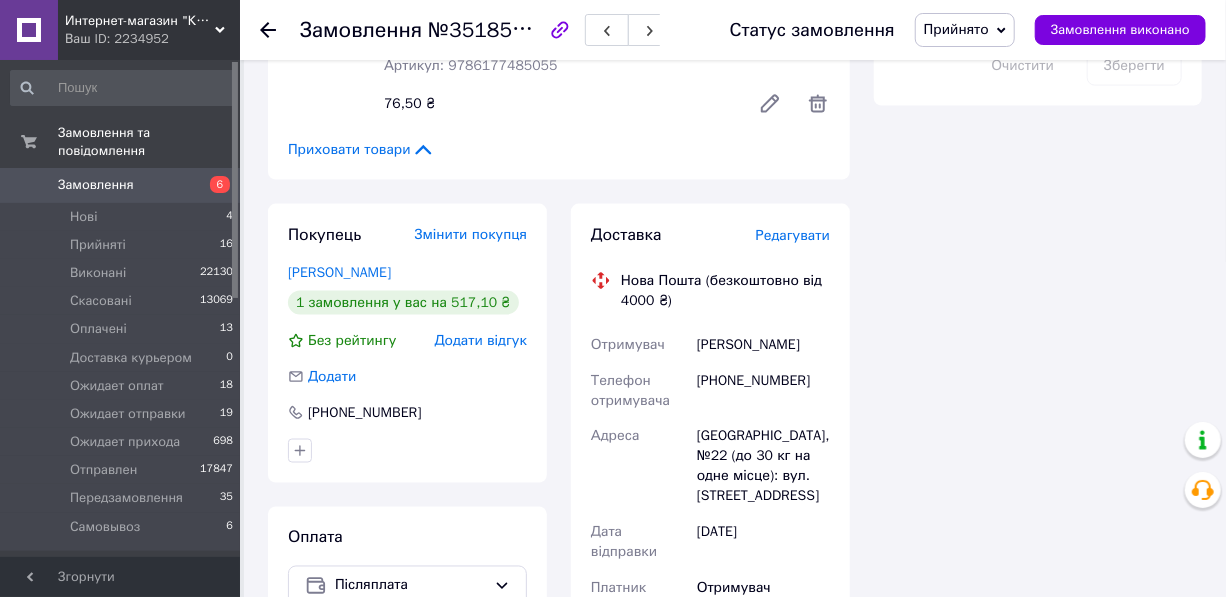 scroll, scrollTop: 1272, scrollLeft: 0, axis: vertical 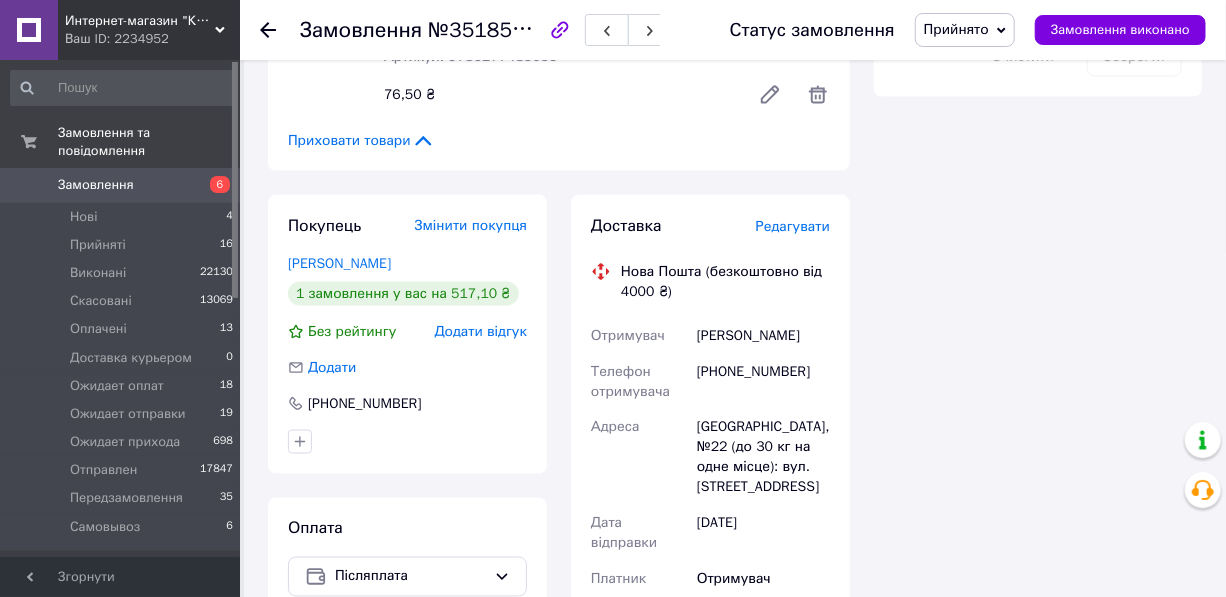 click on "Прийнято" at bounding box center (956, 29) 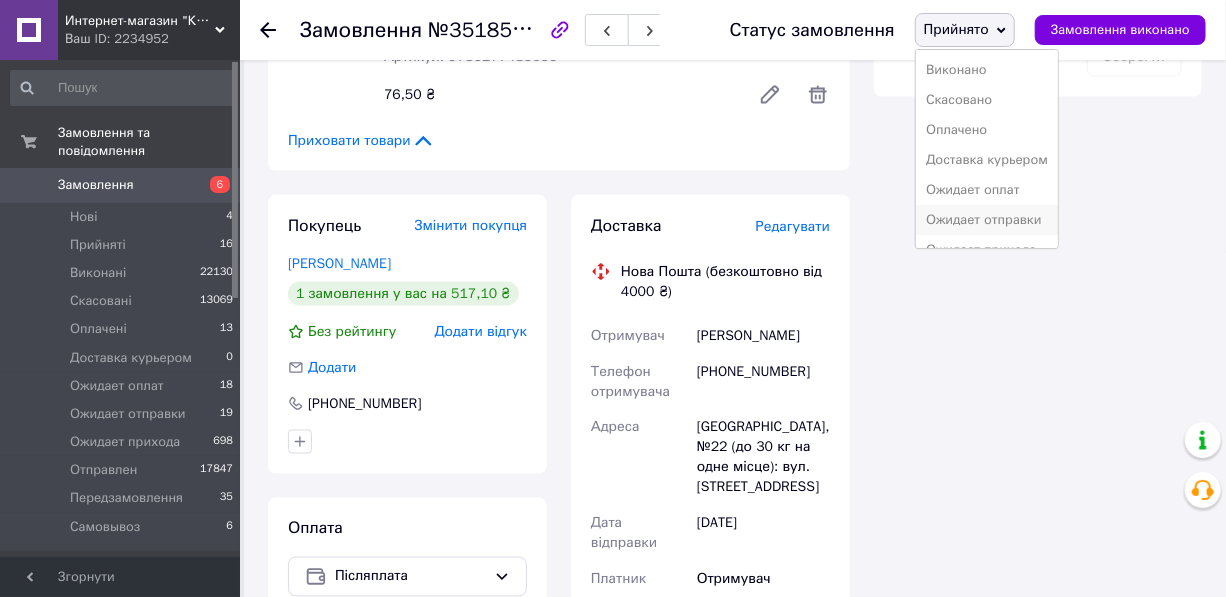 click on "Ожидает отправки" at bounding box center (987, 220) 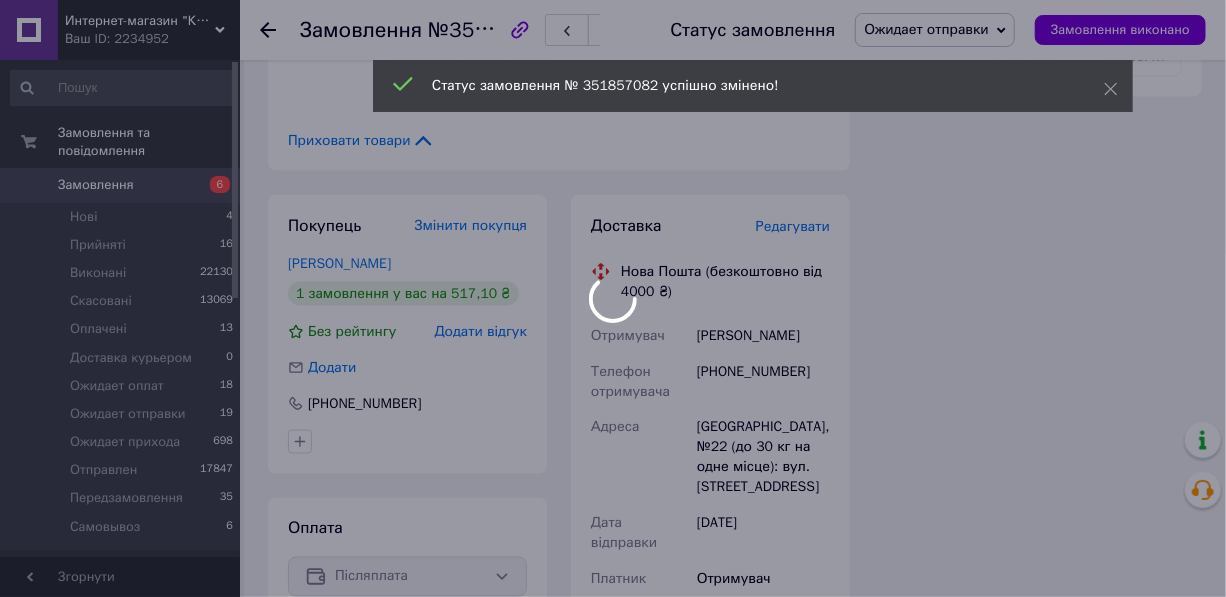 click 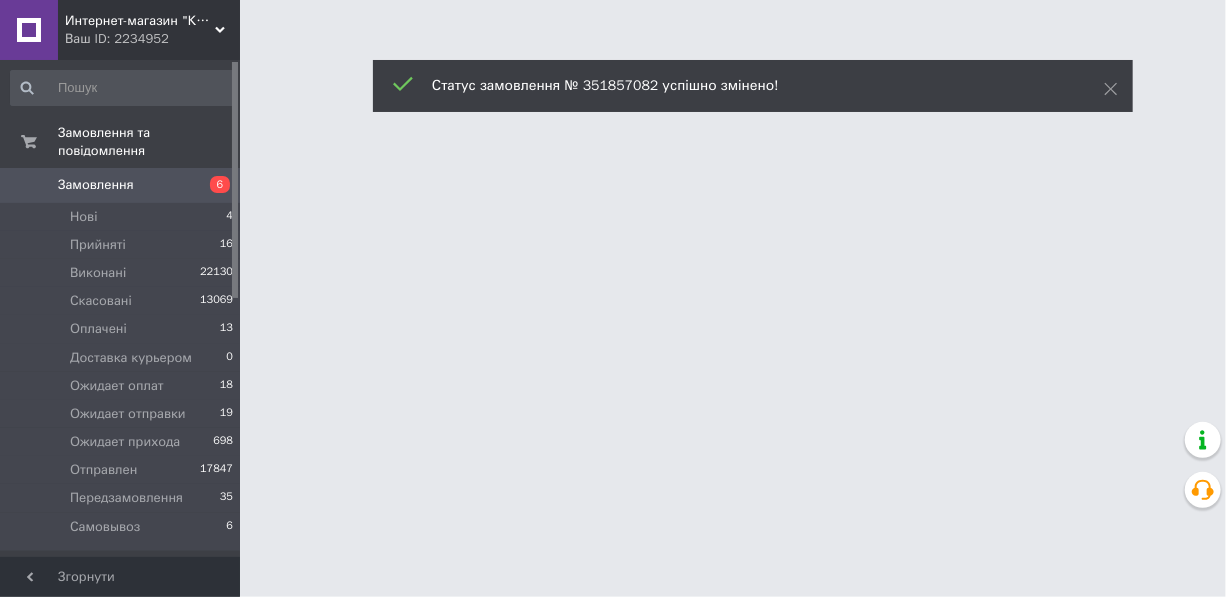 scroll, scrollTop: 0, scrollLeft: 0, axis: both 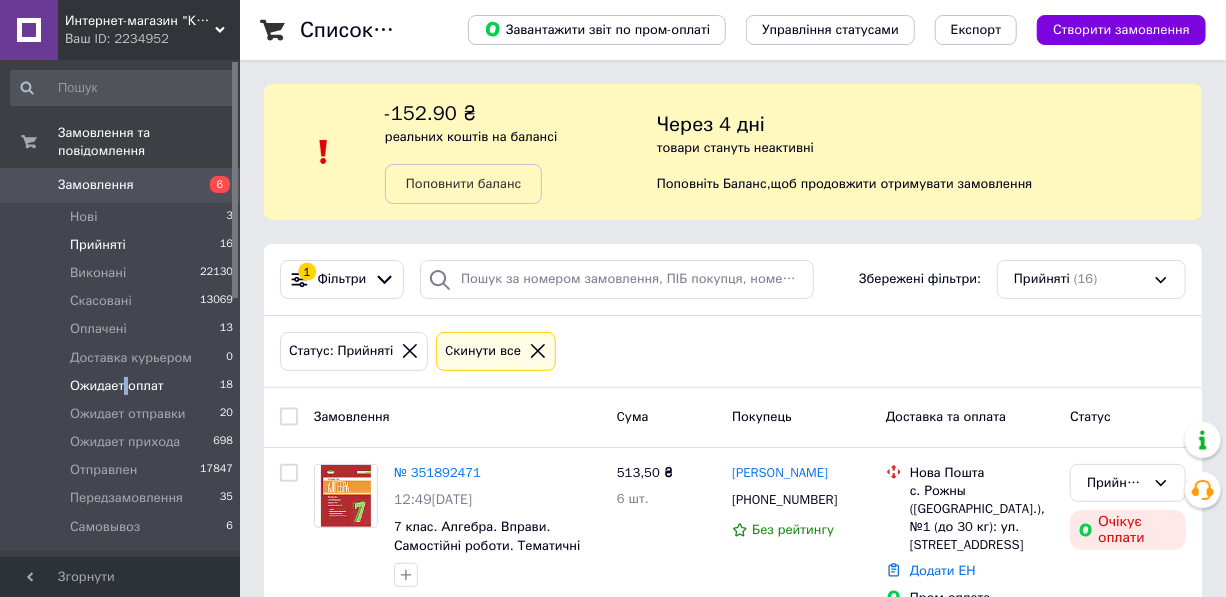 click on "Ожидает оплат" at bounding box center [117, 386] 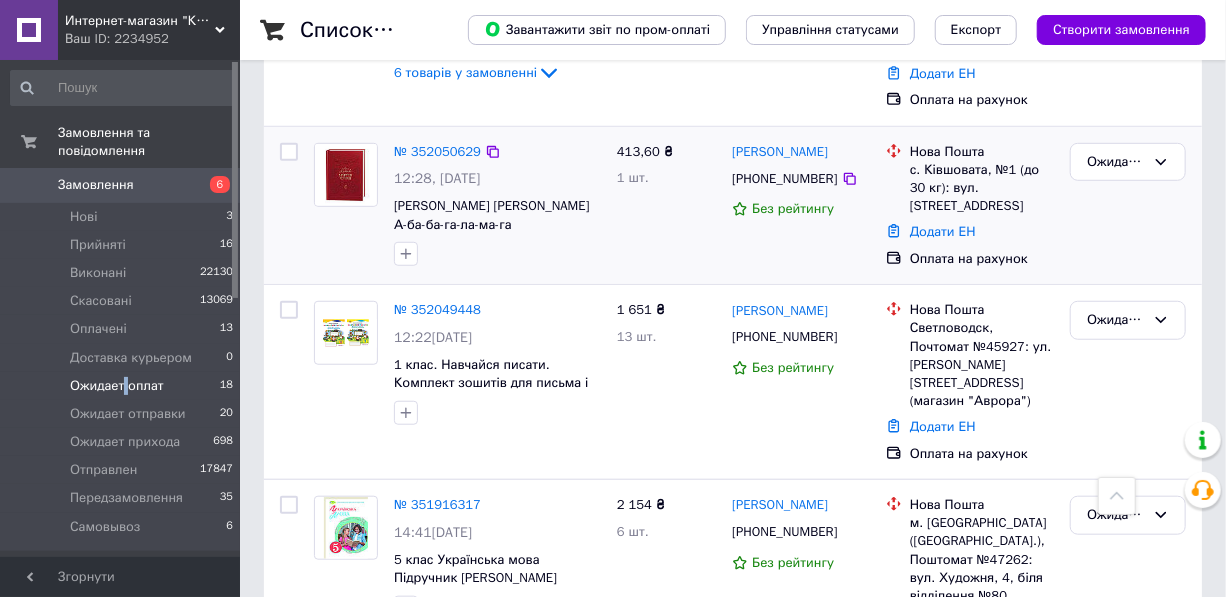 scroll, scrollTop: 545, scrollLeft: 0, axis: vertical 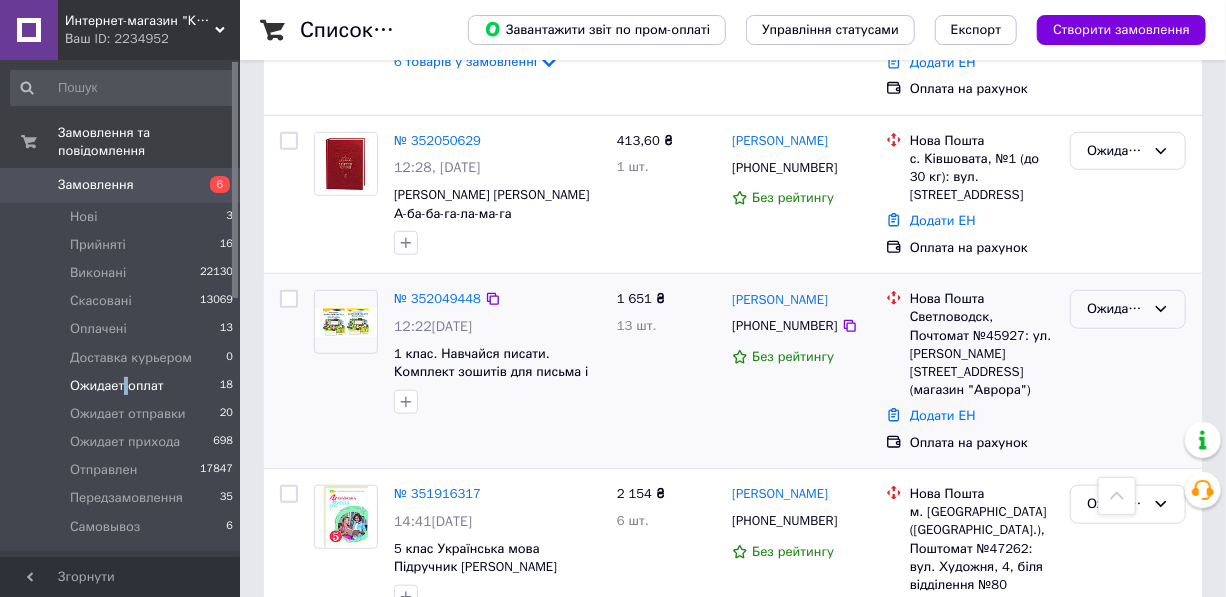 click on "Ожидает оплат" at bounding box center [1128, 309] 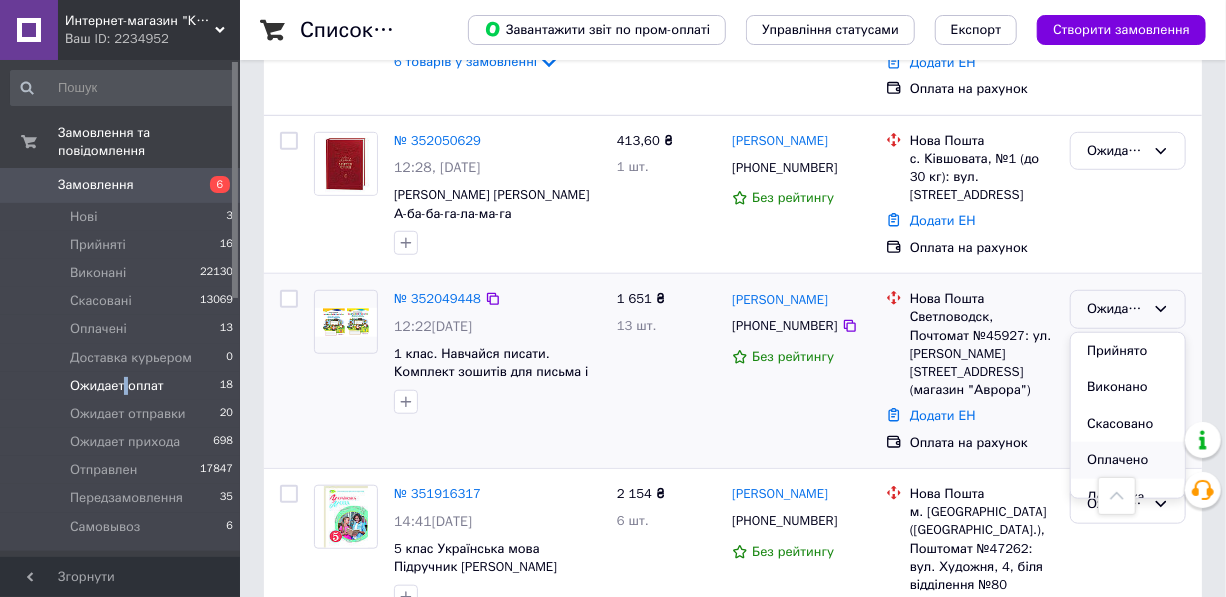 click on "Оплачено" at bounding box center (1128, 460) 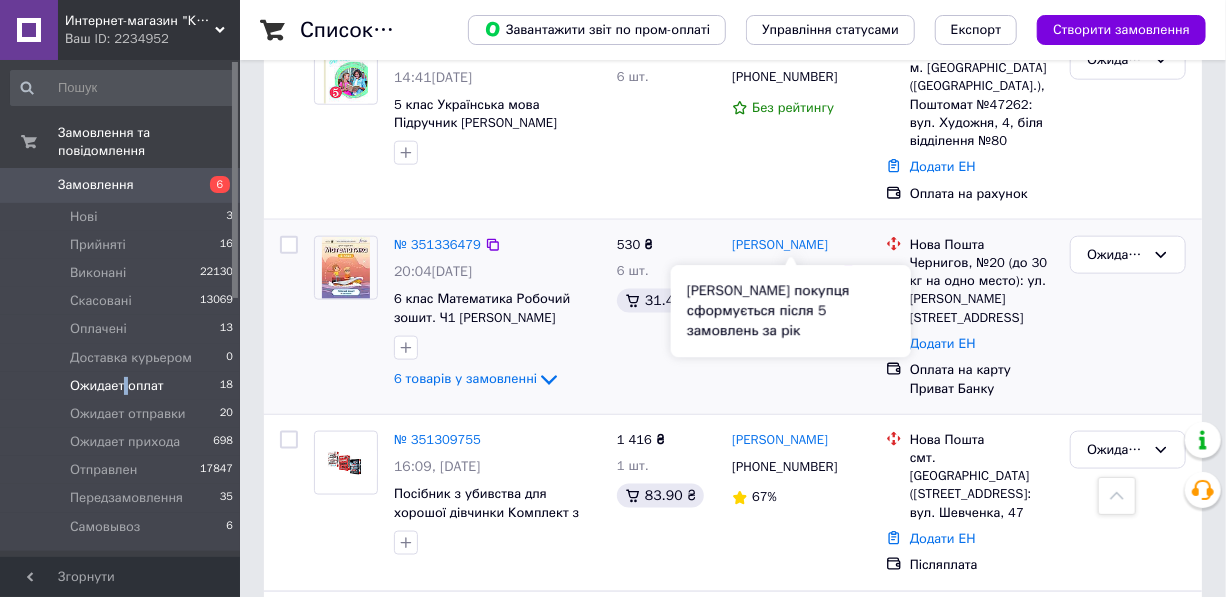 scroll, scrollTop: 1000, scrollLeft: 0, axis: vertical 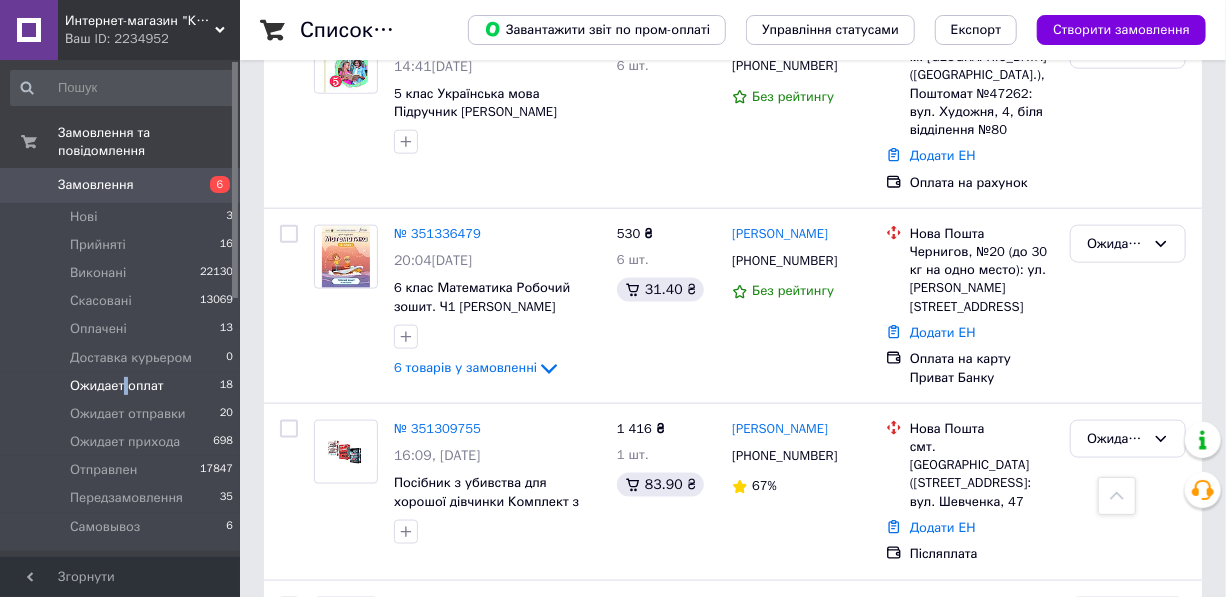 click on "Замовлення" at bounding box center (121, 185) 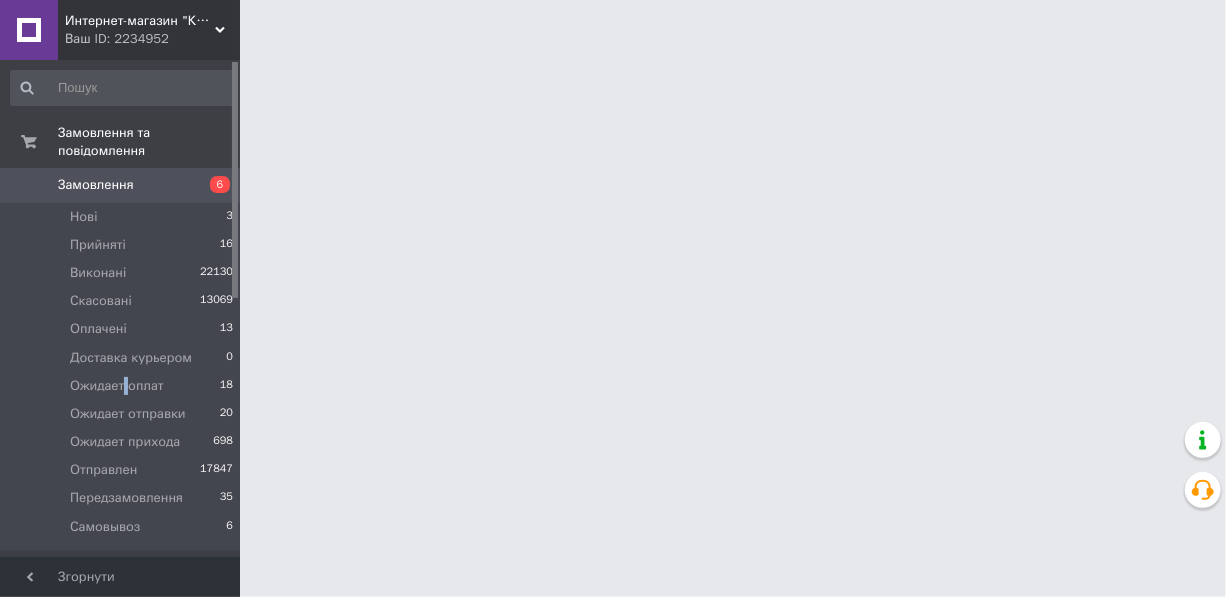 scroll, scrollTop: 0, scrollLeft: 0, axis: both 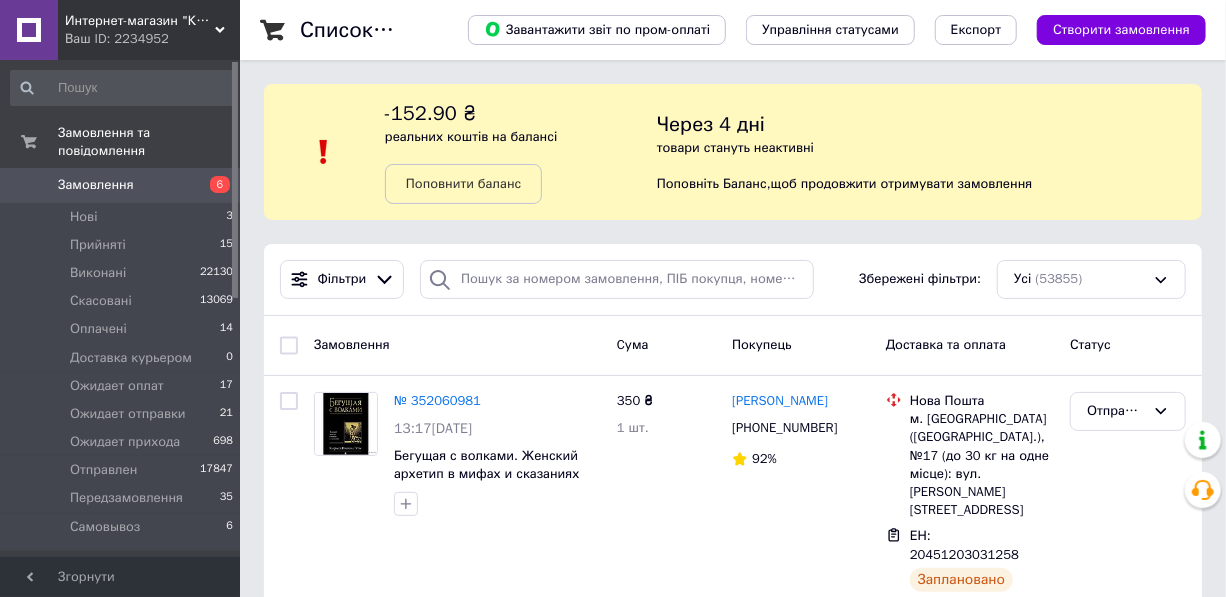 click on "Замовлення Cума Покупець Доставка та оплата Статус № 352060981 13:17[DATE] Бегущая с волками. Женский архетип в мифах и сказаниях 350 ₴ 1 шт. [PERSON_NAME] [PHONE_NUMBER] 92% Нова Пошта м. [GEOGRAPHIC_DATA] ([GEOGRAPHIC_DATA].), №17 (до 30 кг на одне місце): вул. Героїв Майдану, 63 ЕН: 20451203031258 Заплановано Післяплата Отправлен № 352054652 12:47[DATE] Благословення Небесного Урядника. Том 1  [PERSON_NAME] Bookchef 304 ₴ 1 шт. 18.01 ₴ [PERSON_NAME] [PHONE_NUMBER] 100% [GEOGRAPHIC_DATA], №1: вул. [PERSON_NAME], 3 ЕН: 20451202992420 Заплановано Післяплата Отправлен № 352053524 12:42[DATE] MINECRAFT. [PERSON_NAME] Валенте Artbooks 352 ₴ 1 шт. [PHONE_NUMBER]" at bounding box center [733, 2511] 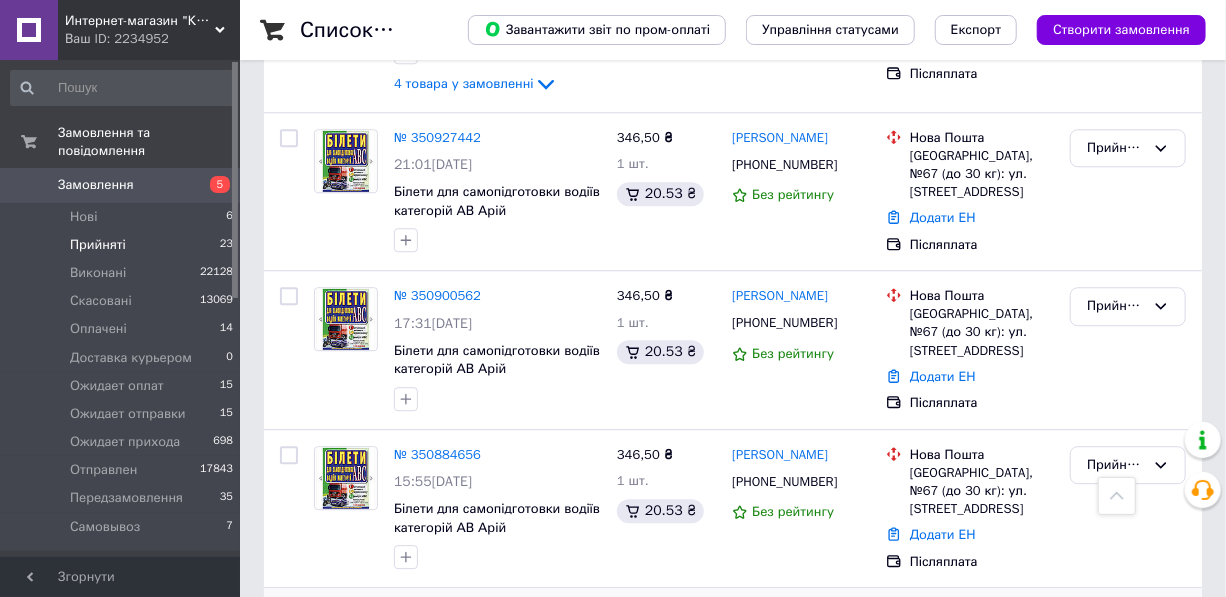 scroll, scrollTop: 2293, scrollLeft: 0, axis: vertical 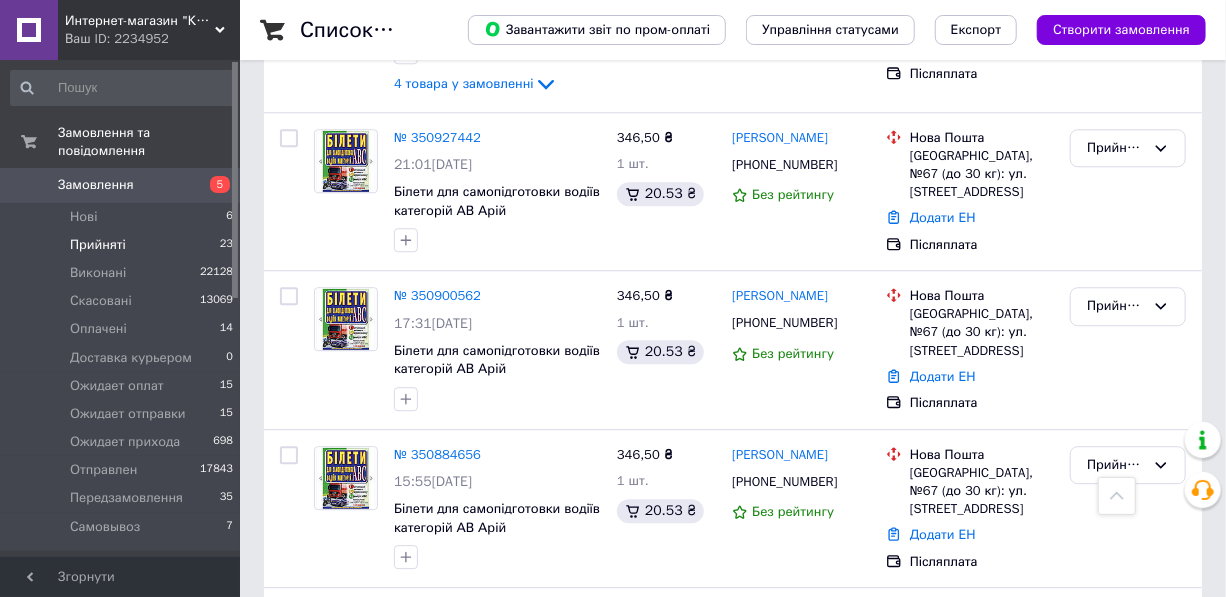 click on "Замовлення" at bounding box center [121, 185] 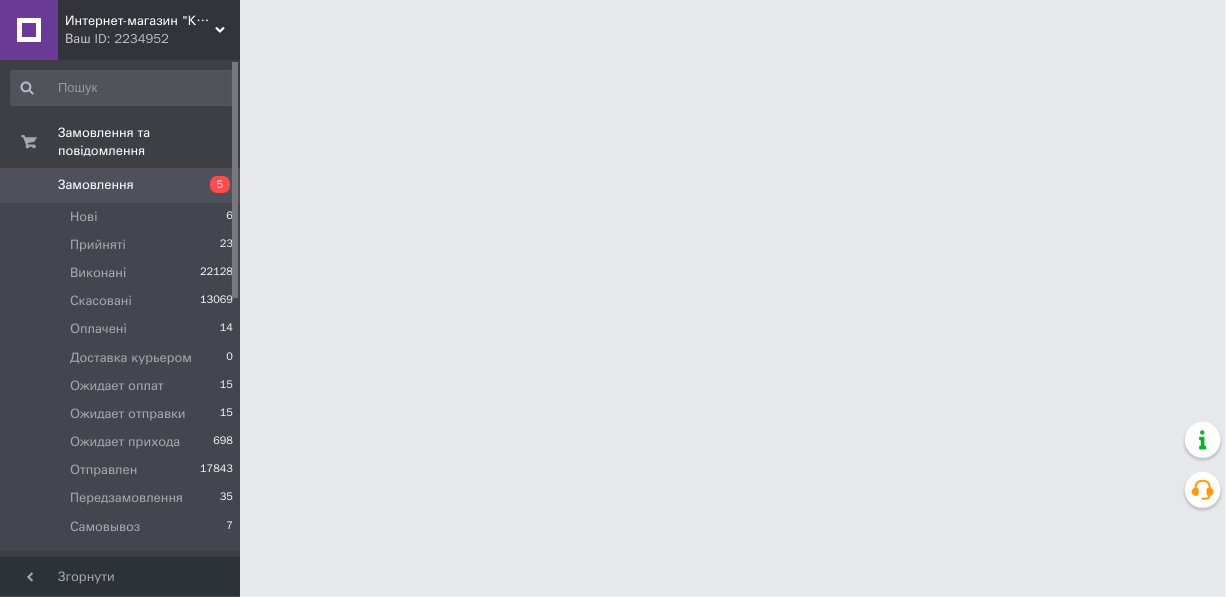 scroll, scrollTop: 0, scrollLeft: 0, axis: both 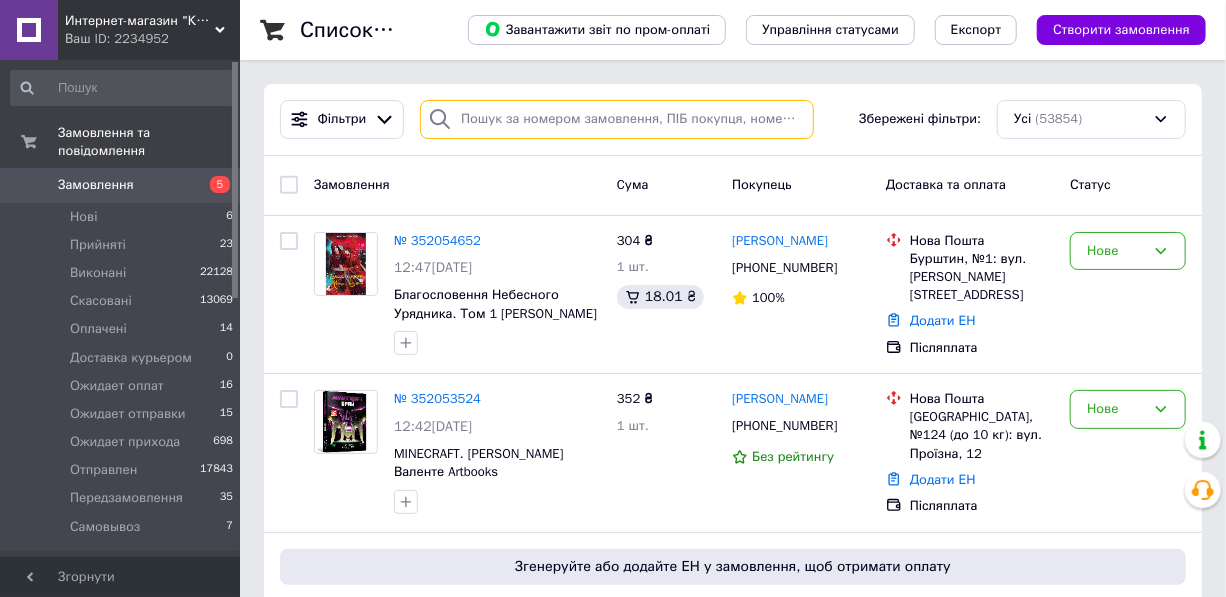 click at bounding box center (617, 119) 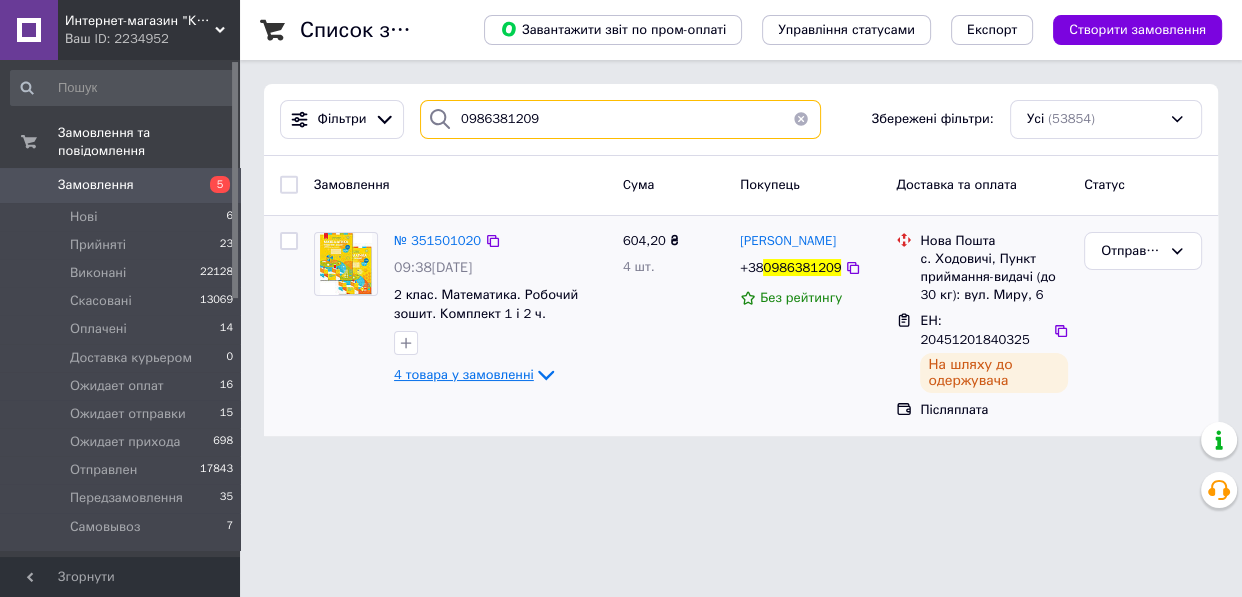 type on "0986381209" 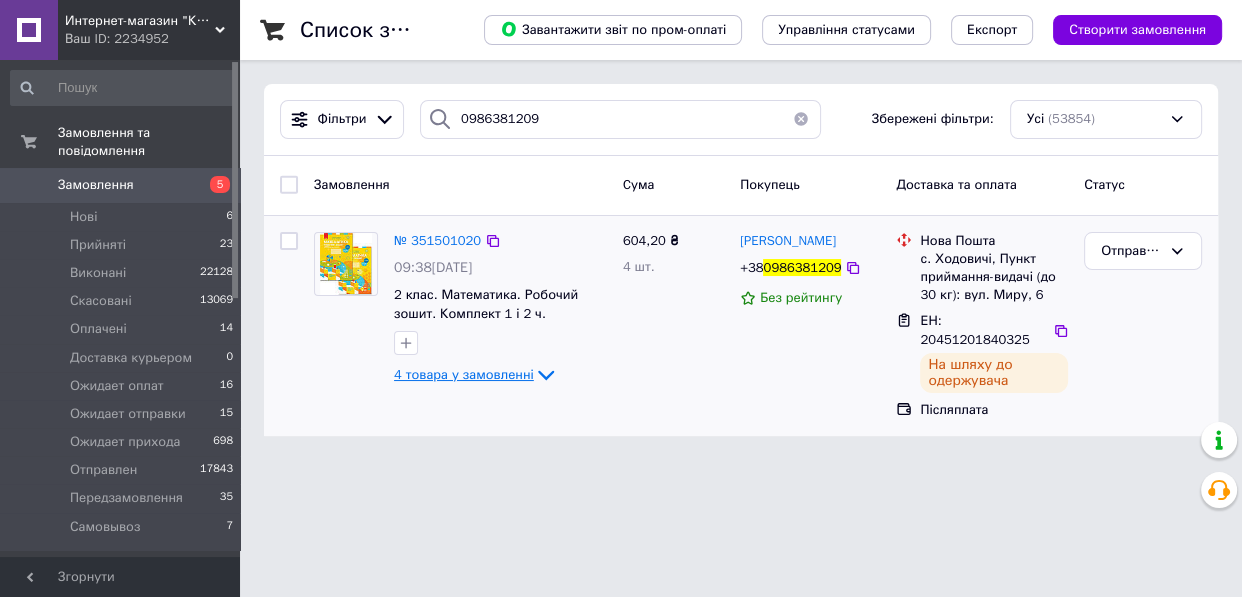 click 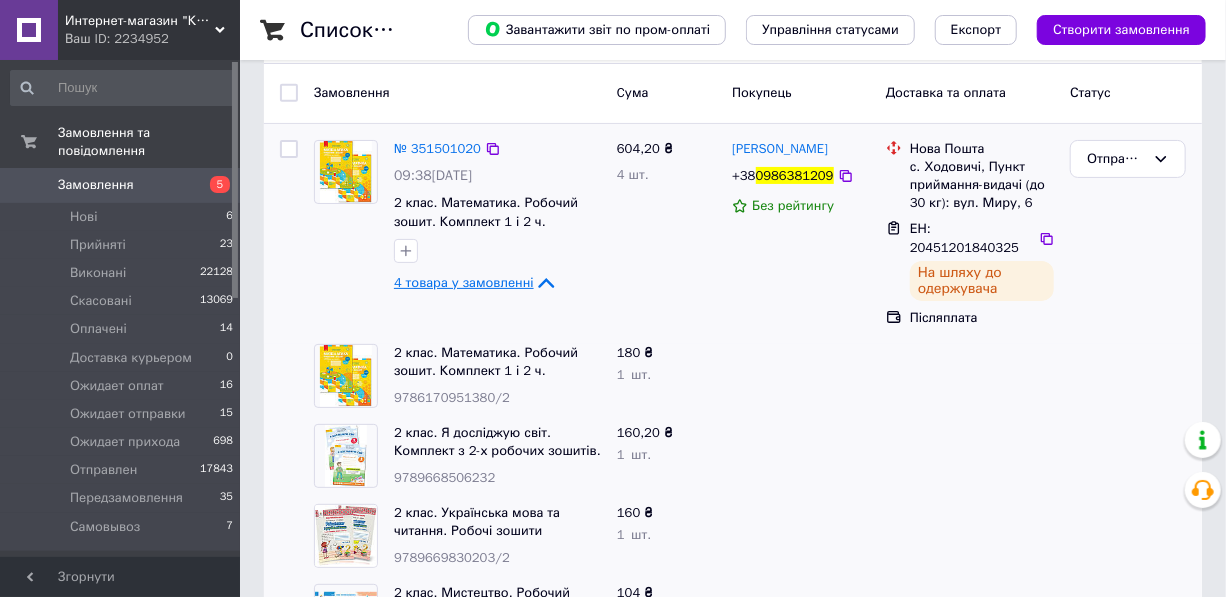 scroll, scrollTop: 0, scrollLeft: 0, axis: both 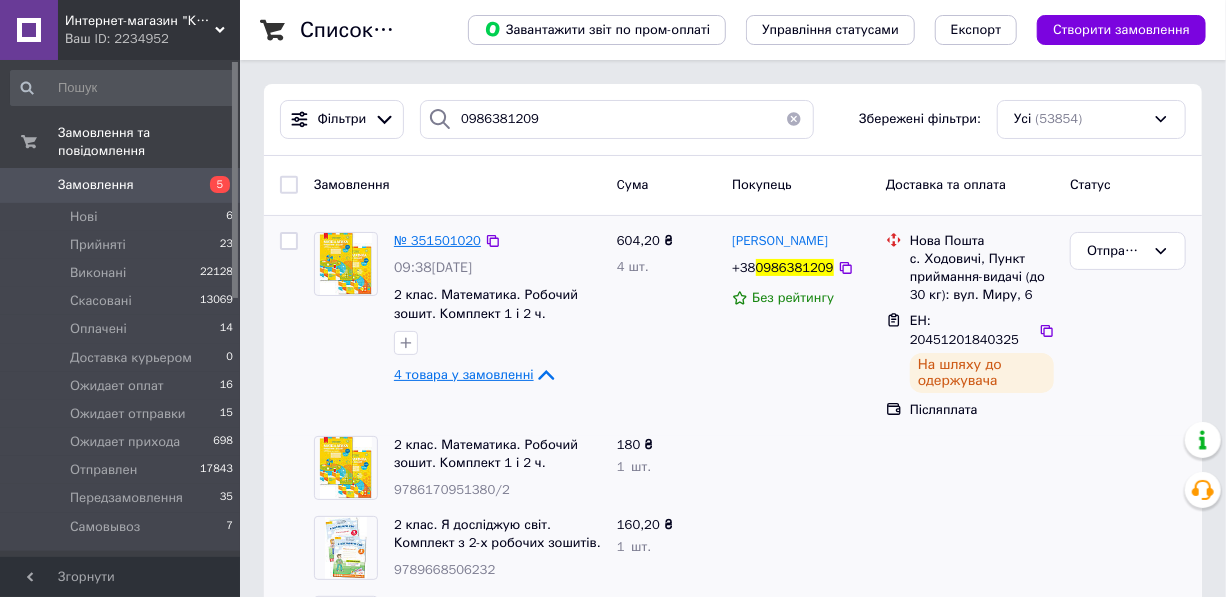 click on "№ 351501020" at bounding box center (437, 240) 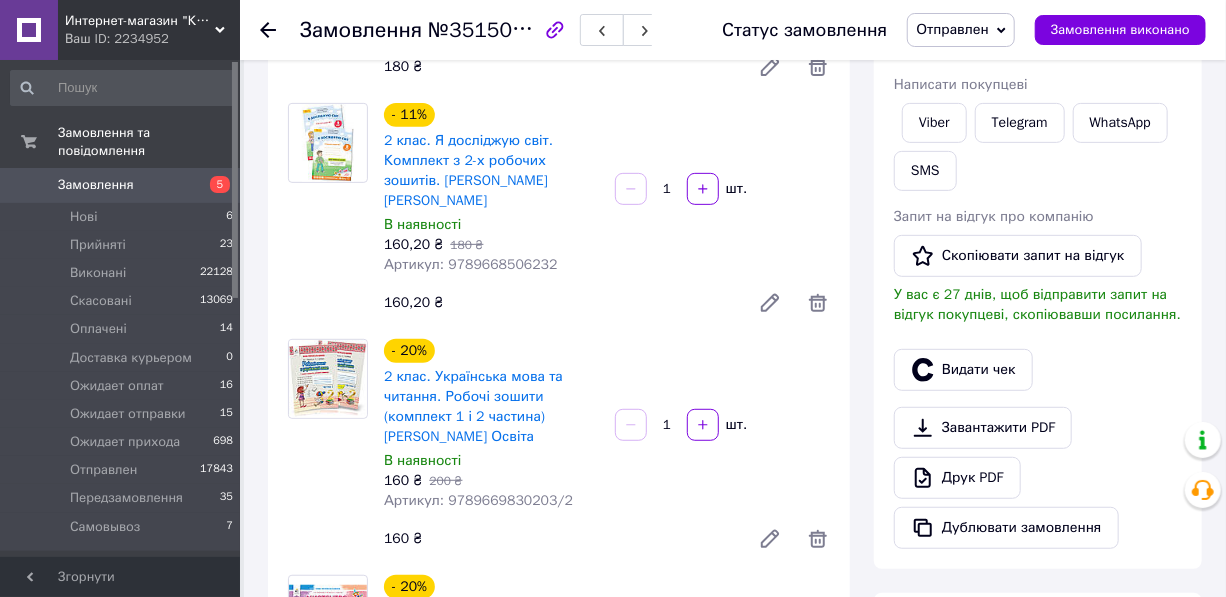 scroll, scrollTop: 272, scrollLeft: 0, axis: vertical 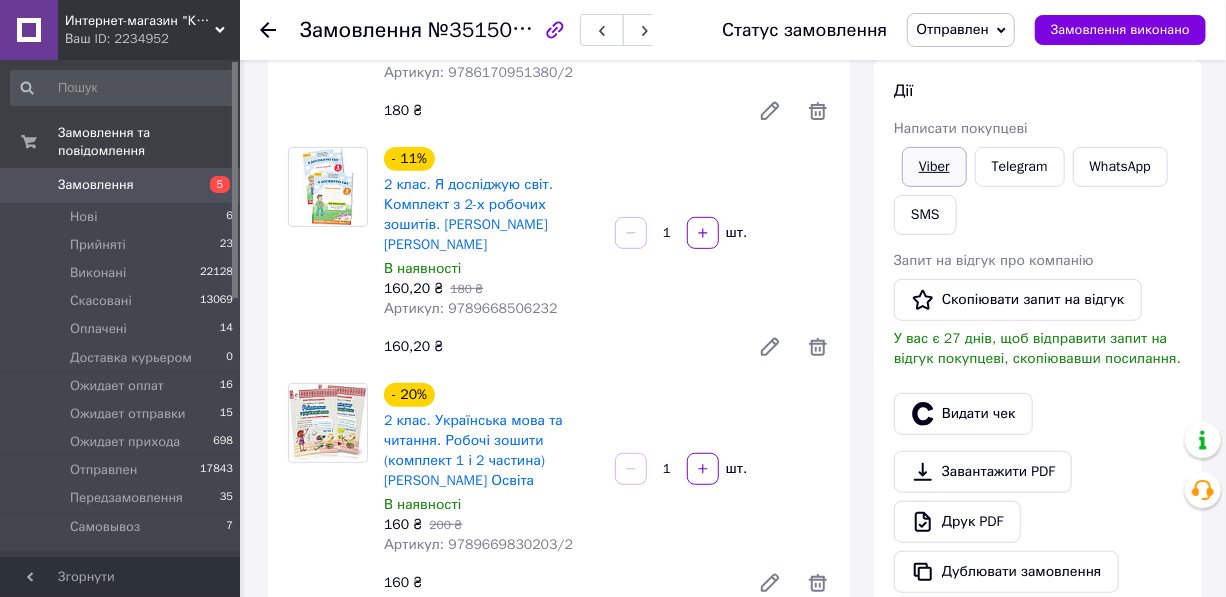 click on "Viber" at bounding box center [934, 167] 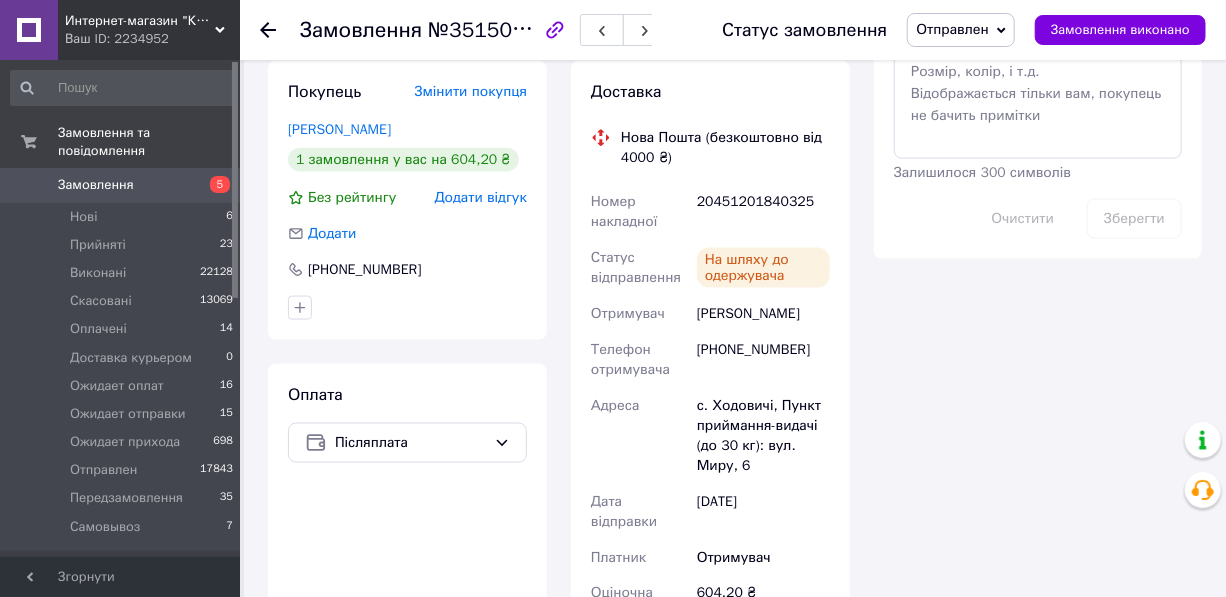 scroll, scrollTop: 1106, scrollLeft: 0, axis: vertical 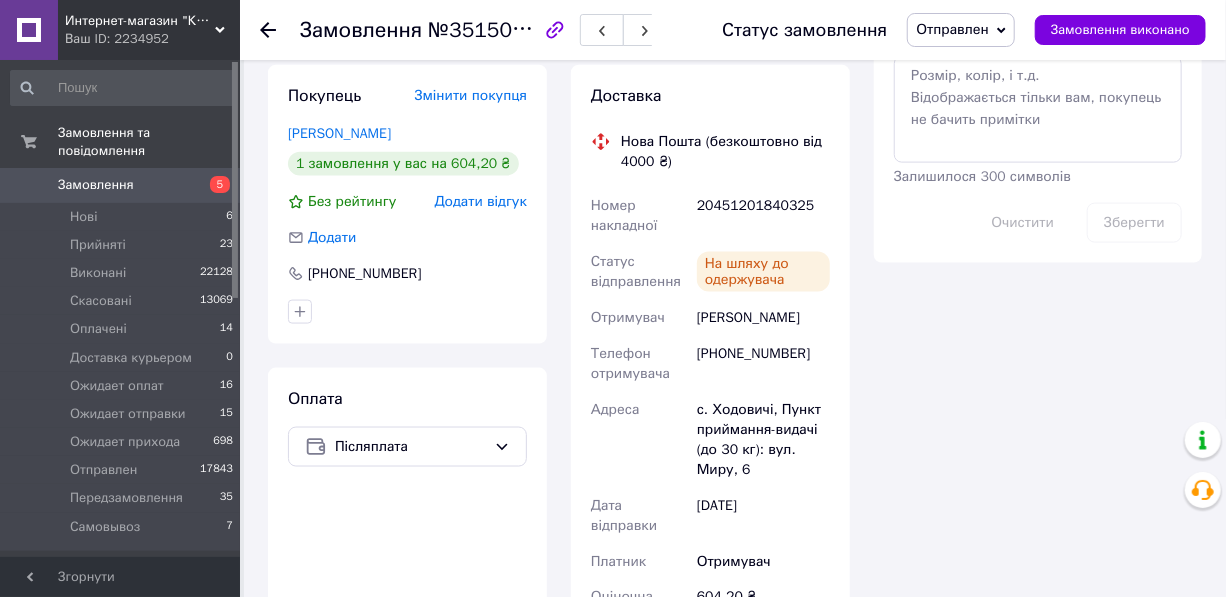 click on "Замовлення" at bounding box center [121, 185] 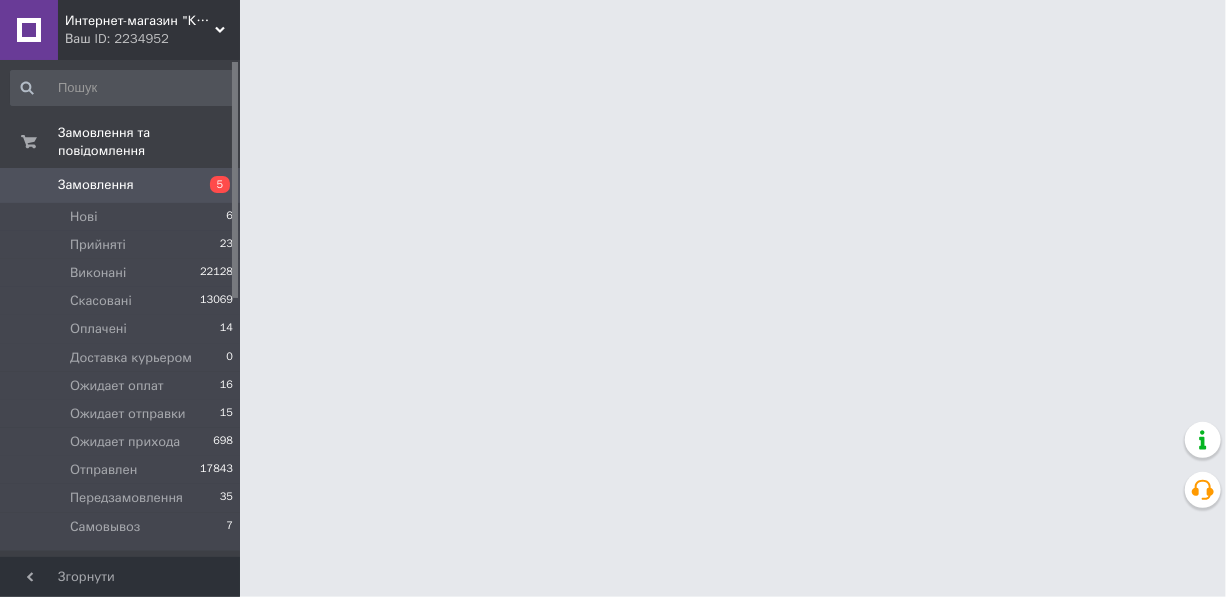 scroll, scrollTop: 0, scrollLeft: 0, axis: both 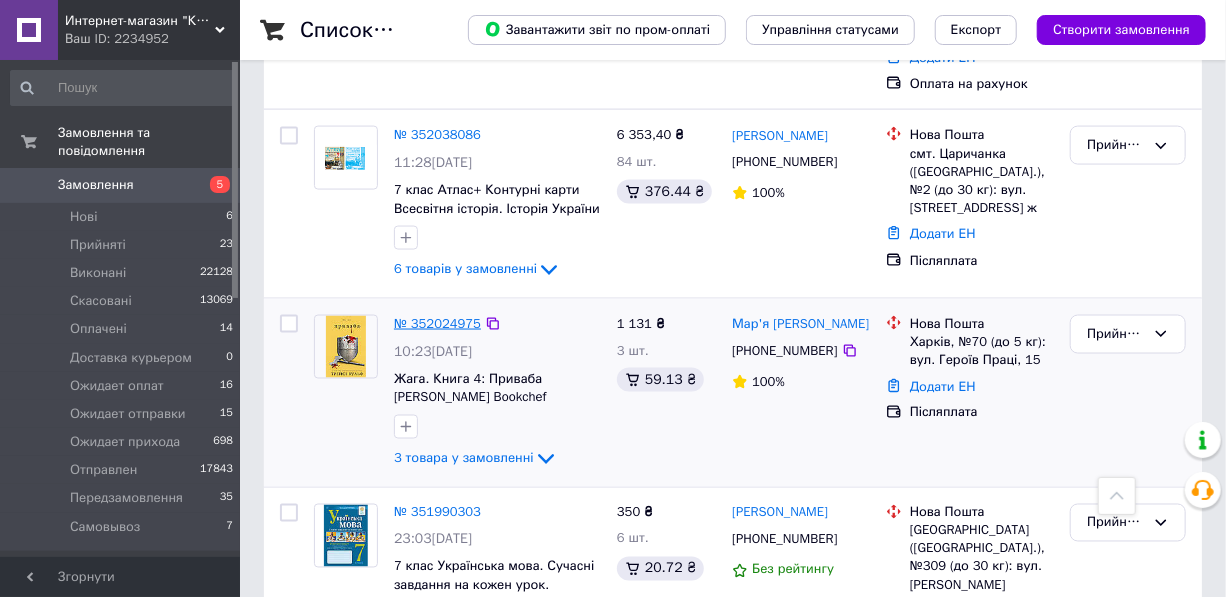 click on "№ 352024975" at bounding box center [437, 323] 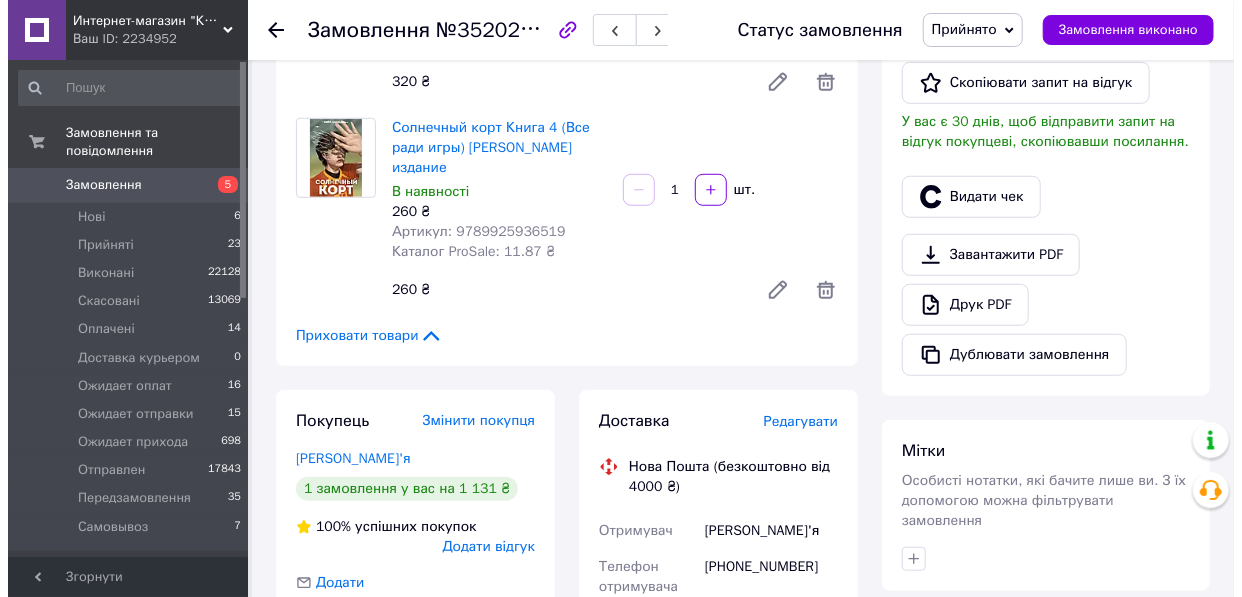 scroll, scrollTop: 727, scrollLeft: 0, axis: vertical 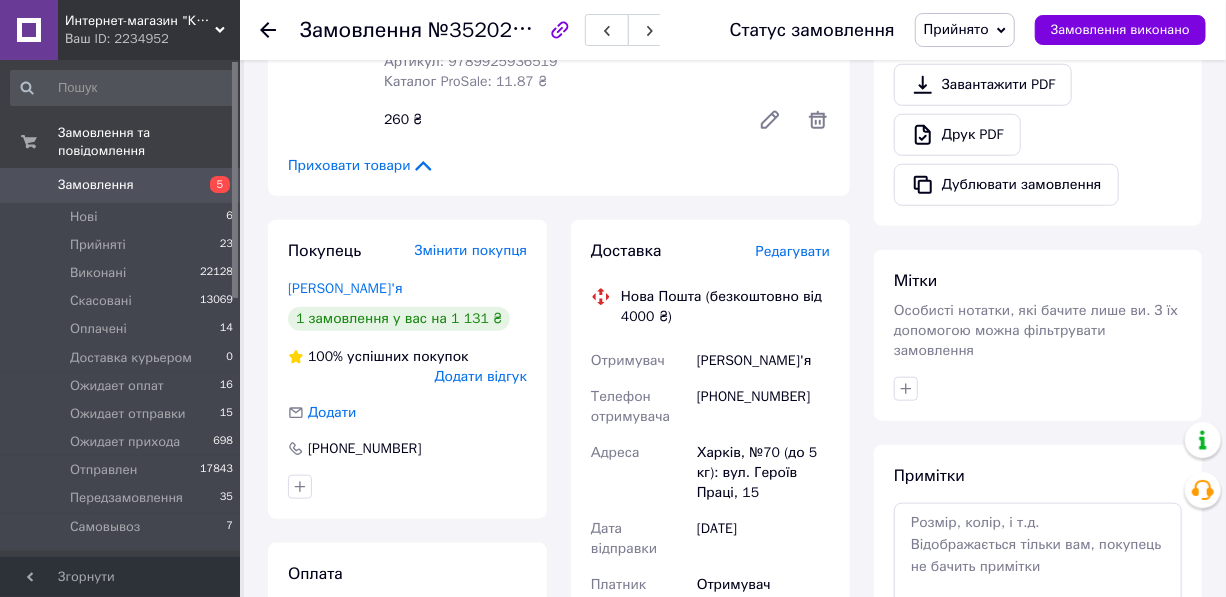 click on "Редагувати" at bounding box center [793, 251] 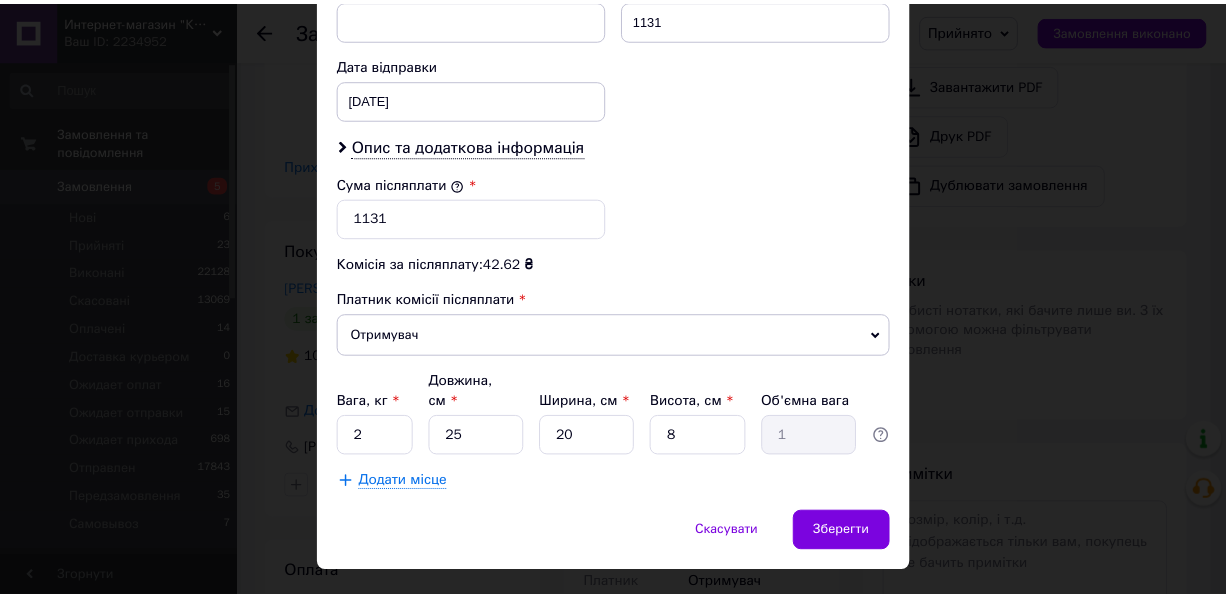 scroll, scrollTop: 925, scrollLeft: 0, axis: vertical 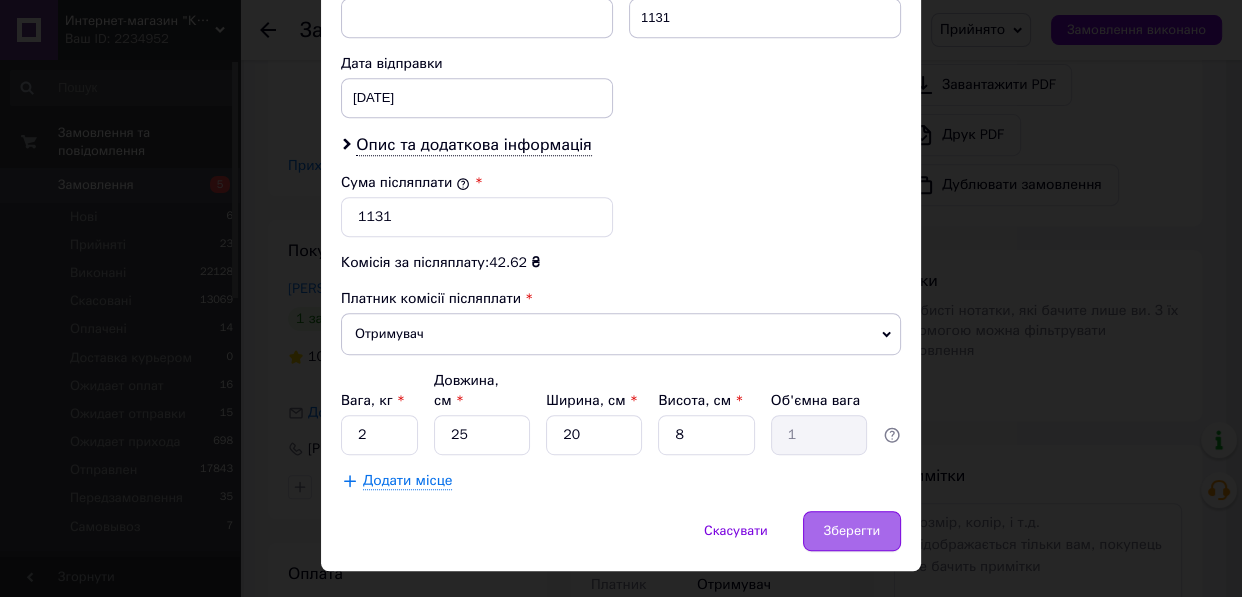 click on "Зберегти" at bounding box center (852, 531) 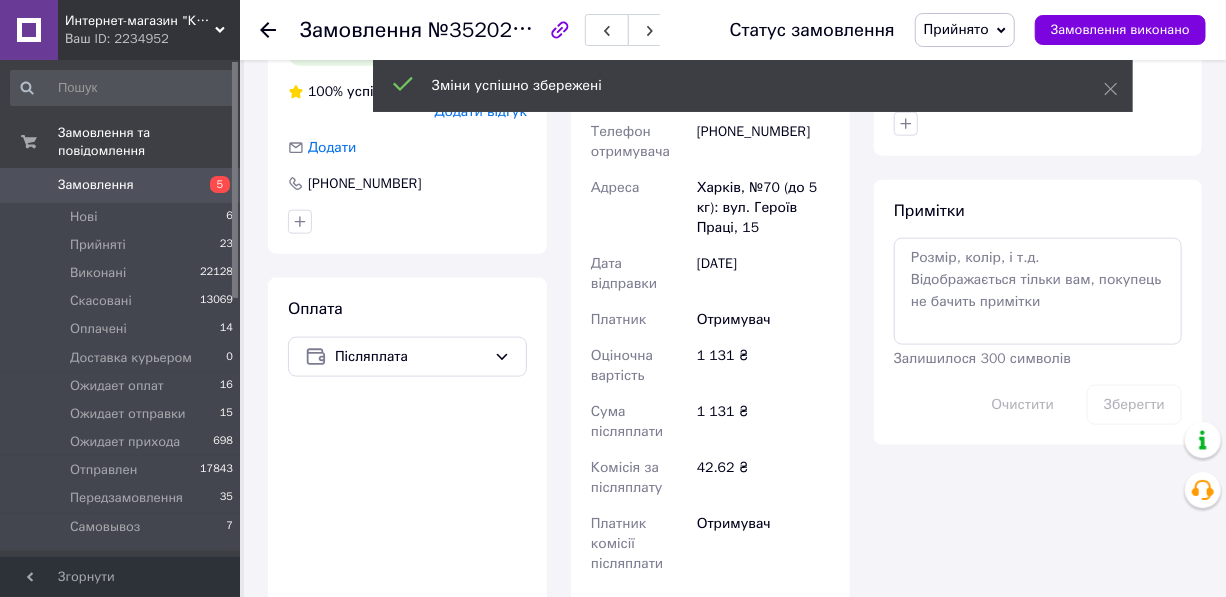 scroll, scrollTop: 1181, scrollLeft: 0, axis: vertical 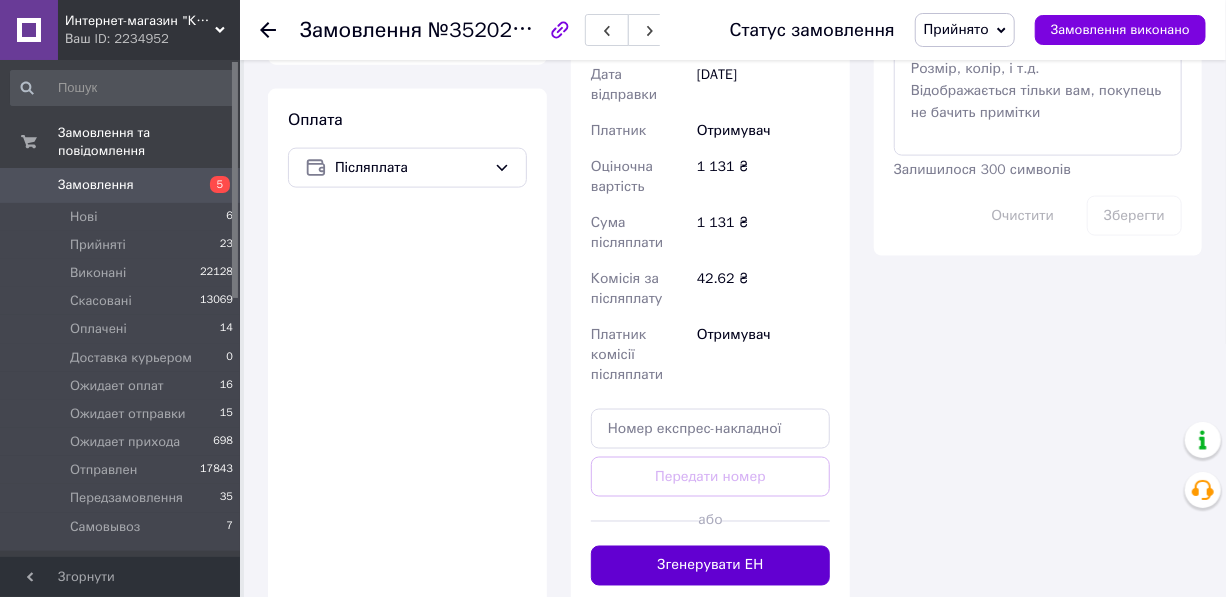 click on "Згенерувати ЕН" at bounding box center [710, 566] 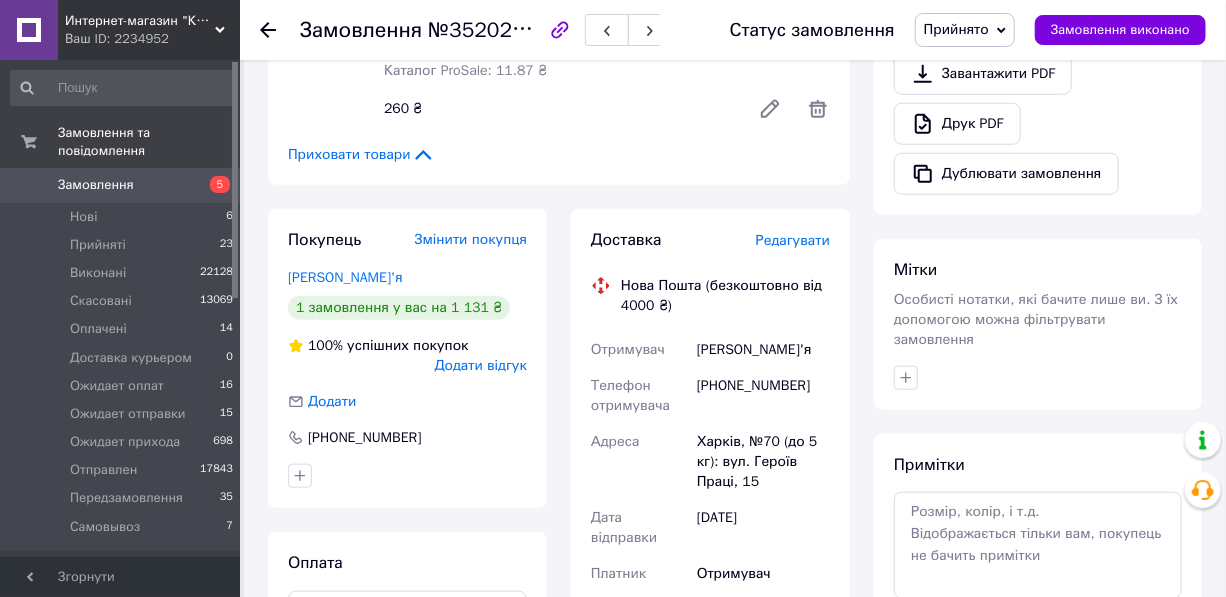 scroll, scrollTop: 727, scrollLeft: 0, axis: vertical 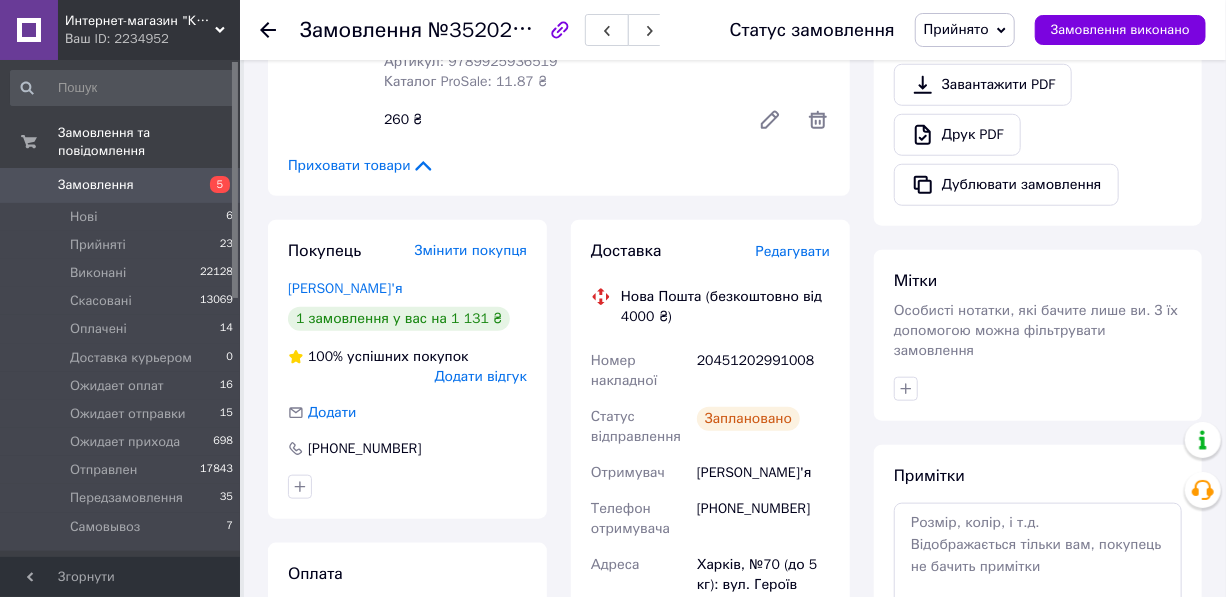 click on "20451202991008" at bounding box center (763, 371) 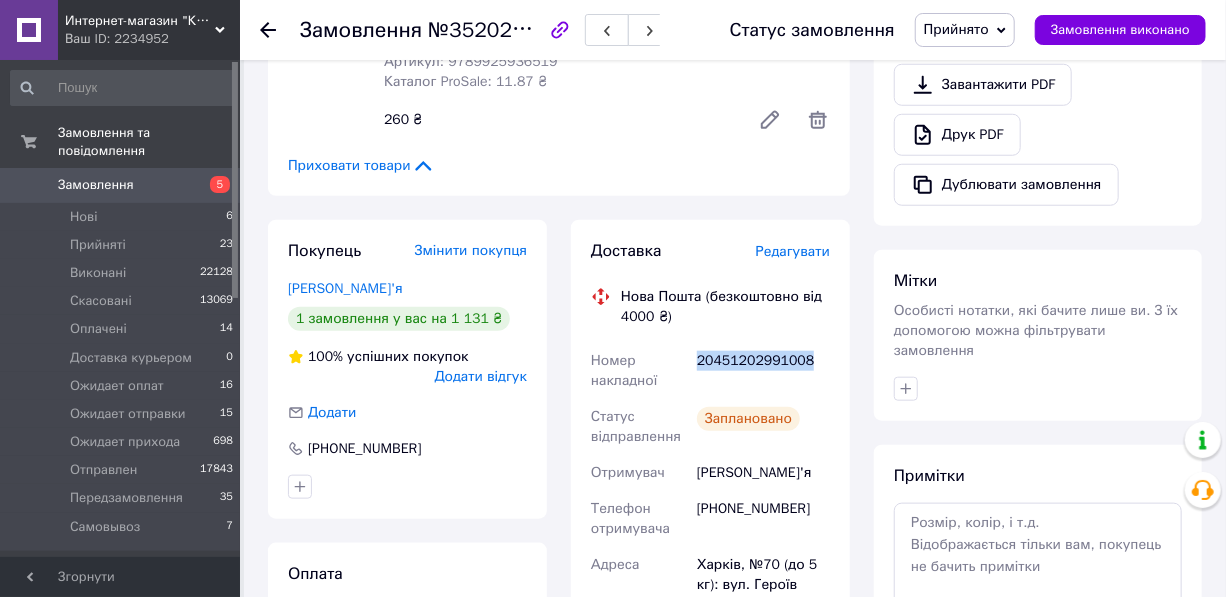 copy on "20451202991008" 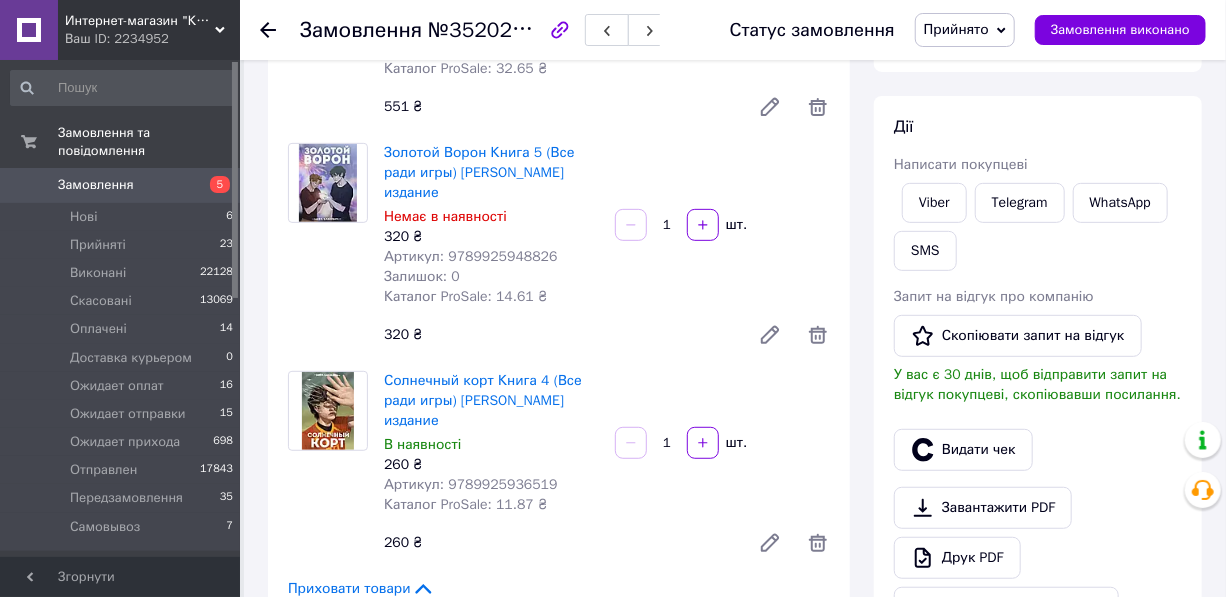 scroll, scrollTop: 272, scrollLeft: 0, axis: vertical 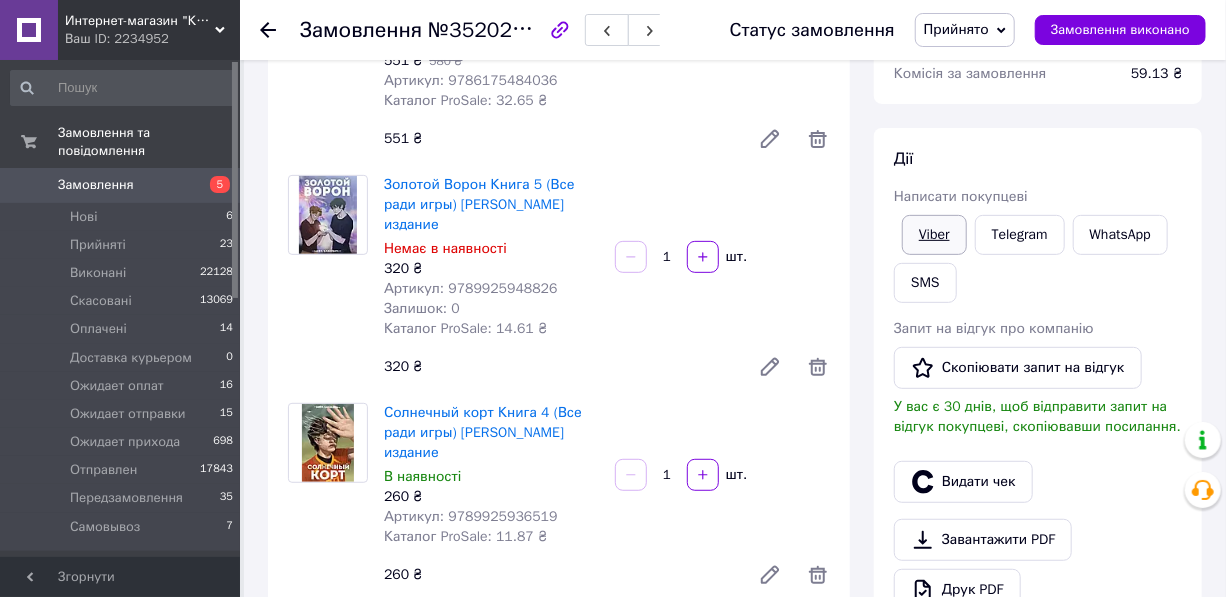 click on "Viber" at bounding box center (934, 235) 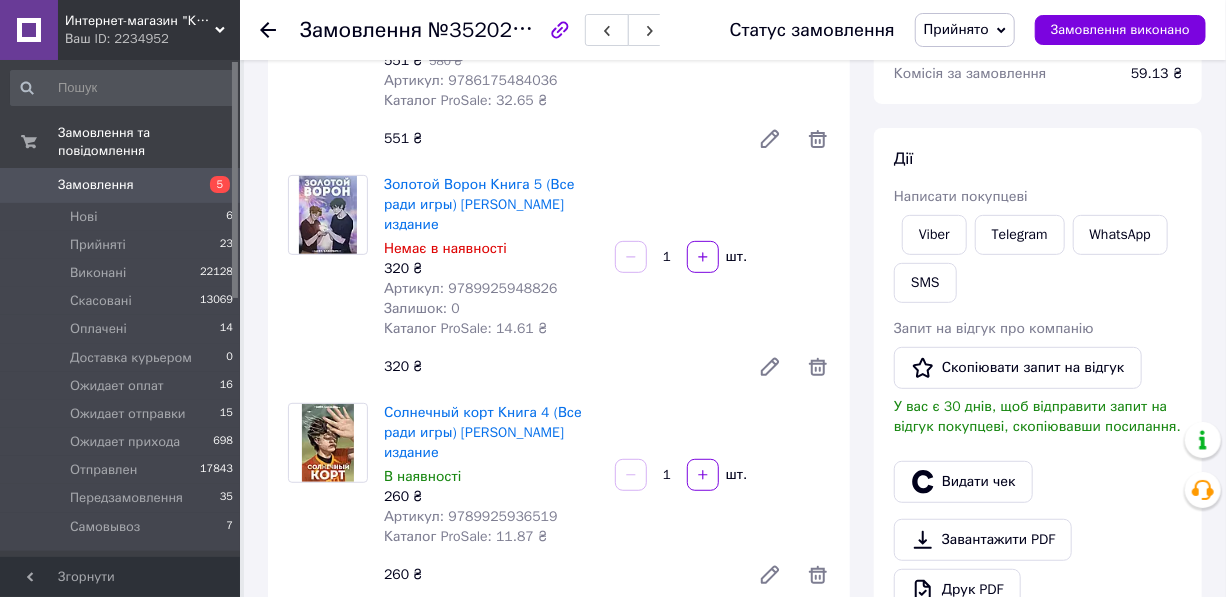 click on "Прийнято" at bounding box center (956, 29) 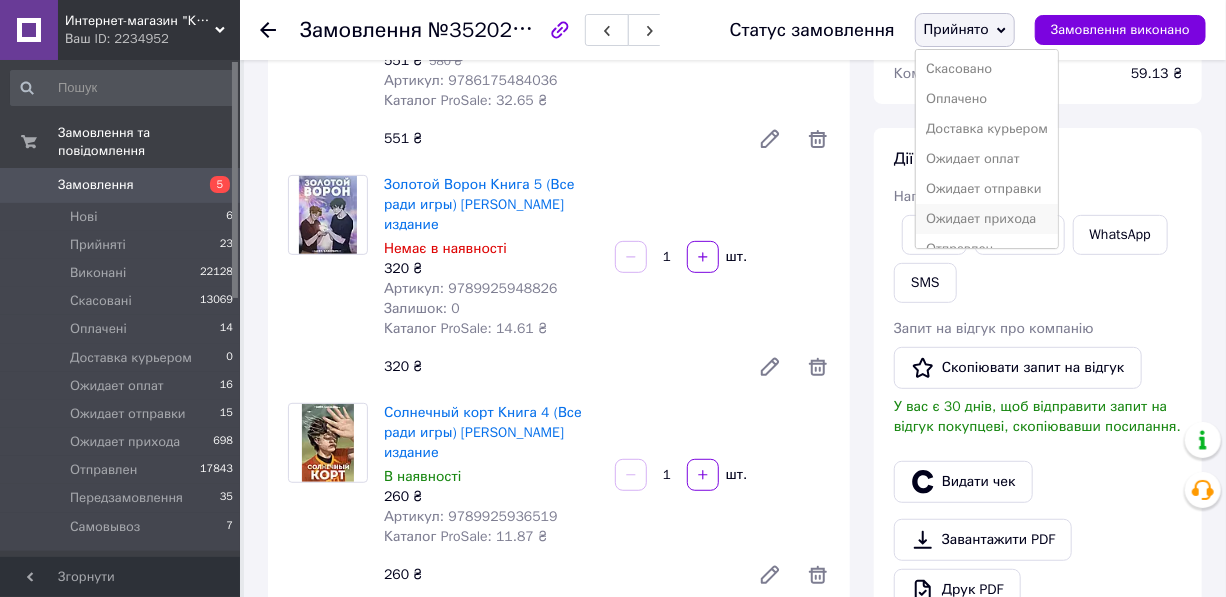 scroll, scrollTop: 111, scrollLeft: 0, axis: vertical 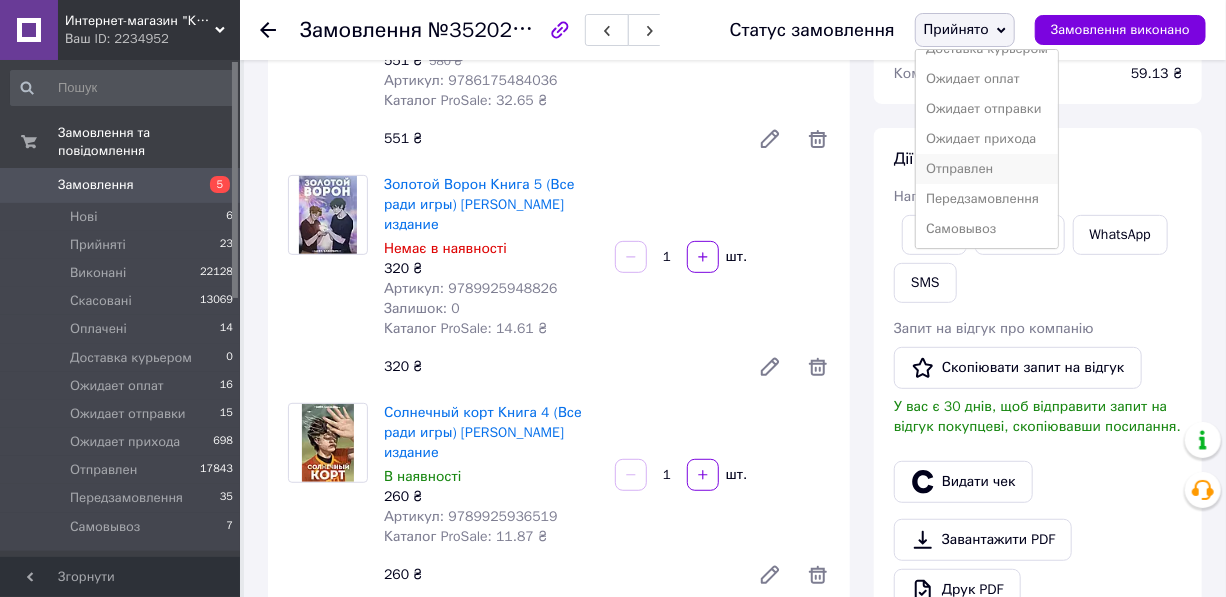 click on "Отправлен" at bounding box center (987, 169) 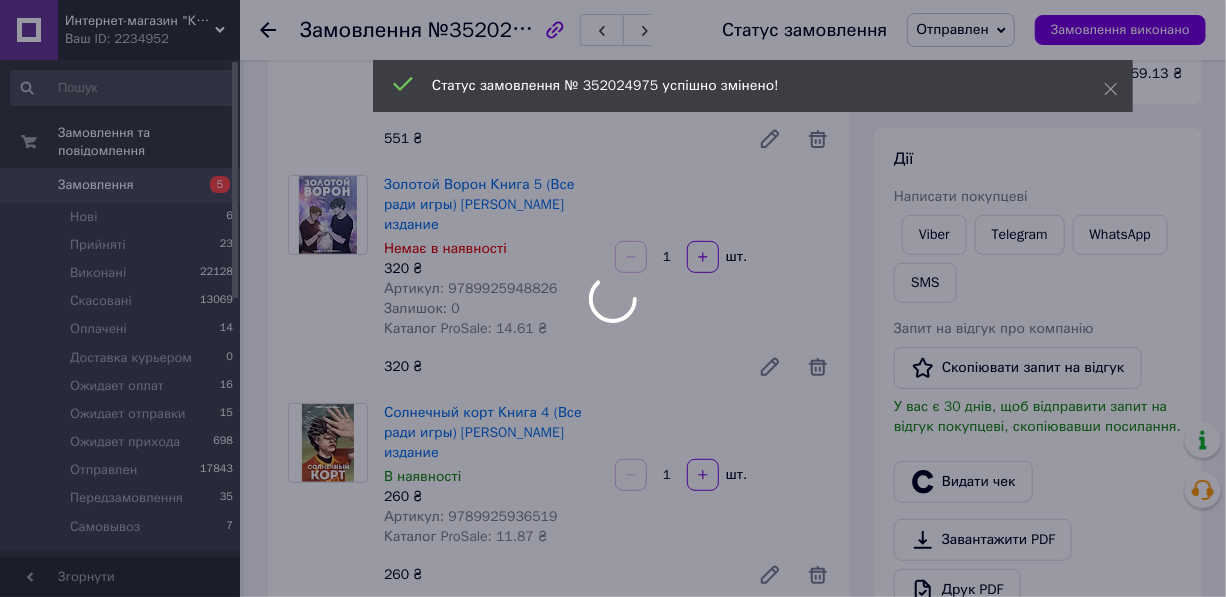 click on "Интернет-магазин "КНИЖЕЧКА" Ваш ID: 2234952 Сайт Интернет-магазин "КНИЖЕЧКА" Кабінет покупця Перевірити стан системи Сторінка на порталі Довідка Вийти Замовлення та повідомлення Замовлення 5 Нові 6 Прийняті 23 Виконані 22128 Скасовані 13069 Оплачені 14 Доставка курьером 0 Ожидает оплат 16 Ожидает отправки 15 Ожидает прихода 698 Отправлен 17843 Передзамовлення 35 Самовывоз 7 Повідомлення 99+ Товари та послуги Сповіщення 99+ 24 Показники роботи компанії Панель управління Відгуки Клієнти Каталог ProSale Аналітика Управління сайтом 1" at bounding box center [613, 896] 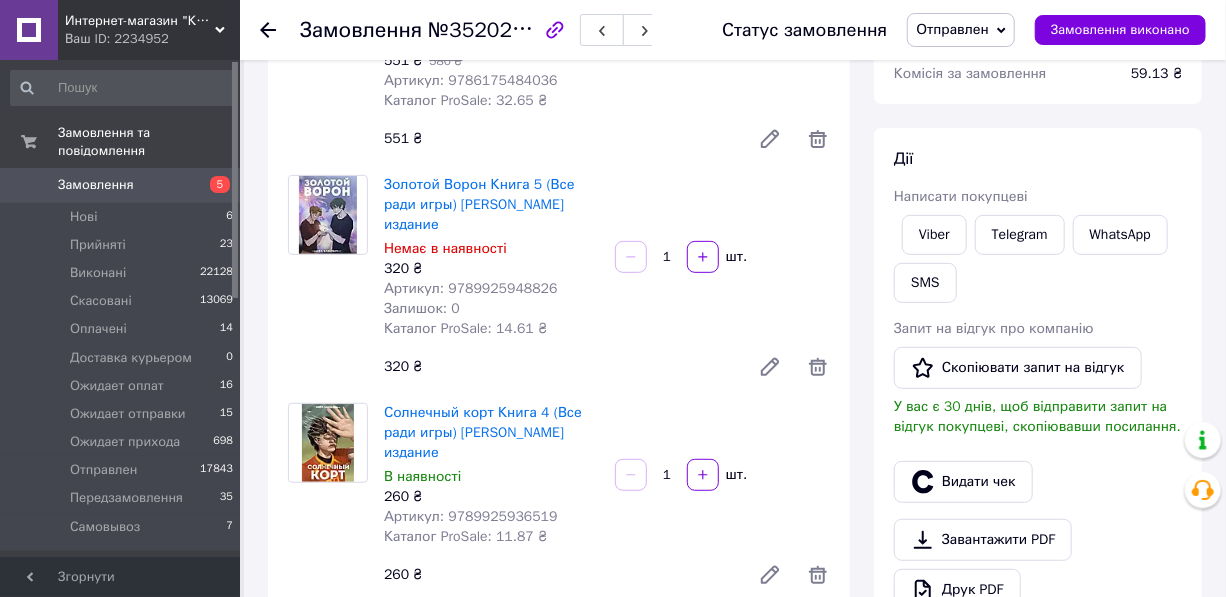 click 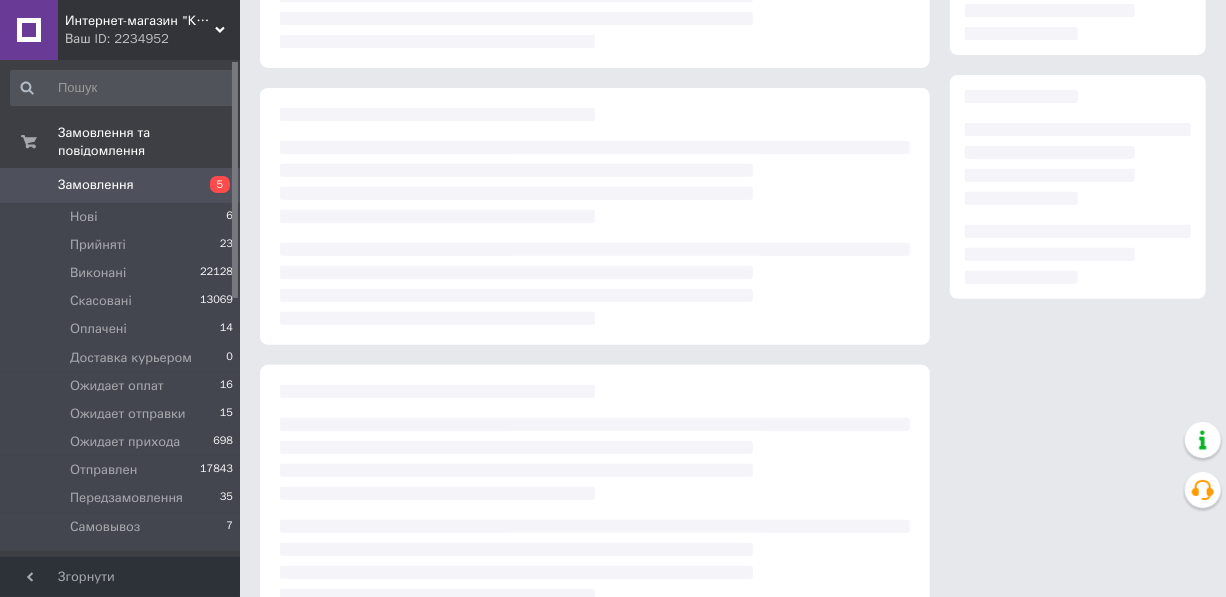 scroll, scrollTop: 0, scrollLeft: 0, axis: both 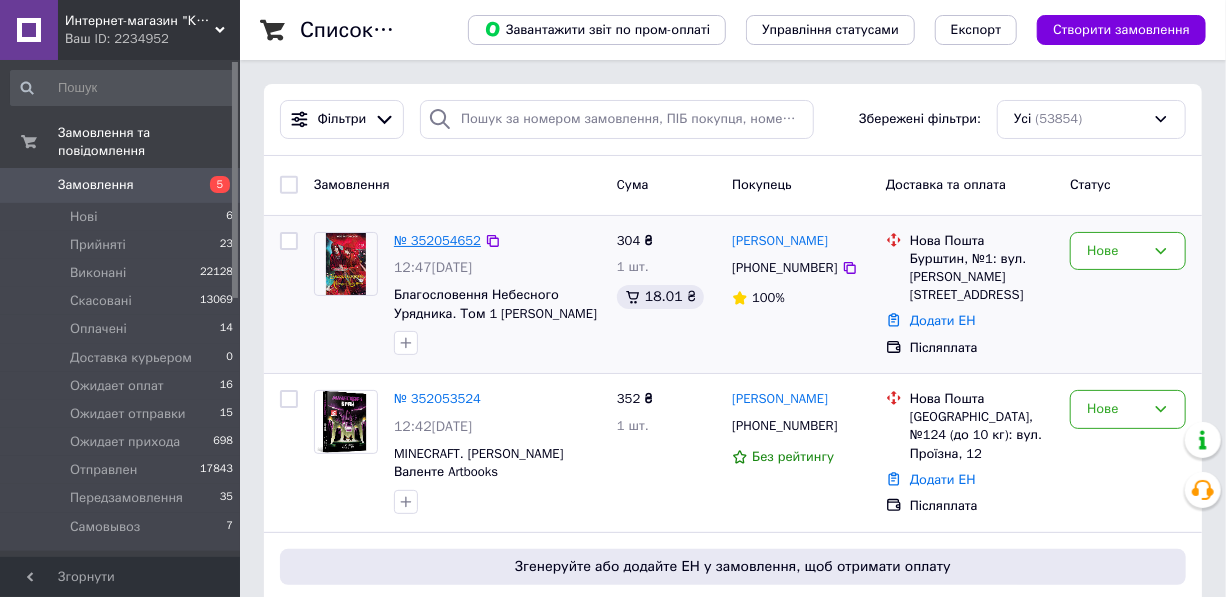 click on "№ 352054652" at bounding box center (437, 240) 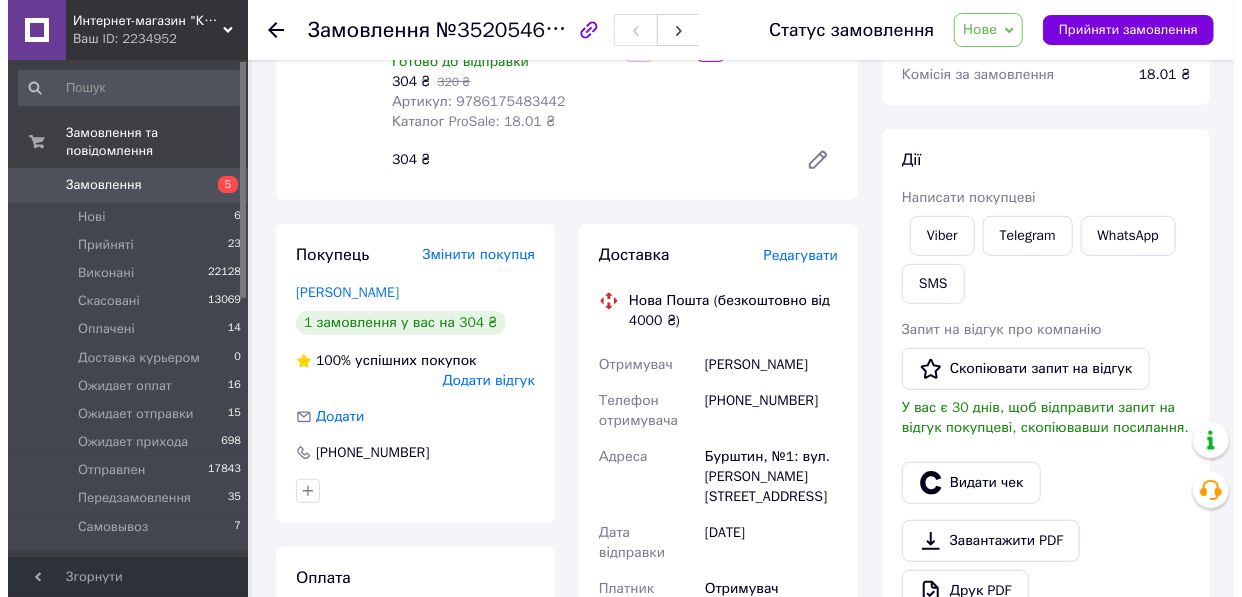 scroll, scrollTop: 272, scrollLeft: 0, axis: vertical 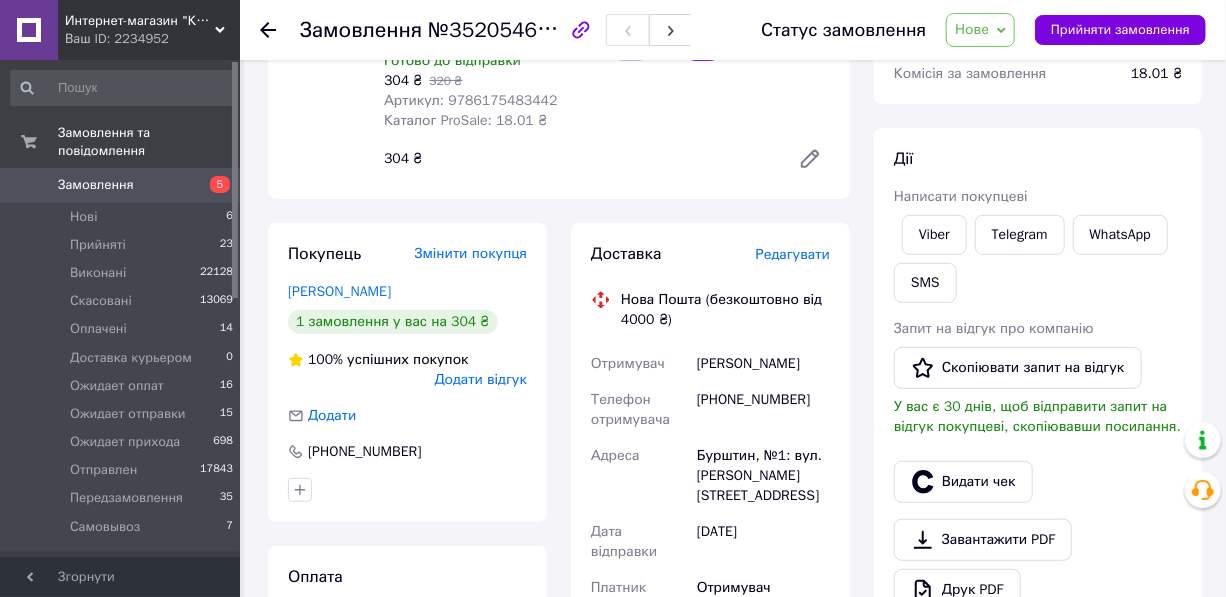 click on "Редагувати" at bounding box center (793, 254) 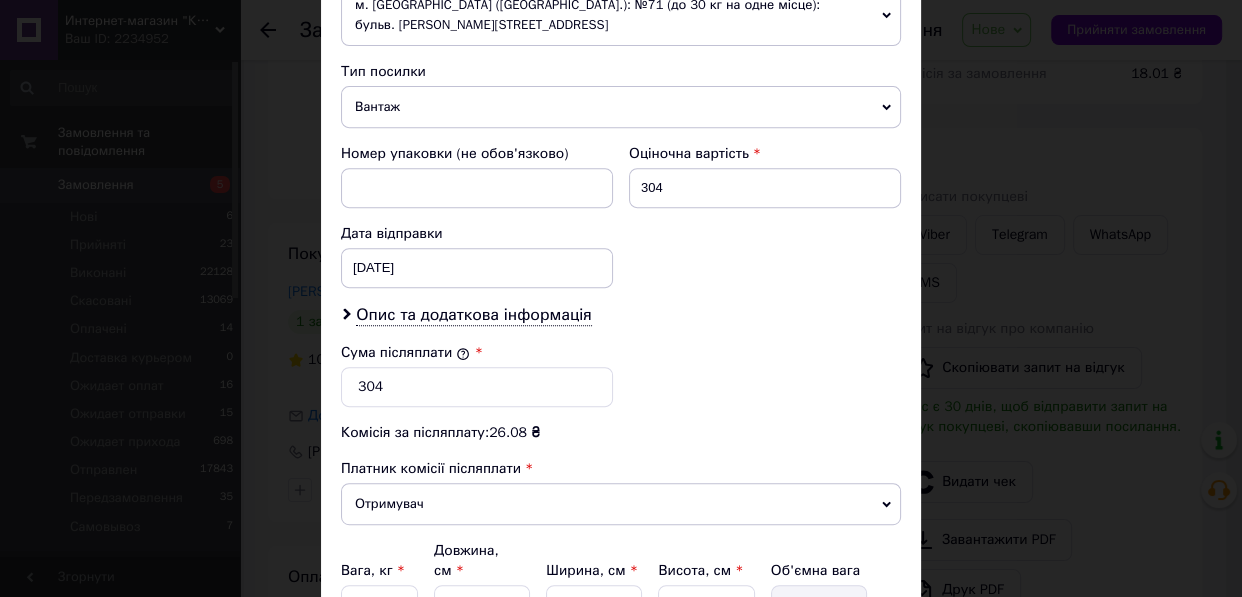 scroll, scrollTop: 743, scrollLeft: 0, axis: vertical 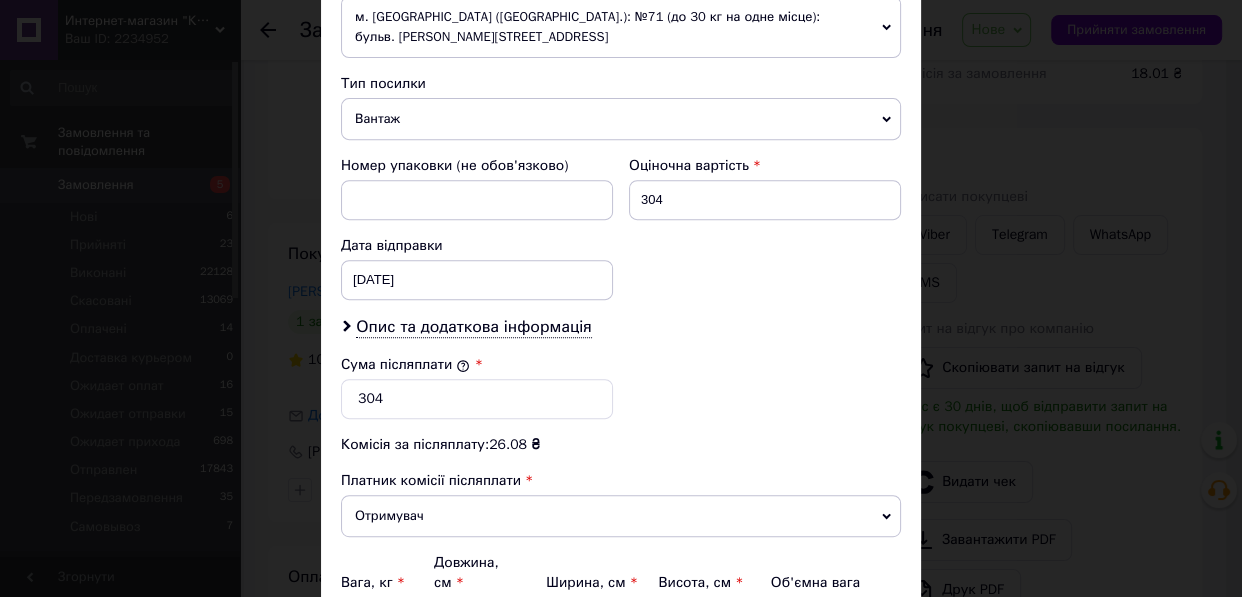 click on "Вантаж" at bounding box center [621, 119] 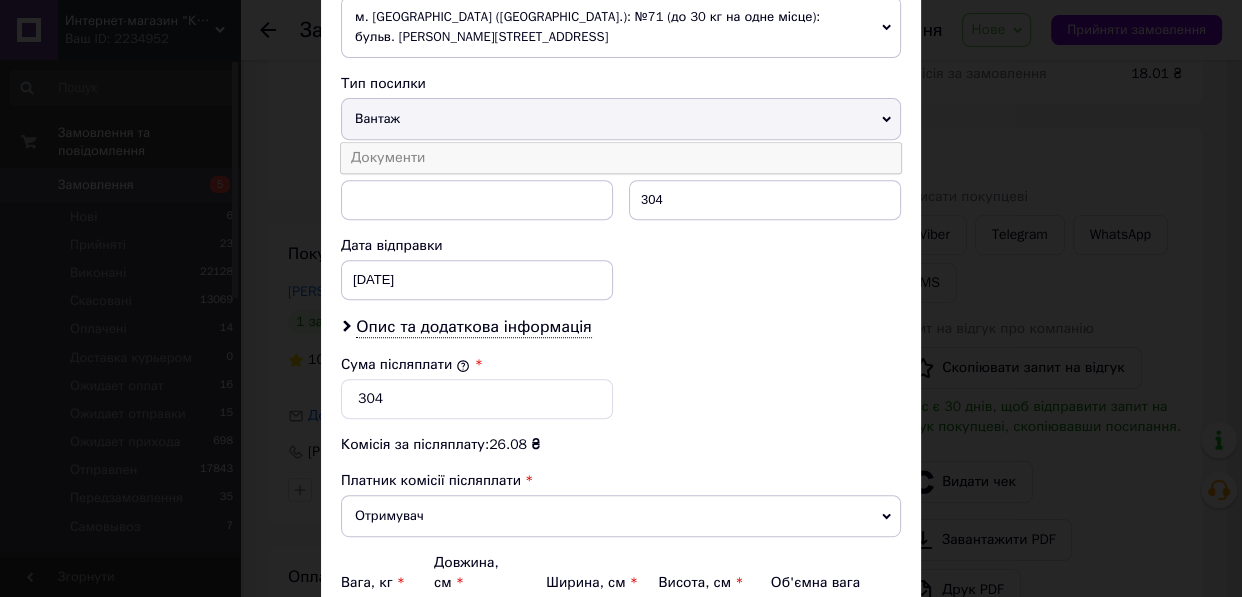 click on "Документи" at bounding box center (621, 158) 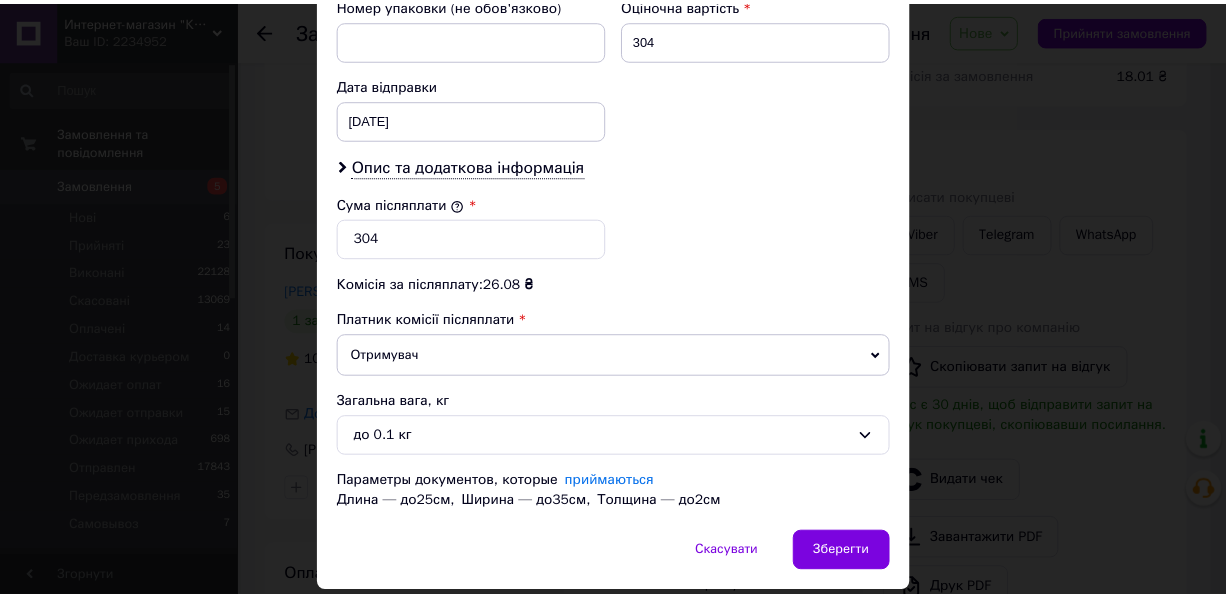 scroll, scrollTop: 945, scrollLeft: 0, axis: vertical 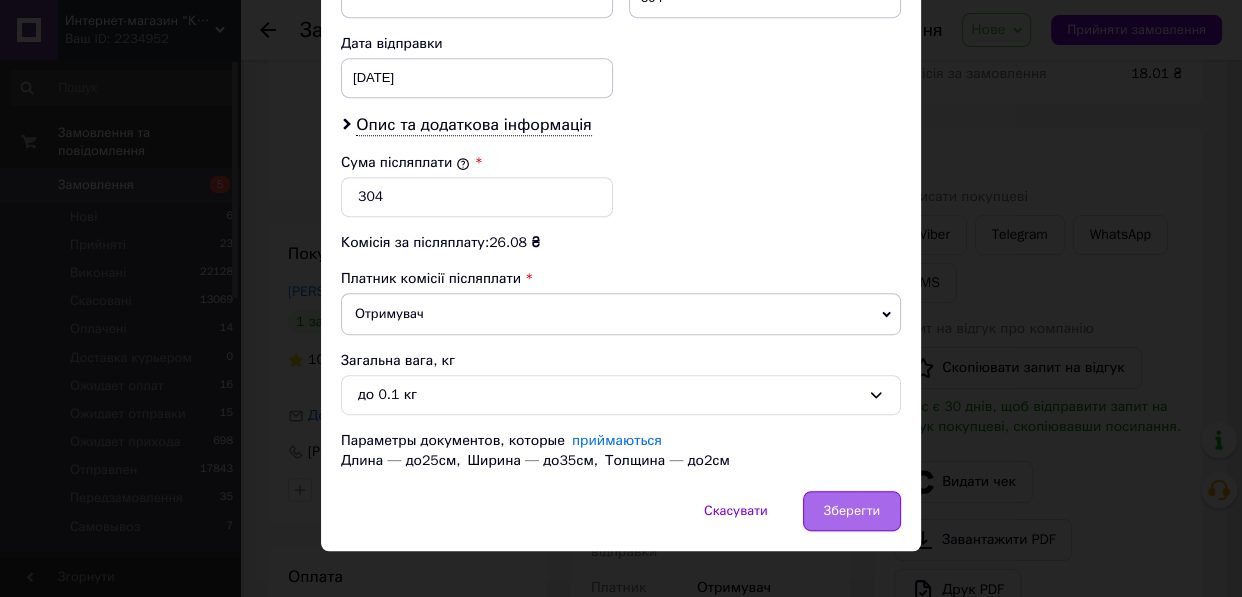 click on "Зберегти" at bounding box center (852, 511) 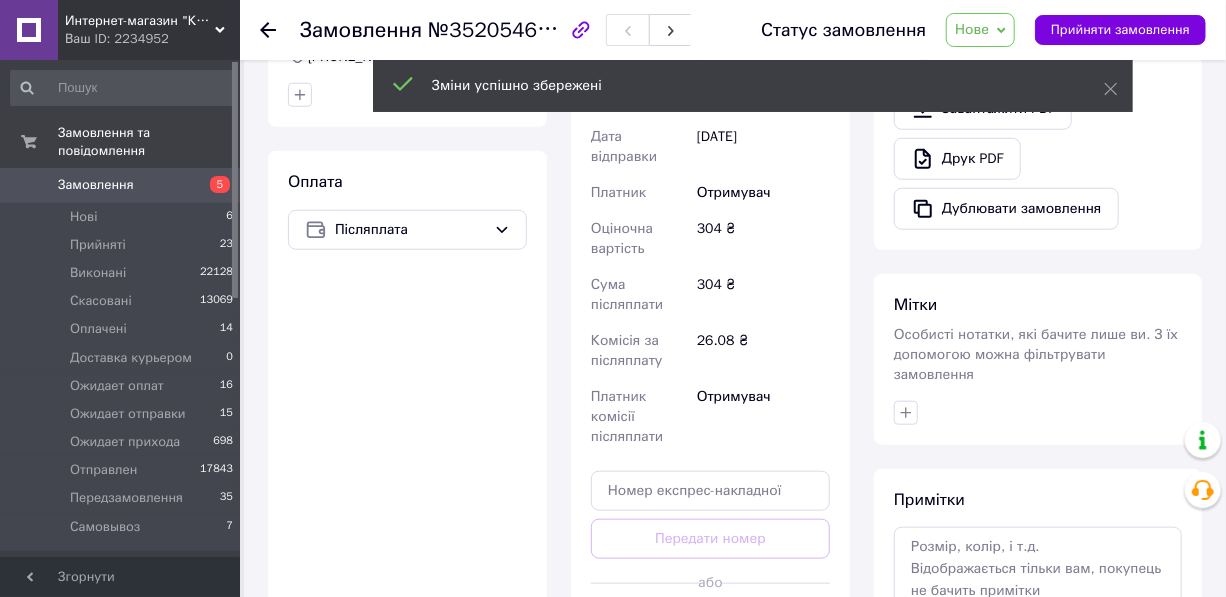 scroll, scrollTop: 727, scrollLeft: 0, axis: vertical 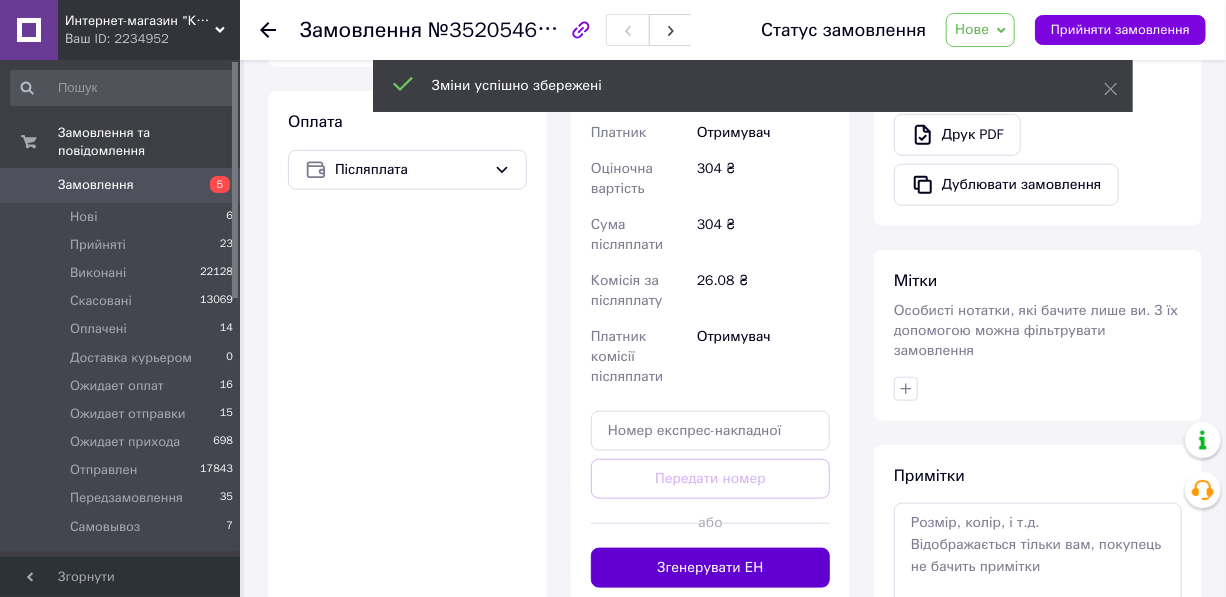 click on "Згенерувати ЕН" at bounding box center (710, 568) 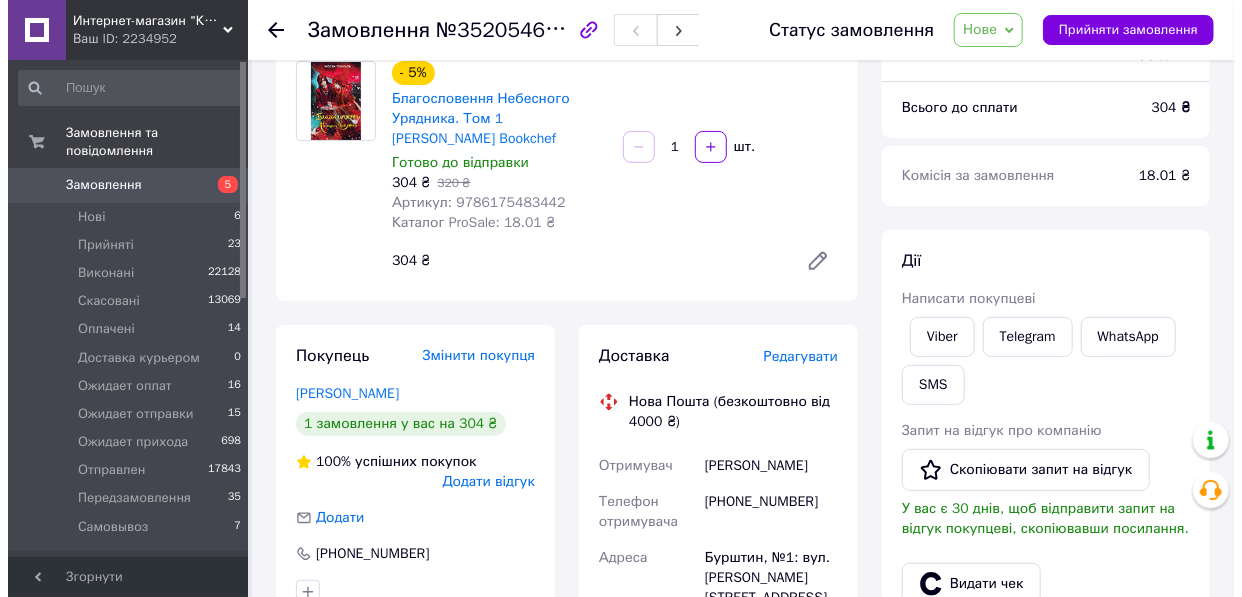scroll, scrollTop: 181, scrollLeft: 0, axis: vertical 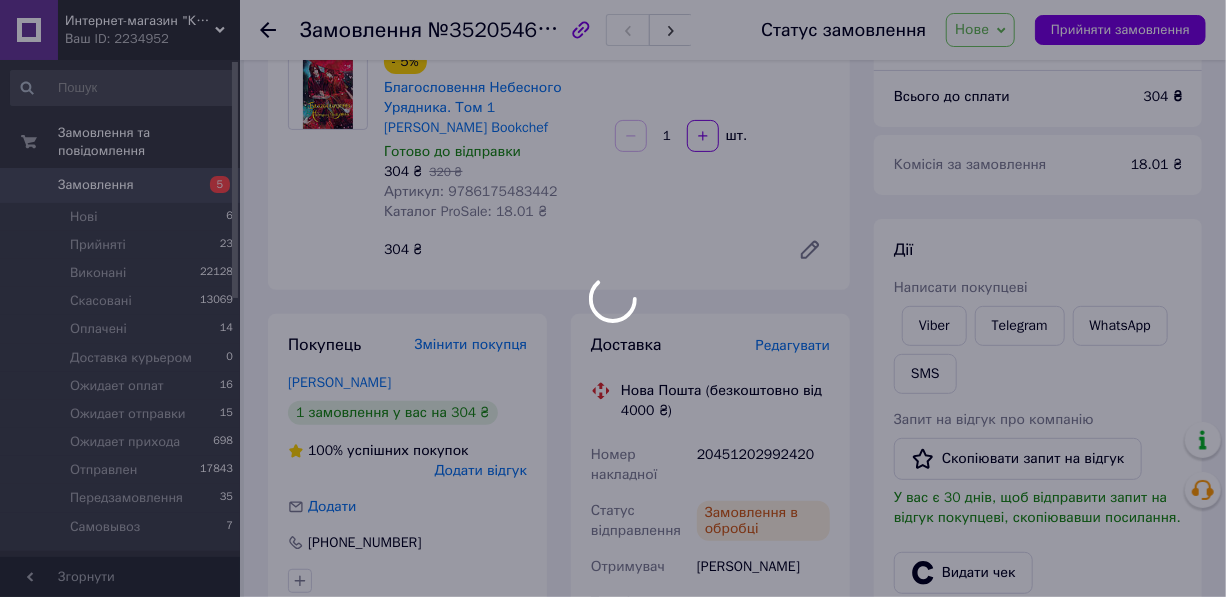 click on "Интернет-магазин "КНИЖЕЧКА" Ваш ID: 2234952 Сайт Интернет-магазин "КНИЖЕЧКА" Кабінет покупця Перевірити стан системи Сторінка на порталі Довідка Вийти Замовлення та повідомлення Замовлення 5 Нові 6 Прийняті 23 Виконані 22128 Скасовані 13069 Оплачені 14 Доставка курьером 0 Ожидает оплат 16 Ожидает отправки 15 Ожидает прихода 698 Отправлен 17843 Передзамовлення 35 Самовывоз 7 Повідомлення 99+ Товари та послуги Сповіщення 99+ 24 Показники роботи компанії Панель управління Відгуки Клієнти Каталог ProSale Аналітика Управління сайтом 1" at bounding box center [613, 713] 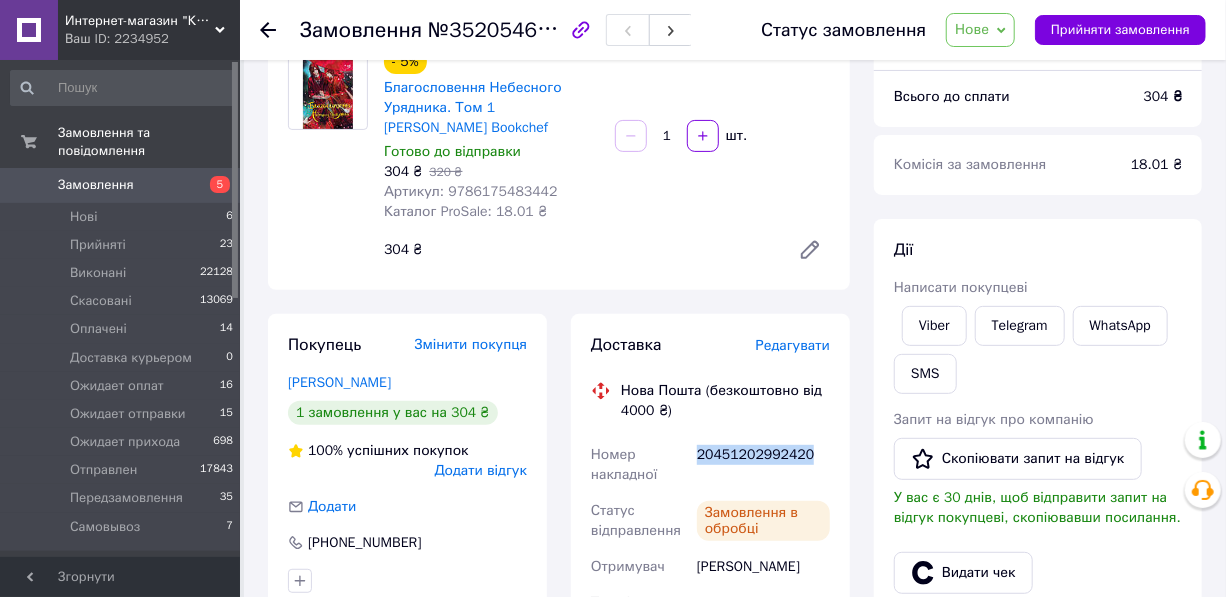 click on "20451202992420" at bounding box center [763, 465] 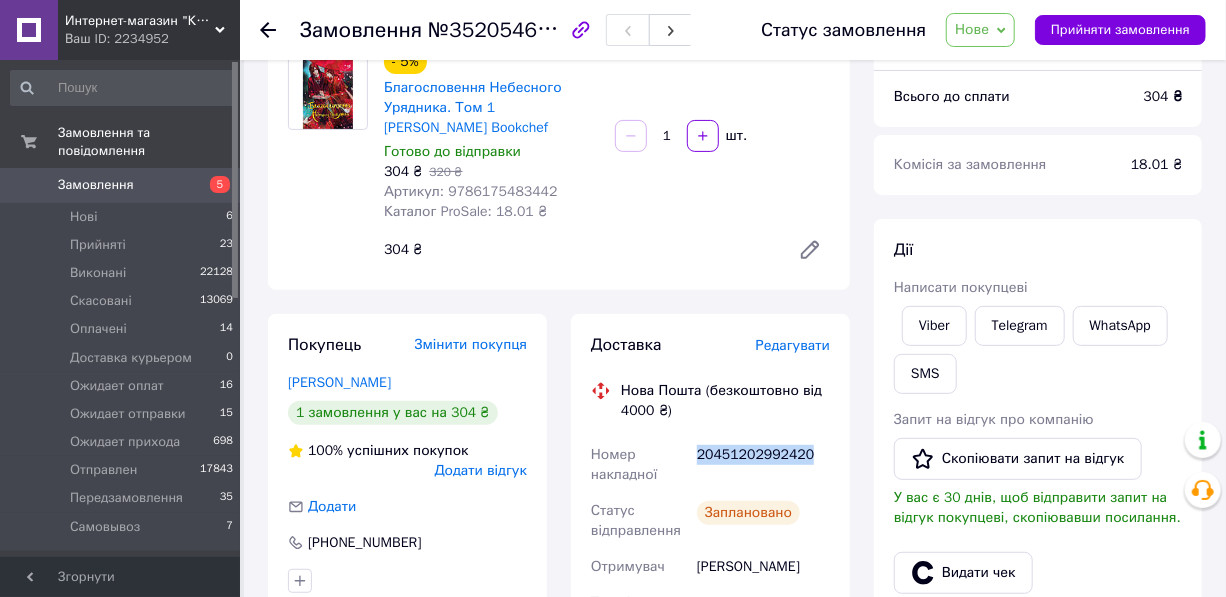 copy on "20451202992420" 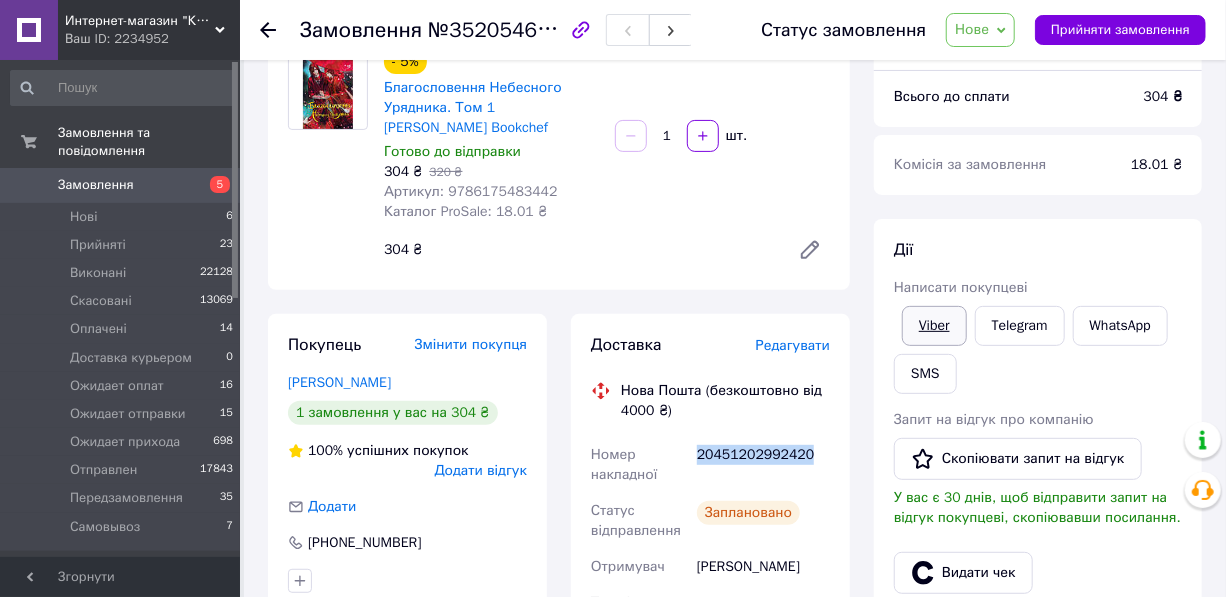 click on "Viber" at bounding box center [934, 326] 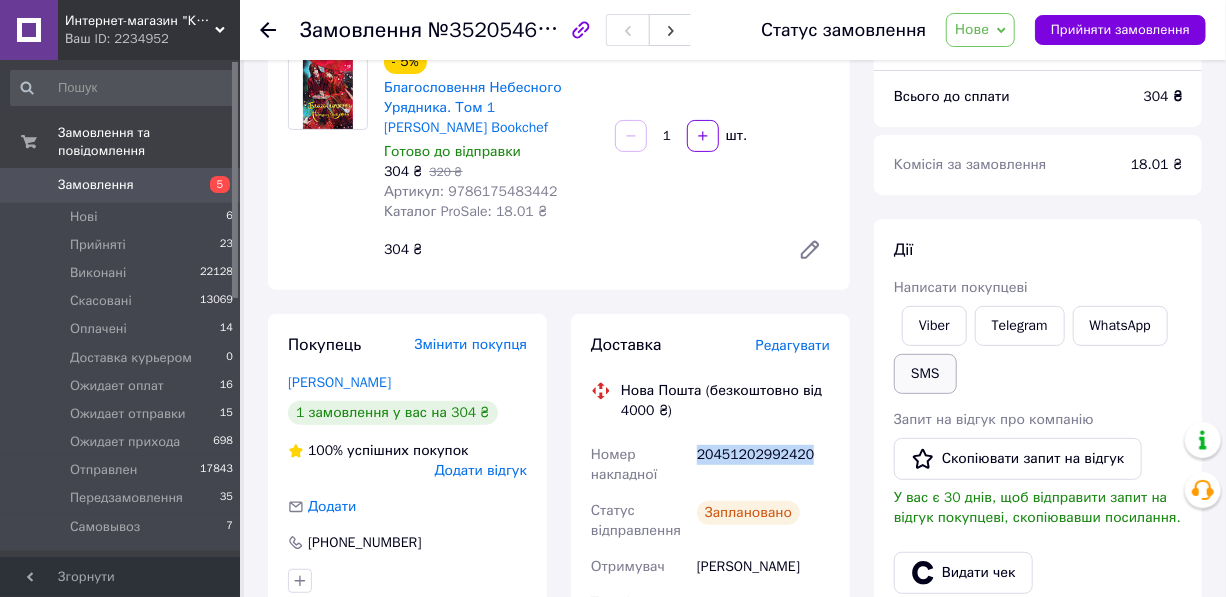 drag, startPoint x: 340, startPoint y: 106, endPoint x: 939, endPoint y: 380, distance: 658.6934 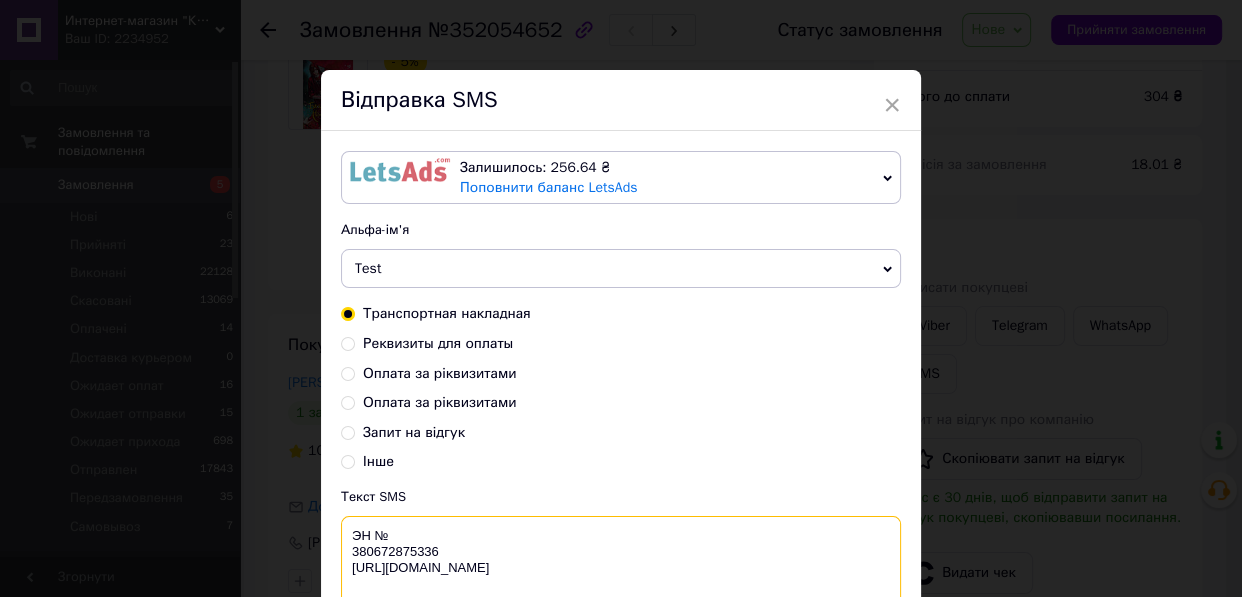 click on "ЭН №
380672875336
http://in-market.kiev.ua" at bounding box center [621, 568] 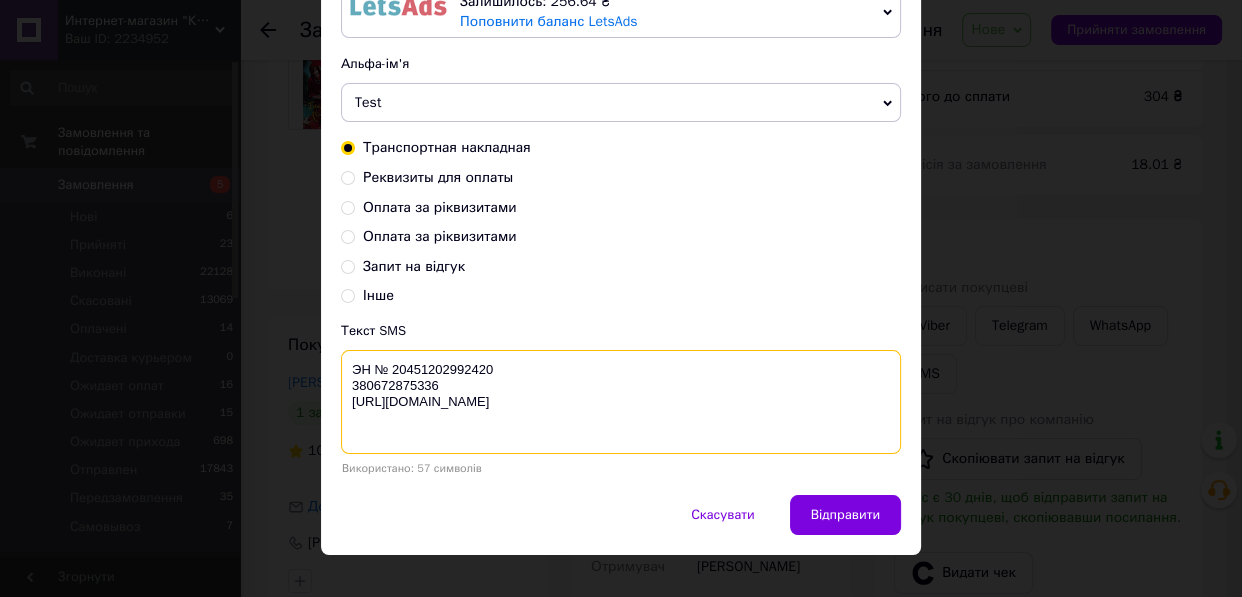 scroll, scrollTop: 190, scrollLeft: 0, axis: vertical 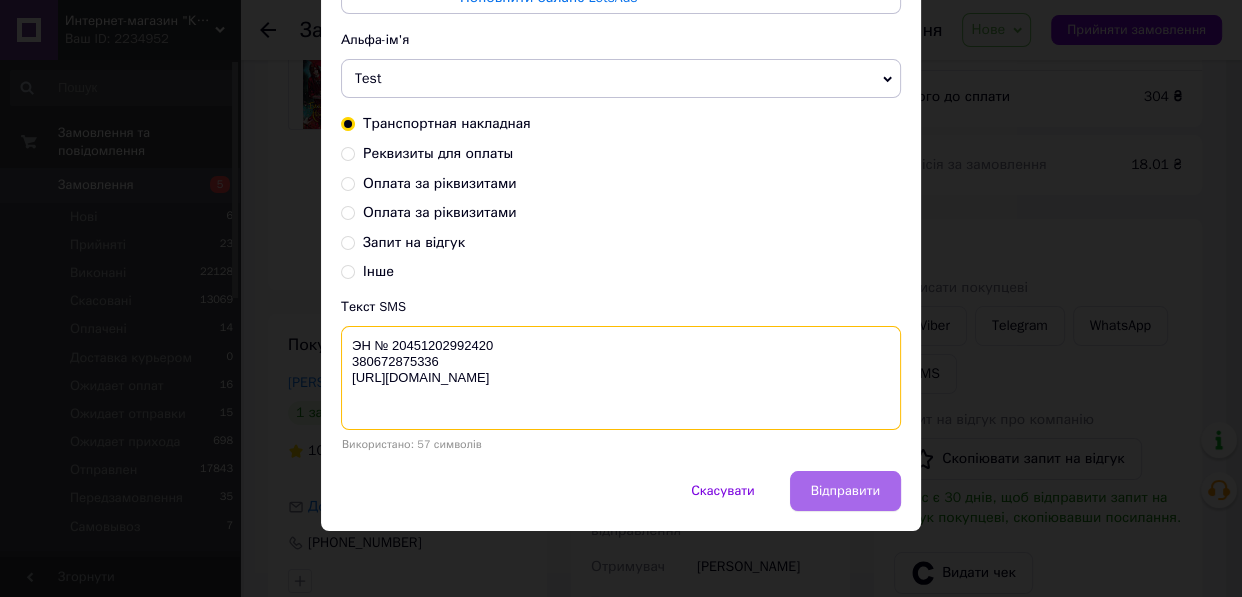type on "ЭН № 20451202992420
380672875336
http://in-market.kiev.ua" 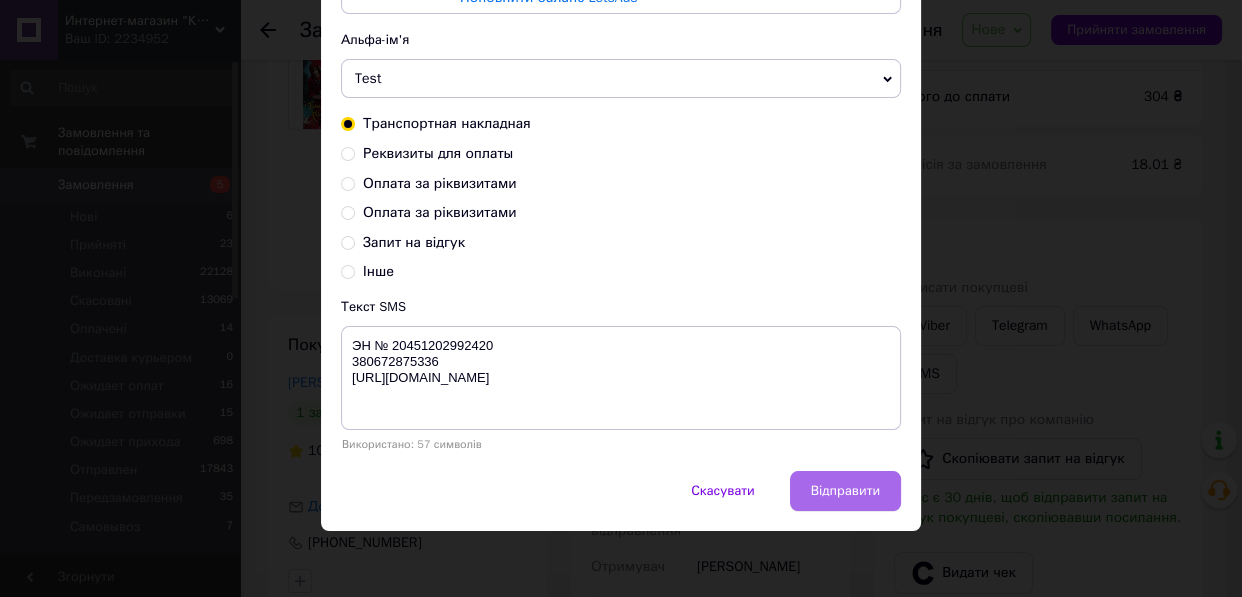 click on "Відправити" at bounding box center (845, 491) 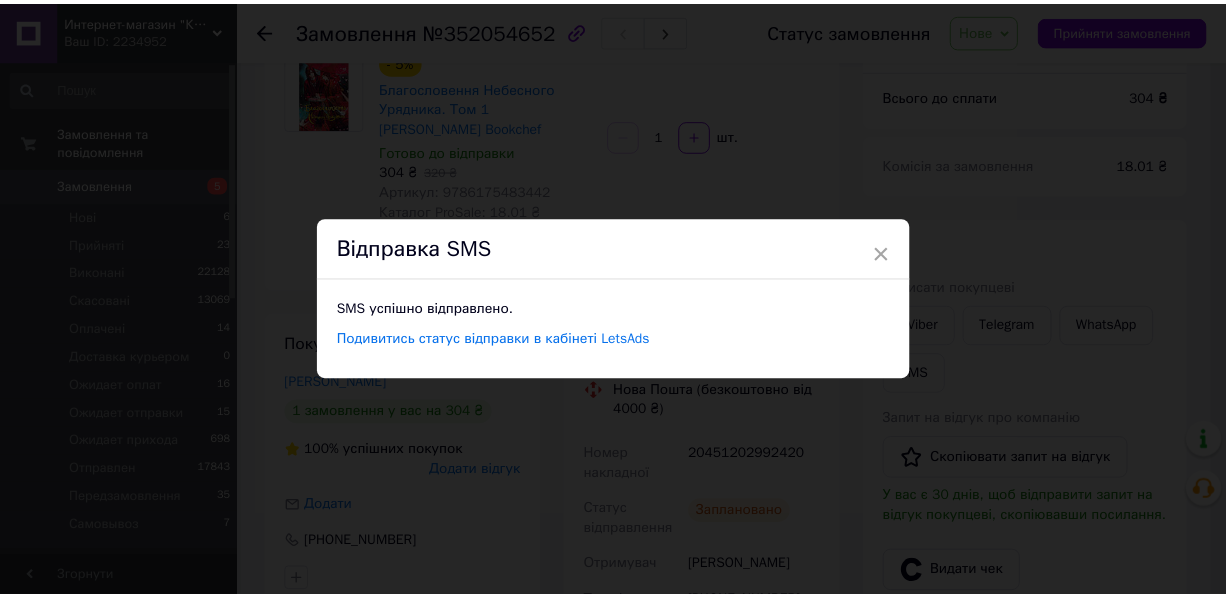 scroll, scrollTop: 0, scrollLeft: 0, axis: both 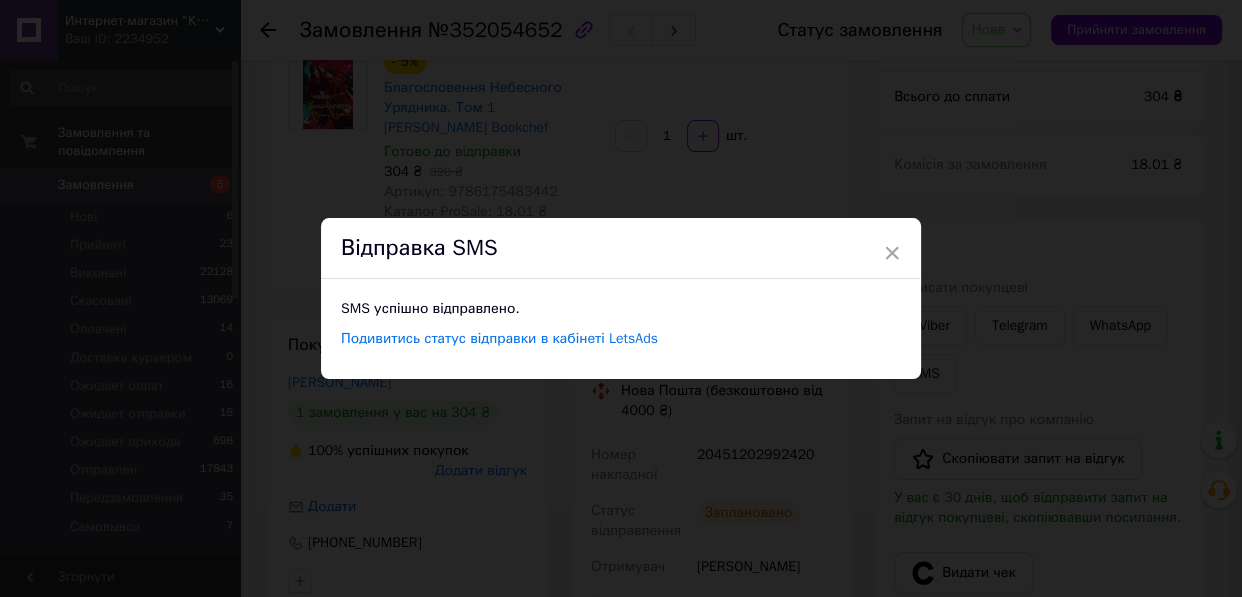 click on "× Відправка SMS SMS успішно відправлено. Подивитись статус відправки в кабінеті LetsAds" at bounding box center (621, 298) 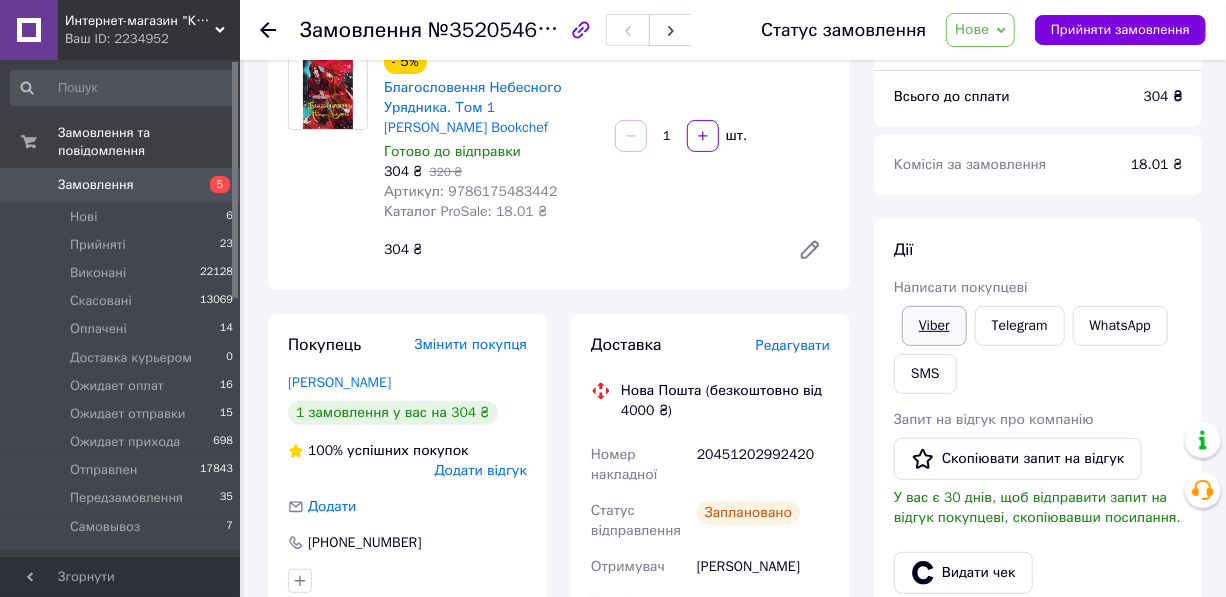 click on "Viber" at bounding box center (934, 326) 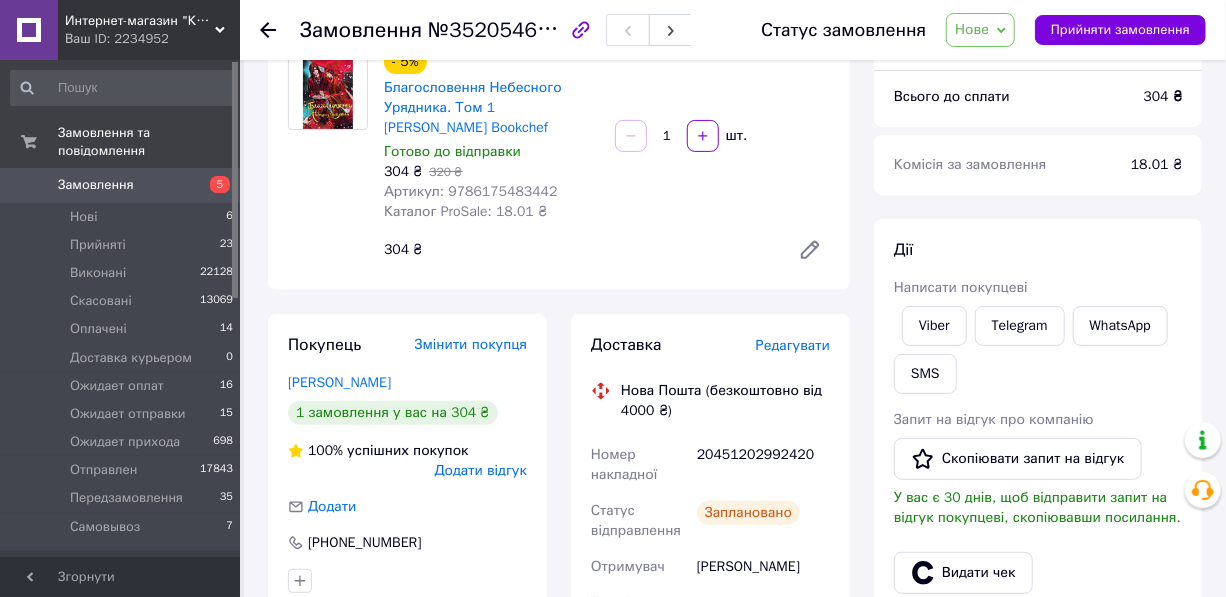 click on "Нове" at bounding box center [980, 30] 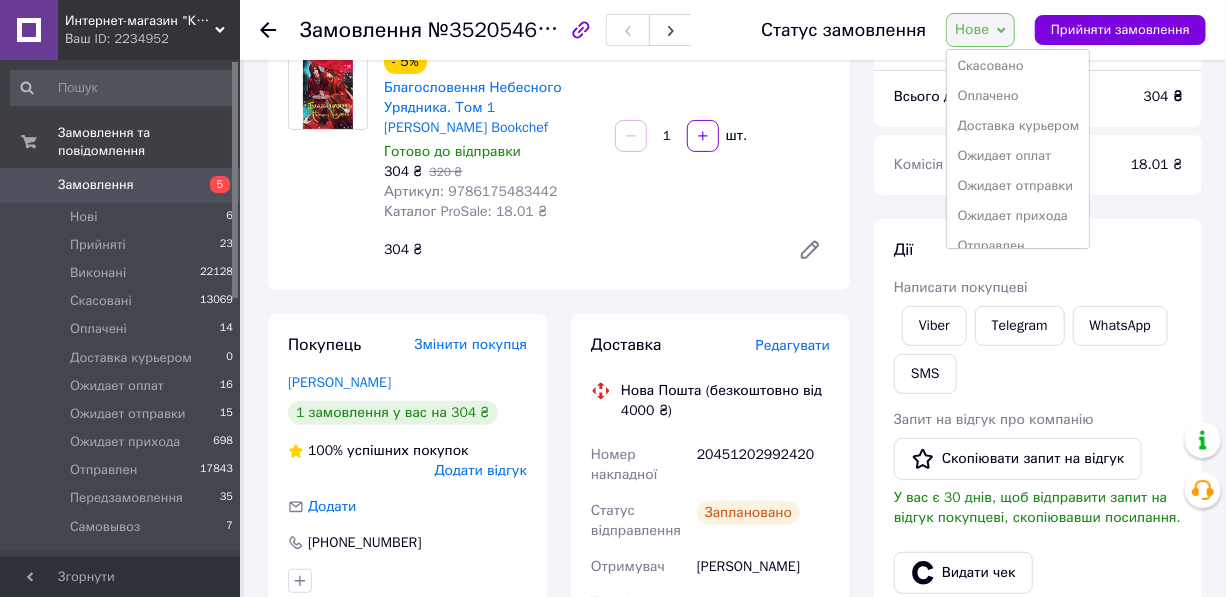 scroll, scrollTop: 141, scrollLeft: 0, axis: vertical 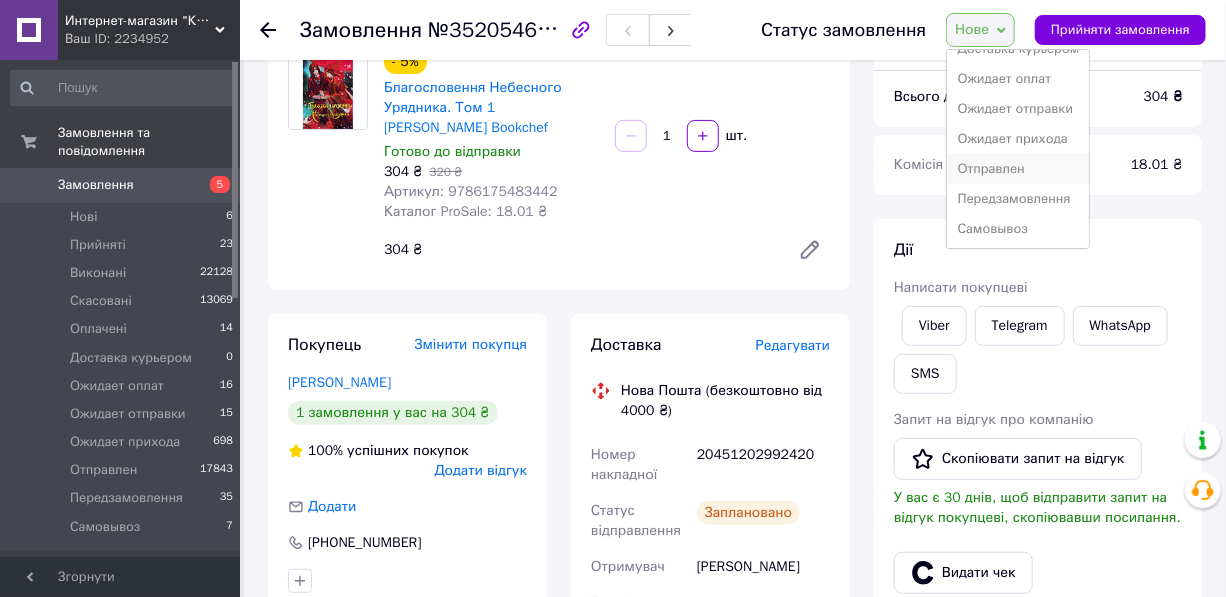 click on "Отправлен" at bounding box center [1018, 169] 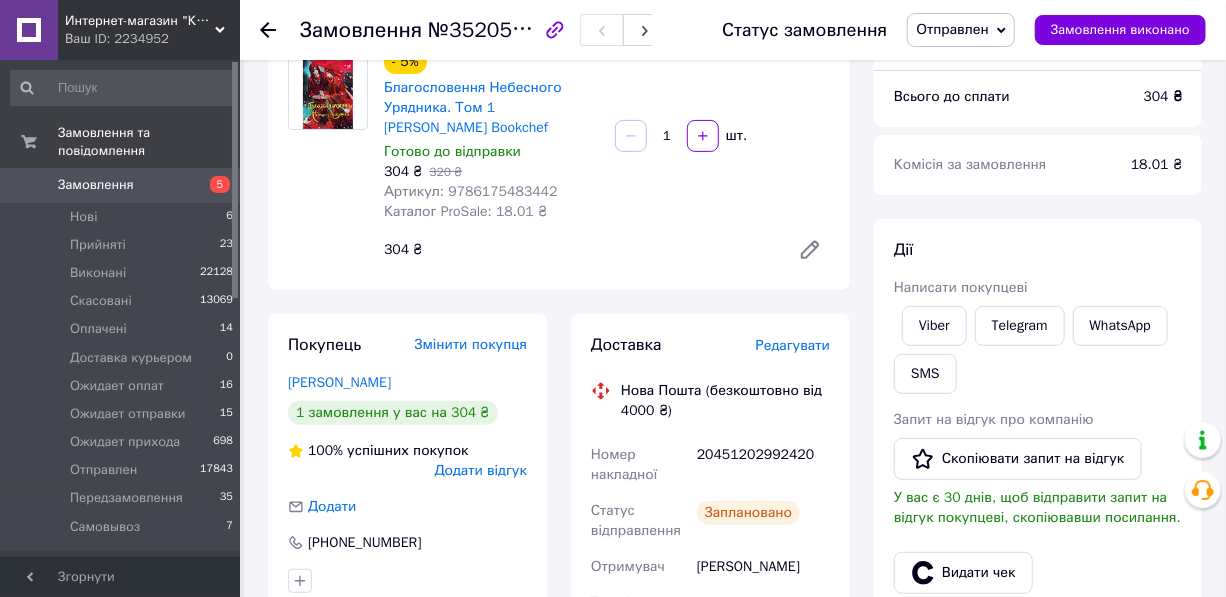 click 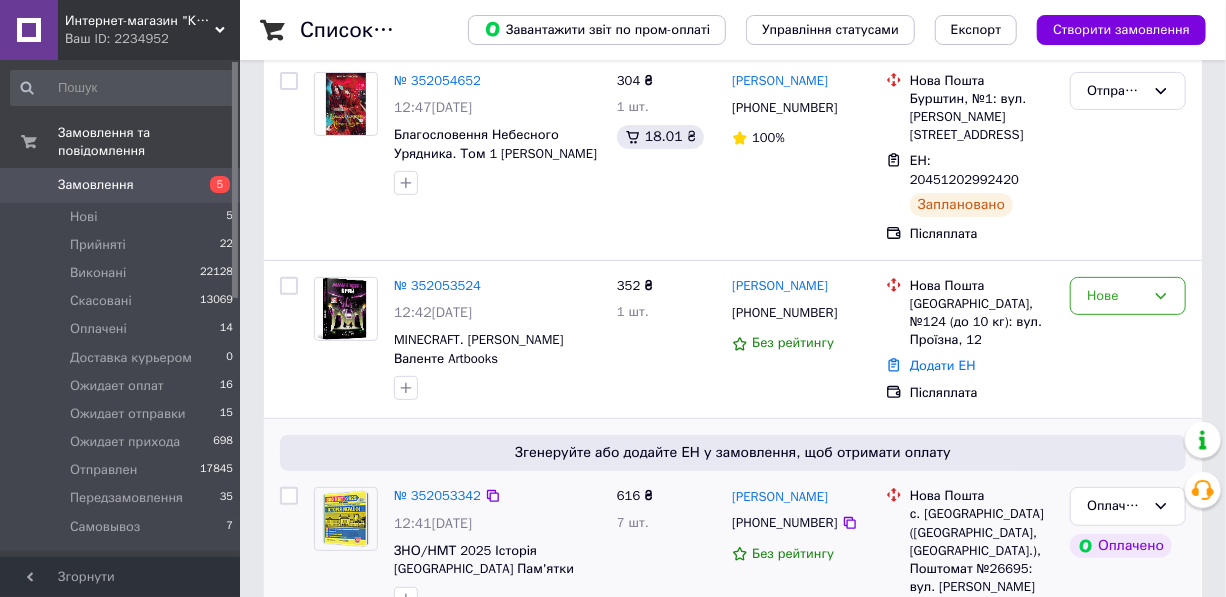 scroll, scrollTop: 181, scrollLeft: 0, axis: vertical 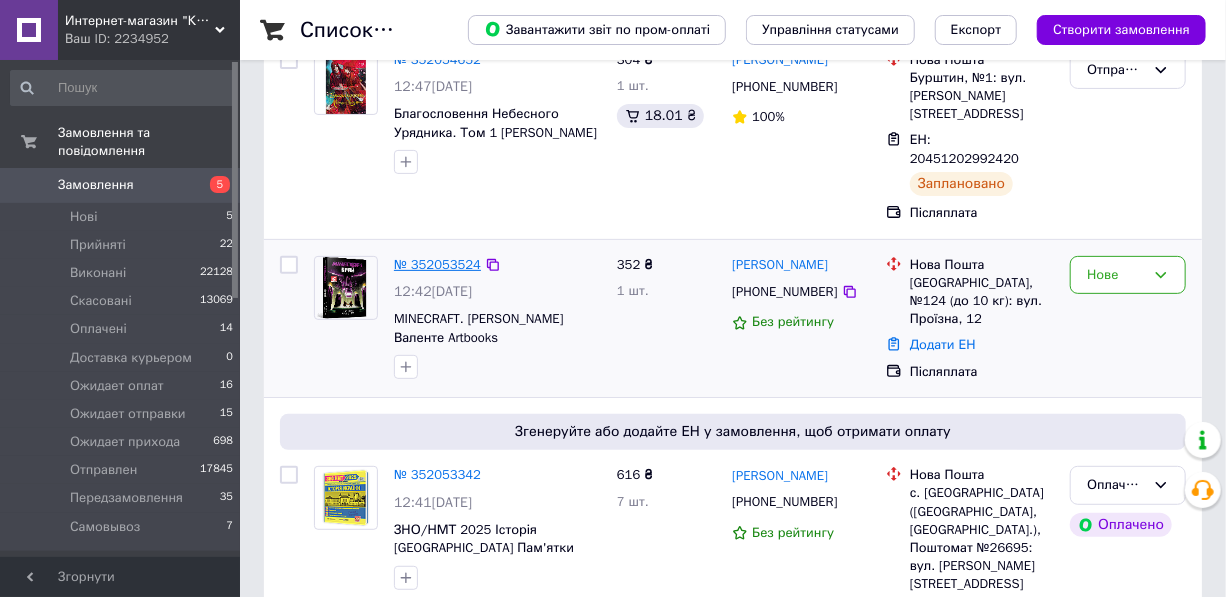 click on "№ 352053524" at bounding box center [437, 264] 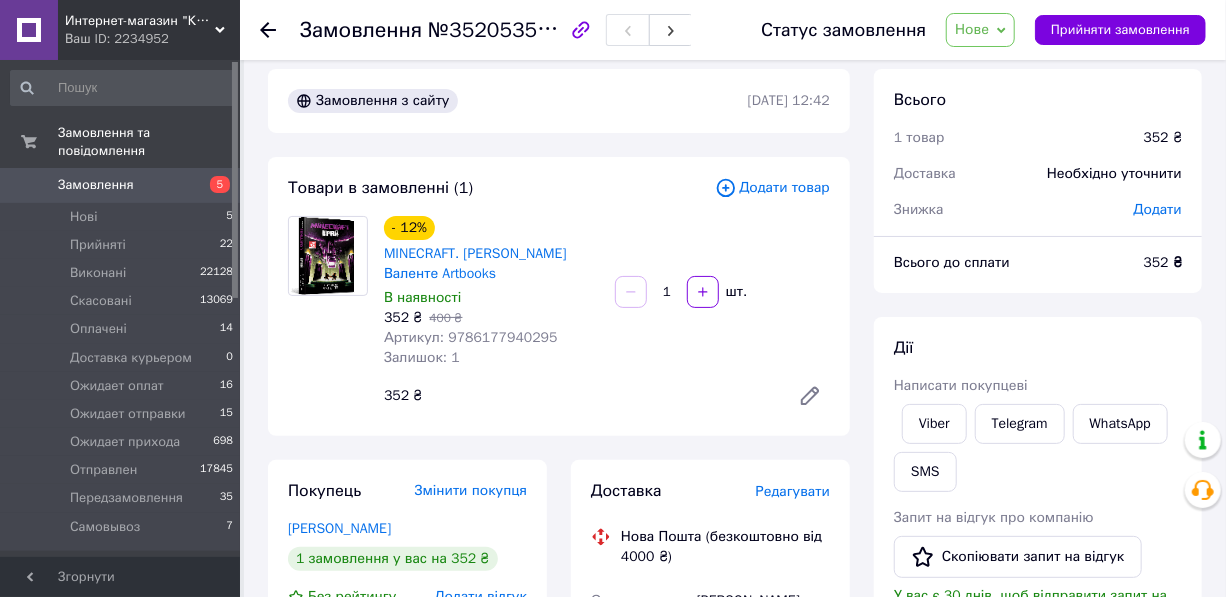 scroll, scrollTop: 0, scrollLeft: 0, axis: both 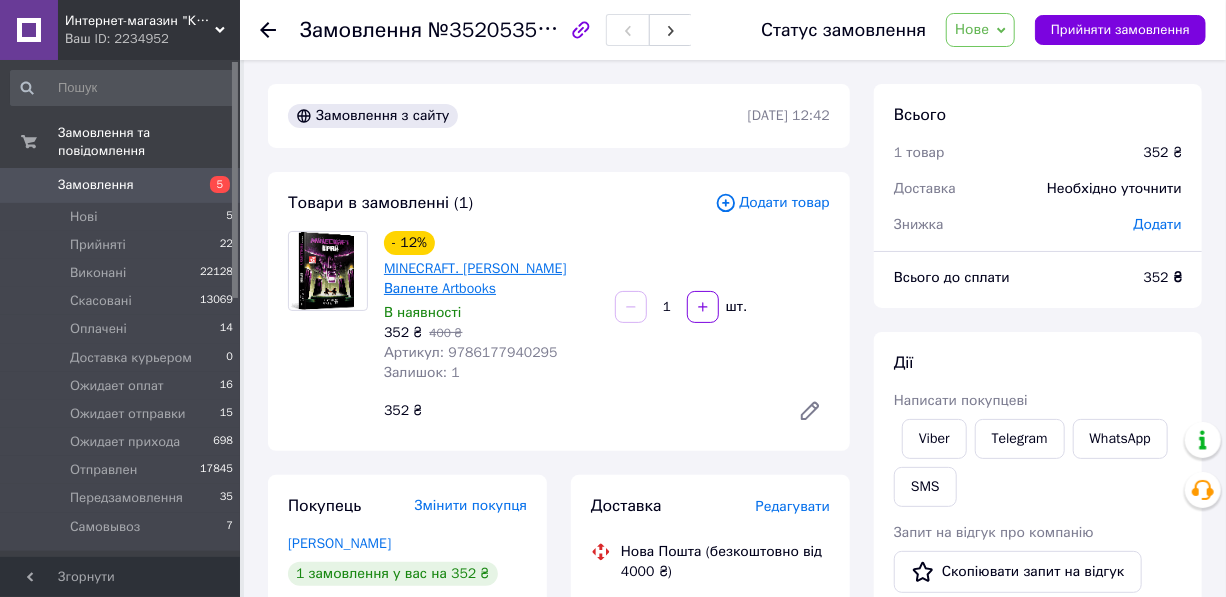 click on "MINECRAFT. [PERSON_NAME] Валенте Artbooks" at bounding box center [475, 278] 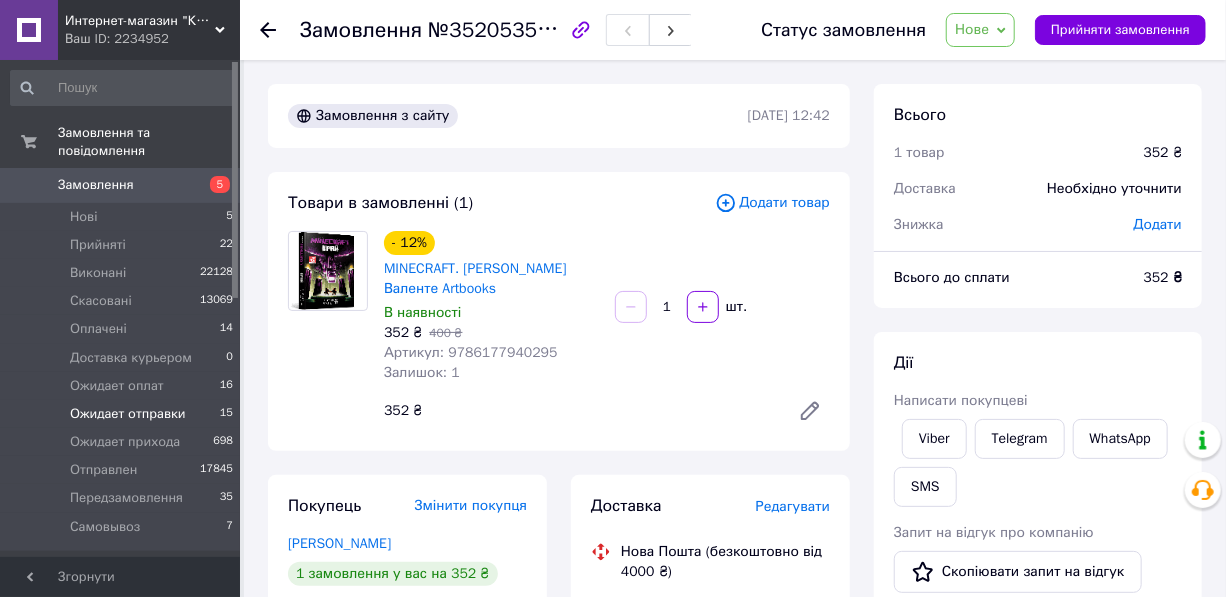 click on "Ожидает отправки" at bounding box center [128, 414] 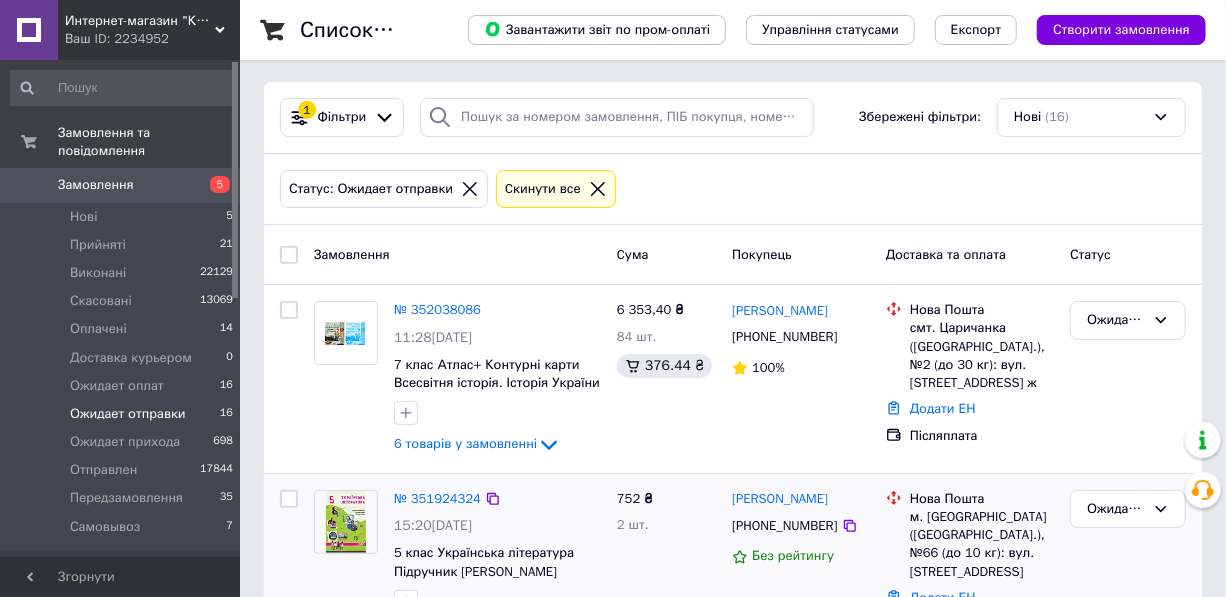 scroll, scrollTop: 0, scrollLeft: 0, axis: both 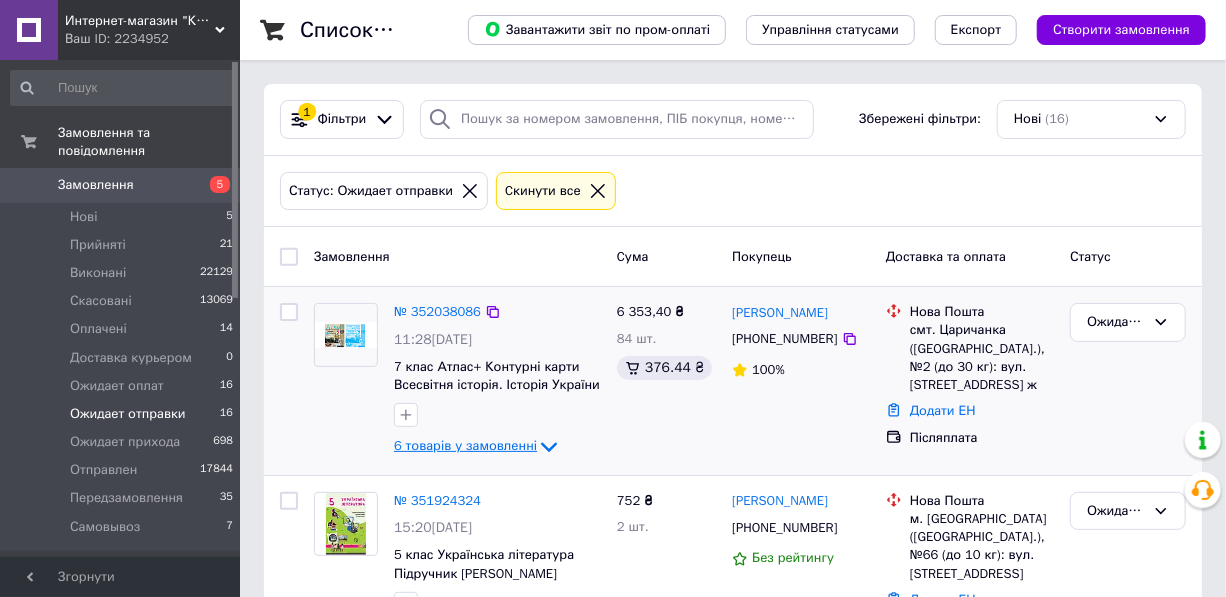 click 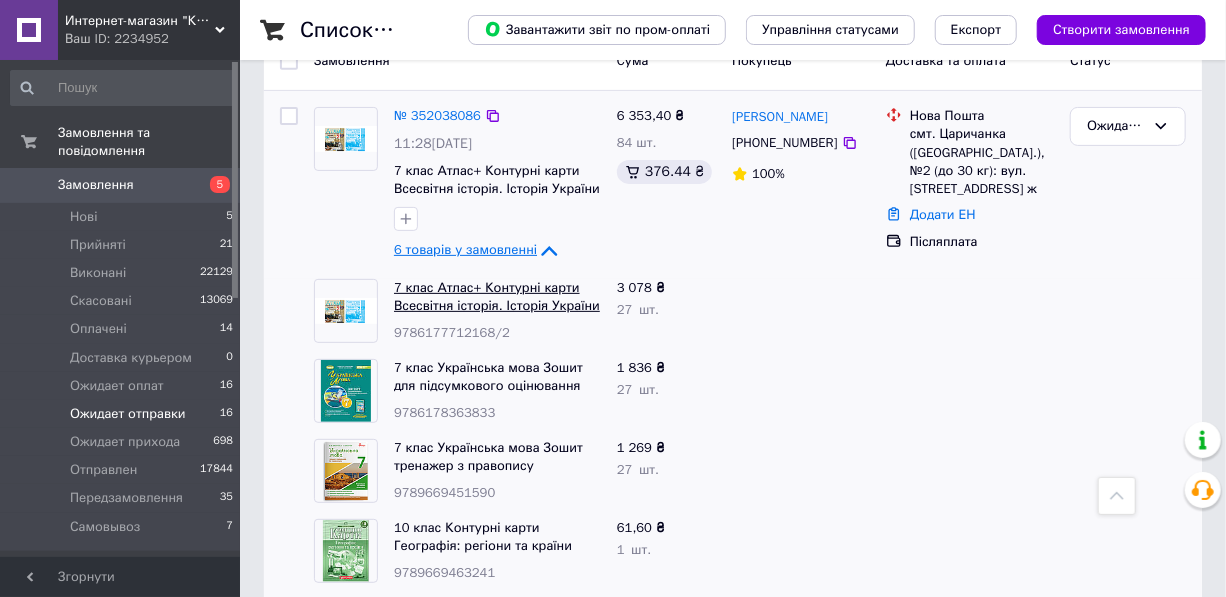 scroll, scrollTop: 181, scrollLeft: 0, axis: vertical 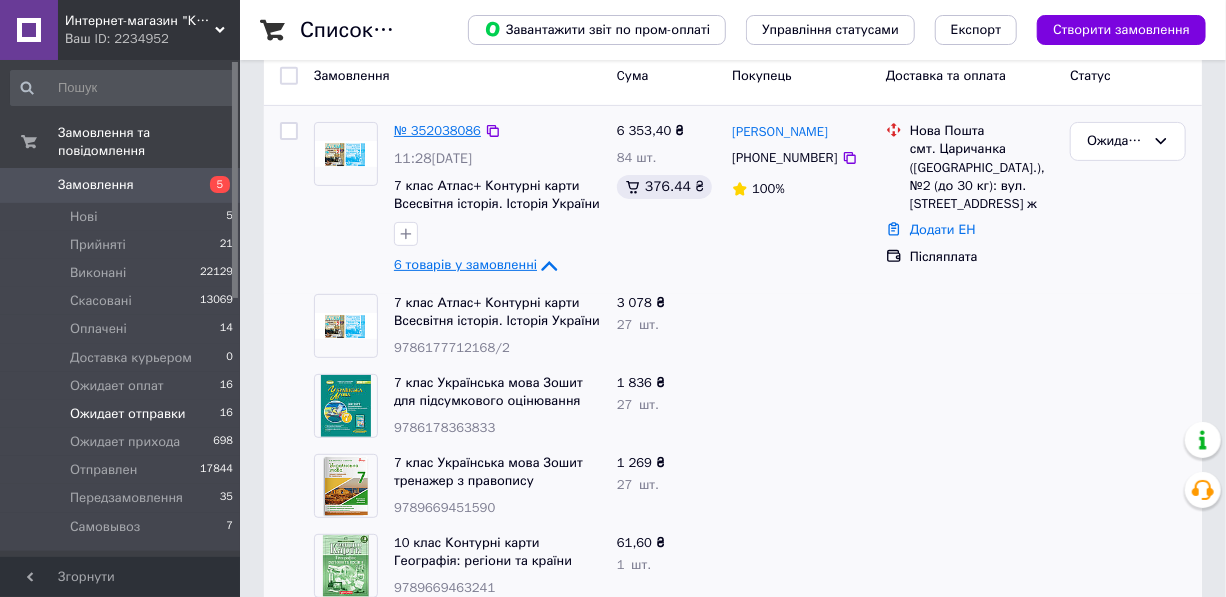 click on "№ 352038086" at bounding box center (437, 130) 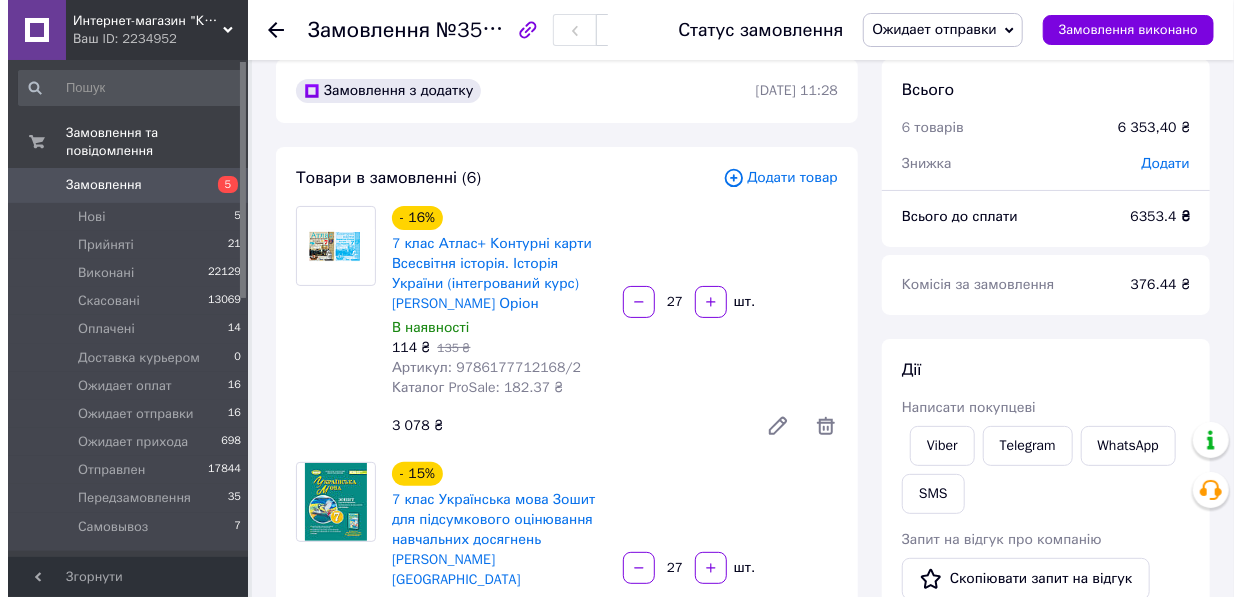 scroll, scrollTop: 0, scrollLeft: 0, axis: both 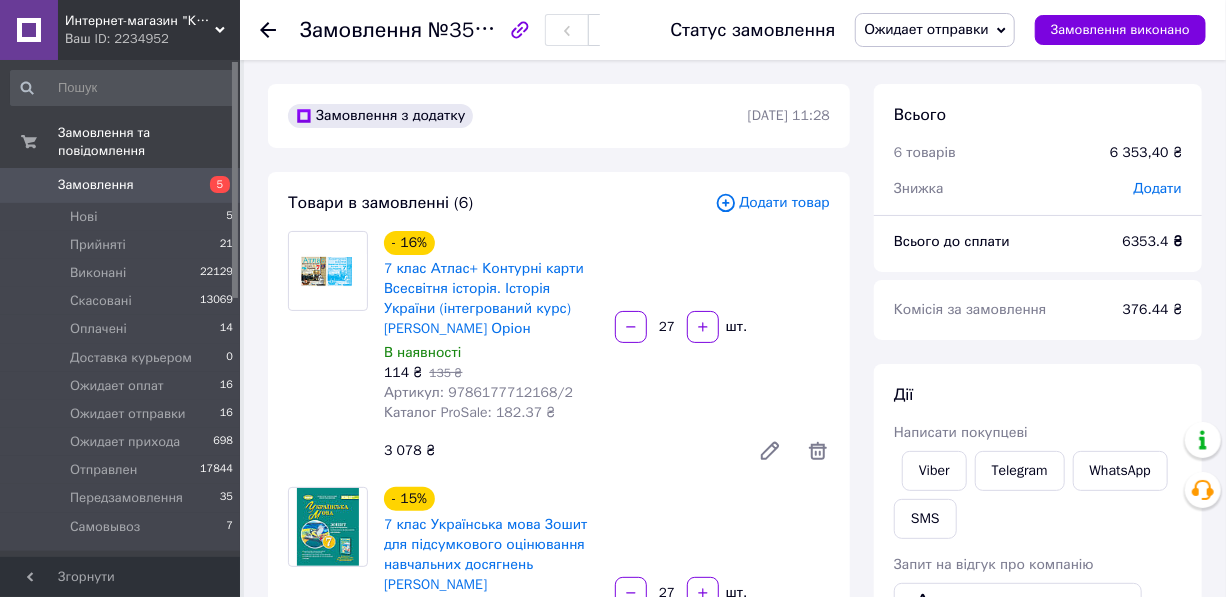 click on "Додати товар" at bounding box center [772, 203] 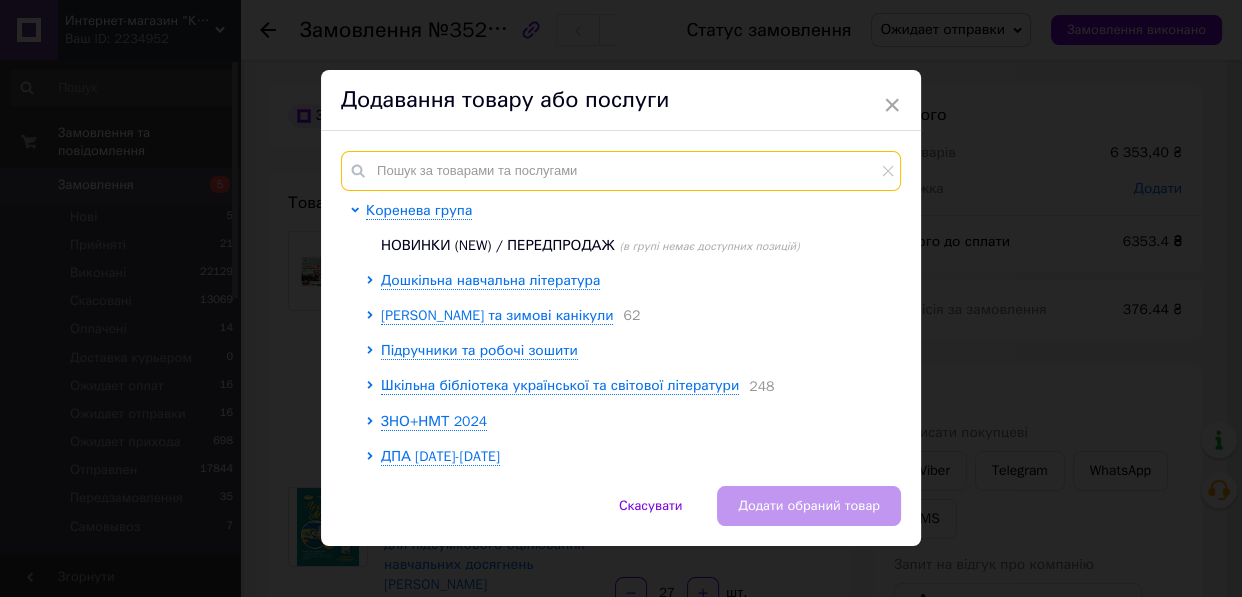 click at bounding box center (621, 171) 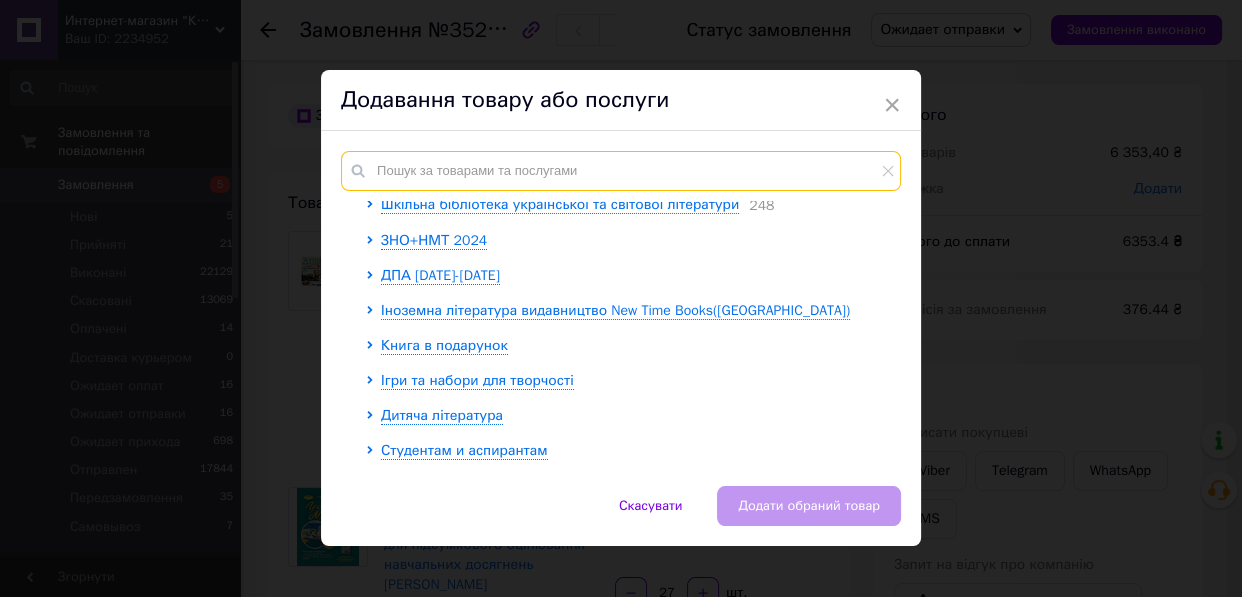 scroll, scrollTop: 90, scrollLeft: 0, axis: vertical 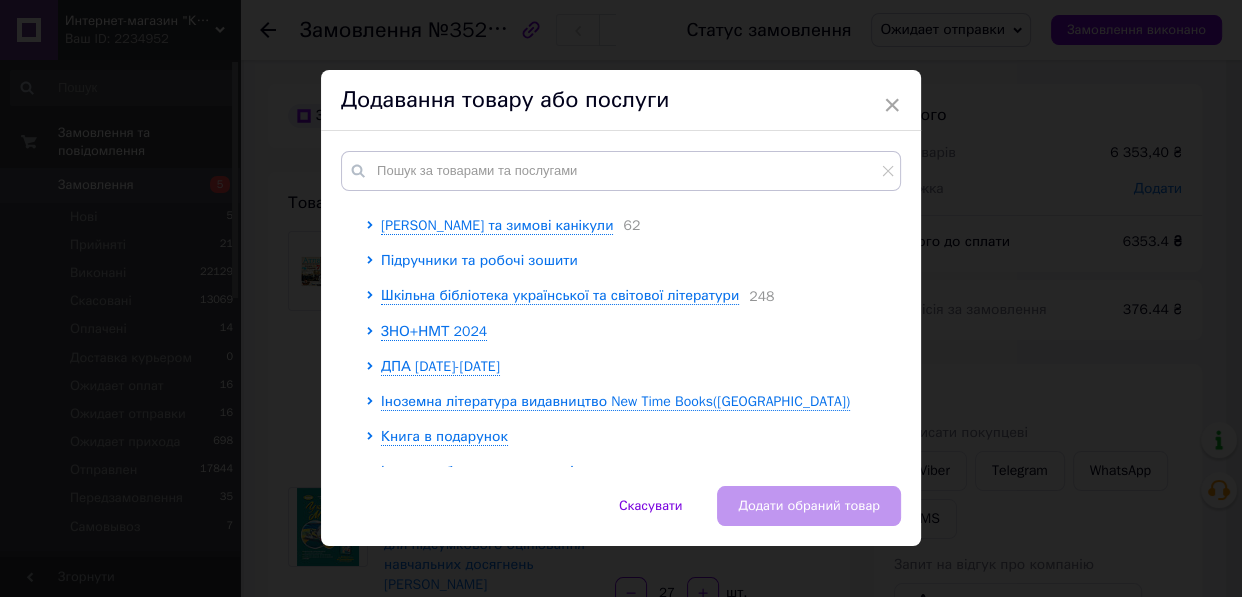 click on "Підручники та робочі зошити" at bounding box center (479, 260) 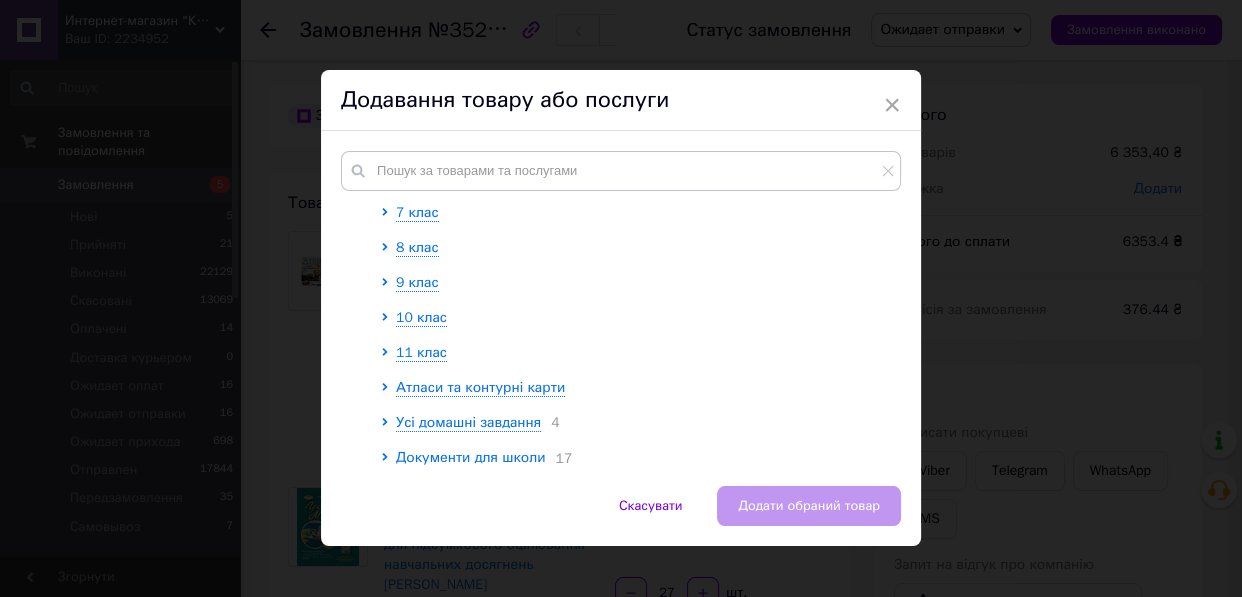 scroll, scrollTop: 545, scrollLeft: 0, axis: vertical 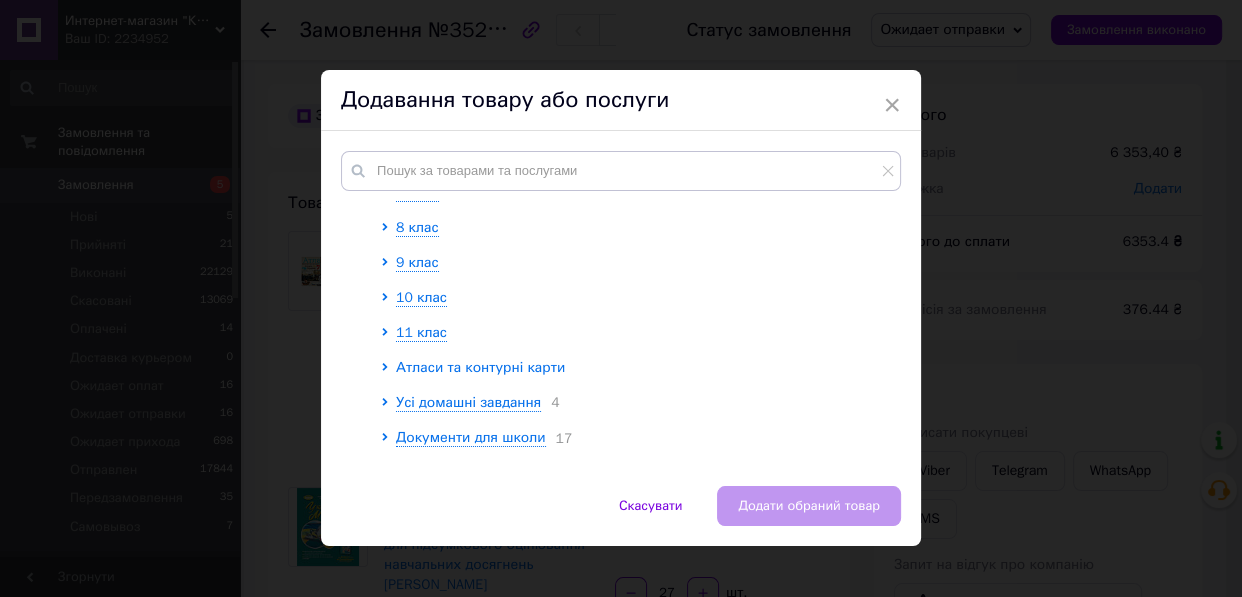 click on "Атласи та контурні карти" at bounding box center (480, 367) 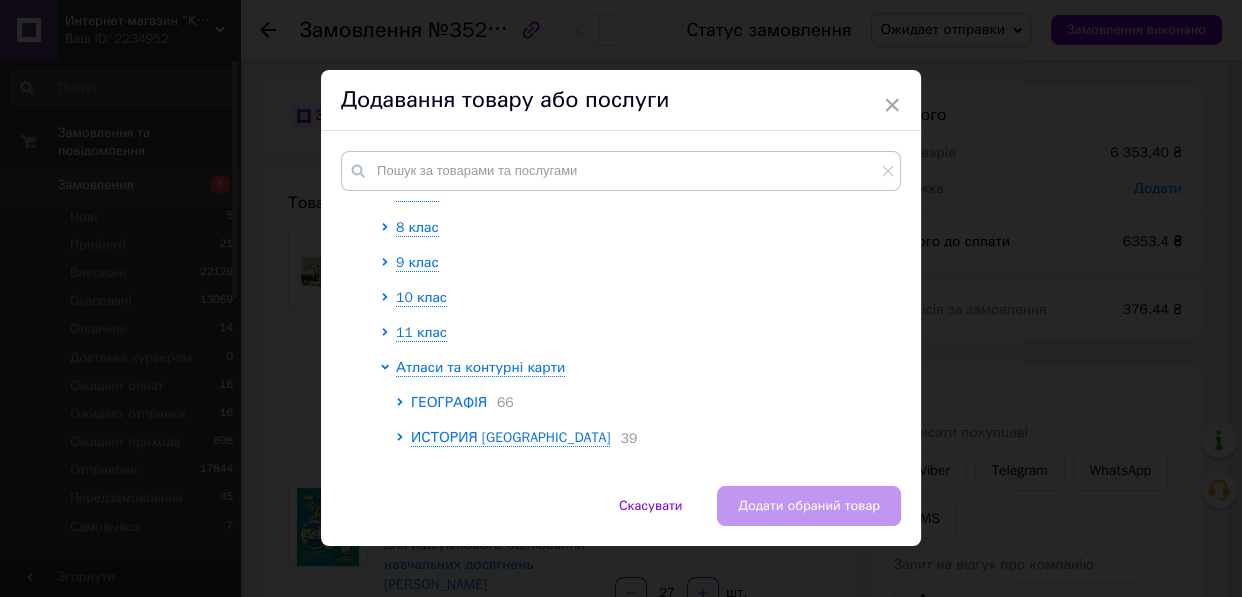 click on "ГЕОГРАФІЯ" at bounding box center [449, 402] 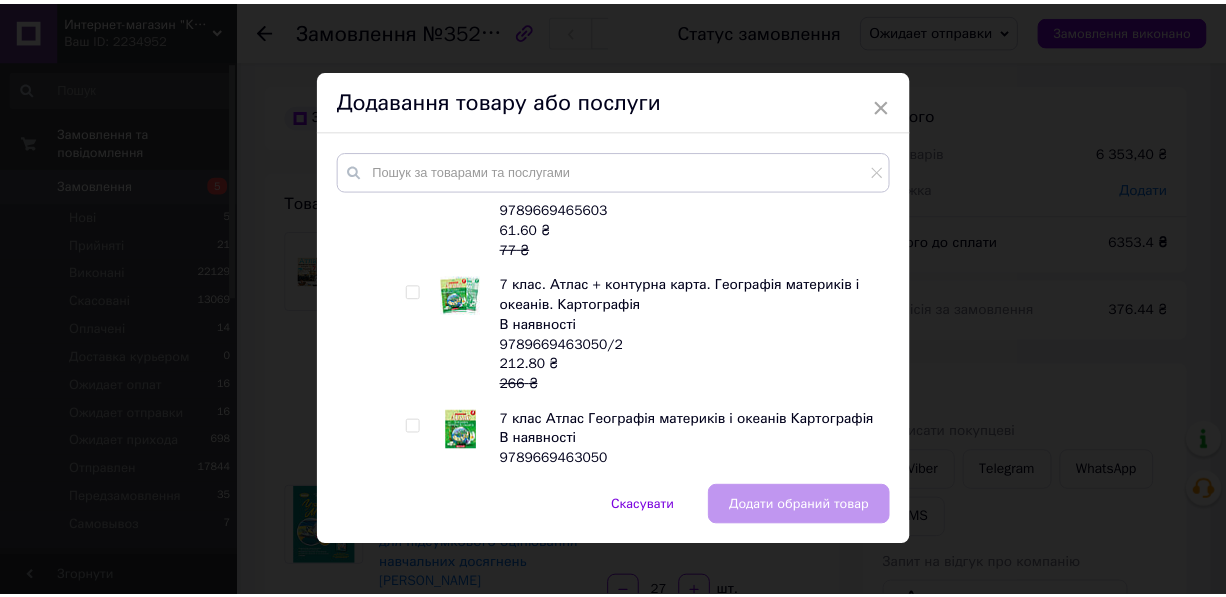 scroll, scrollTop: 3454, scrollLeft: 0, axis: vertical 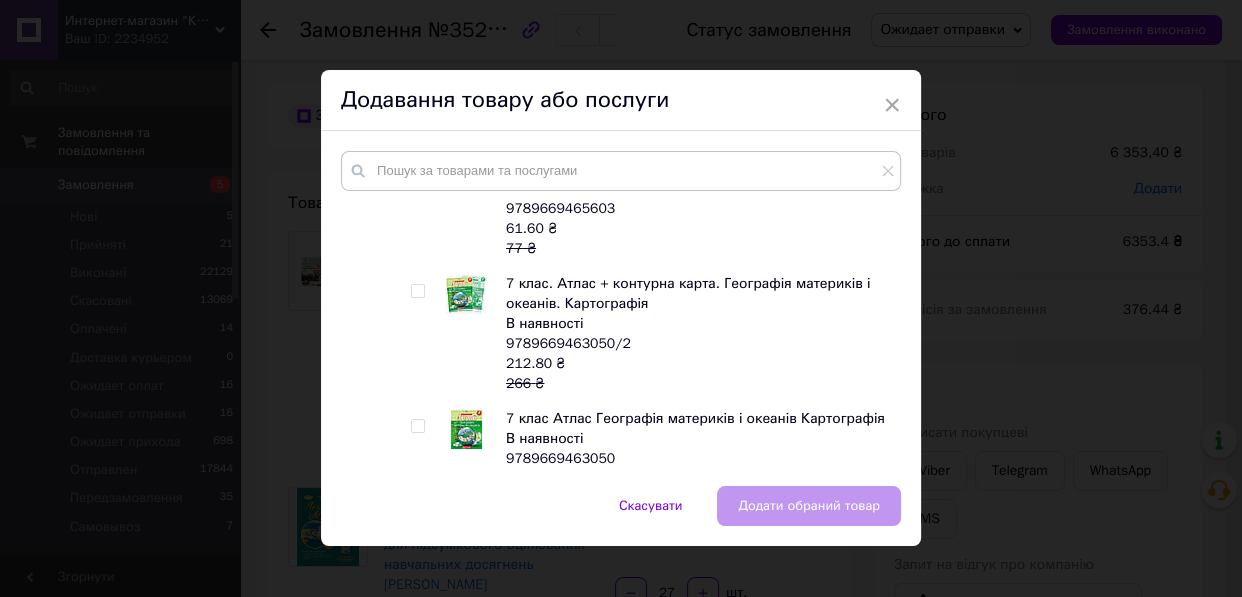 click at bounding box center (417, 291) 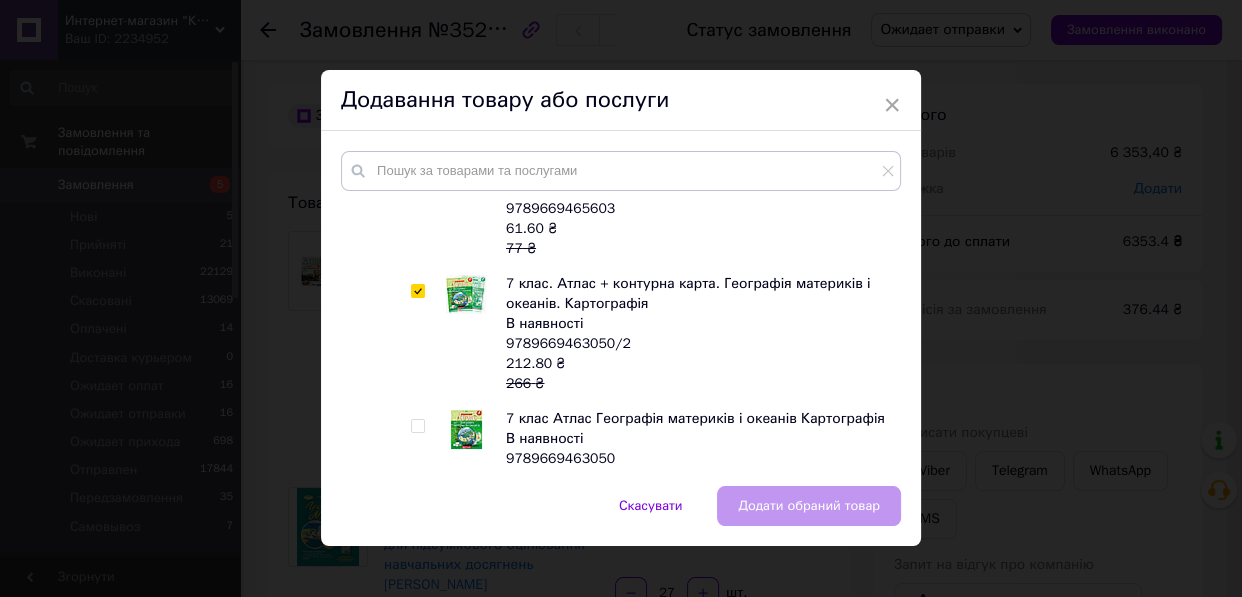 checkbox on "true" 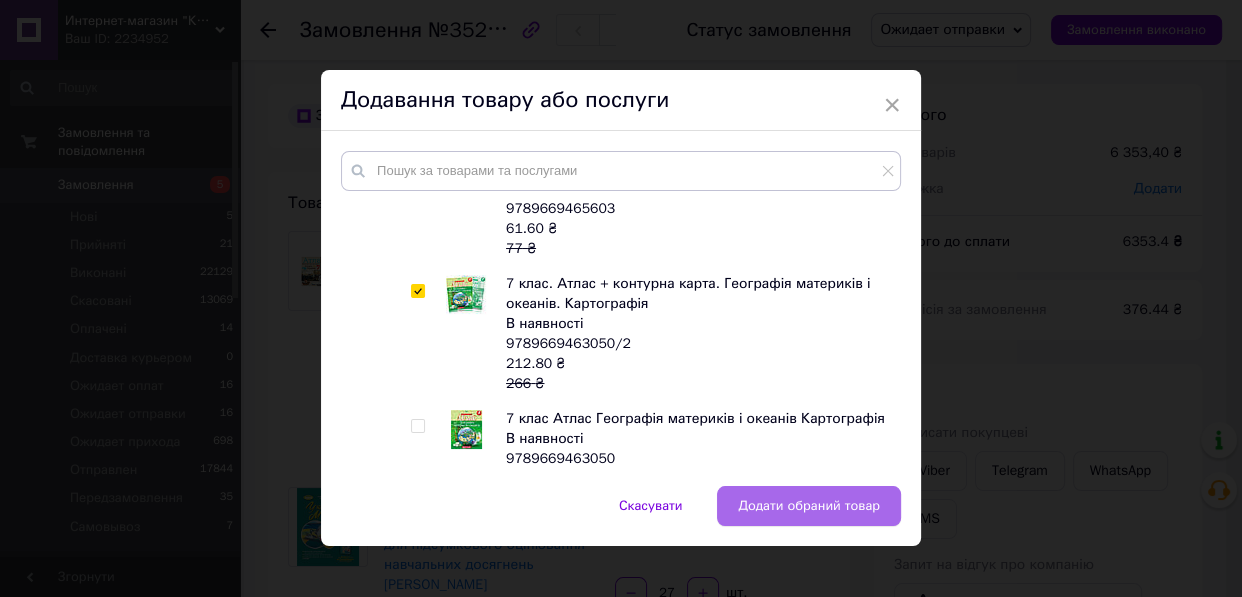 click on "Додати обраний товар" at bounding box center [809, 506] 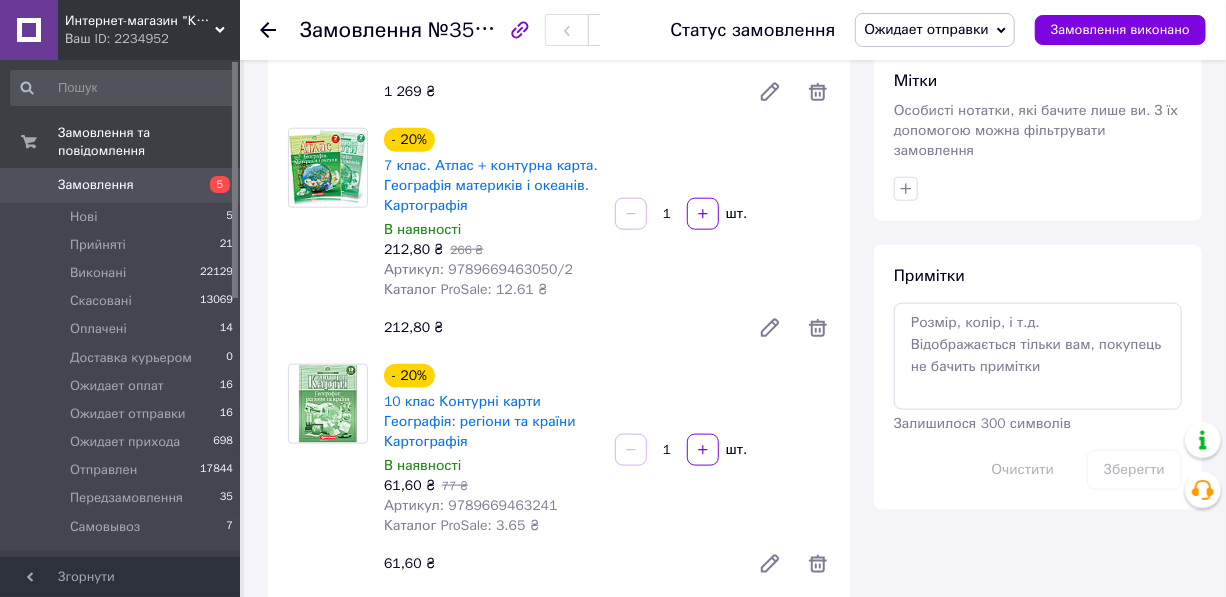 scroll, scrollTop: 909, scrollLeft: 0, axis: vertical 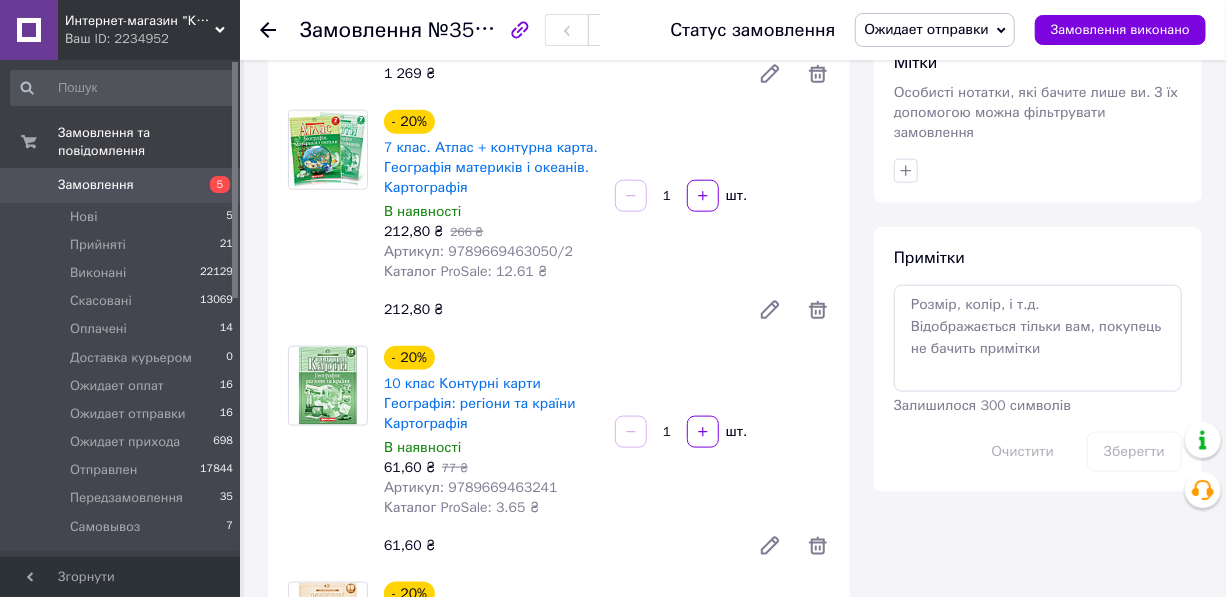 click on "1" at bounding box center (667, 196) 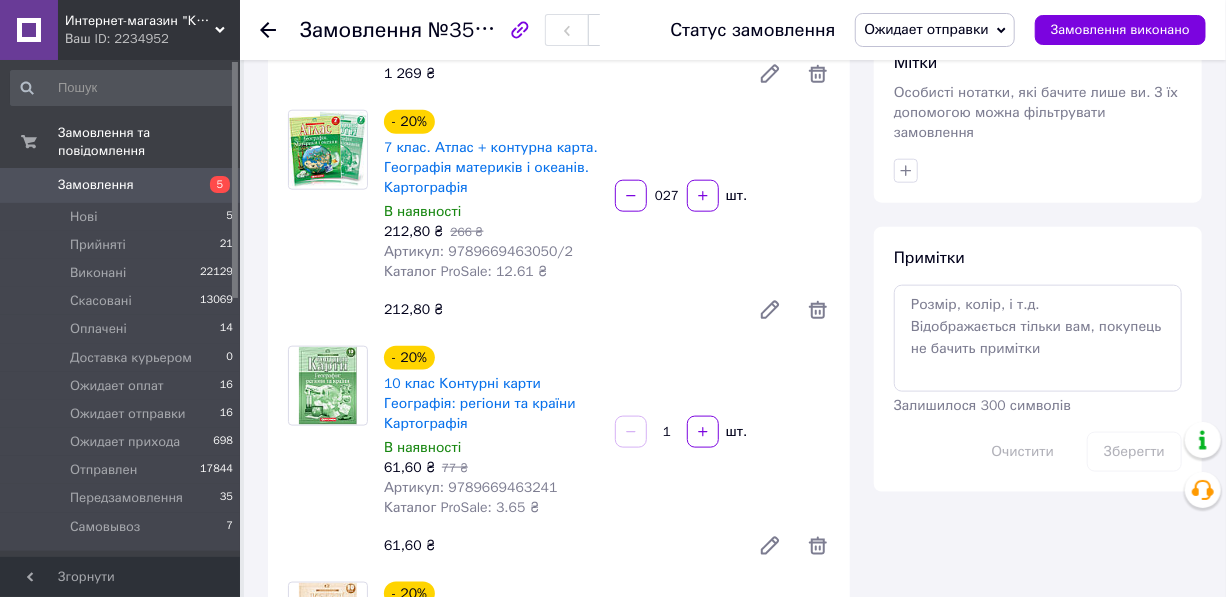 type on "27" 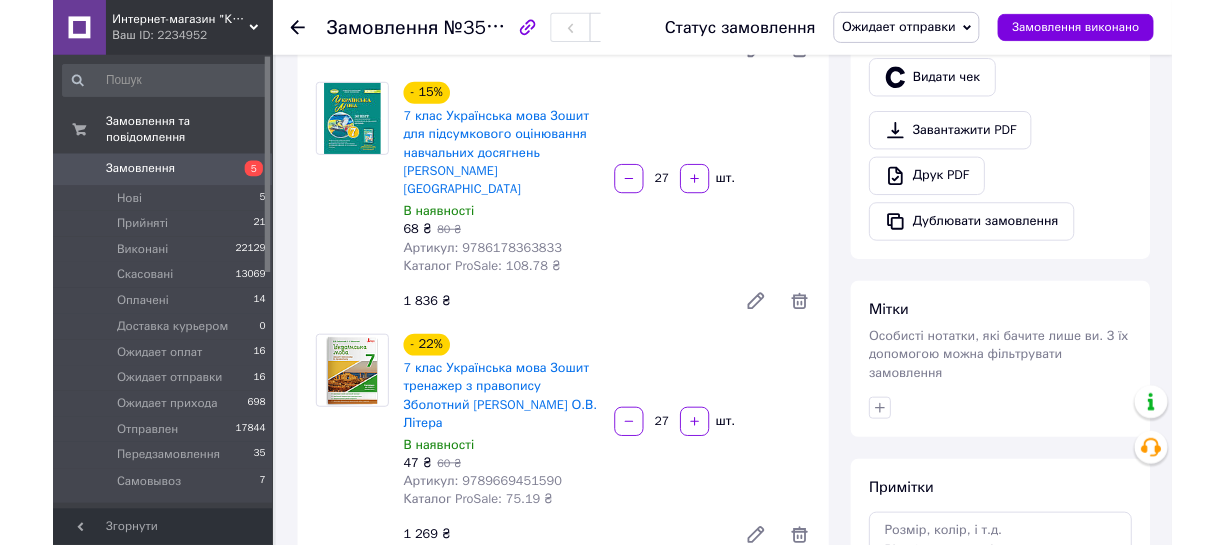 scroll, scrollTop: 599, scrollLeft: 0, axis: vertical 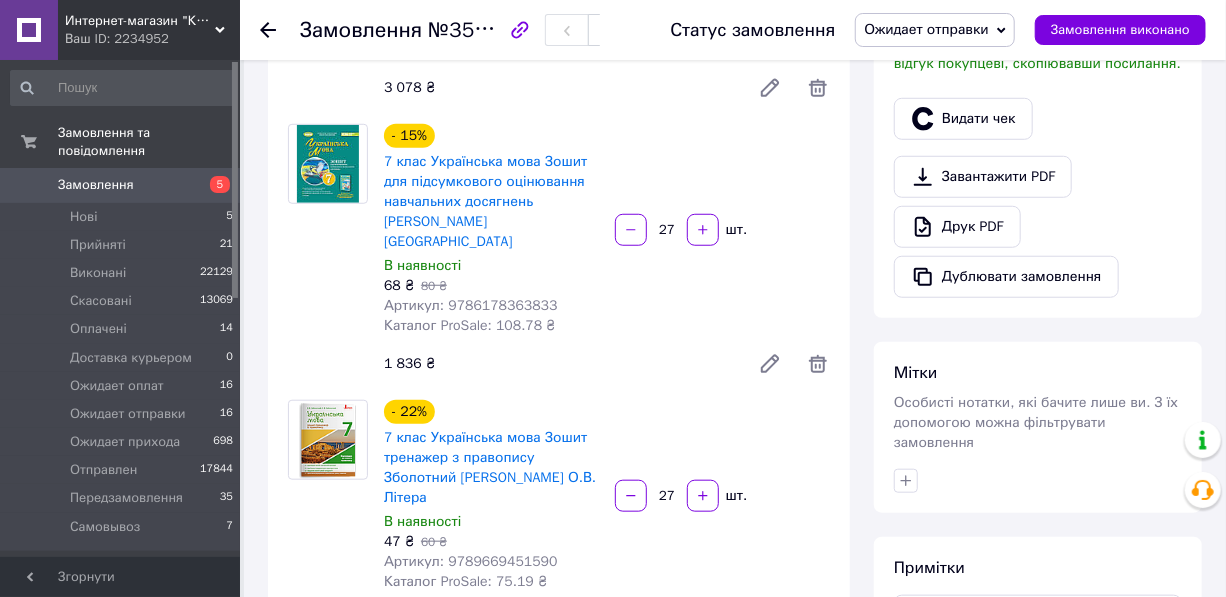 click on "Завантажити PDF" at bounding box center [983, 177] 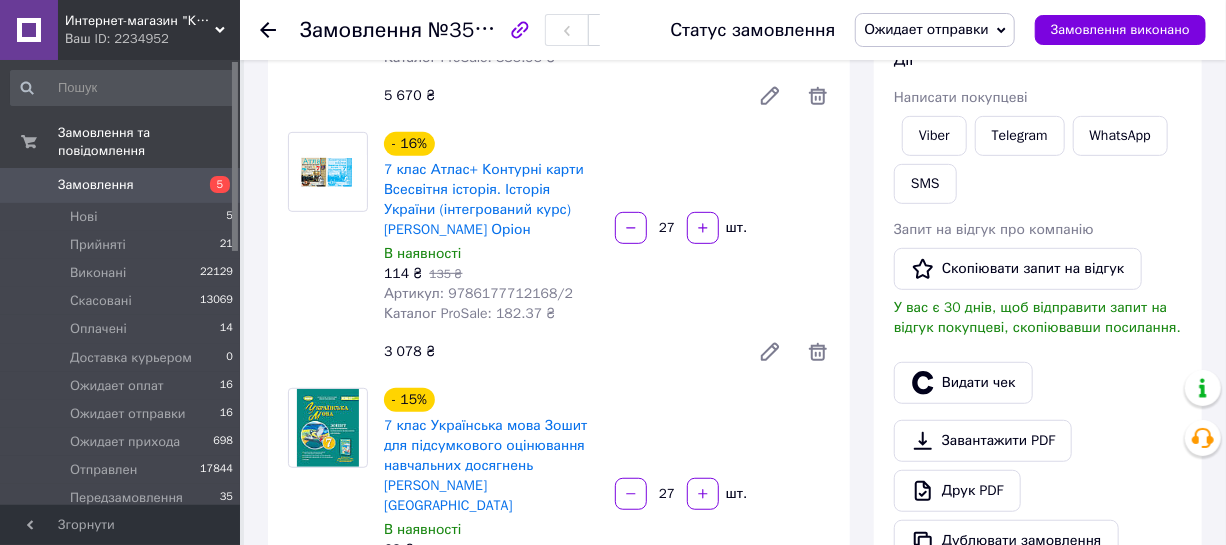 scroll, scrollTop: 326, scrollLeft: 0, axis: vertical 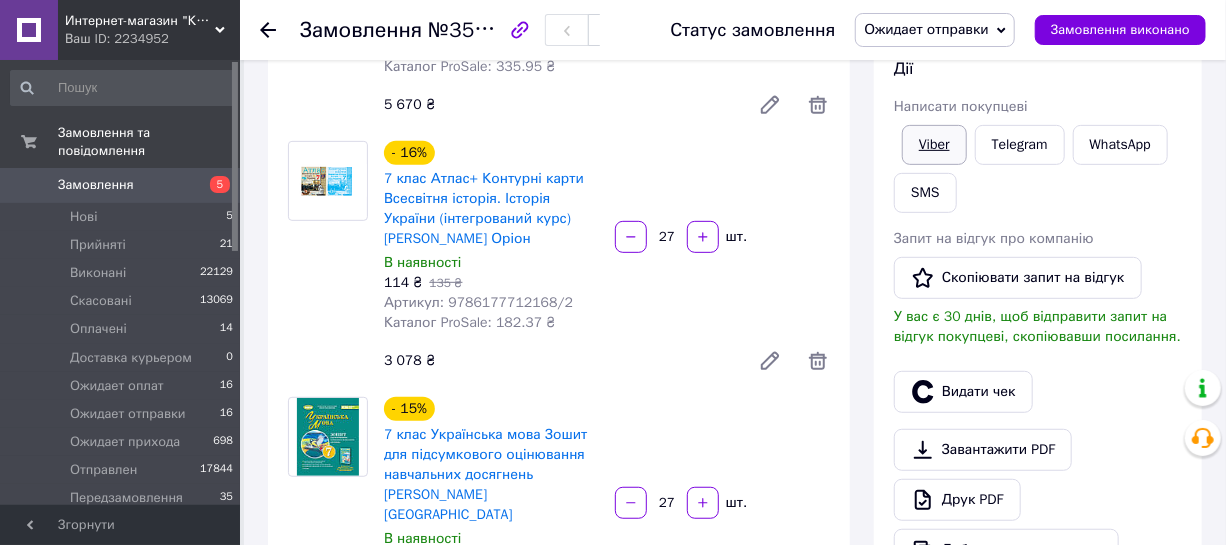 click on "Viber" at bounding box center (934, 145) 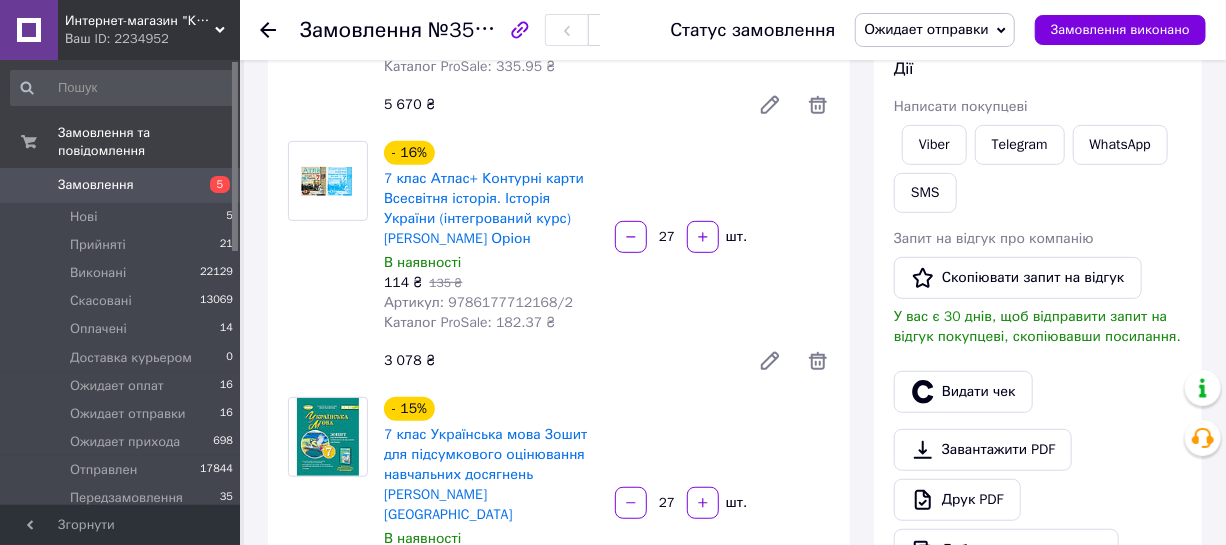 click 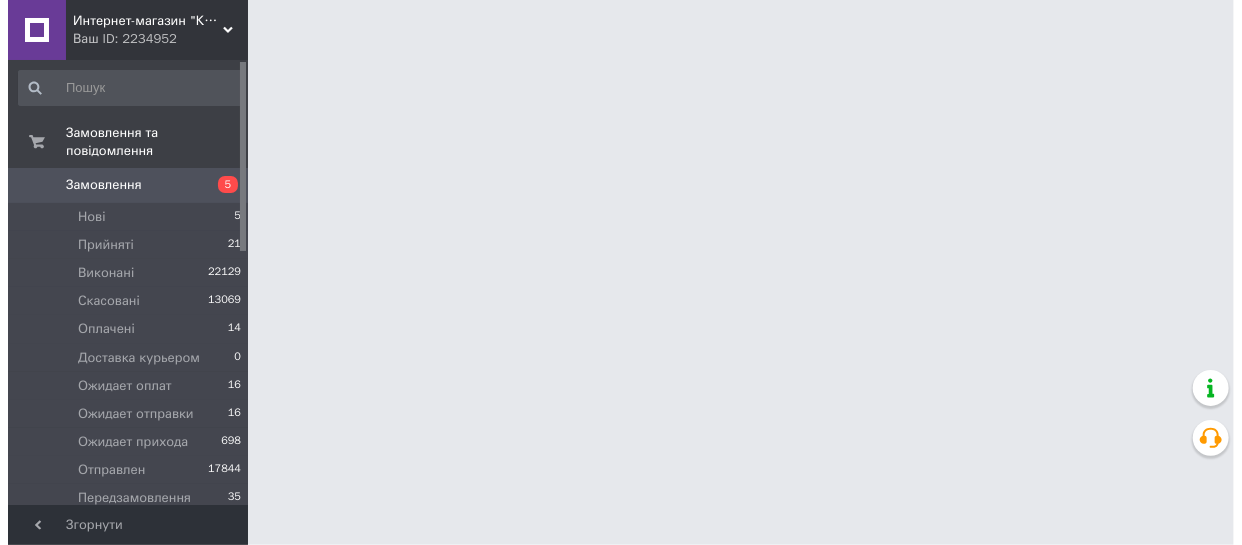 scroll, scrollTop: 0, scrollLeft: 0, axis: both 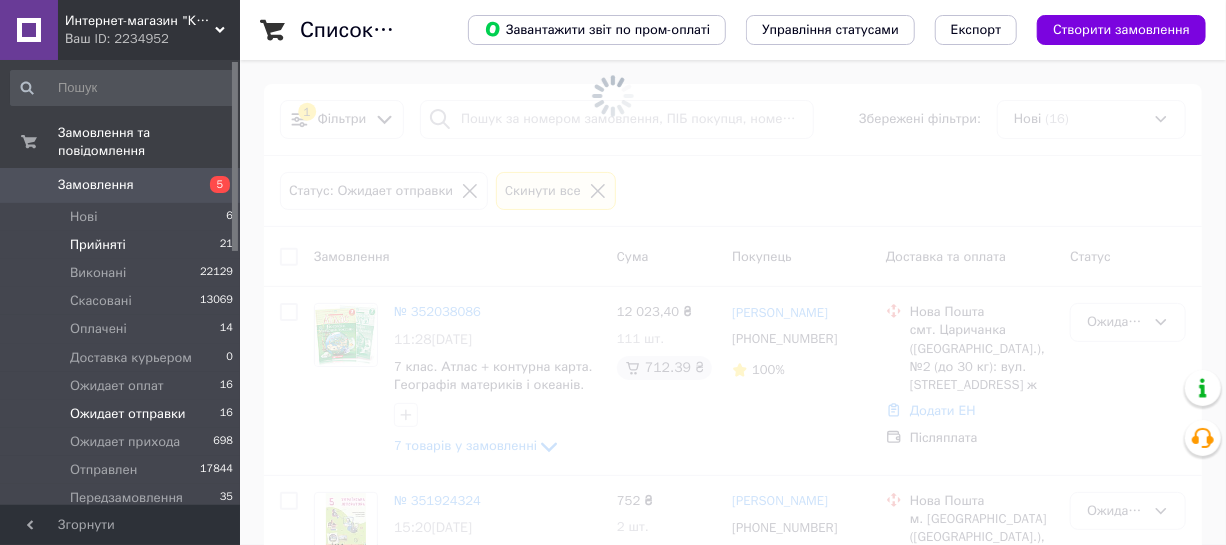 click on "Прийняті" at bounding box center (98, 245) 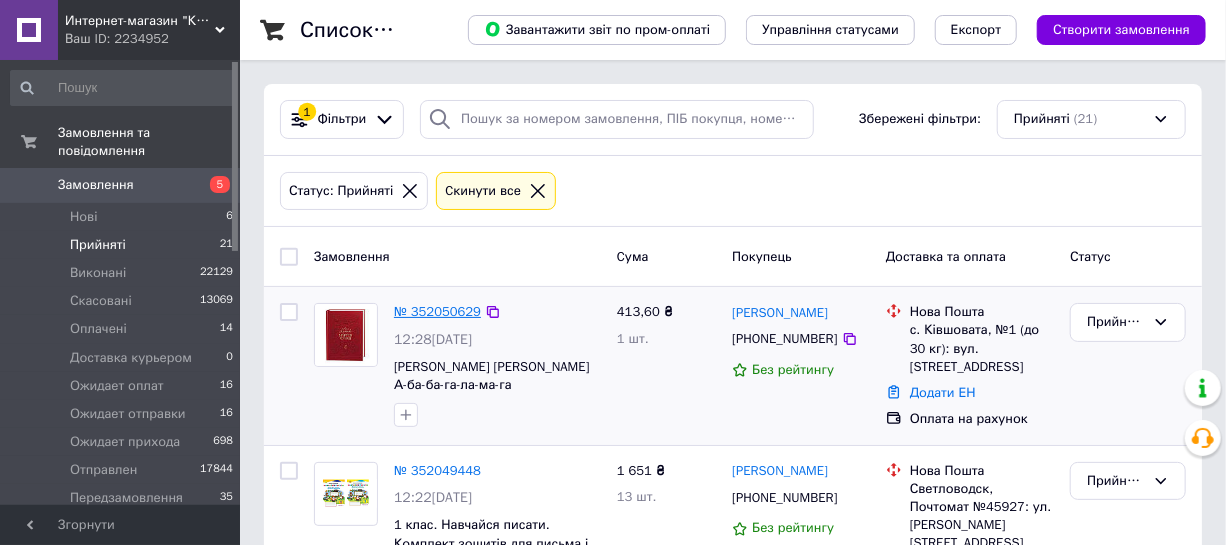 click on "№ 352050629" at bounding box center (437, 311) 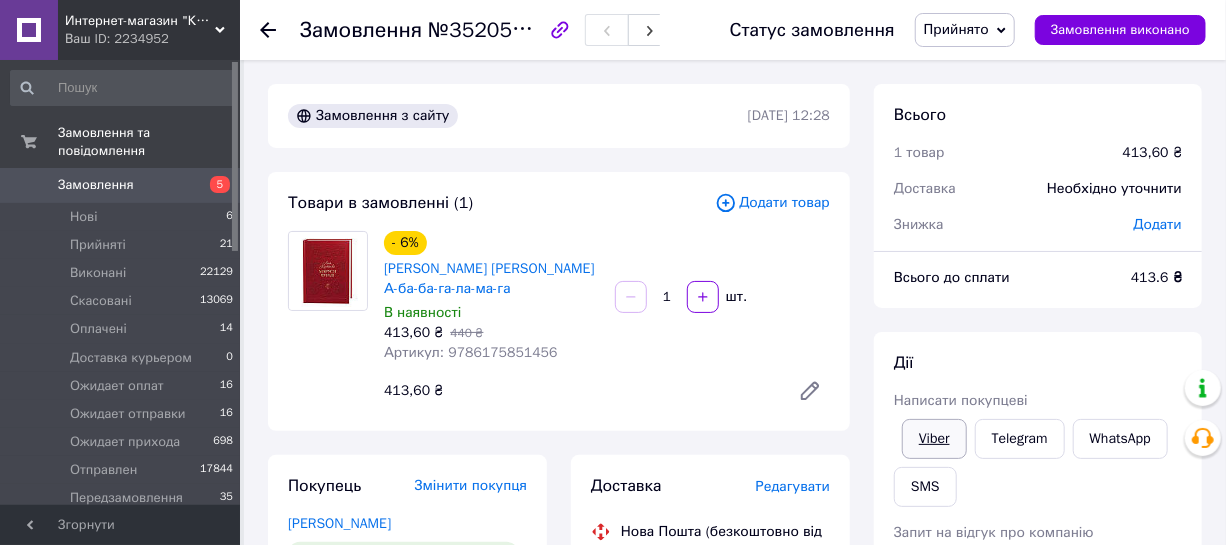 click on "Viber" at bounding box center (934, 439) 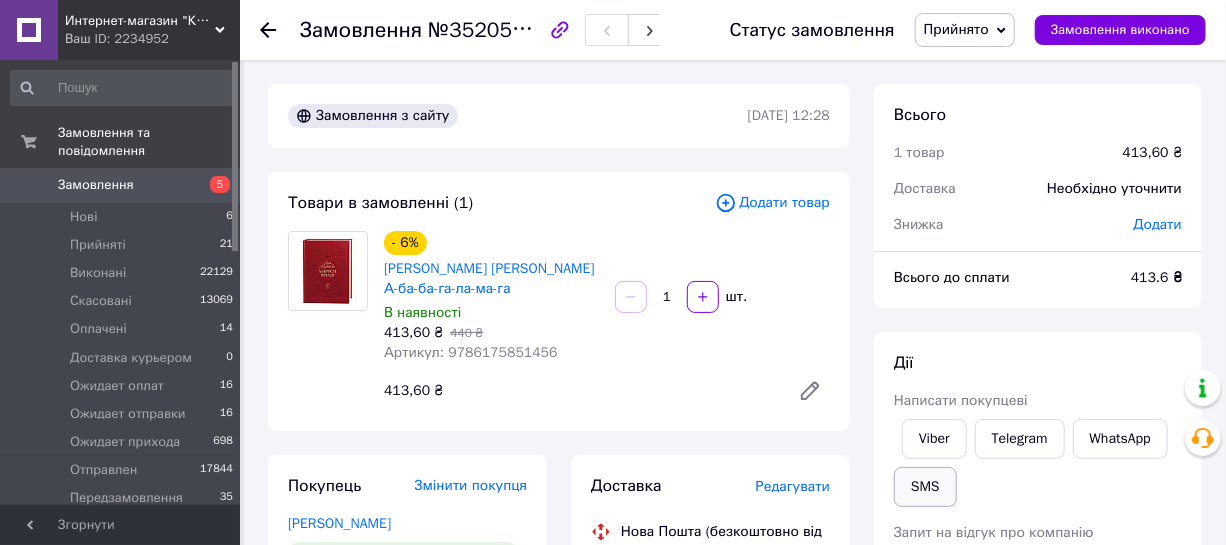 click on "SMS" at bounding box center [925, 487] 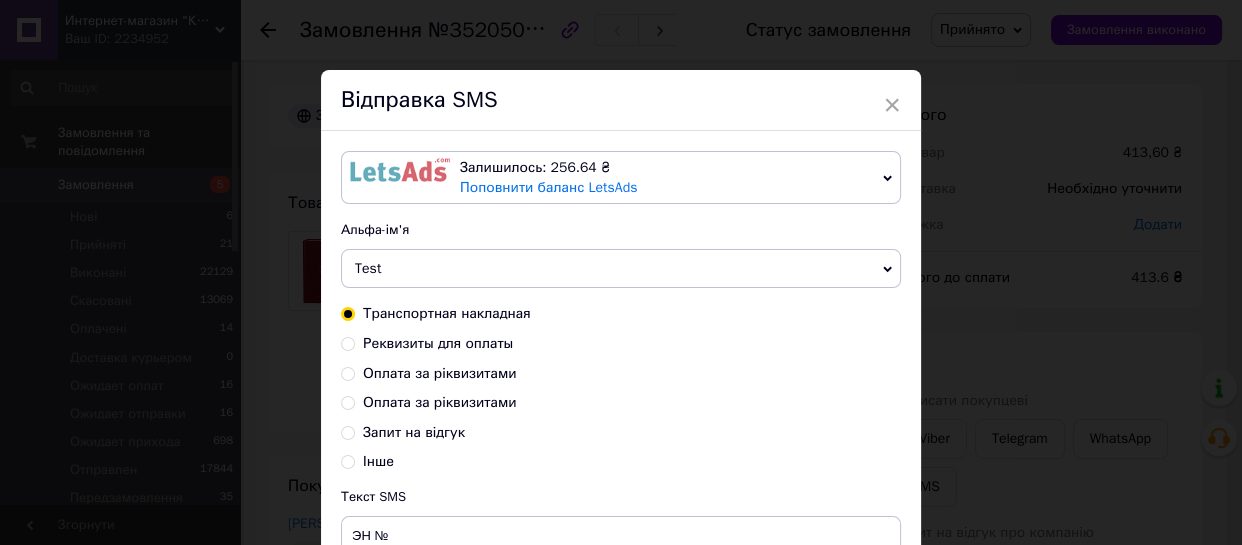 click on "Оплата за ріквизитами" at bounding box center (440, 373) 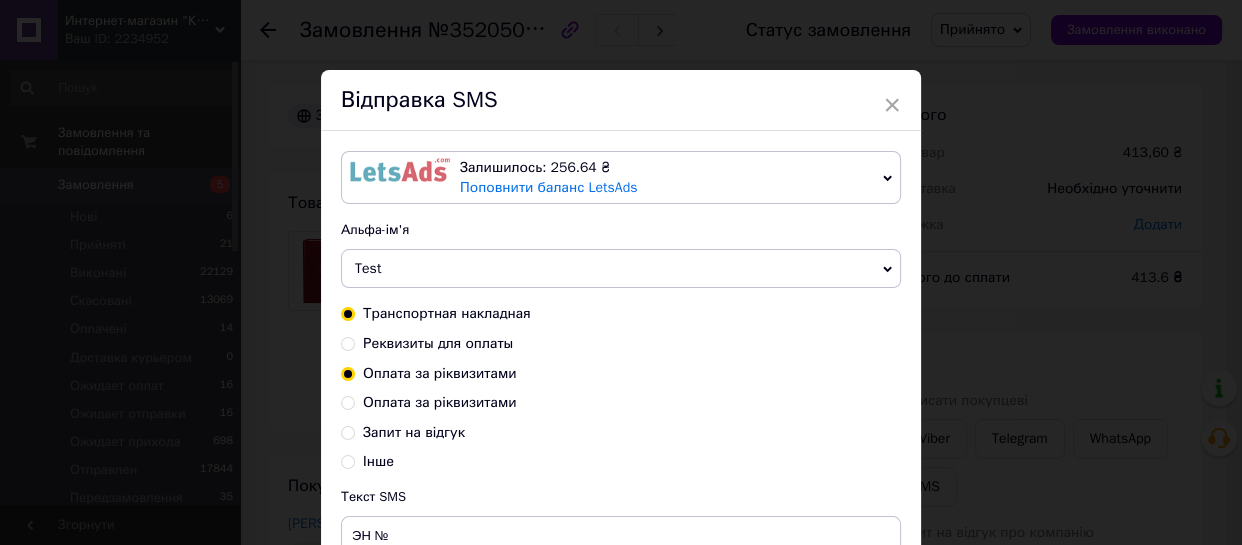 radio on "true" 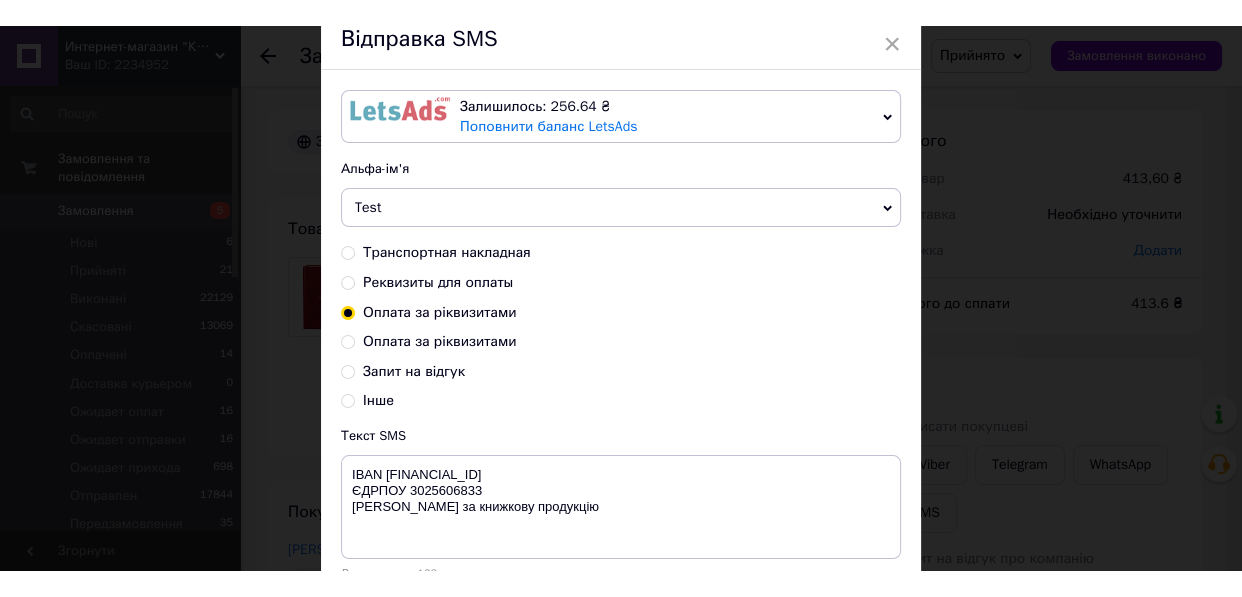 scroll, scrollTop: 90, scrollLeft: 0, axis: vertical 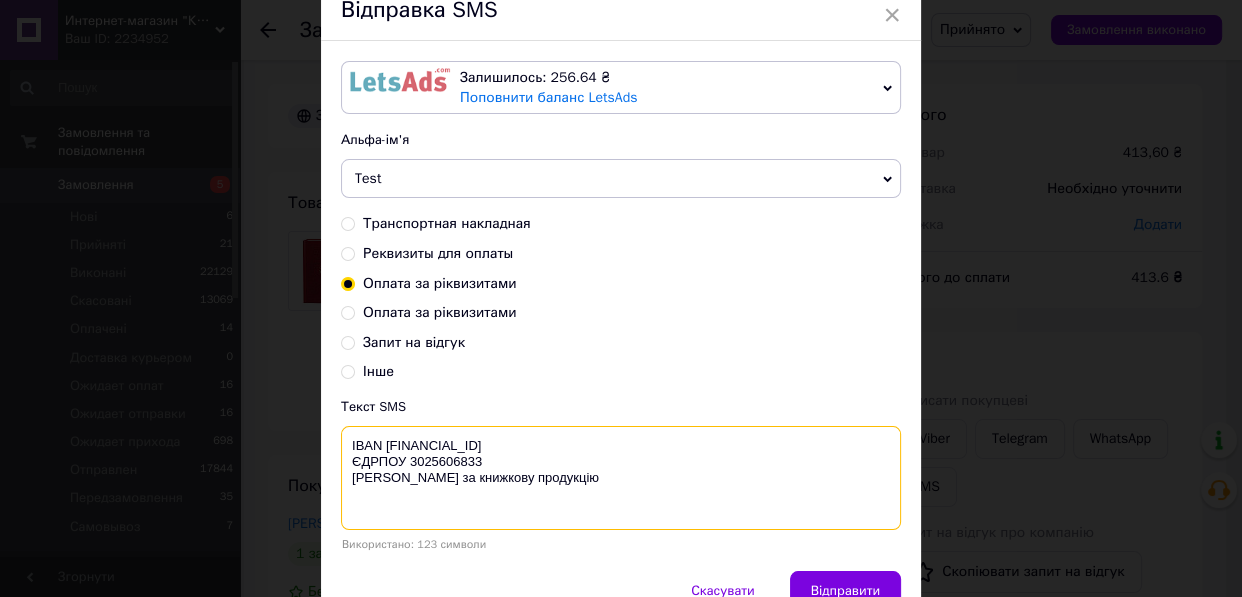 click on "IBAN UA733220010000026008320011594
ЄДРПОУ 3025606833
ФОП Мічковський Ростислав Яковлевич
Сума
Сплата за книжкову продукцію" at bounding box center (621, 478) 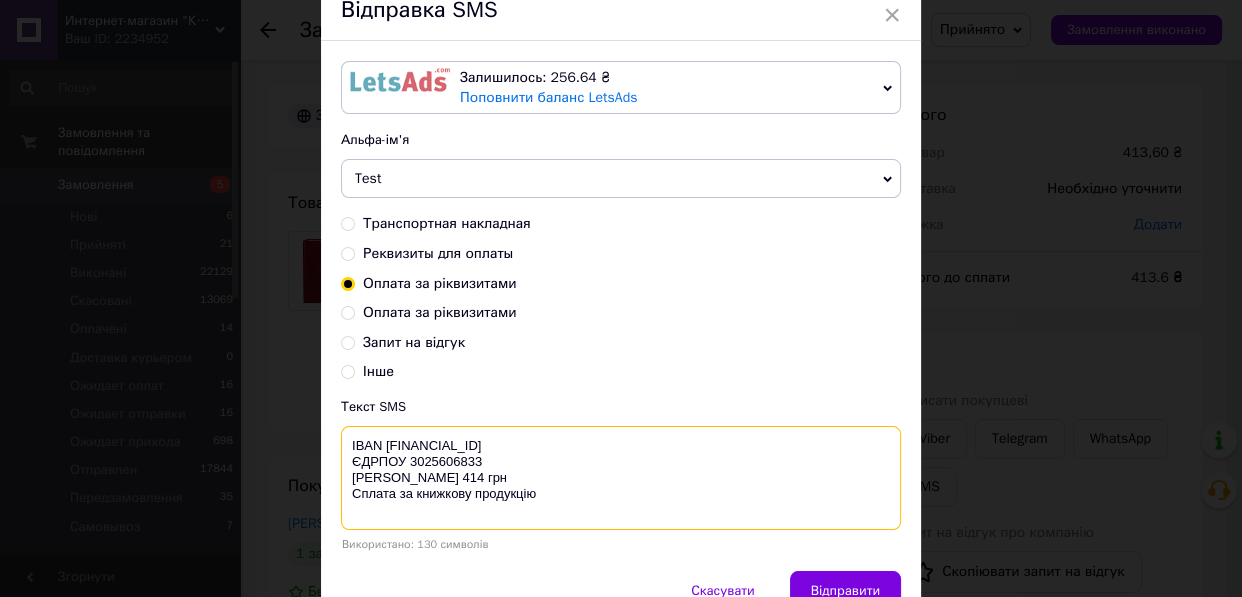 drag, startPoint x: 535, startPoint y: 509, endPoint x: 330, endPoint y: 423, distance: 222.30835 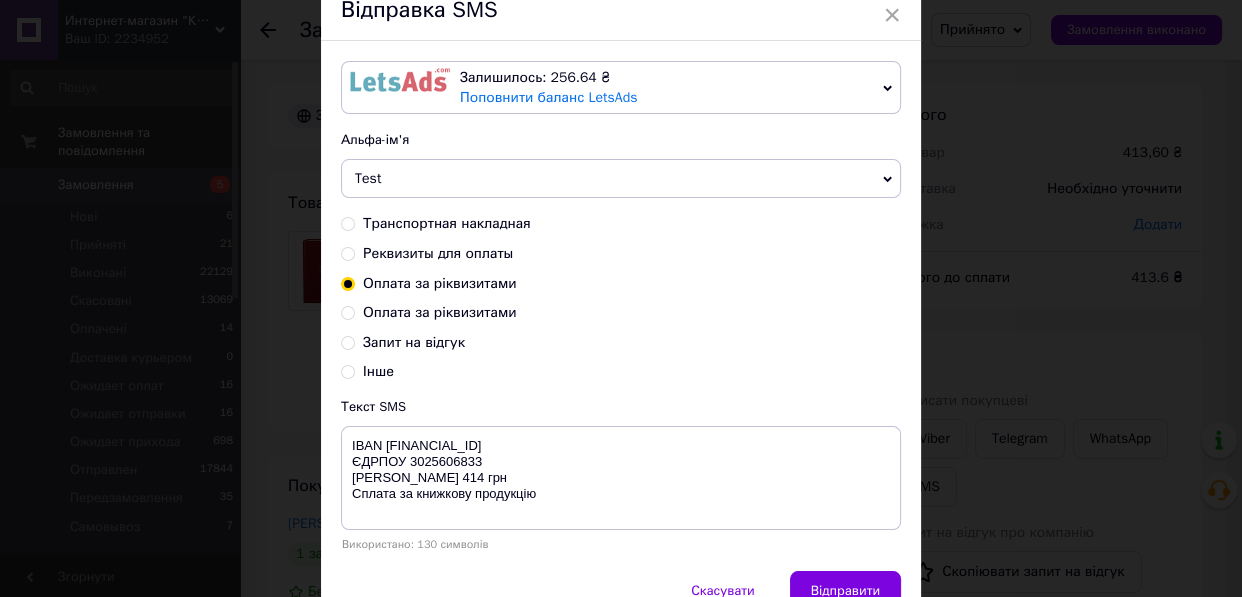 click on "× Відправка SMS Залишилось: 256.64 ₴ Поповнити баланс LetsAds Залишилось: 0.15 ₴ Поповнити баланс SMSClub Альфа-ім'я  Test Оновити список альфа-імен Транспортная накладная Реквизиты для оплаты Оплата за ріквизитами Оплата за ріквизитами Запит на відгук Інше Текст SMS IBAN UA733220010000026008320011594
ЄДРПОУ 3025606833
ФОП Мічковський Ростислав Яковлевич
Сума 414 грн
Сплата за книжкову продукцію Використано: 130 символів Скасувати   Відправити" at bounding box center (621, 298) 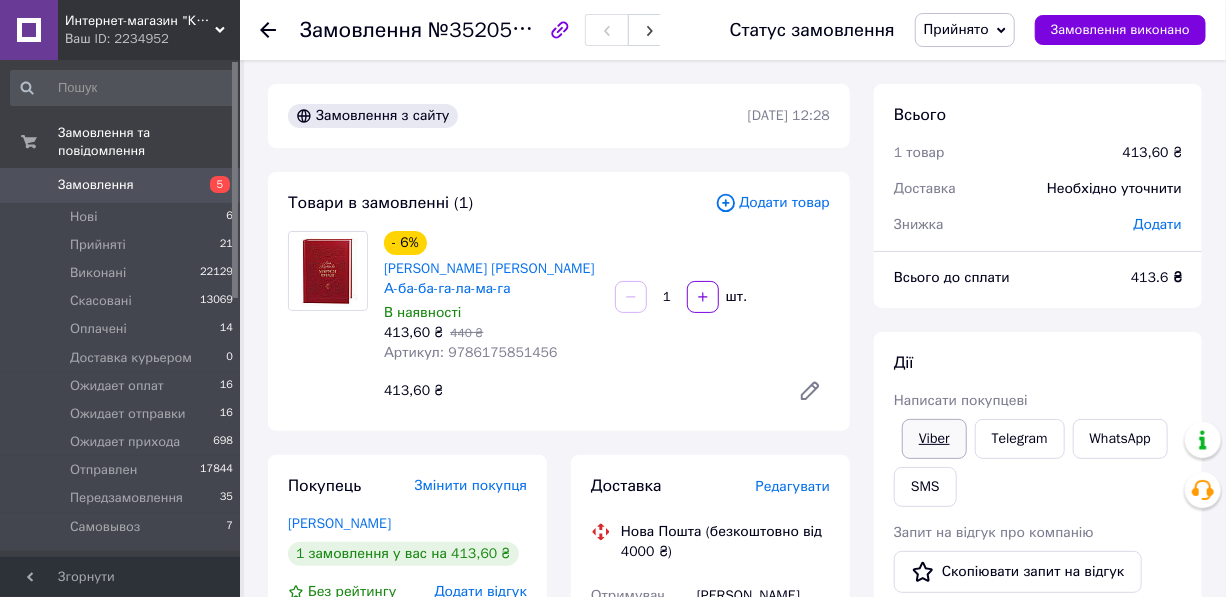 click on "Viber" at bounding box center [934, 439] 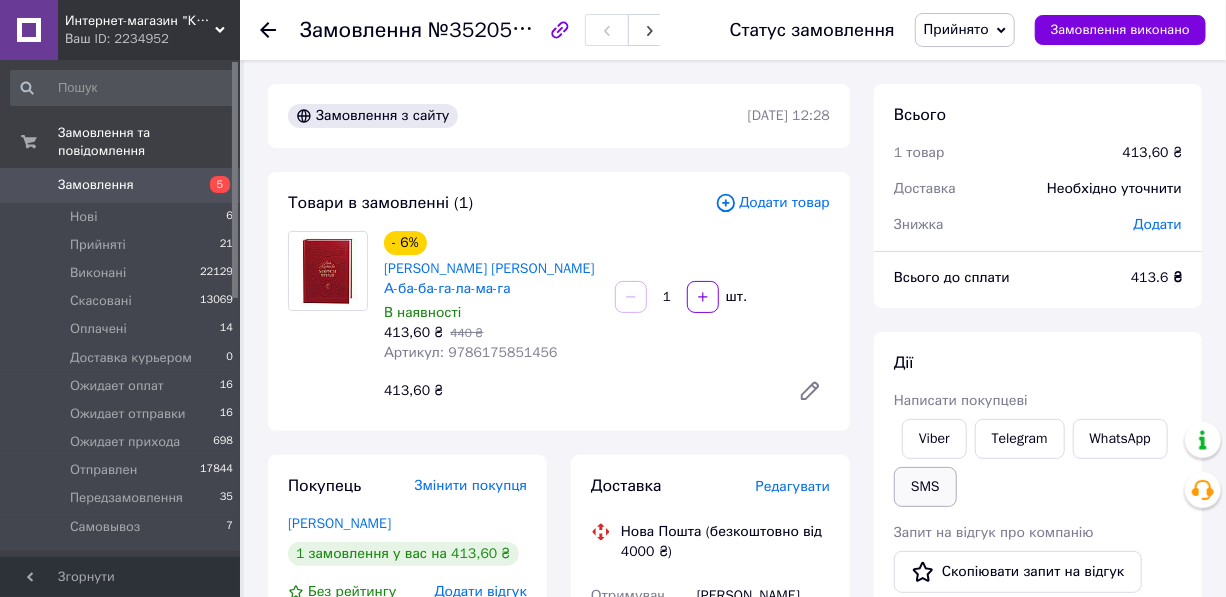 click on "SMS" at bounding box center [925, 487] 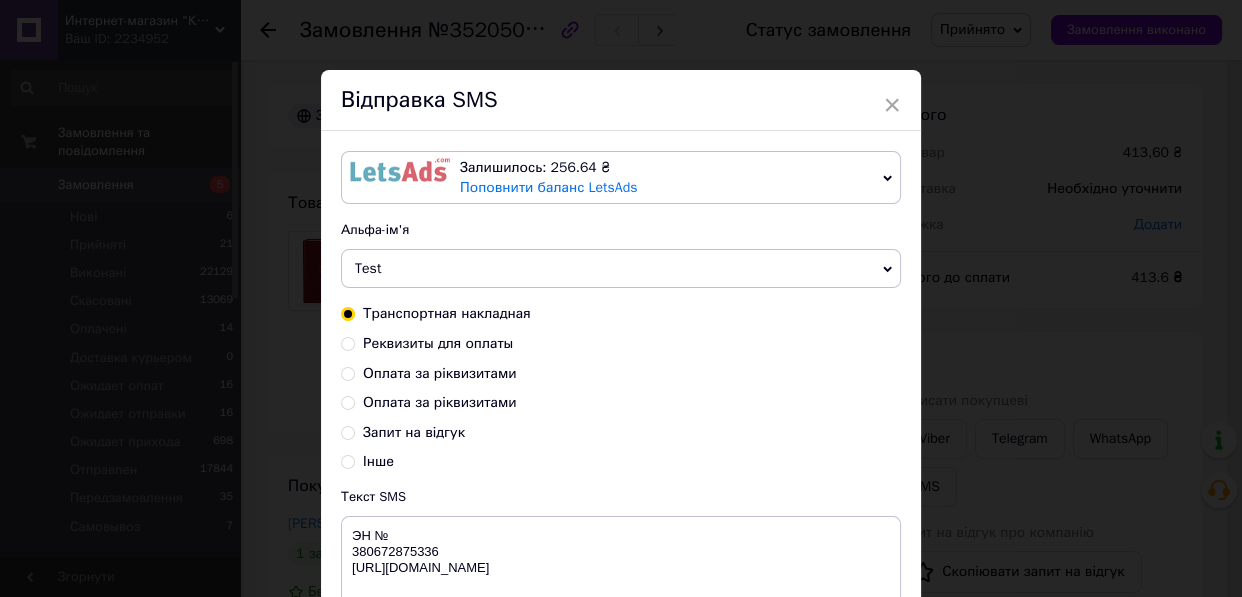 click on "Інше" at bounding box center (378, 461) 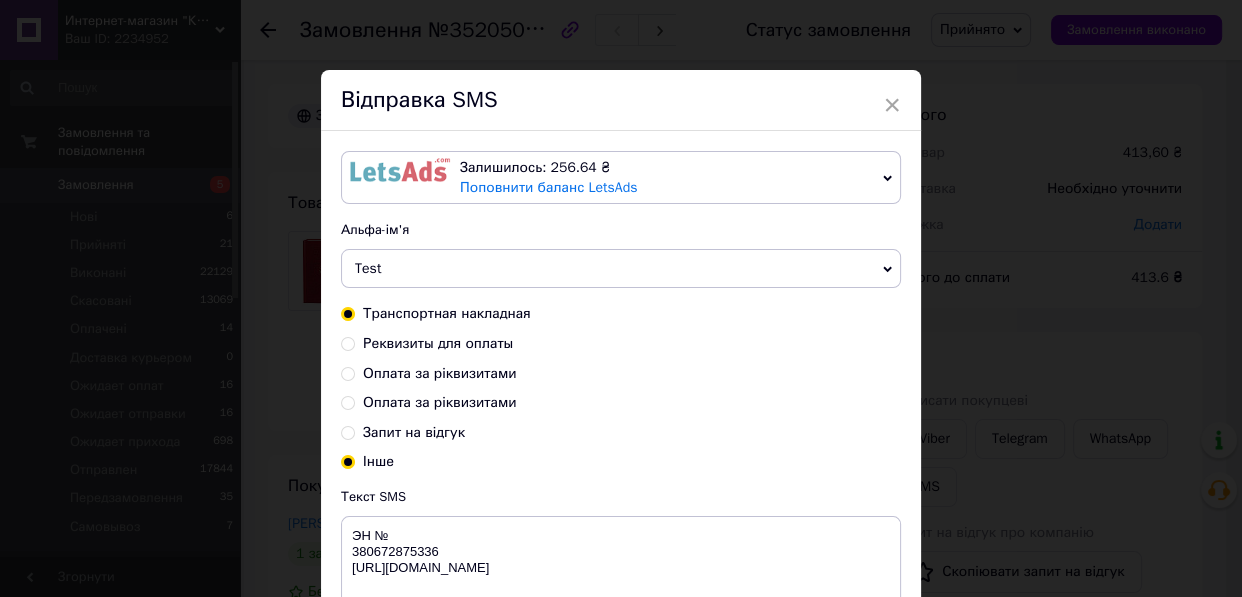 radio on "true" 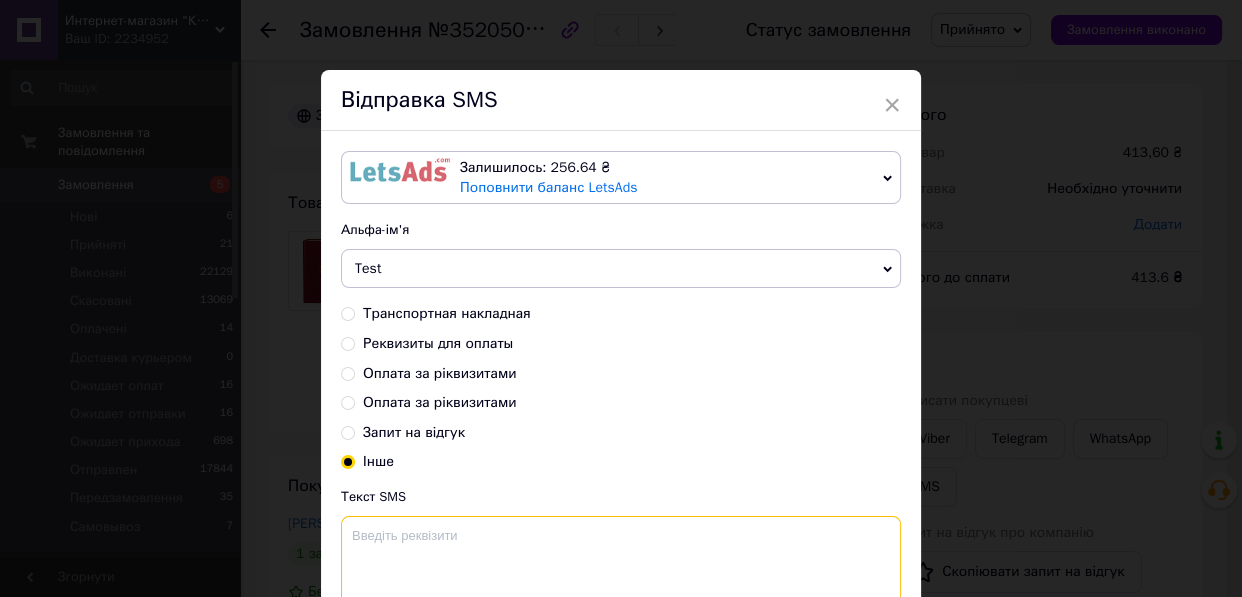 click at bounding box center (621, 568) 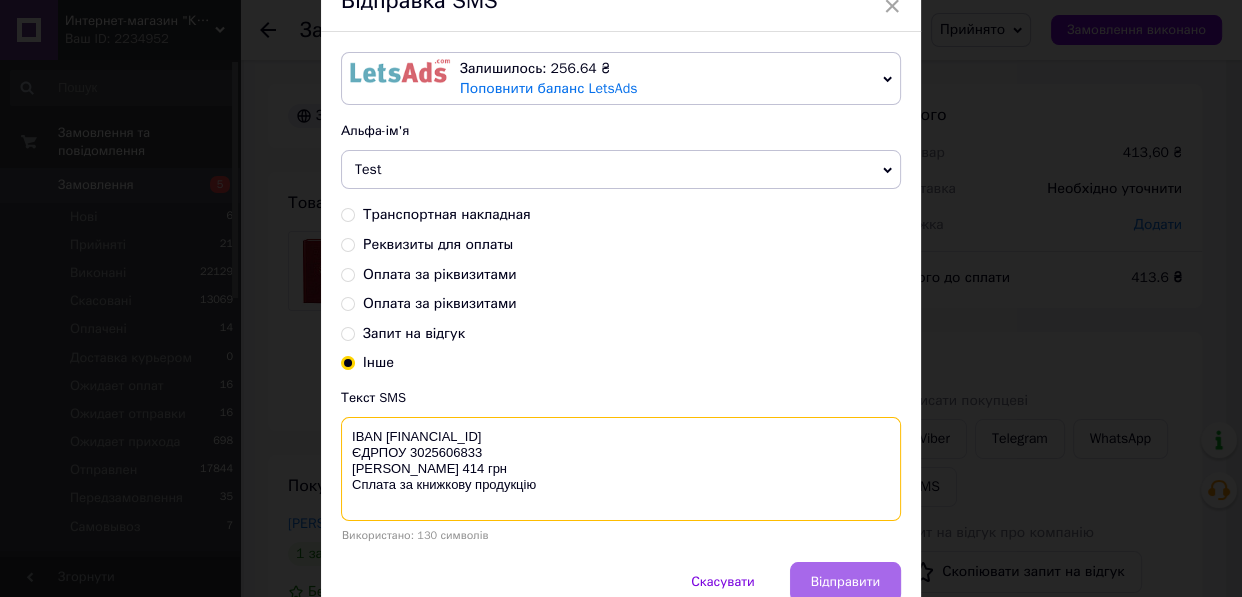scroll, scrollTop: 190, scrollLeft: 0, axis: vertical 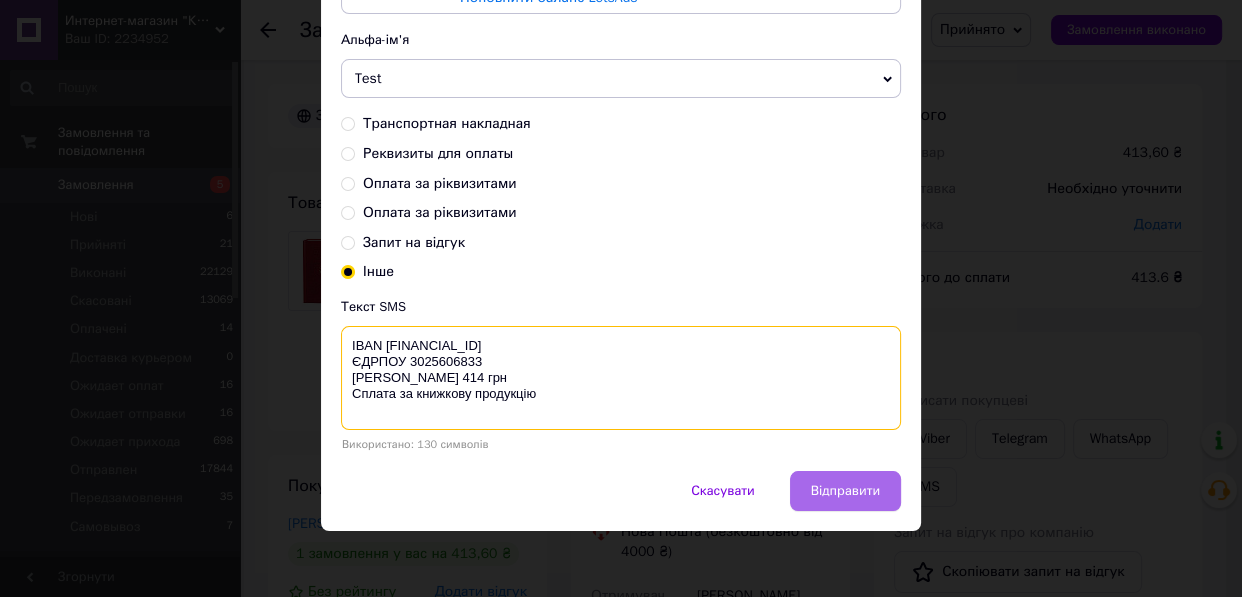 type on "IBAN UA733220010000026008320011594
ЄДРПОУ 3025606833
ФОП Мічковський Ростислав Яковлевич
Сума 414 грн
Сплата за книжкову продукцію" 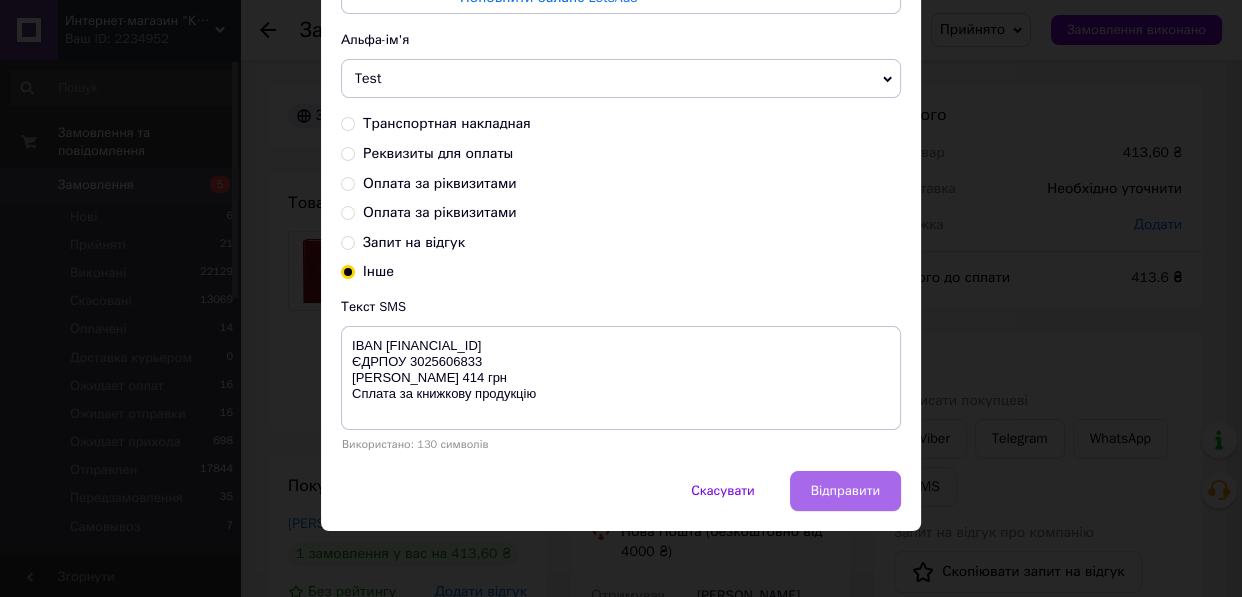 click on "Відправити" at bounding box center [845, 491] 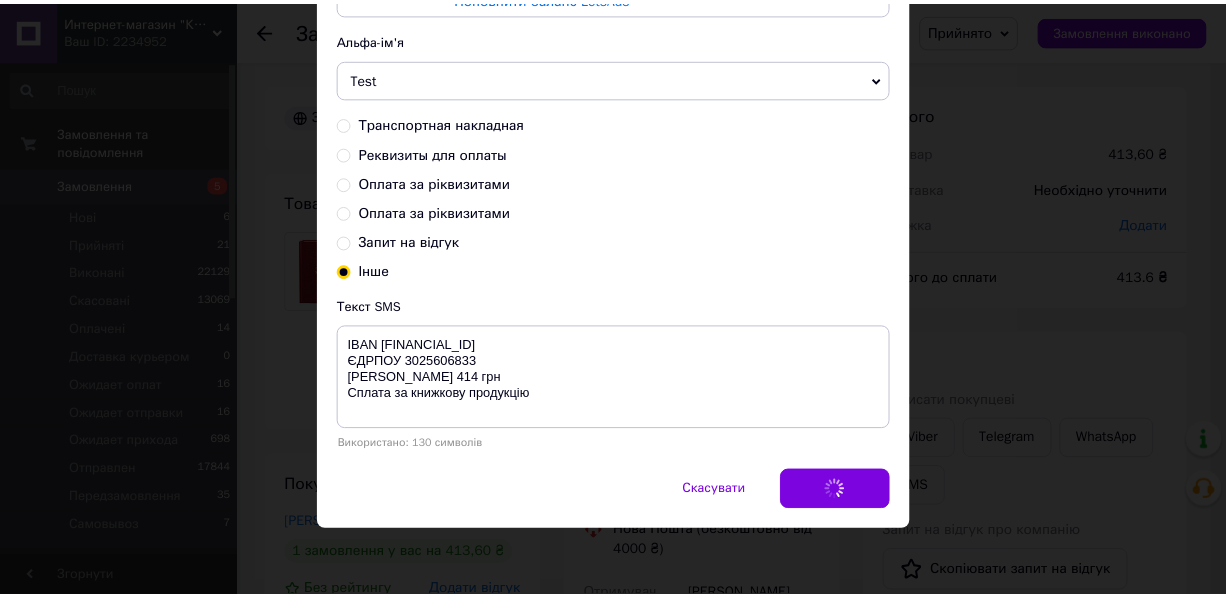 scroll, scrollTop: 0, scrollLeft: 0, axis: both 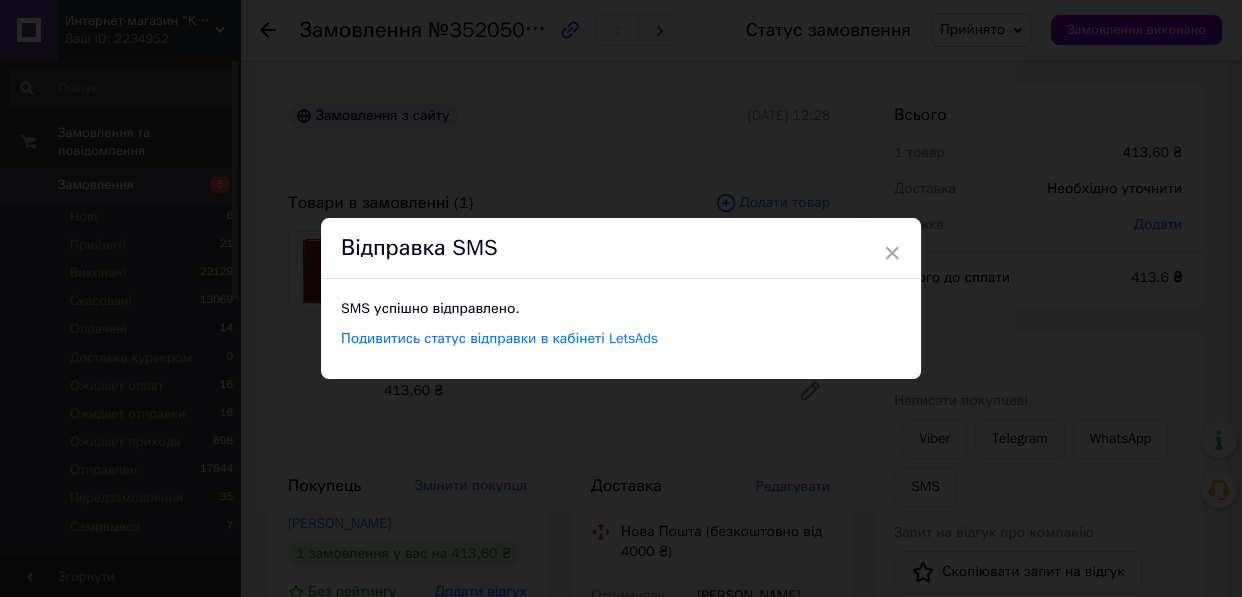 click on "× Відправка SMS SMS успішно відправлено. Подивитись статус відправки в кабінеті LetsAds" at bounding box center [621, 298] 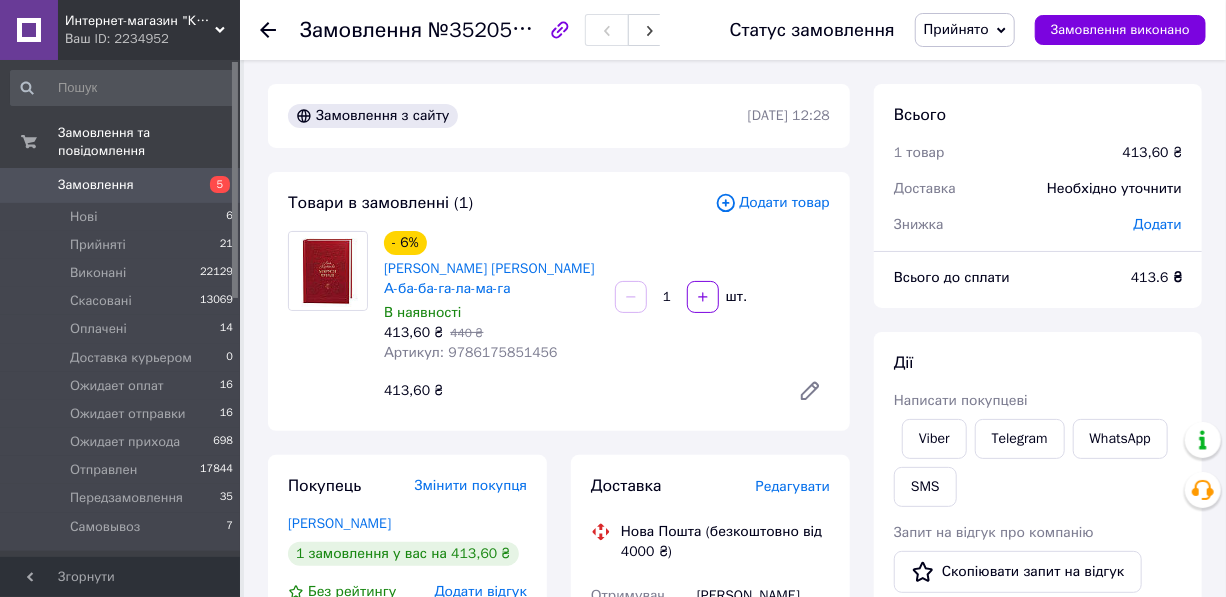 click on "Прийнято" at bounding box center (956, 29) 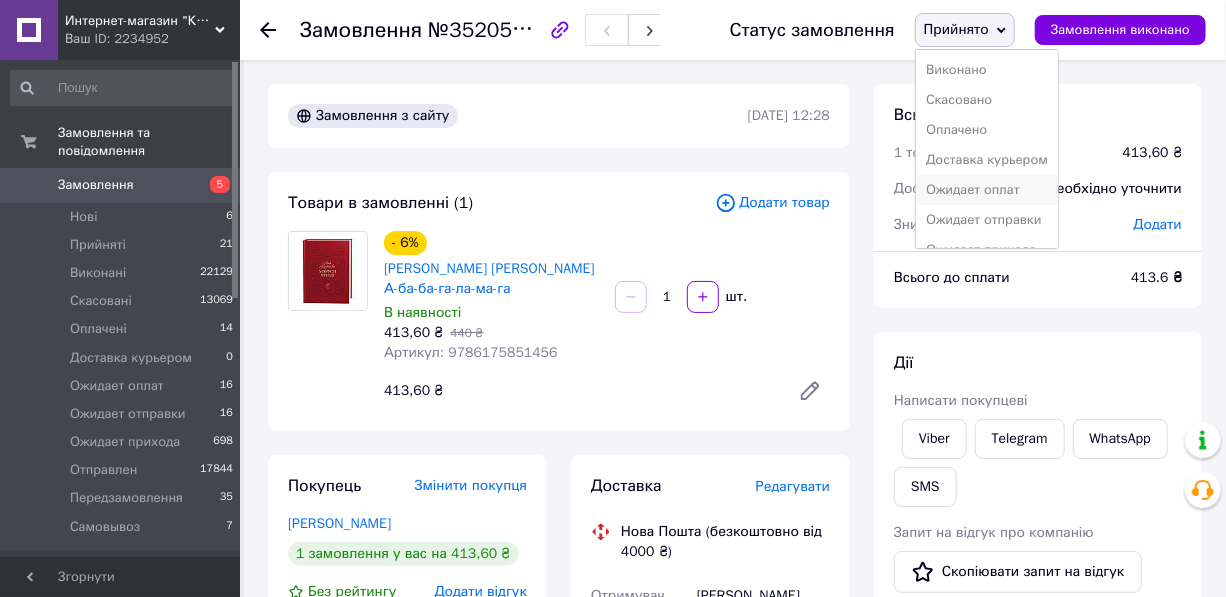click on "Ожидает оплат" at bounding box center [987, 190] 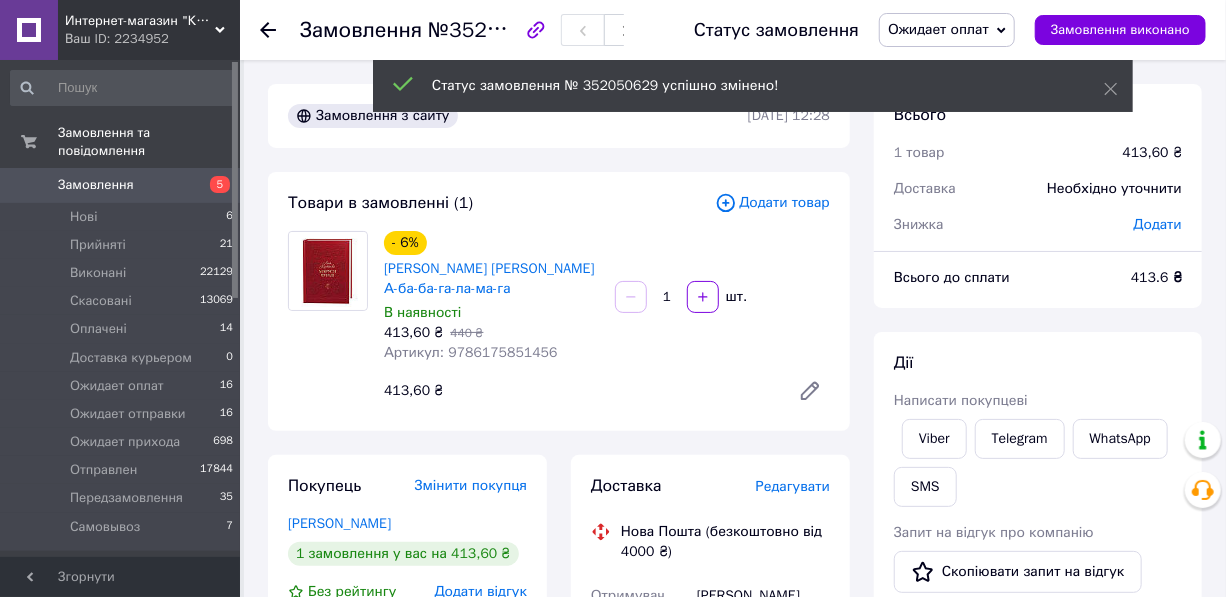 click on "Замовлення №352050629 Статус замовлення Ожидает оплат Прийнято Виконано Скасовано Оплачено Доставка курьером Ожидает отправки Ожидает прихода Отправлен Передзамовлення Самовывоз Замовлення виконано" at bounding box center [733, 30] 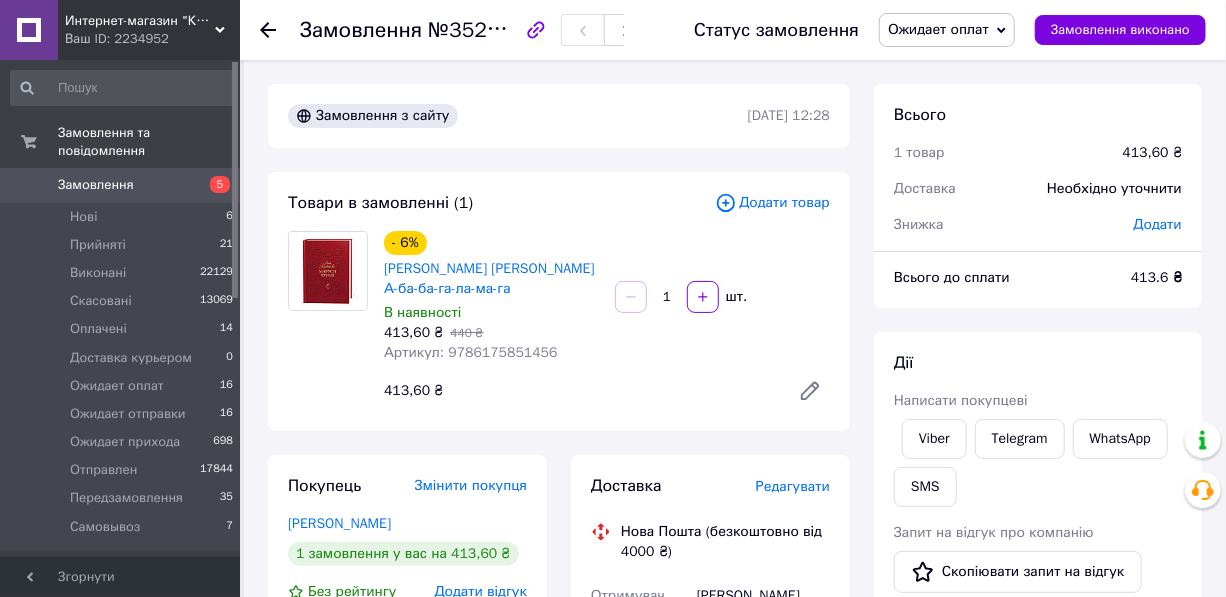 click 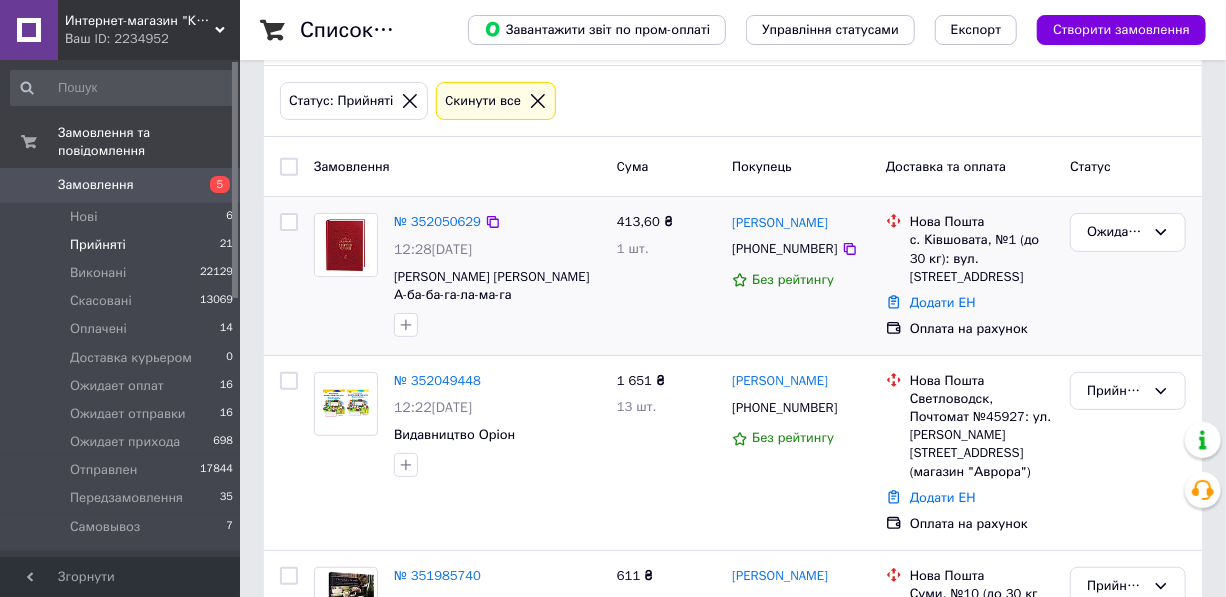 scroll, scrollTop: 272, scrollLeft: 0, axis: vertical 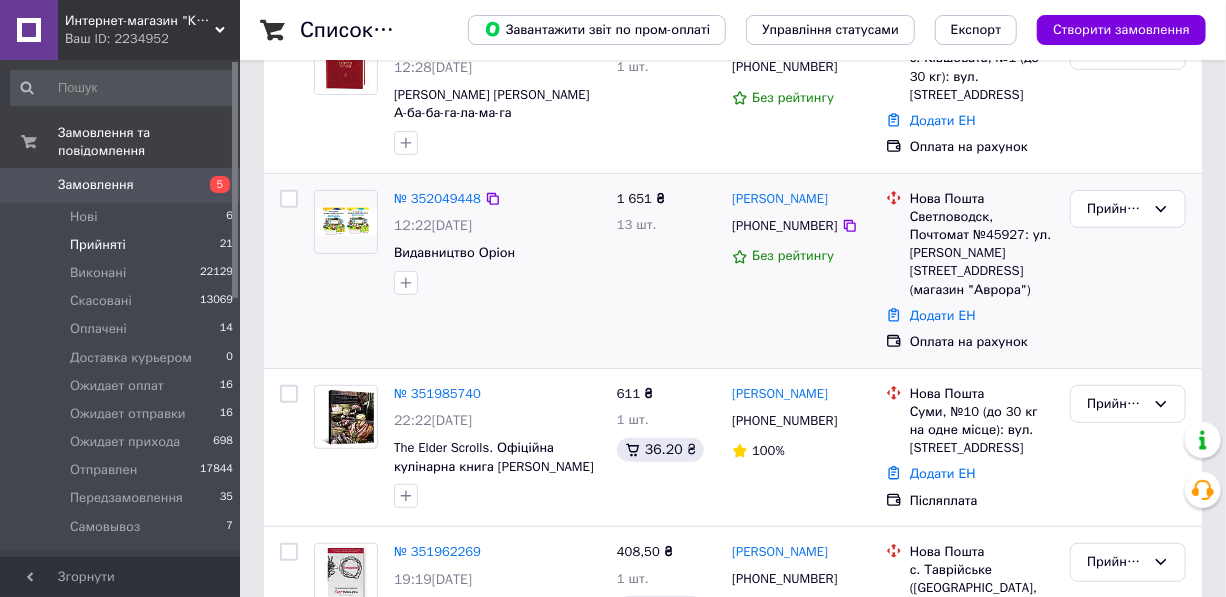 click on "№ 352049448 12:22, 10.07.2025 Видавництво Оріон 1 651 ₴ 13 шт. Тетяна Піщемуха +380664615805 Без рейтингу Нова Пошта Светловодск, Почтомат №45927: ул. Змытницкая, 2а (магазин "Аврора") Додати ЕН Оплата на рахунок Прийнято" at bounding box center [733, 271] 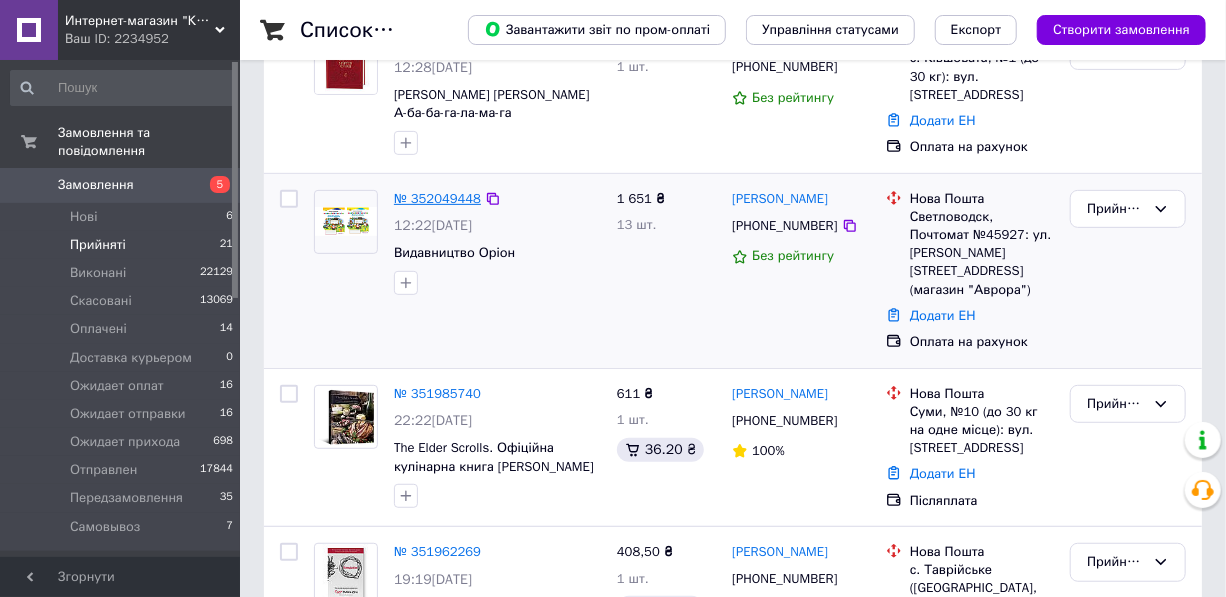 click on "№ 352049448" at bounding box center (437, 198) 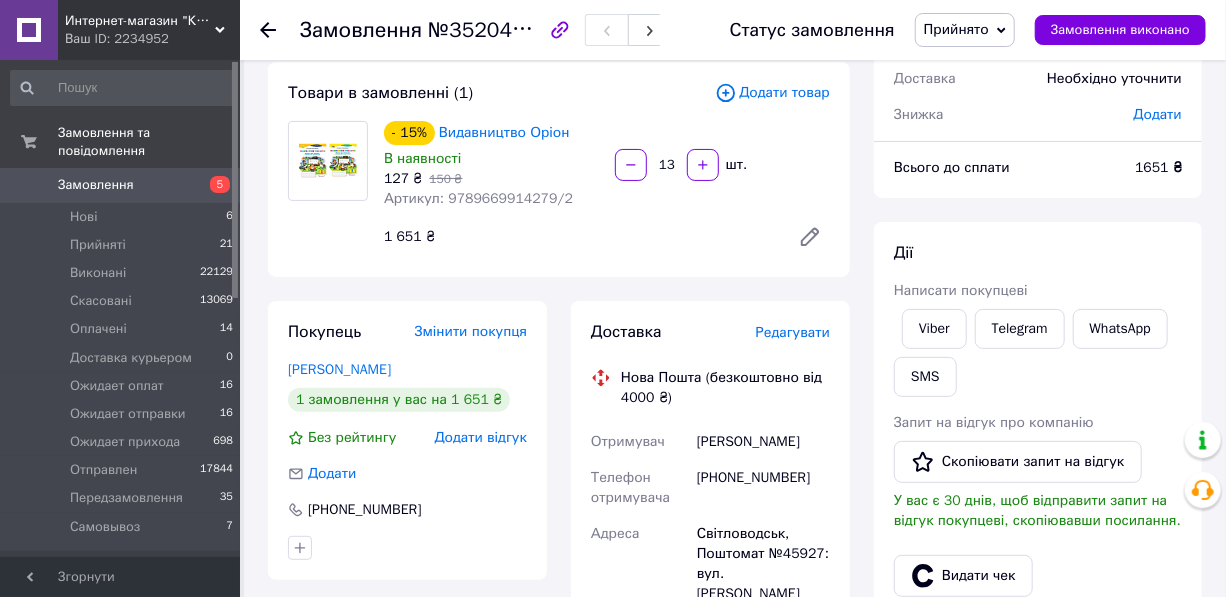 scroll, scrollTop: 363, scrollLeft: 0, axis: vertical 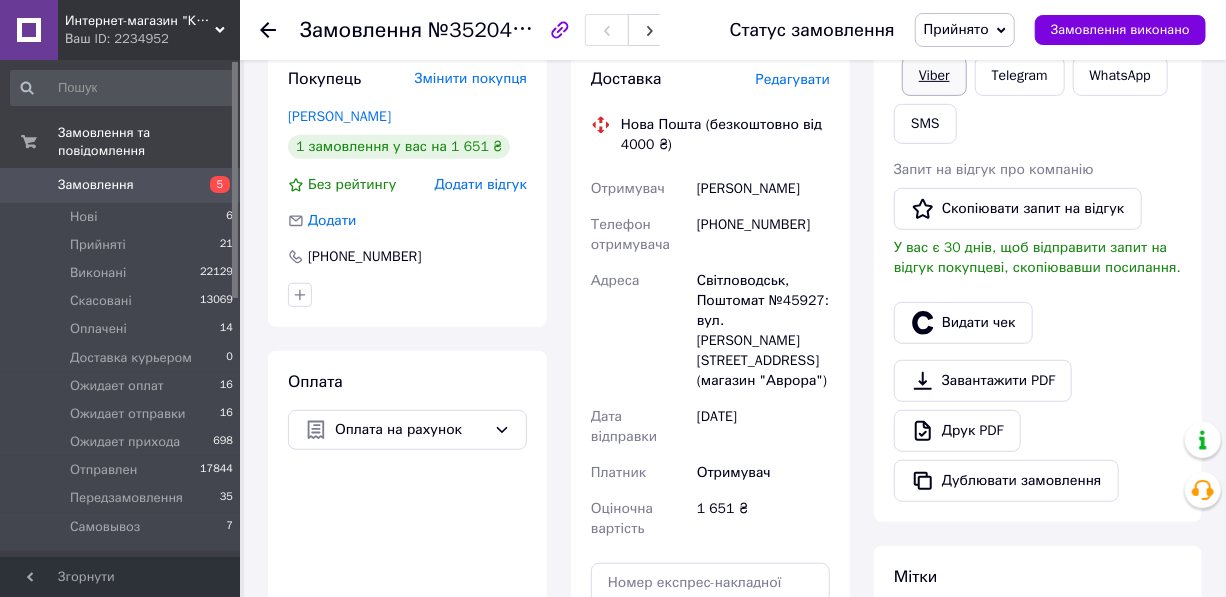 click on "Viber" at bounding box center [934, 76] 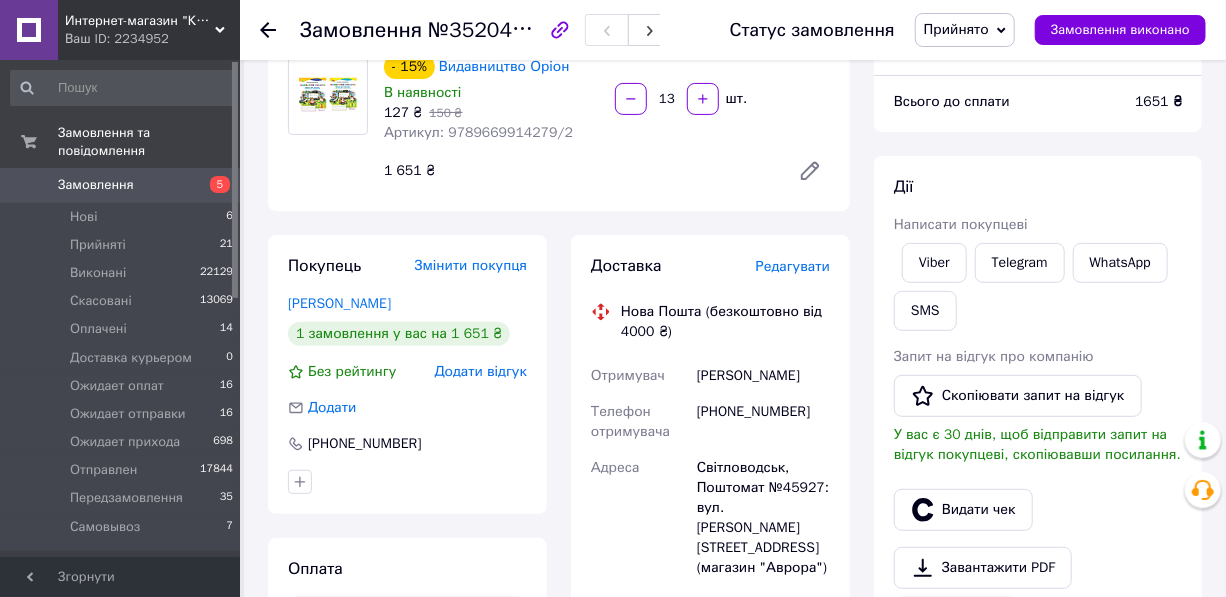 scroll, scrollTop: 181, scrollLeft: 0, axis: vertical 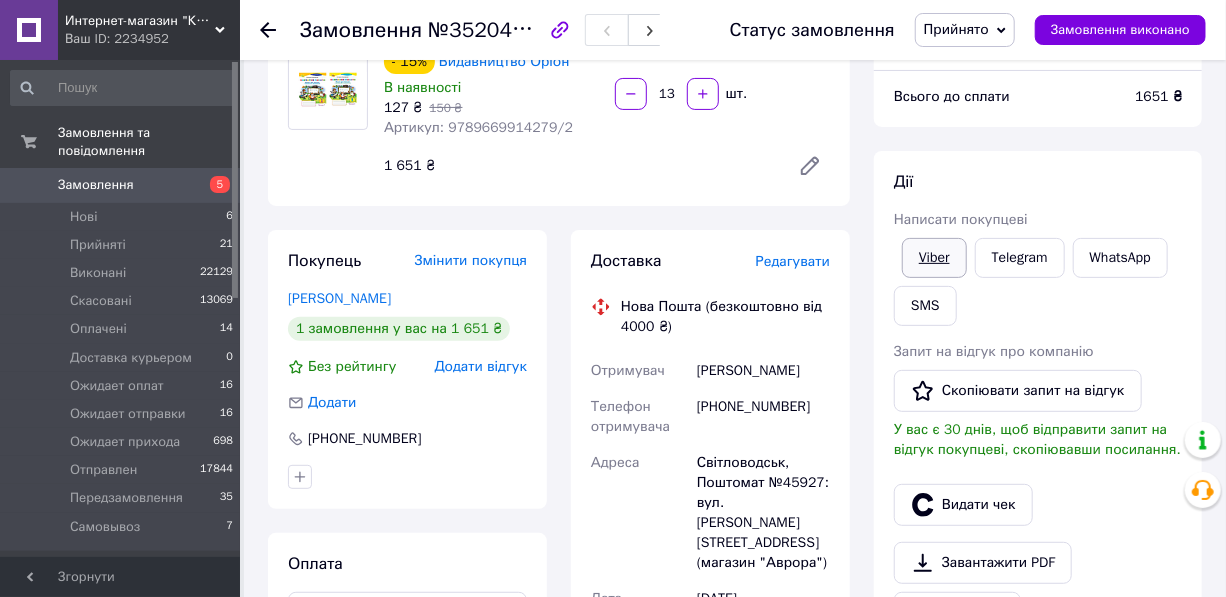 click on "Viber" at bounding box center (934, 258) 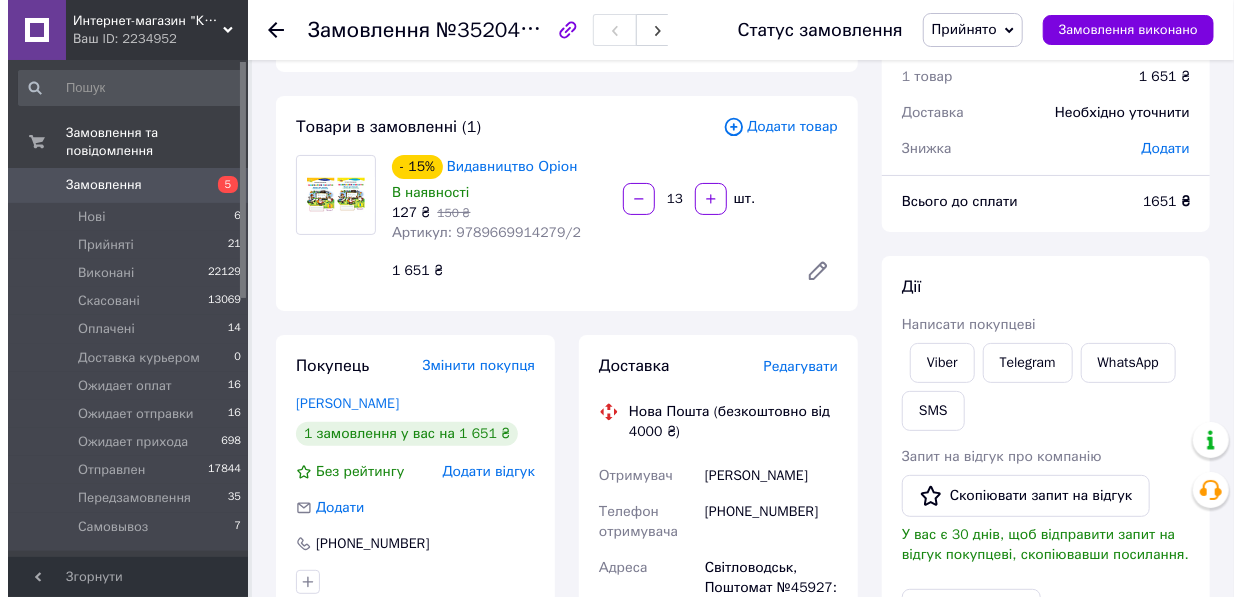 scroll, scrollTop: 0, scrollLeft: 0, axis: both 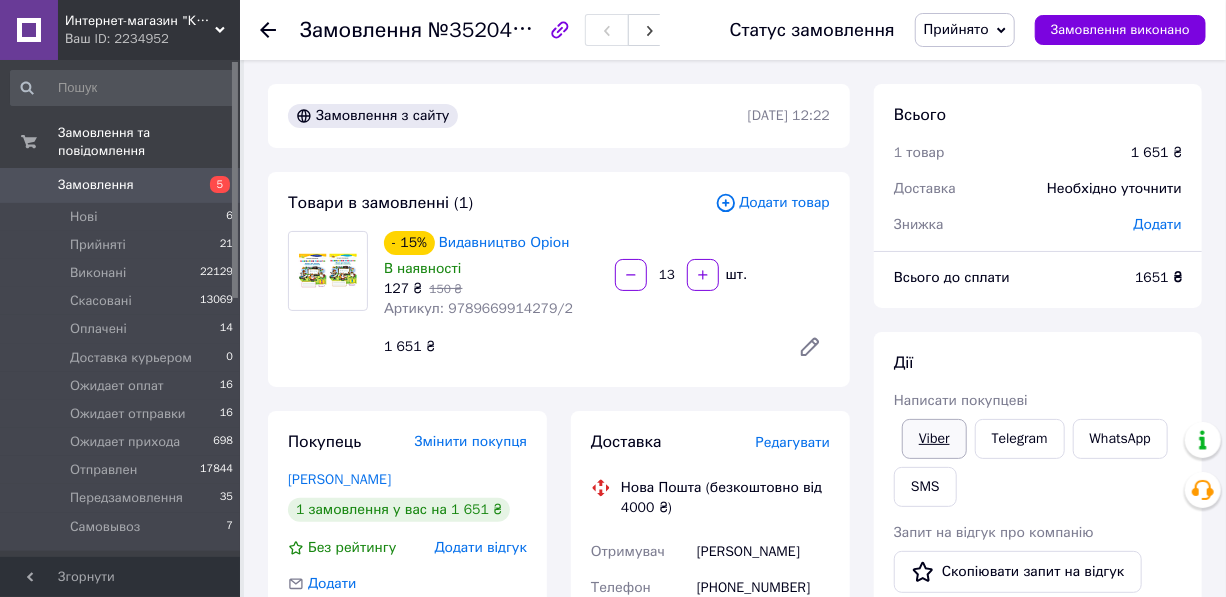 click on "Viber" at bounding box center [934, 439] 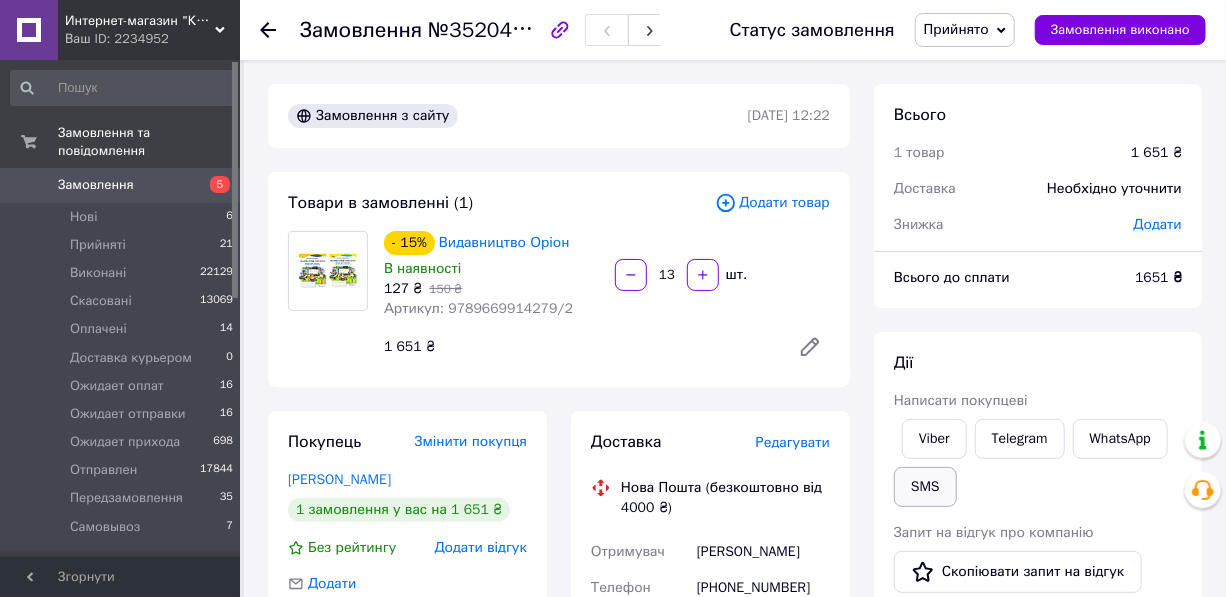 click on "SMS" at bounding box center (925, 487) 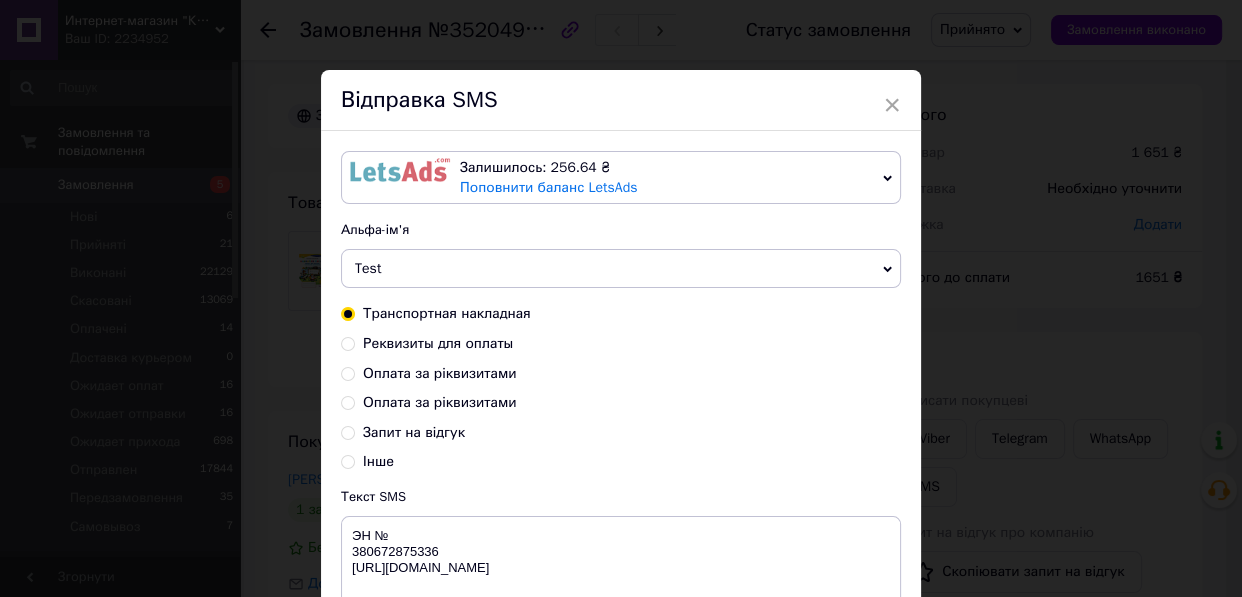 click on "Оплата за ріквизитами" at bounding box center [440, 373] 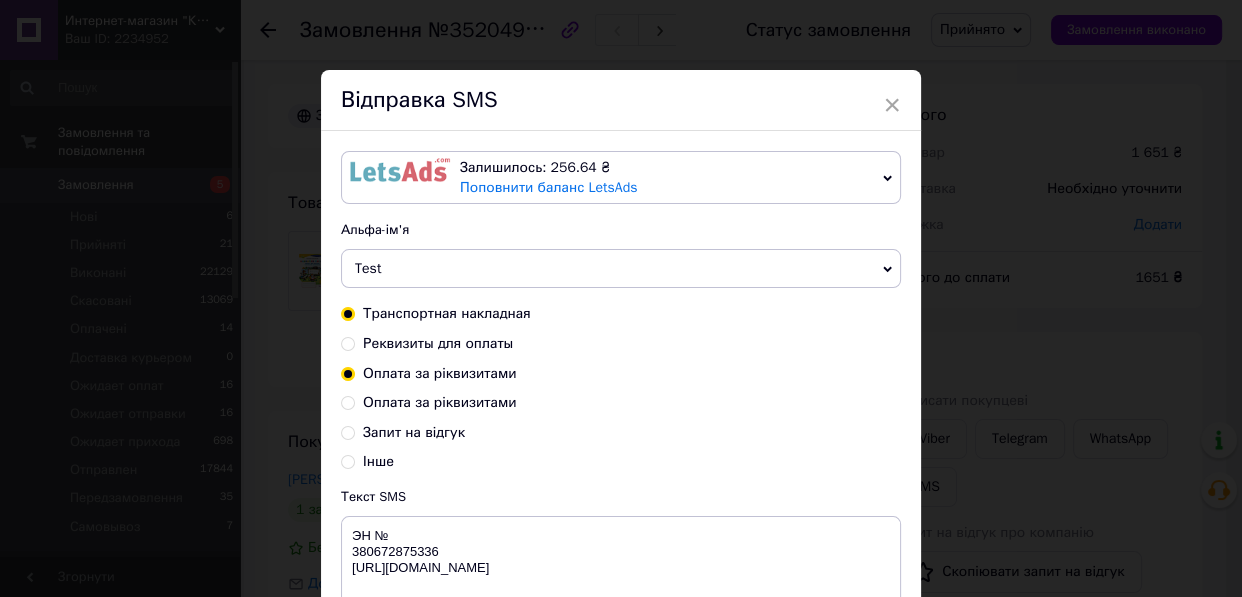 radio on "true" 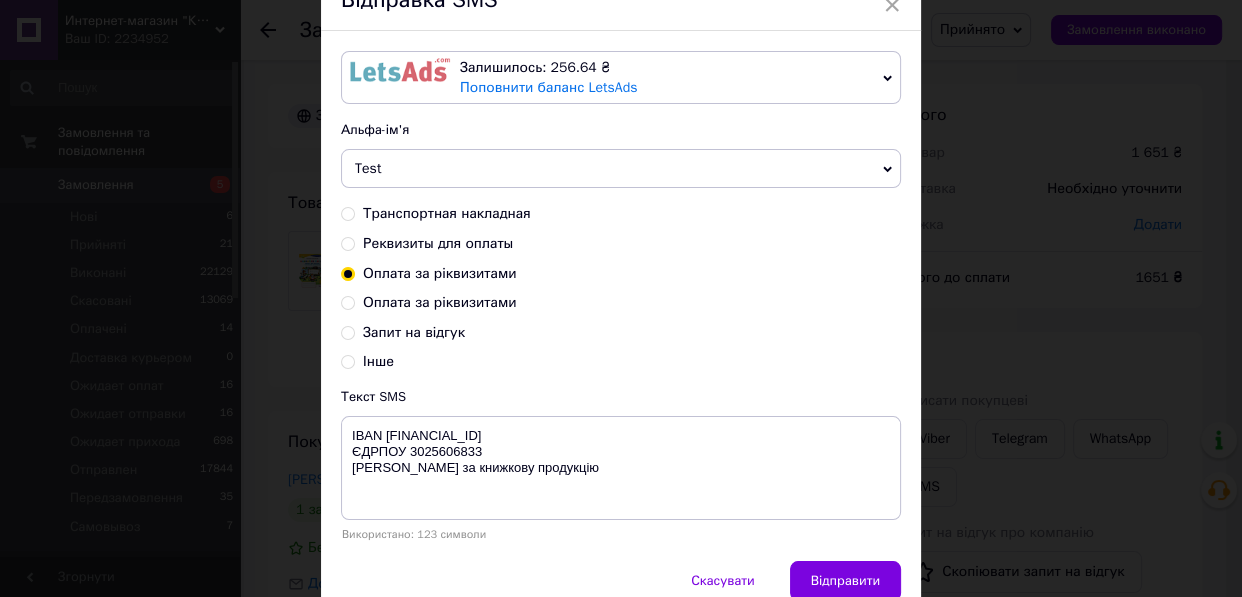 scroll, scrollTop: 181, scrollLeft: 0, axis: vertical 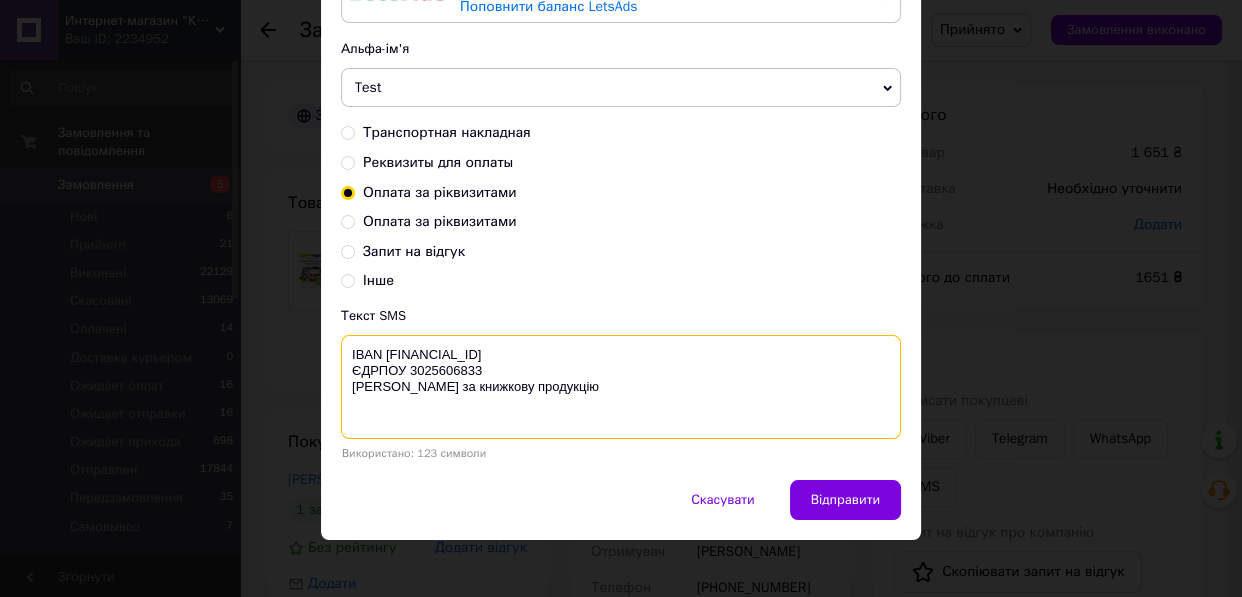 click on "IBAN UA733220010000026008320011594
ЄДРПОУ 3025606833
ФОП Мічковський Ростислав Яковлевич
Сума
Сплата за книжкову продукцію" at bounding box center [621, 387] 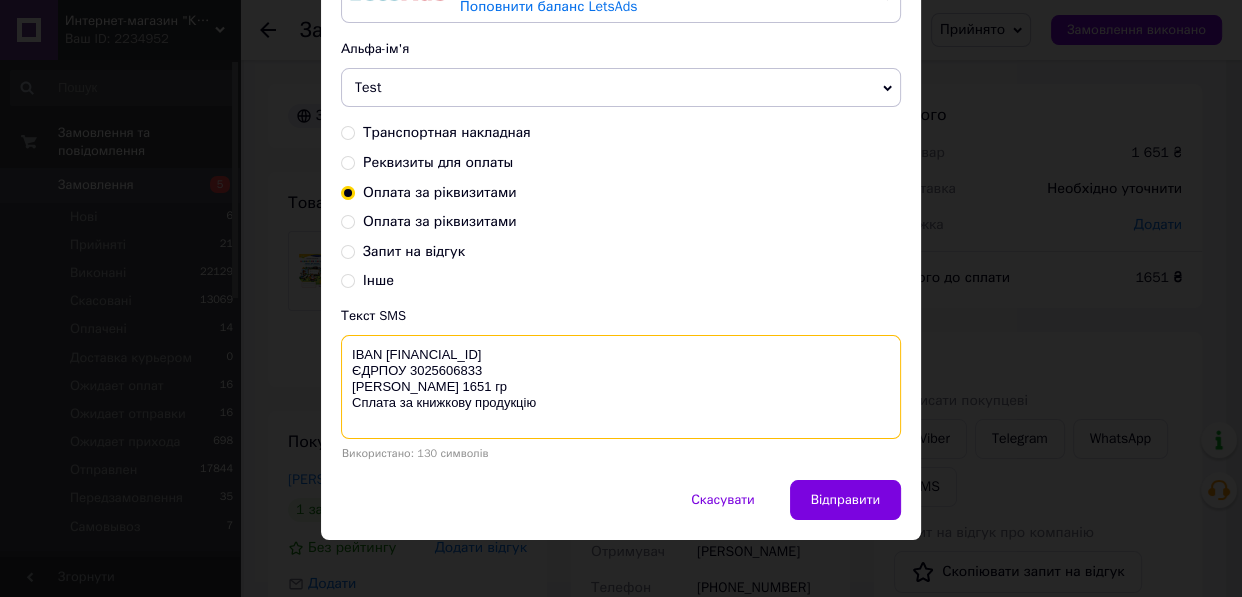 type on "IBAN UA733220010000026008320011594
ЄДРПОУ 3025606833
ФОП Мічковський Ростислав Яковлевич
Сума 1651 грн
Сплата за книжкову продукцію" 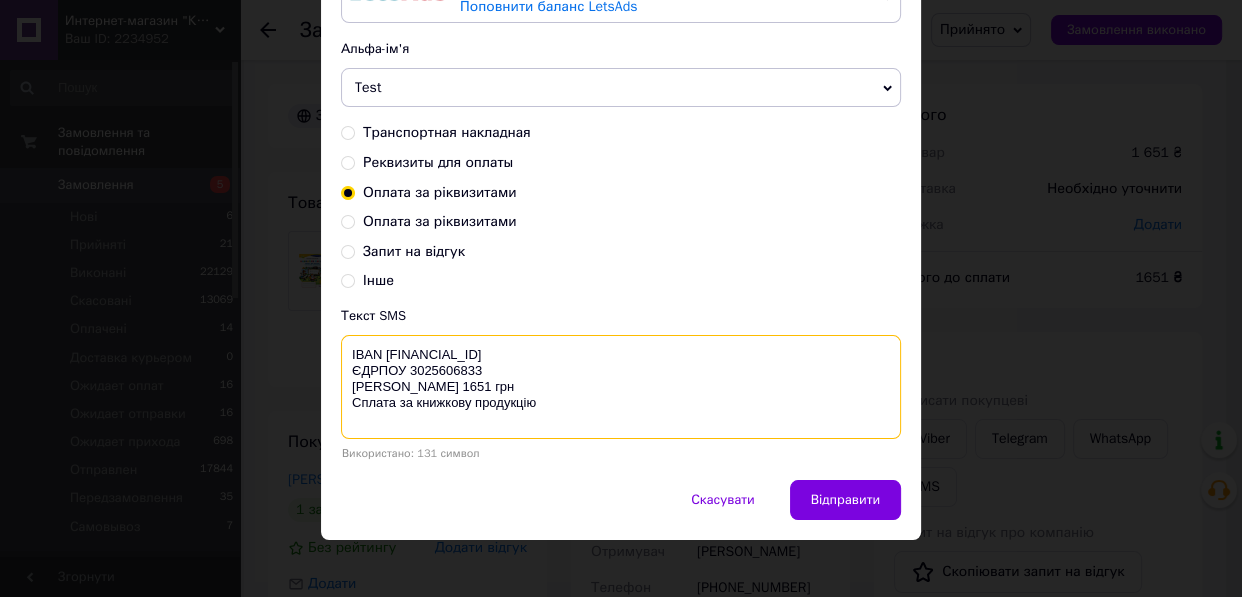 drag, startPoint x: 550, startPoint y: 420, endPoint x: 326, endPoint y: 352, distance: 234.094 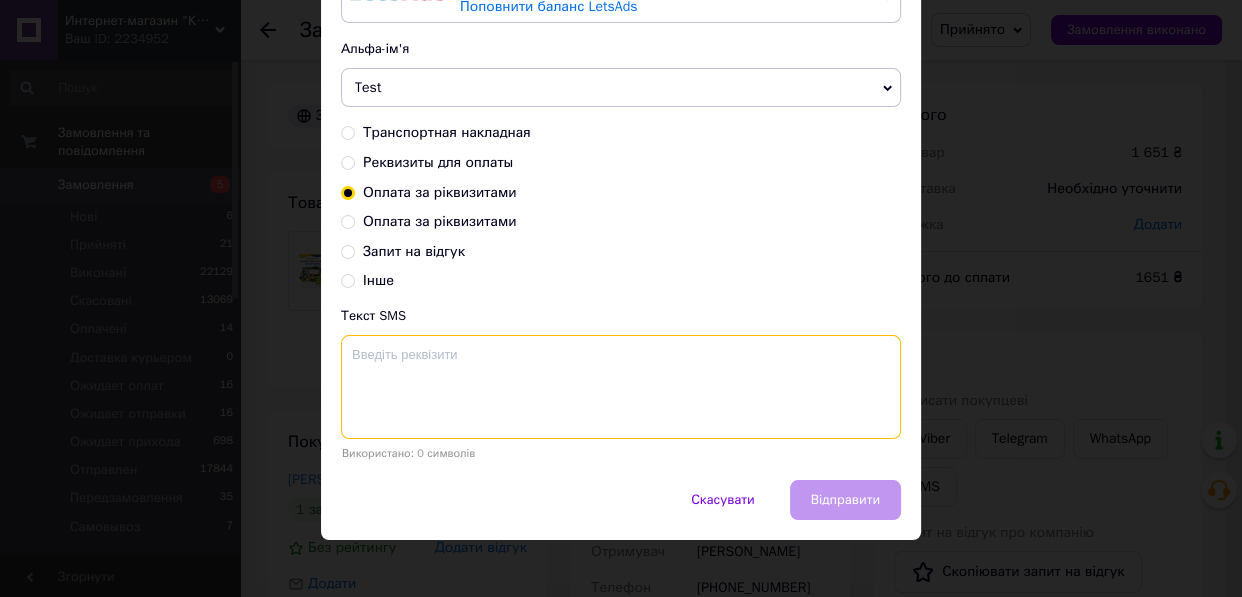 type 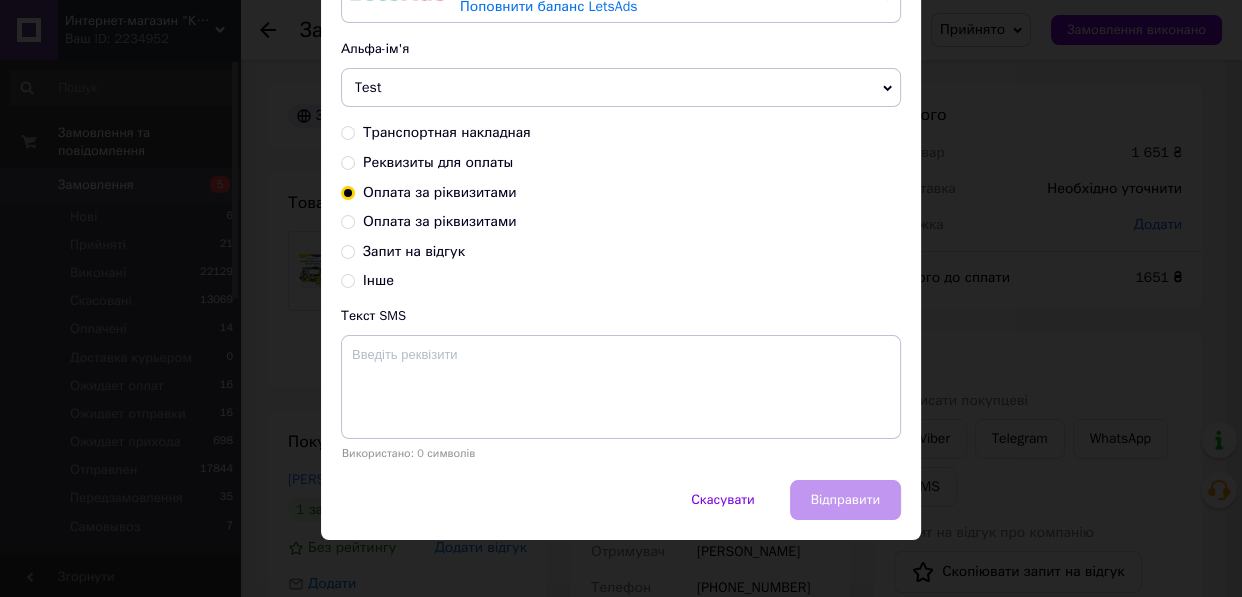 click on "Оплата за ріквизитами" at bounding box center (440, 192) 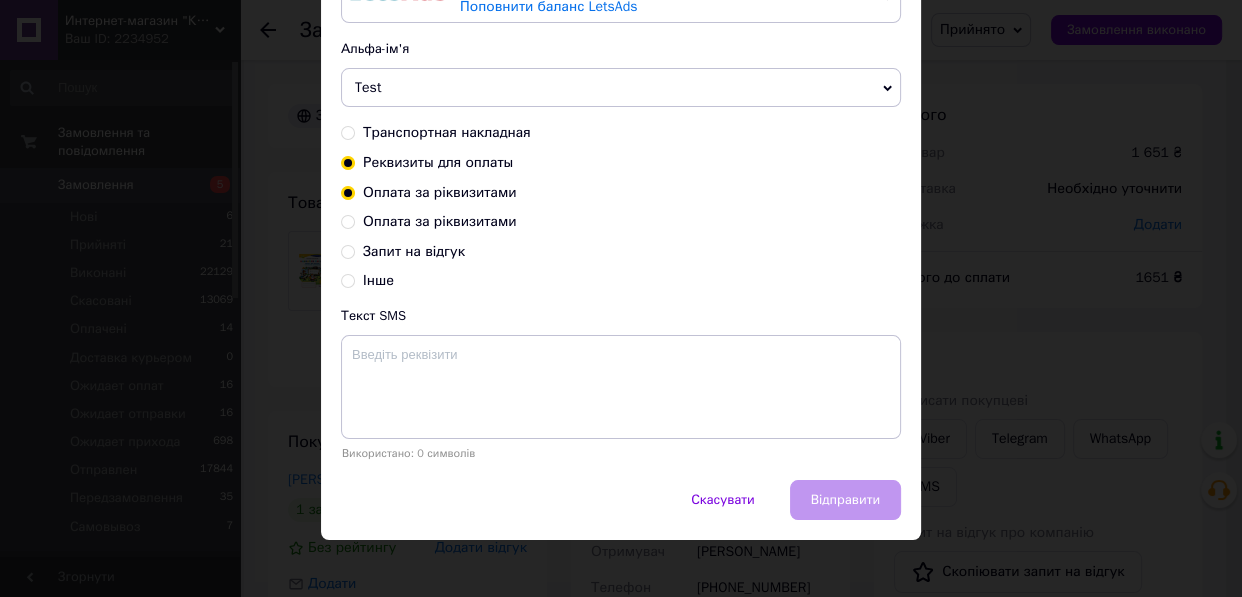 radio on "true" 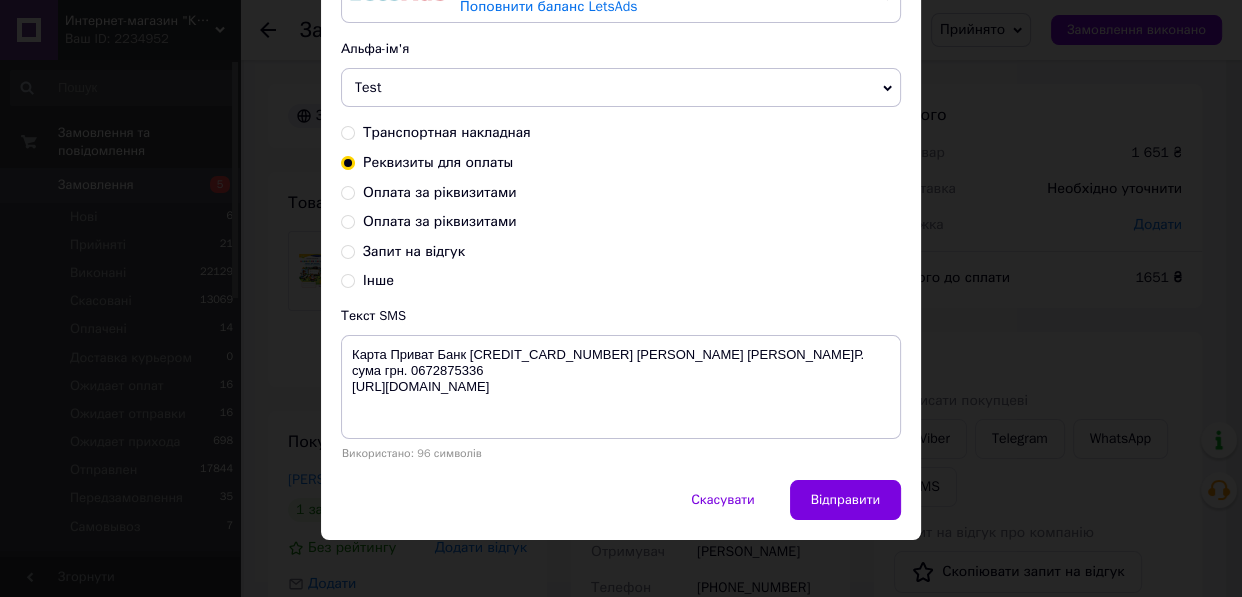 click on "Оплата за ріквизитами" at bounding box center [440, 192] 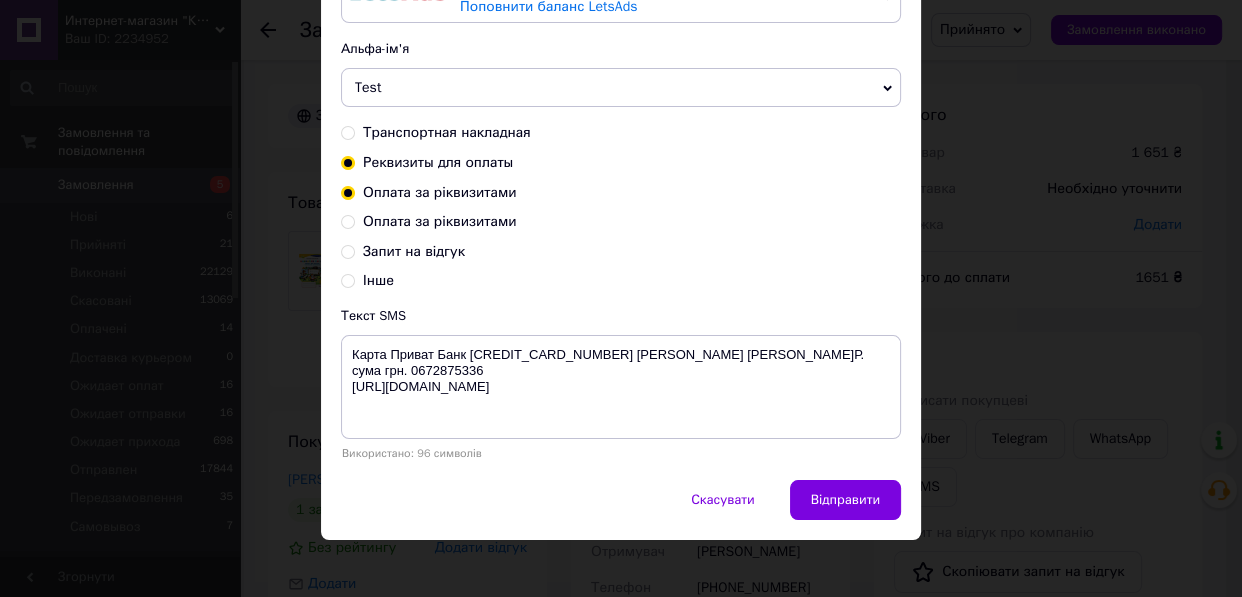 radio on "false" 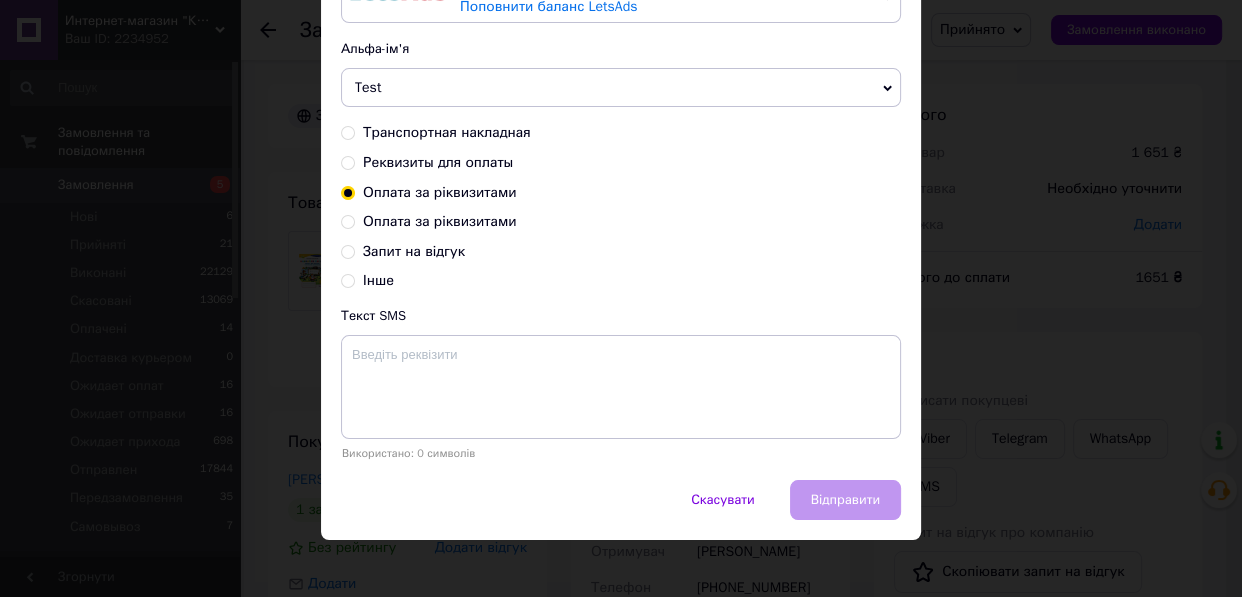 click on "× Відправка SMS Залишилось: 256.64 ₴ Поповнити баланс LetsAds Залишилось: 0.15 ₴ Поповнити баланс SMSClub Альфа-ім'я  Test Оновити список альфа-імен Транспортная накладная Реквизиты для оплаты Оплата за ріквизитами Оплата за ріквизитами Запит на відгук Інше Текст SMS Використано: 0 символів Скасувати   Відправити" at bounding box center (621, 298) 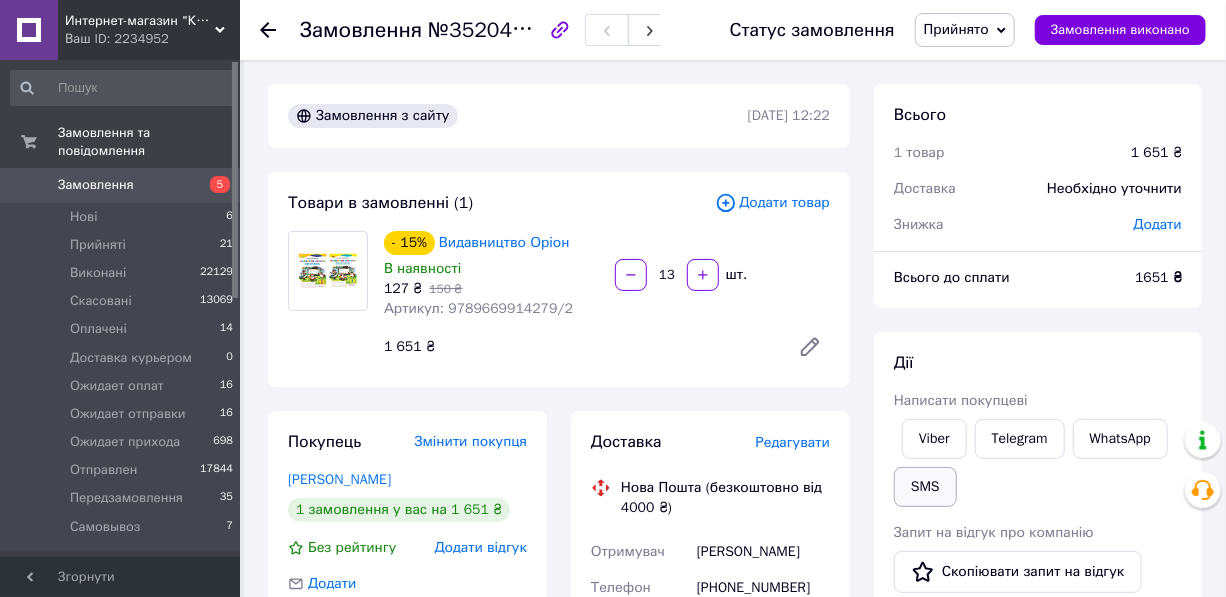 click on "SMS" at bounding box center (925, 487) 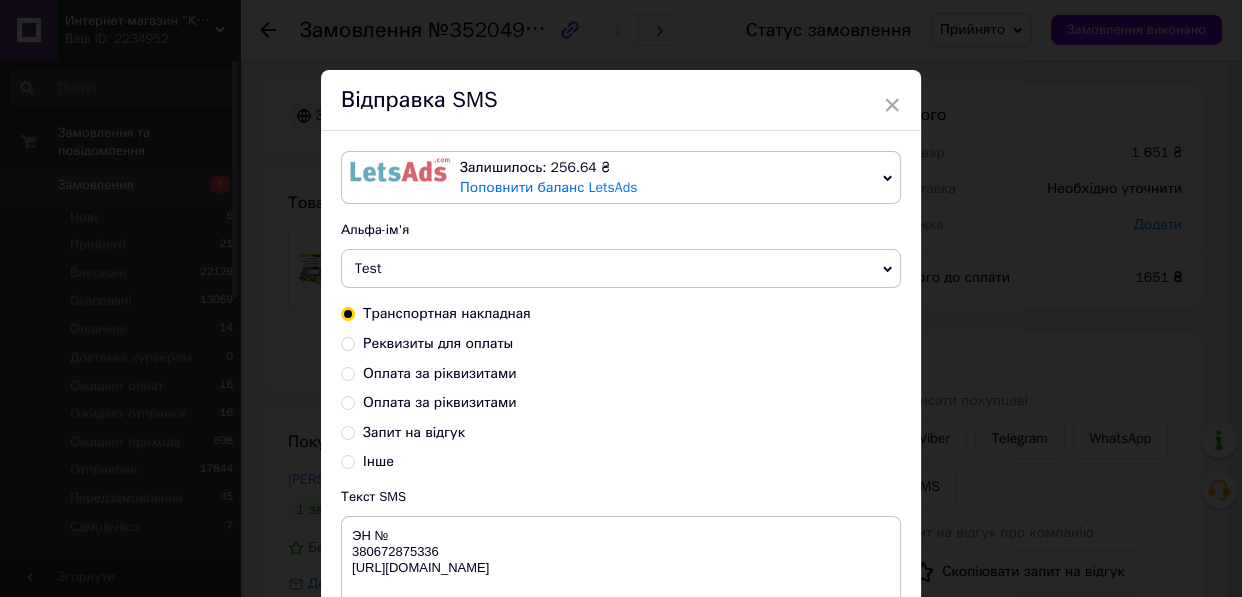 click on "Оплата за ріквизитами" at bounding box center (440, 373) 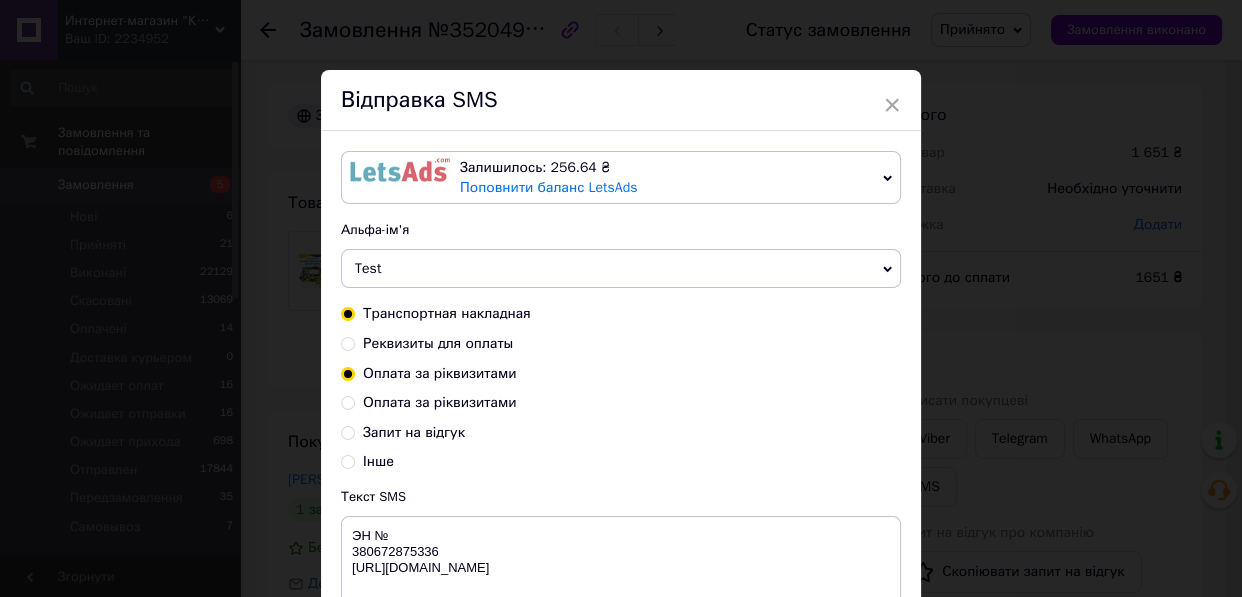 radio on "true" 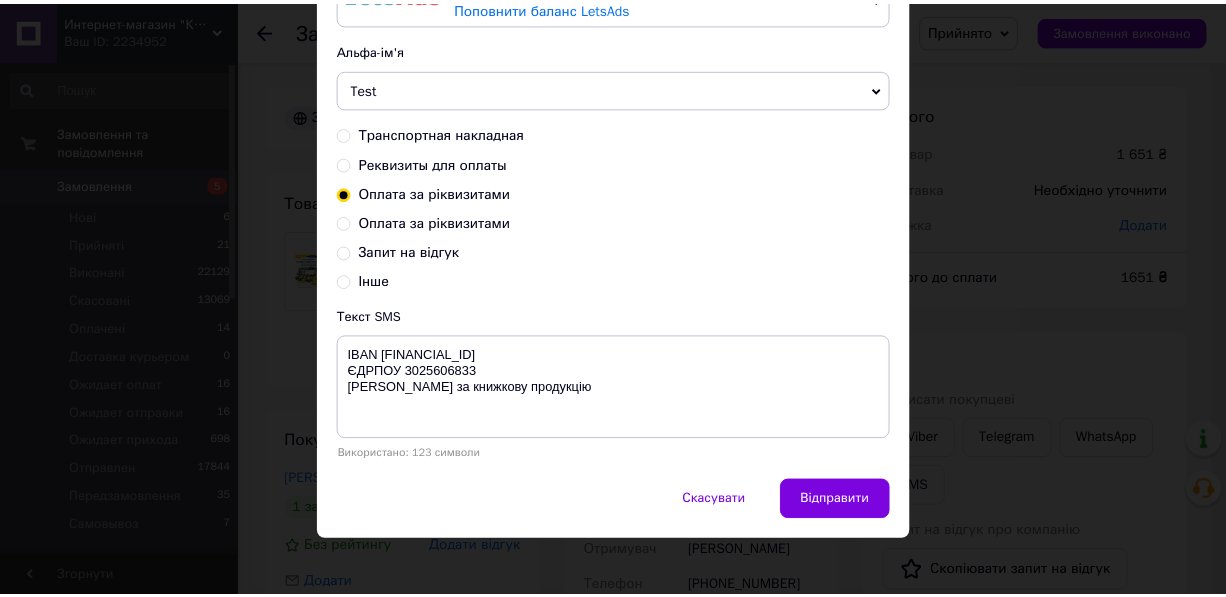 scroll, scrollTop: 190, scrollLeft: 0, axis: vertical 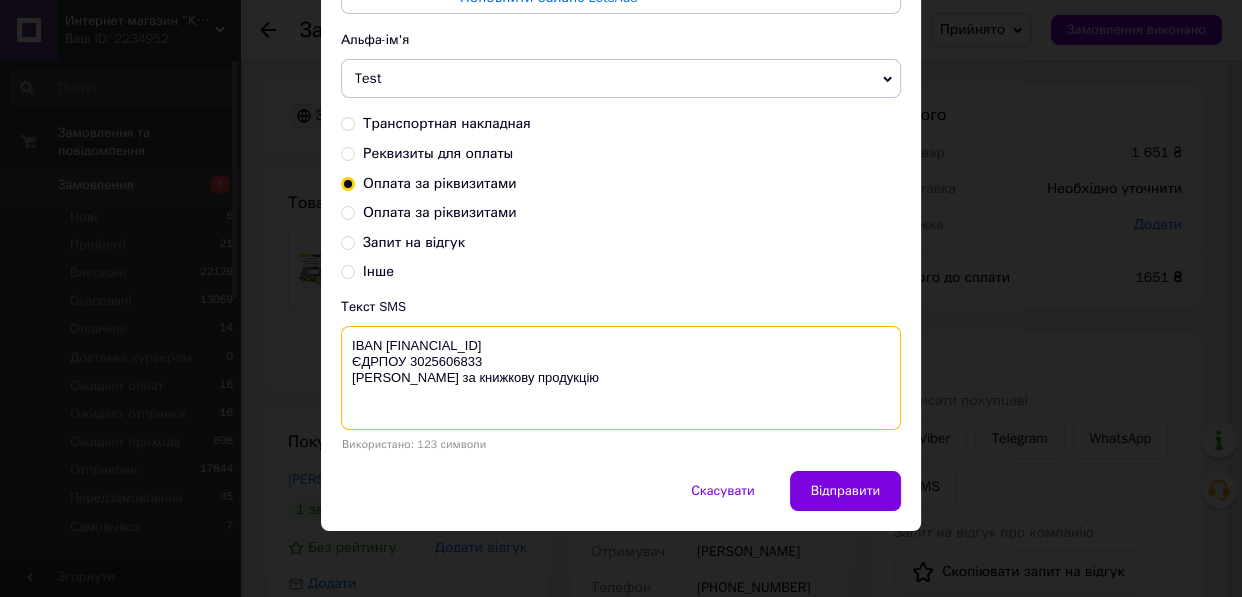 click on "IBAN UA733220010000026008320011594
ЄДРПОУ 3025606833
ФОП Мічковський Ростислав Яковлевич
Сума
Сплата за книжкову продукцію" at bounding box center [621, 378] 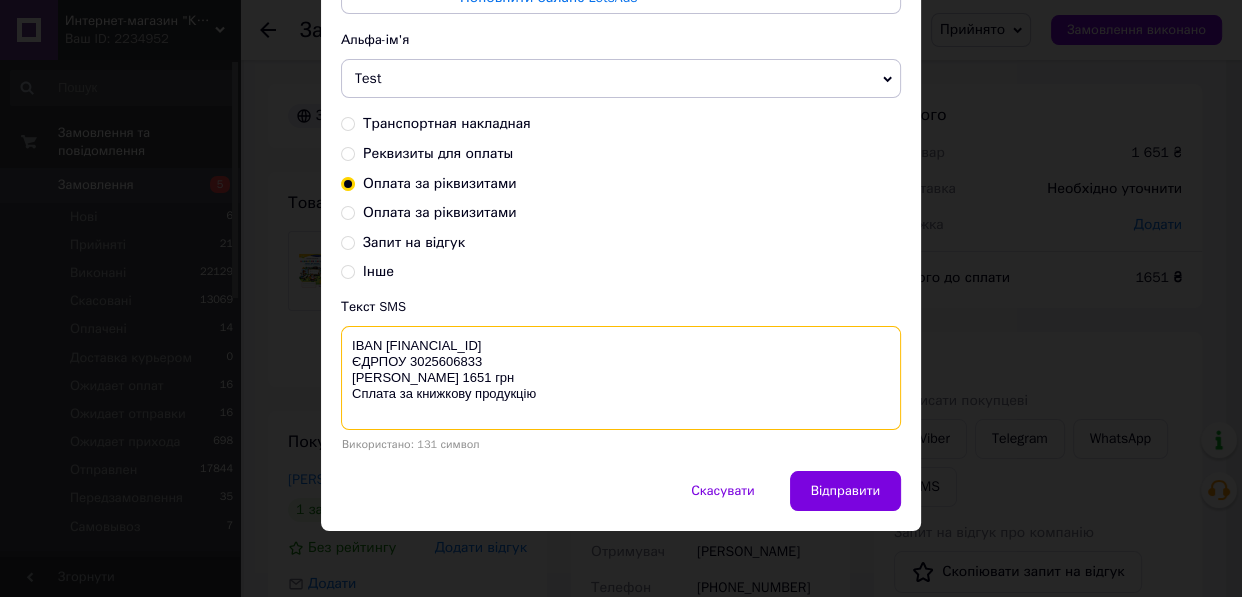 drag, startPoint x: 557, startPoint y: 416, endPoint x: 345, endPoint y: 318, distance: 233.55513 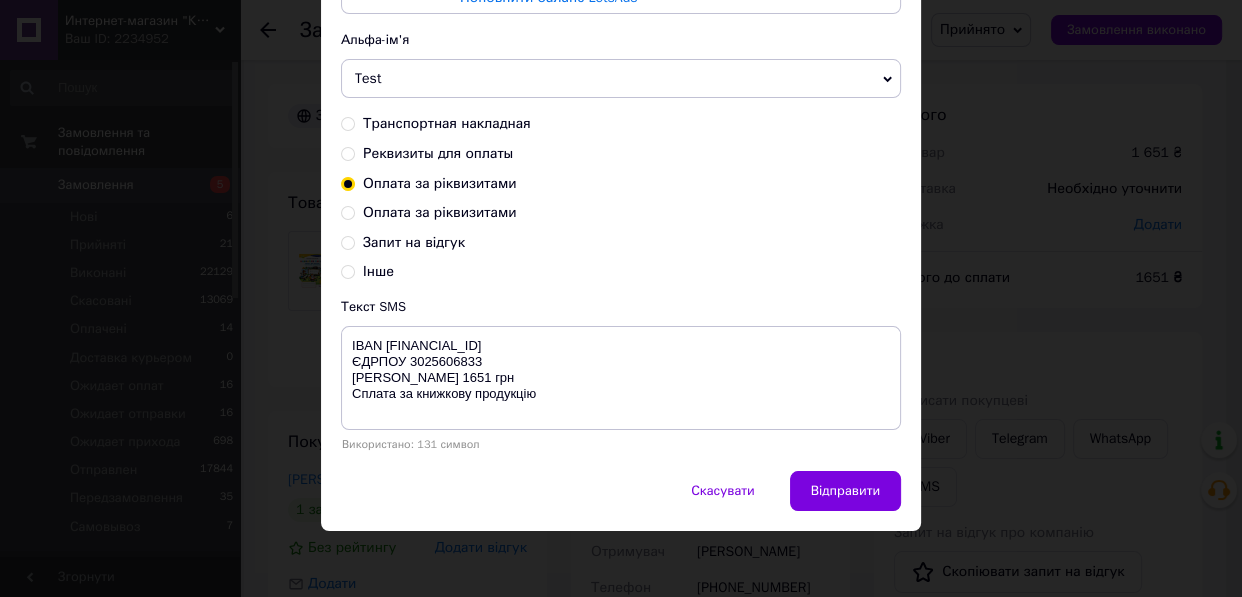 click on "× Відправка SMS Залишилось: 256.64 ₴ Поповнити баланс LetsAds Залишилось: 0.15 ₴ Поповнити баланс SMSClub Альфа-ім'я  Test Оновити список альфа-імен Транспортная накладная Реквизиты для оплаты Оплата за ріквизитами Оплата за ріквизитами Запит на відгук Інше Текст SMS IBAN UA733220010000026008320011594
ЄДРПОУ 3025606833
ФОП Мічковський Ростислав Яковлевич
Сума 1651 грн
Сплата за книжкову продукцію Використано: 131 символ Скасувати   Відправити" at bounding box center [621, 298] 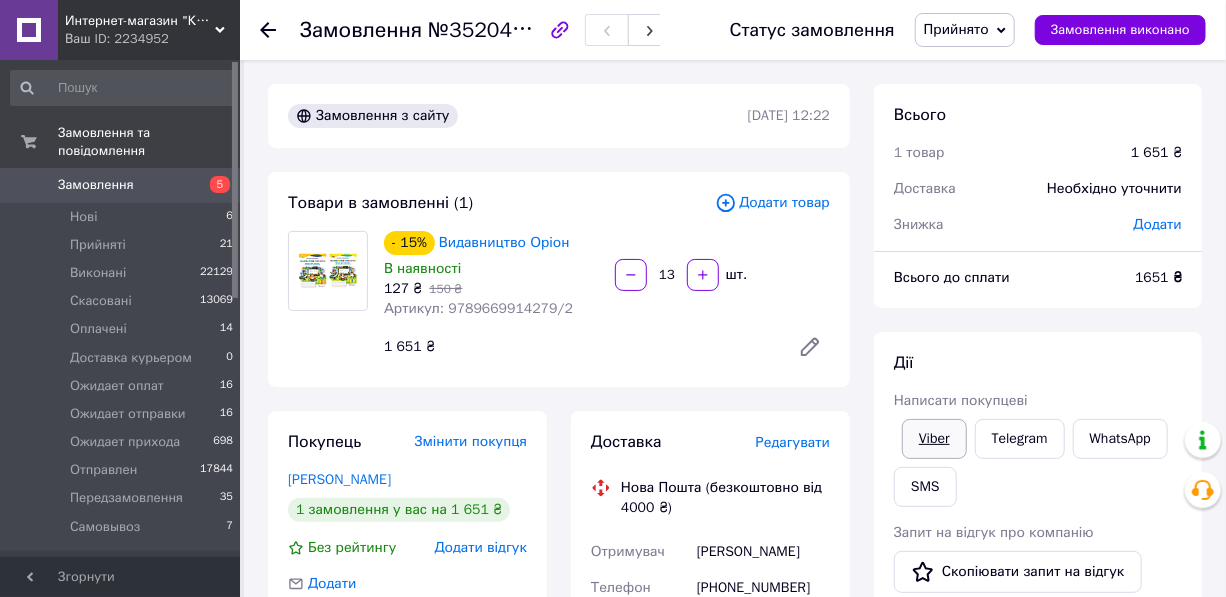 click on "Viber" at bounding box center (934, 439) 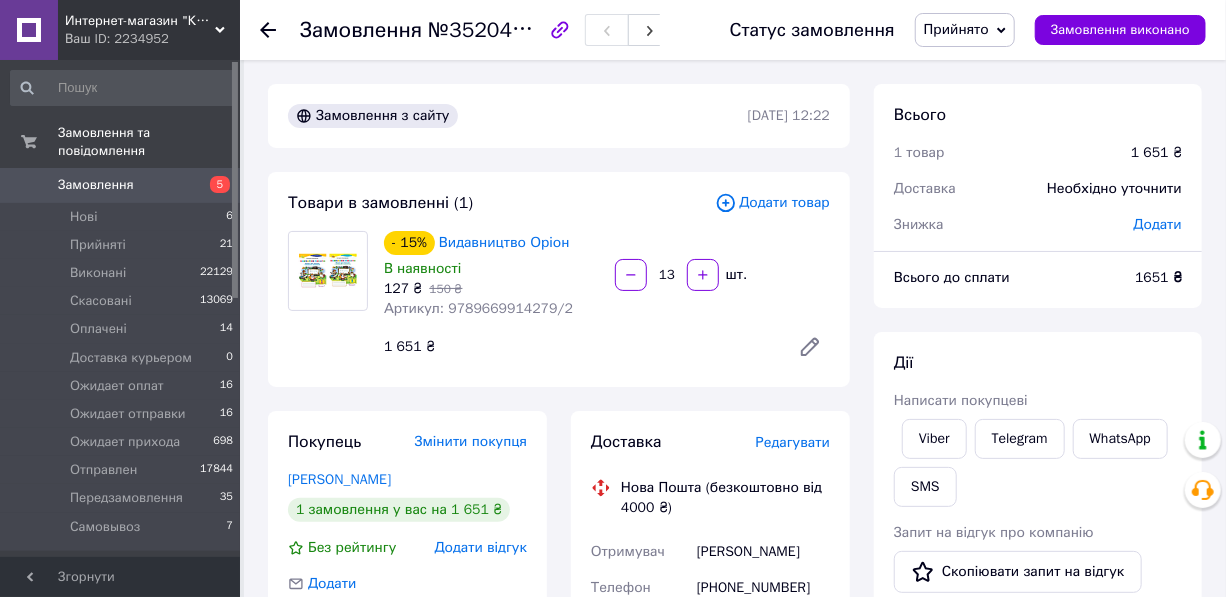 click on "Прийнято" at bounding box center [965, 30] 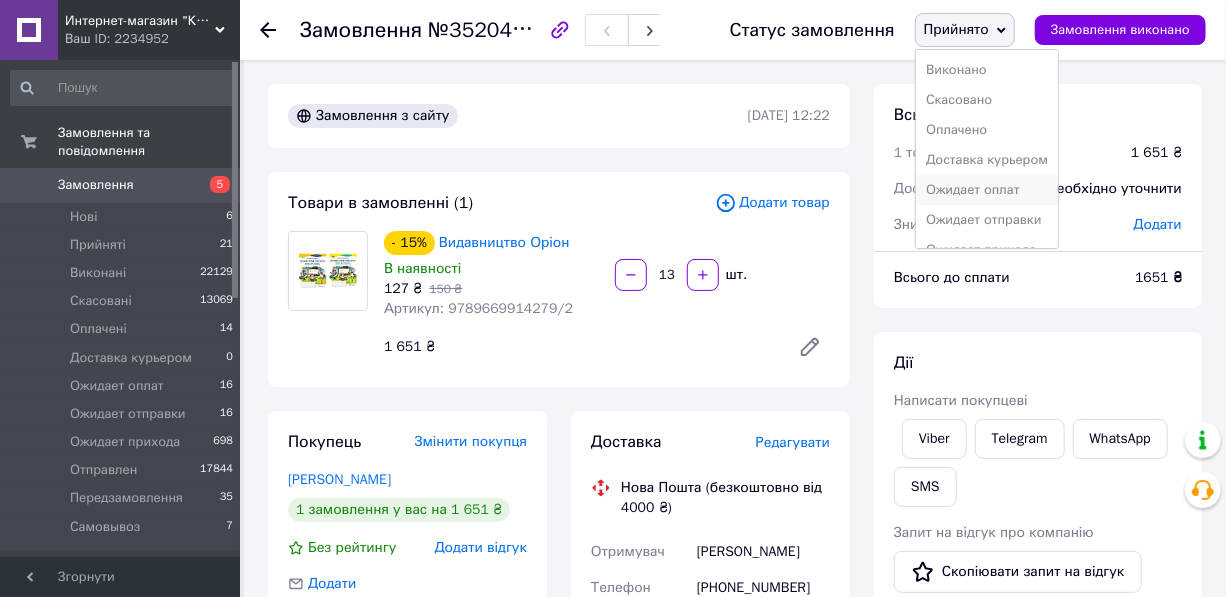 click on "Ожидает оплат" at bounding box center (987, 190) 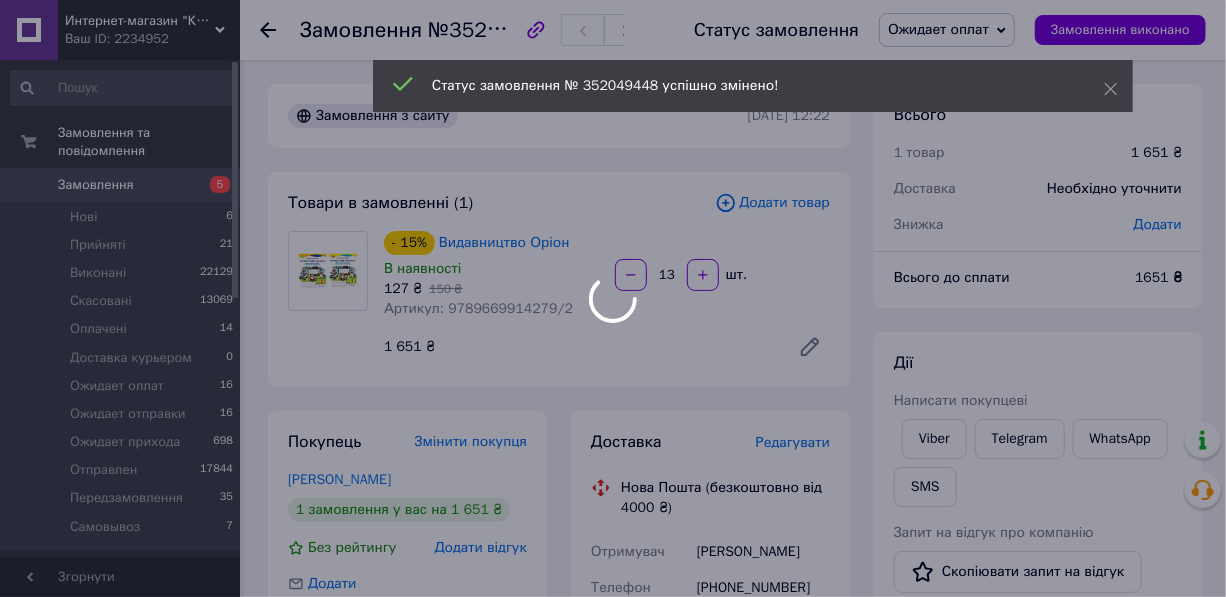 click at bounding box center (613, 298) 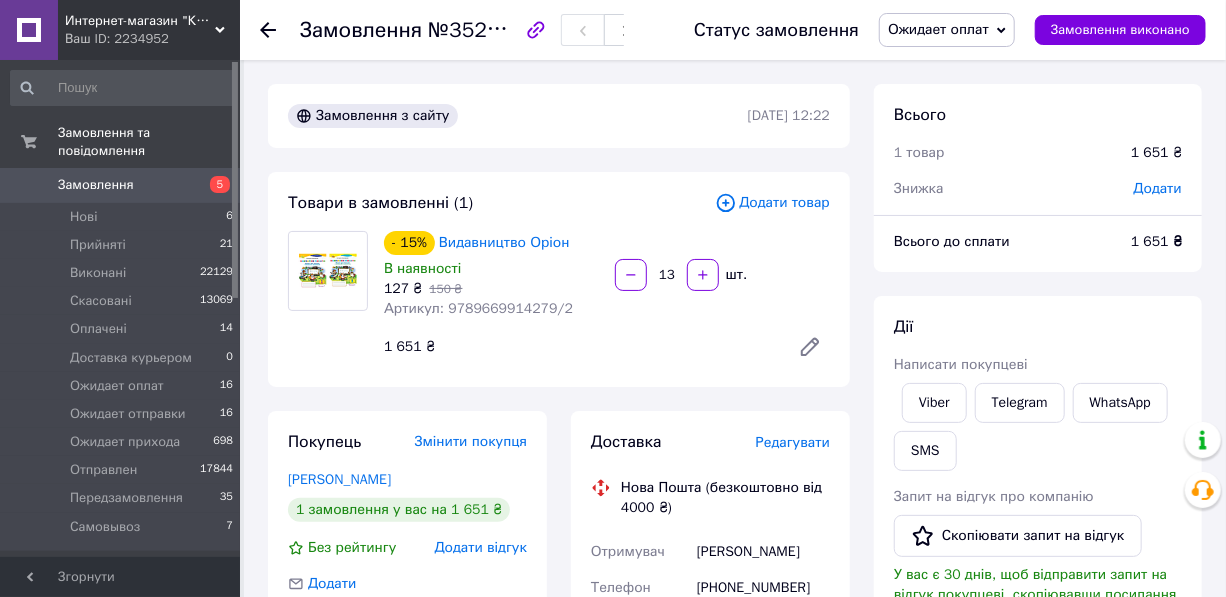 click 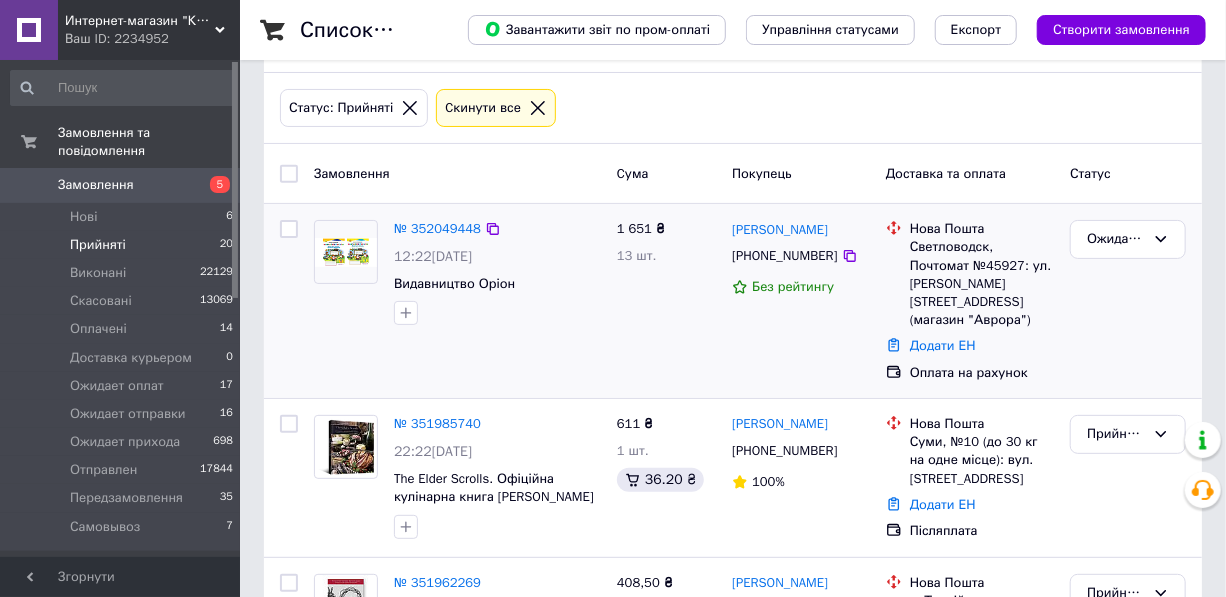 scroll, scrollTop: 181, scrollLeft: 0, axis: vertical 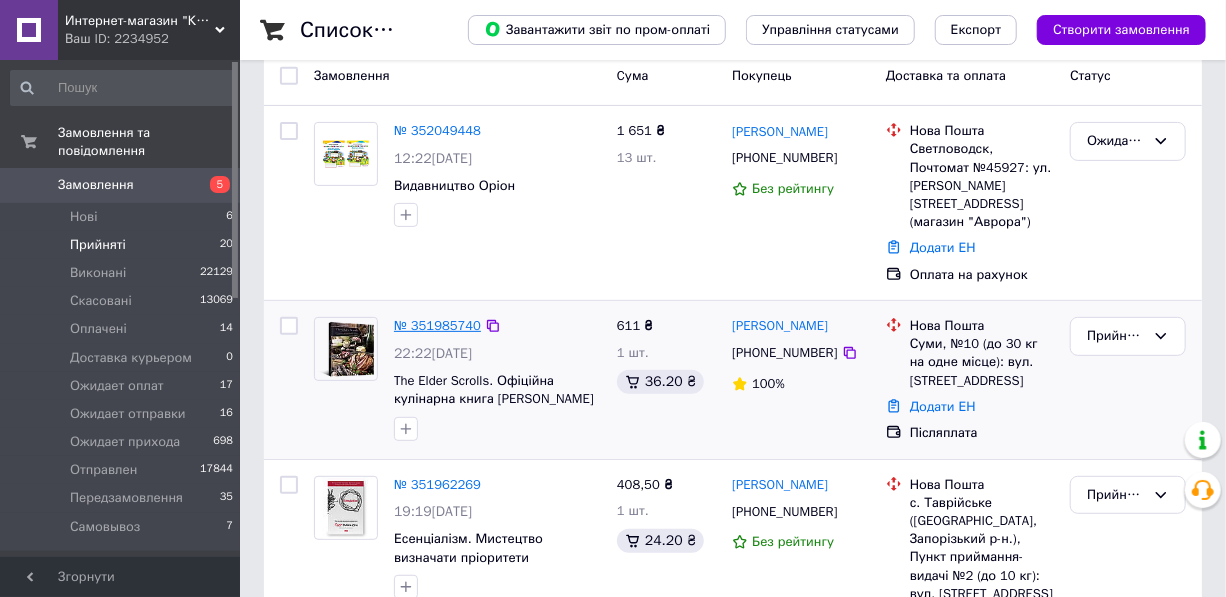 click on "№ 351985740" at bounding box center (437, 325) 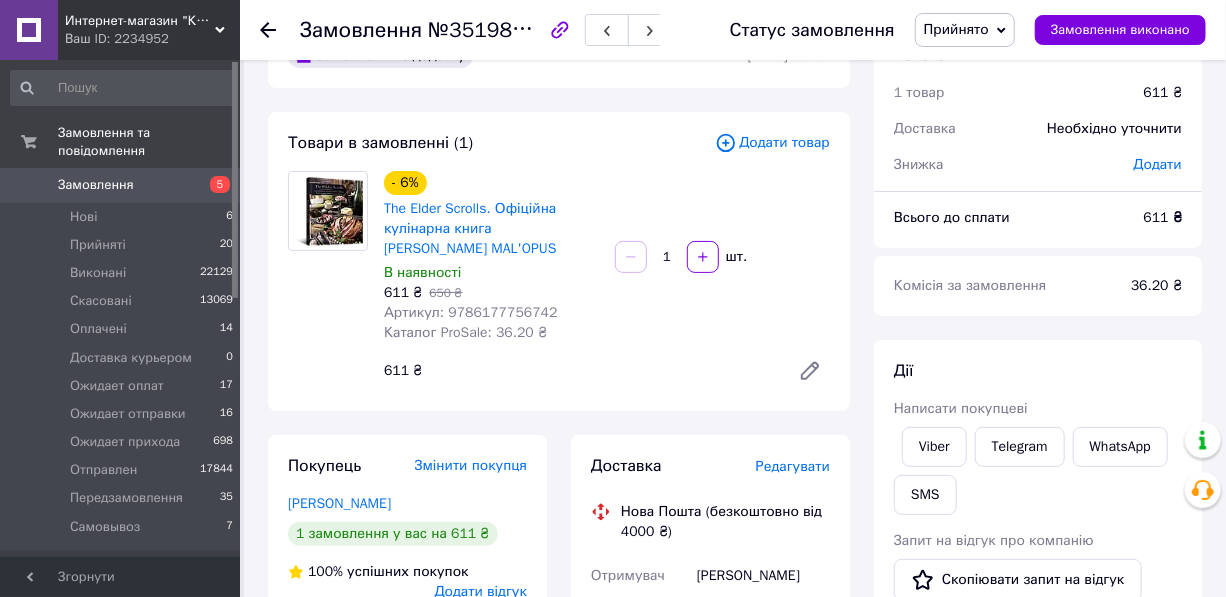 scroll, scrollTop: 0, scrollLeft: 0, axis: both 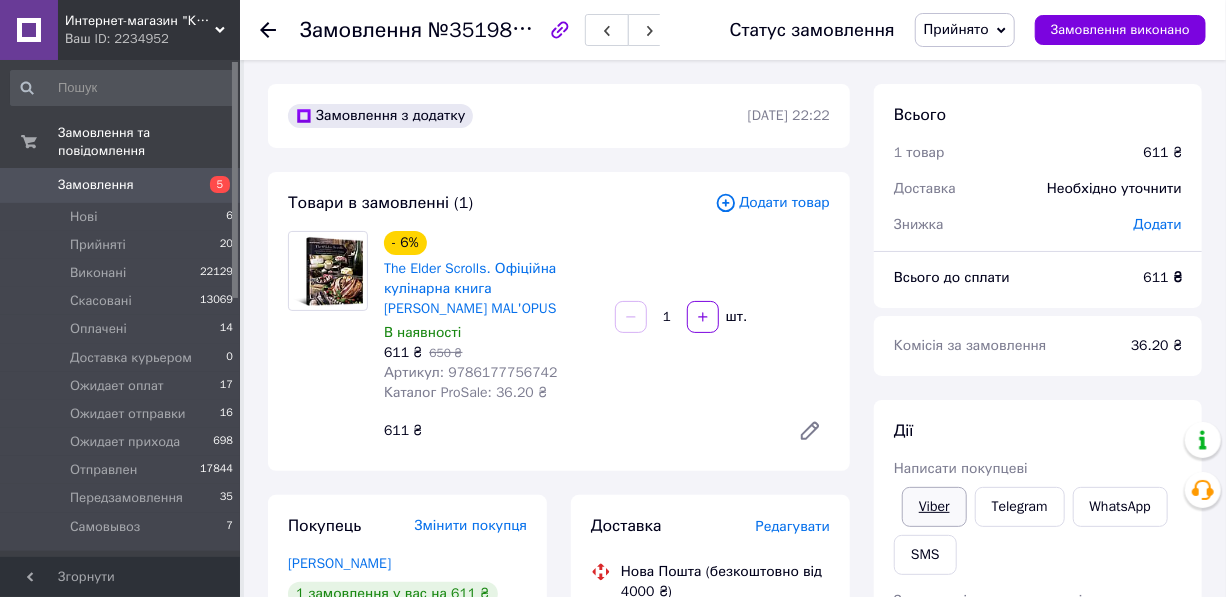 click on "Viber" at bounding box center [934, 507] 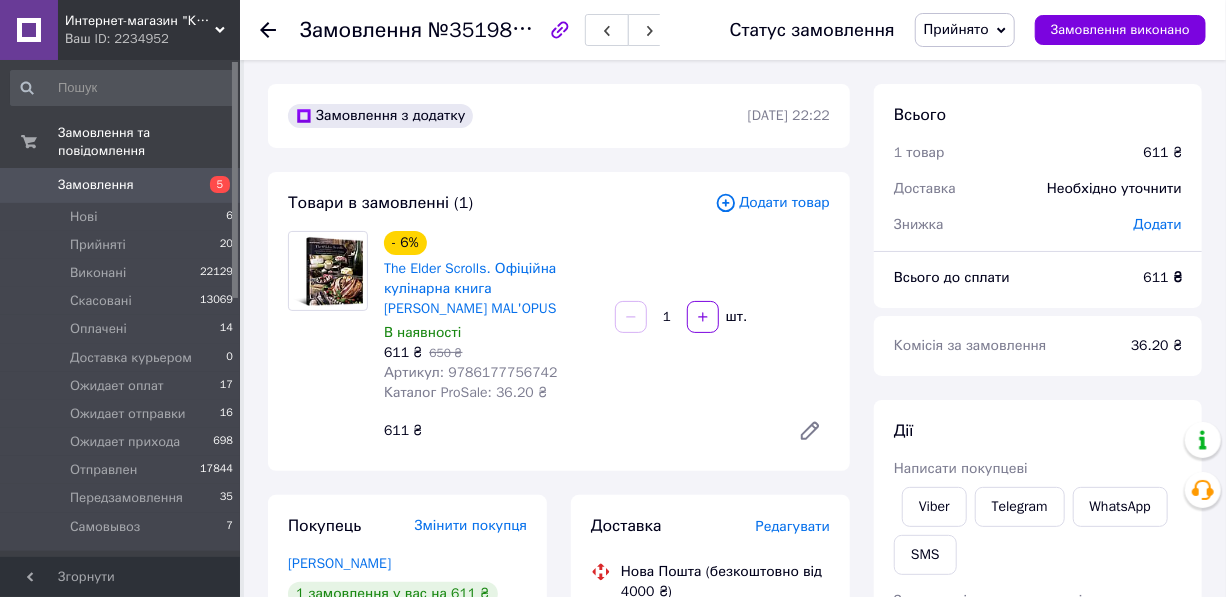 click on "Прийнято" at bounding box center (956, 29) 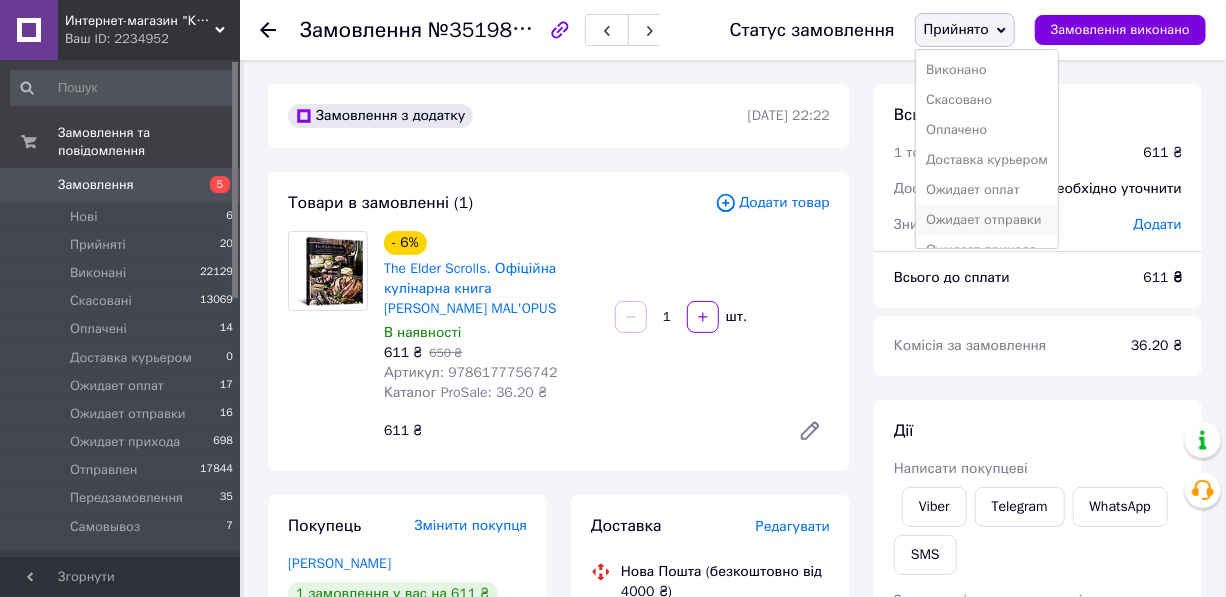 click on "Ожидает отправки" at bounding box center [987, 220] 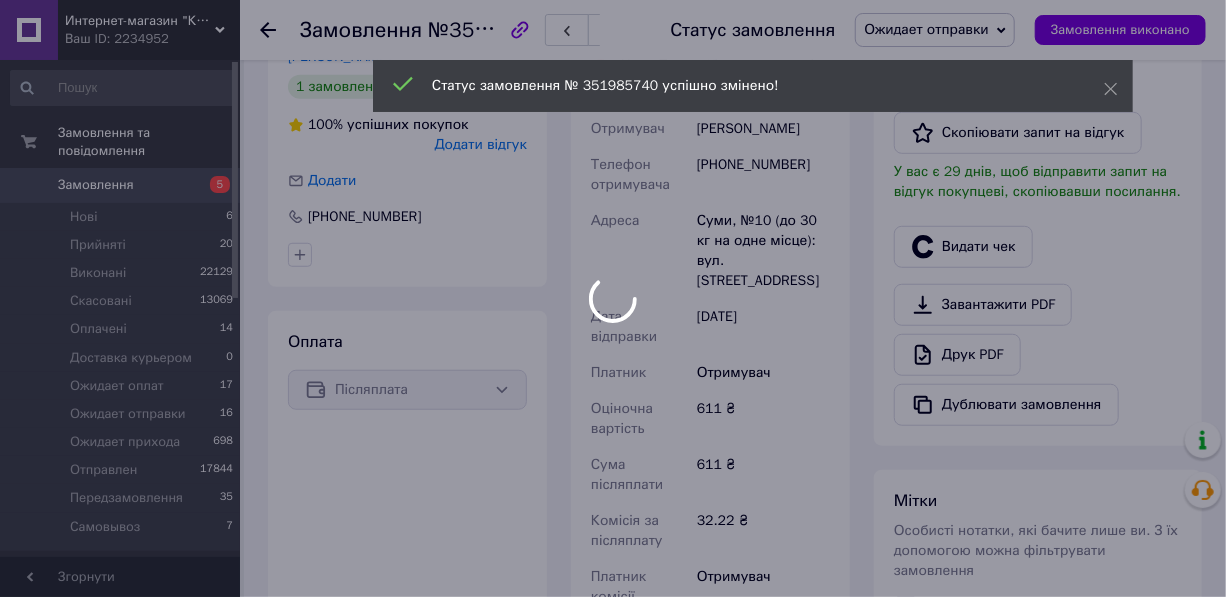 scroll, scrollTop: 545, scrollLeft: 0, axis: vertical 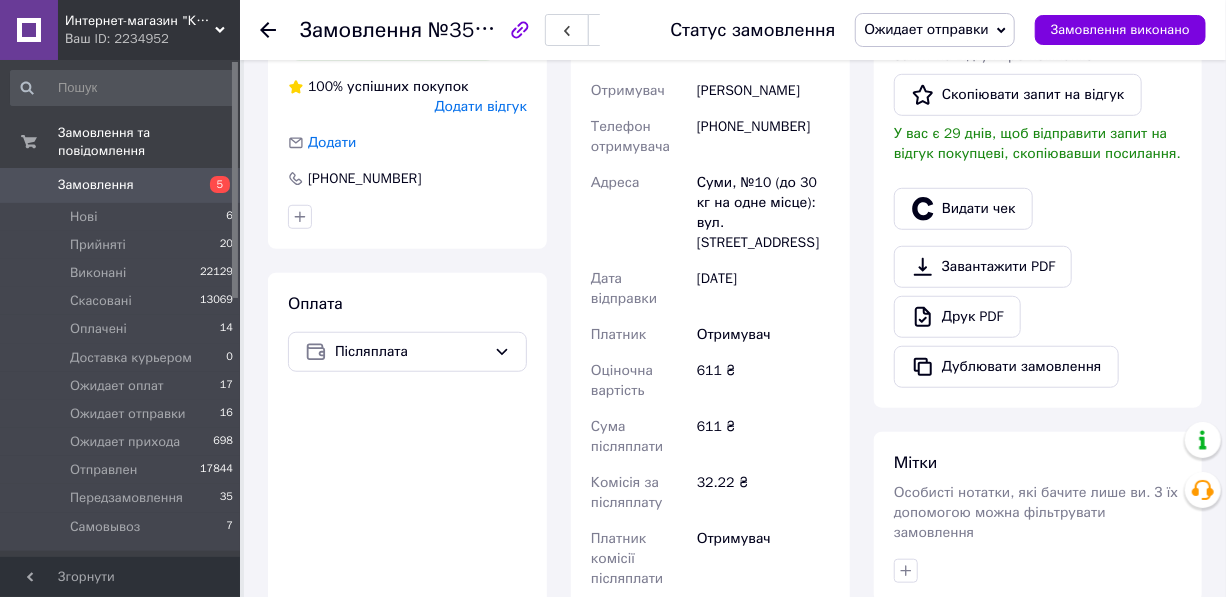 click at bounding box center [268, 30] 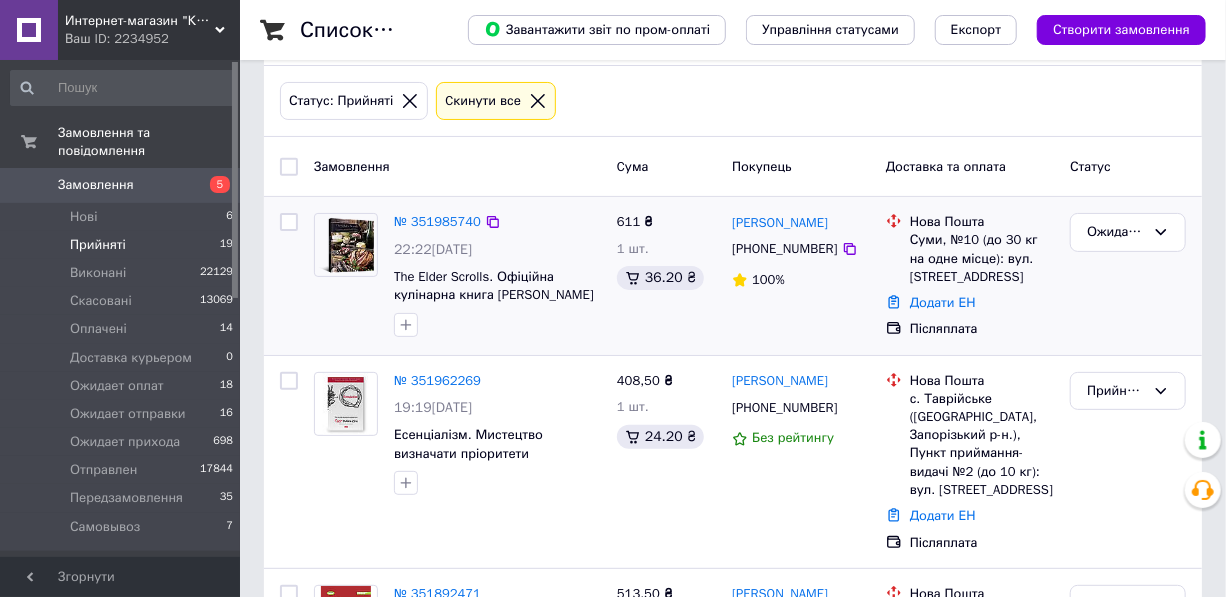scroll, scrollTop: 181, scrollLeft: 0, axis: vertical 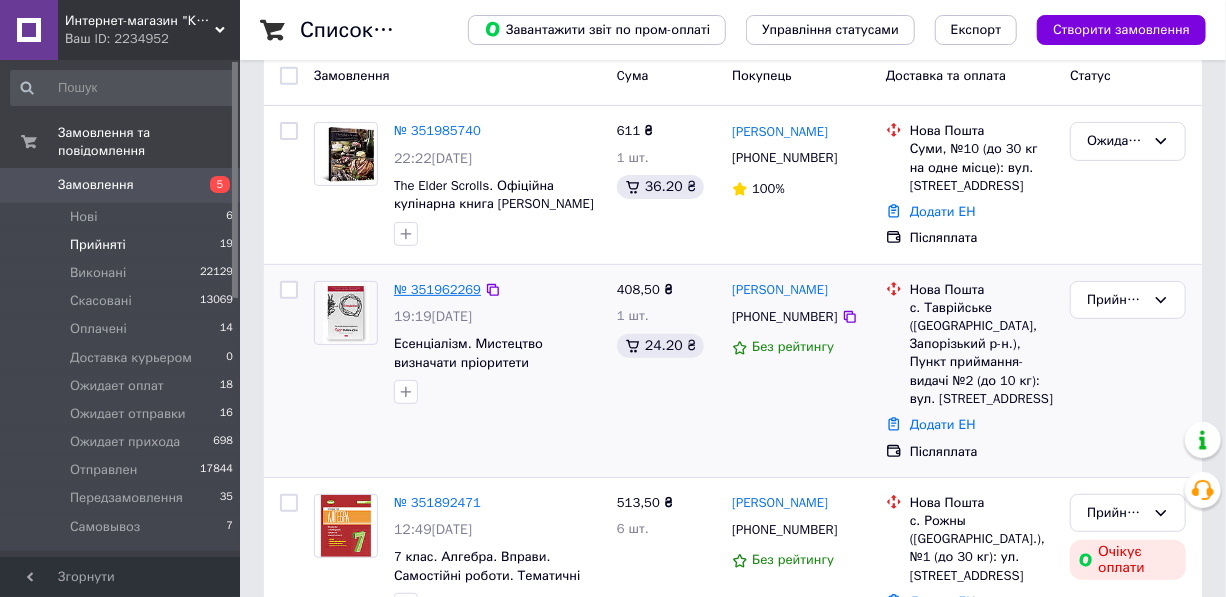 click on "№ 351962269" at bounding box center (437, 289) 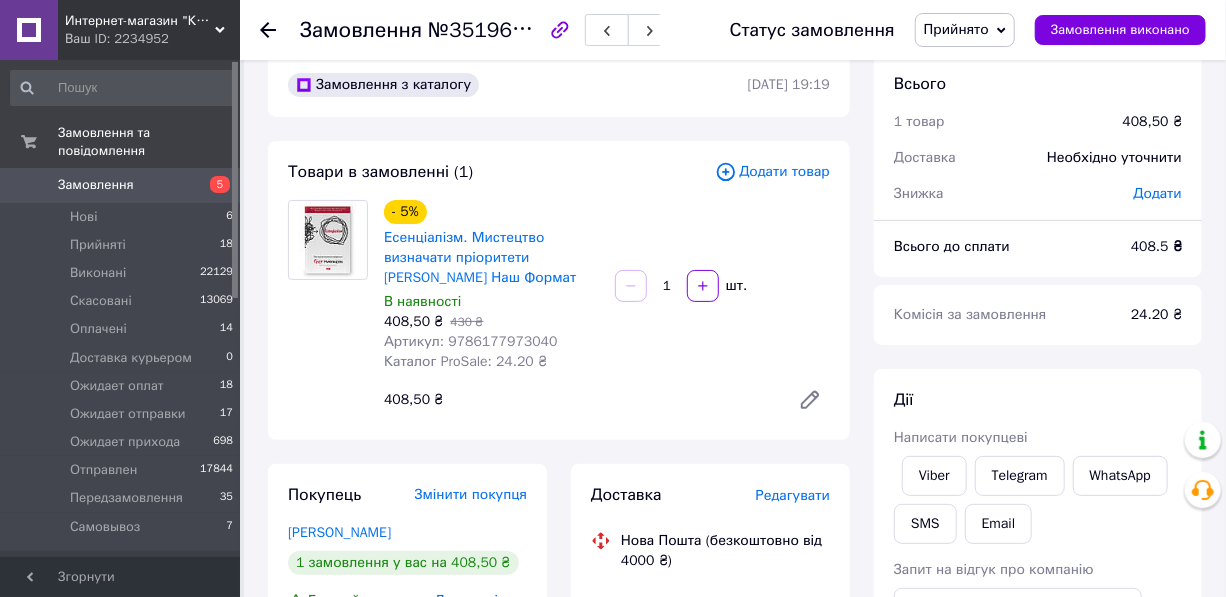 scroll, scrollTop: 0, scrollLeft: 0, axis: both 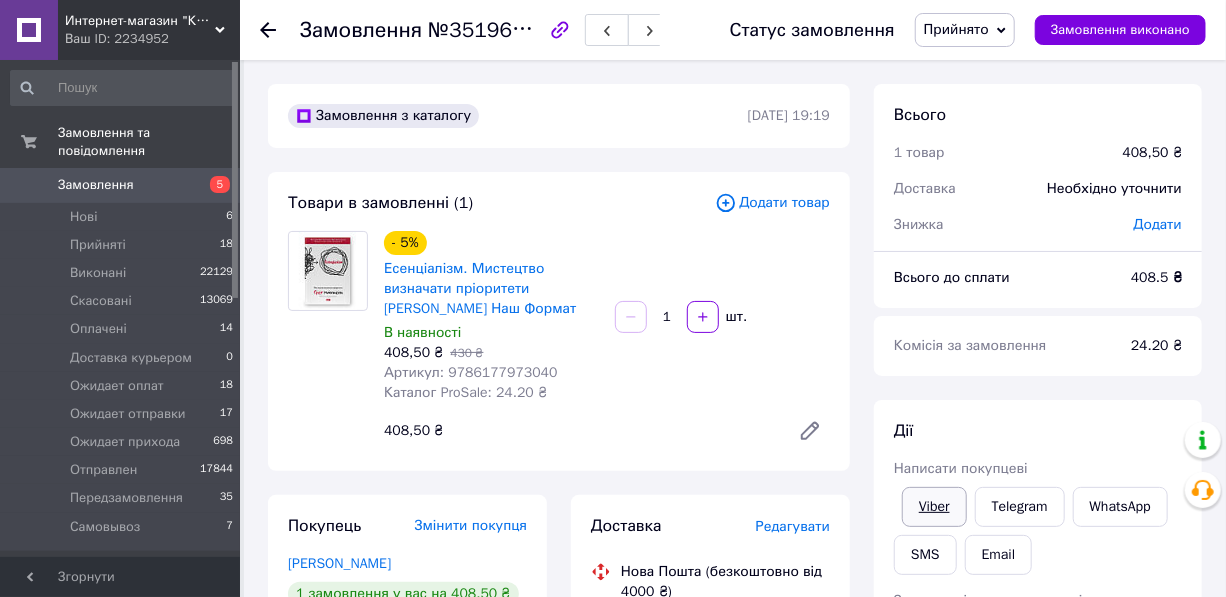 click on "Viber" at bounding box center [934, 507] 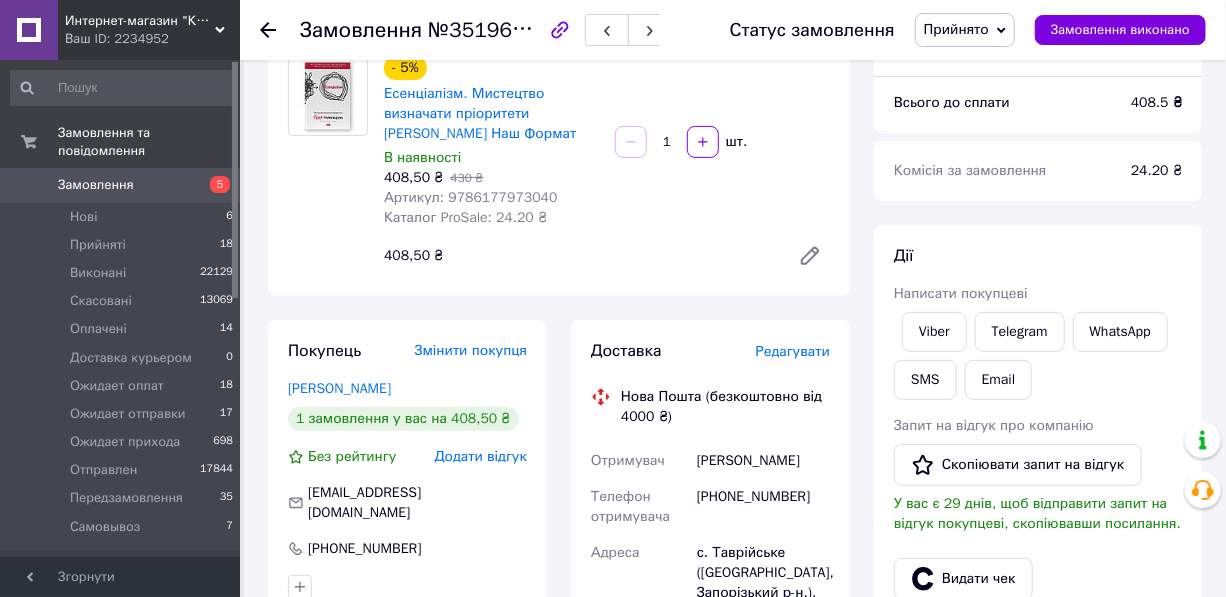 scroll, scrollTop: 181, scrollLeft: 0, axis: vertical 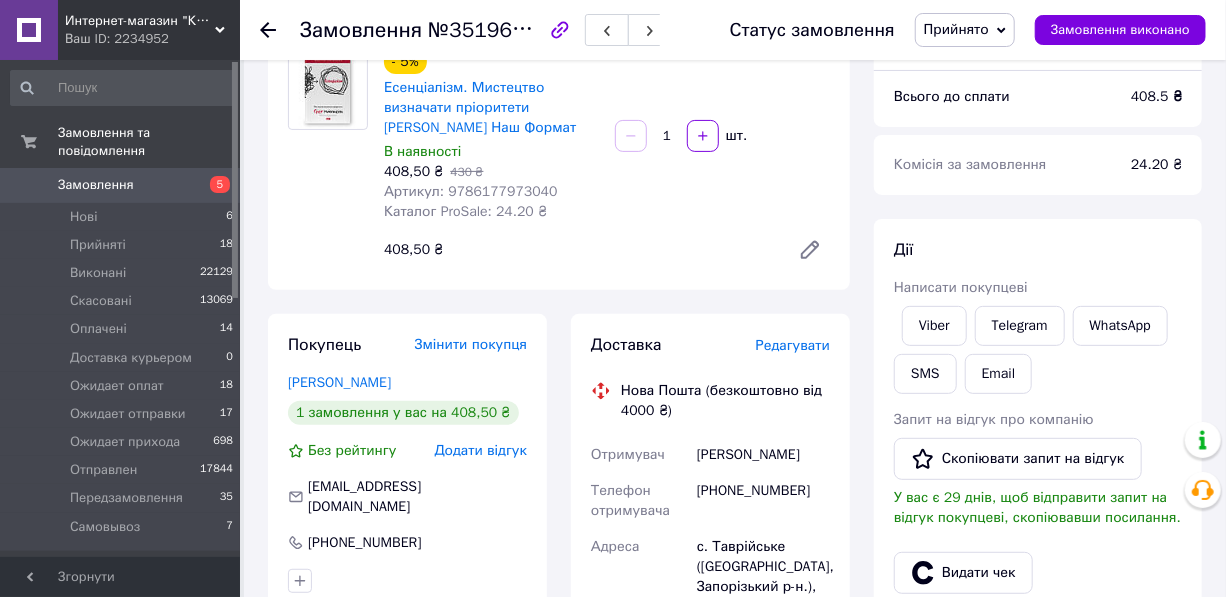 click on "Прийнято" at bounding box center (965, 30) 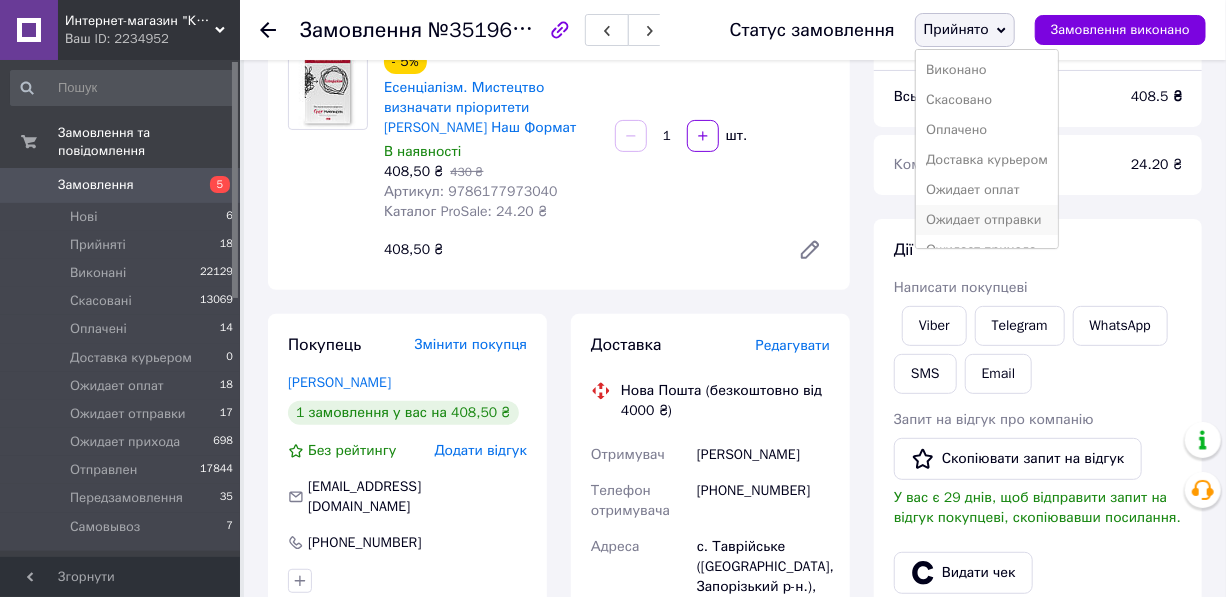click on "Ожидает отправки" at bounding box center (987, 220) 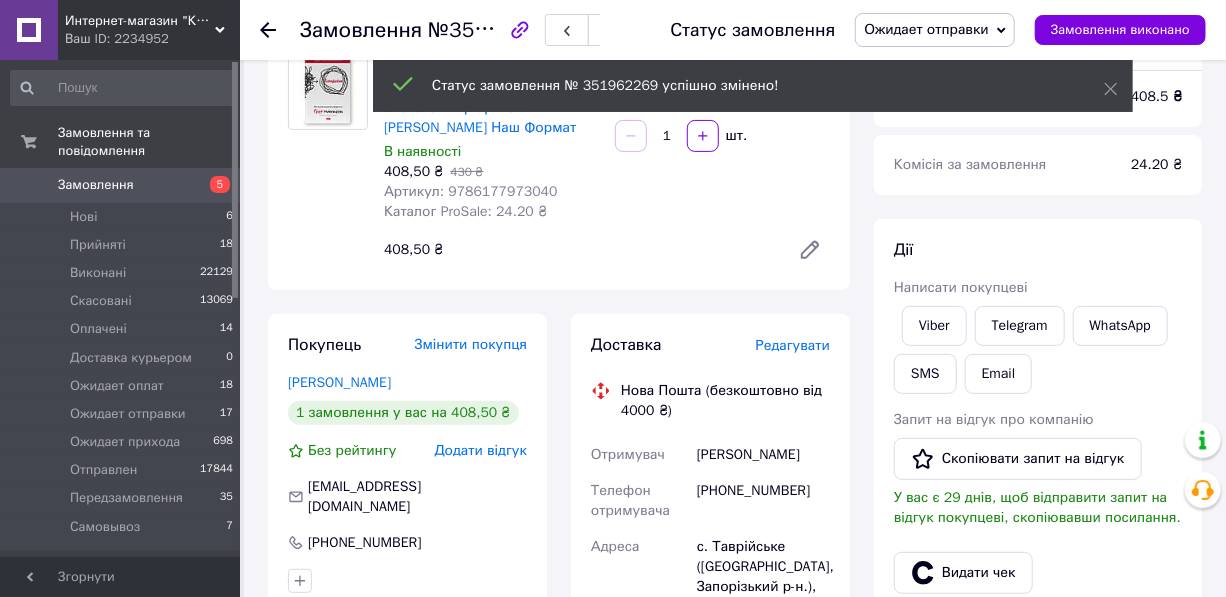 click 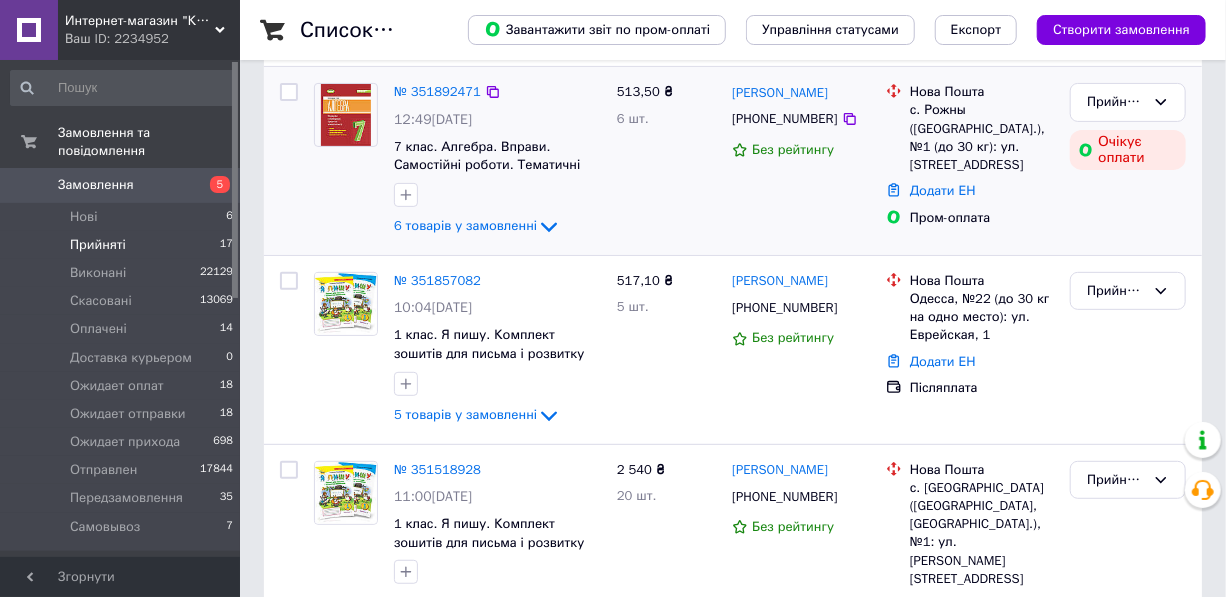 scroll, scrollTop: 363, scrollLeft: 0, axis: vertical 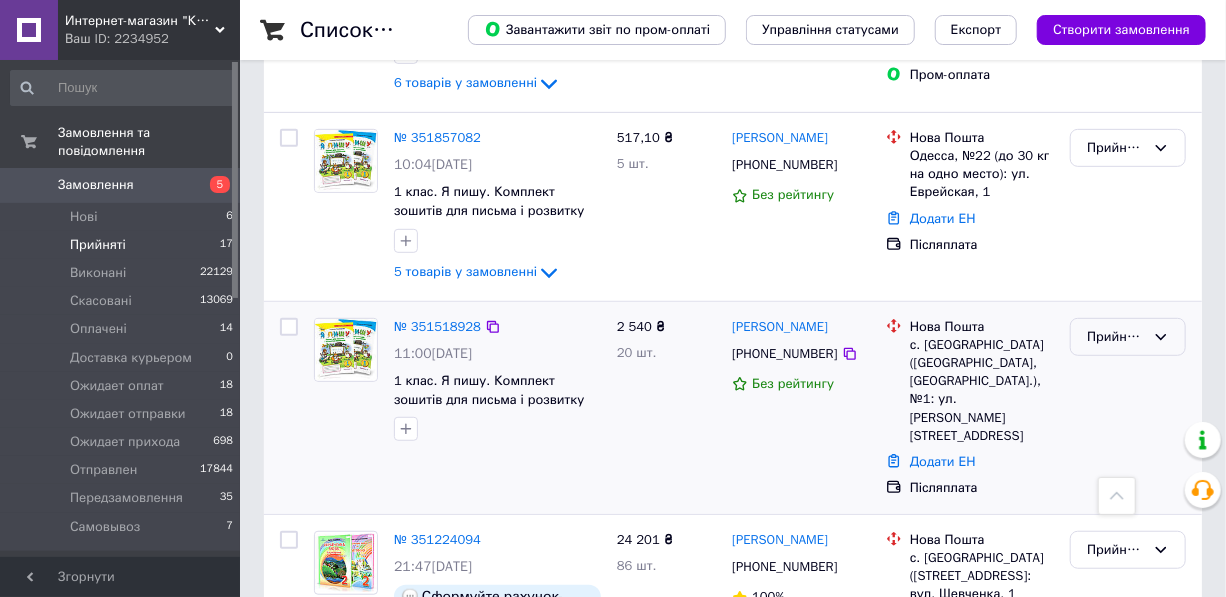 click on "Прийнято" at bounding box center (1116, 337) 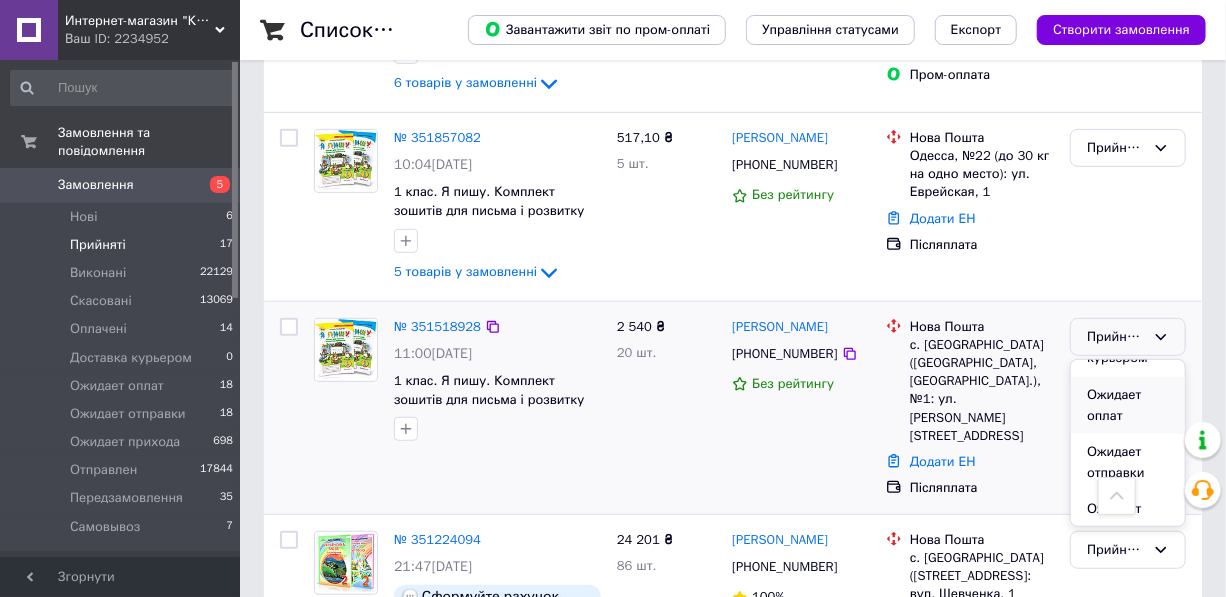 scroll, scrollTop: 181, scrollLeft: 0, axis: vertical 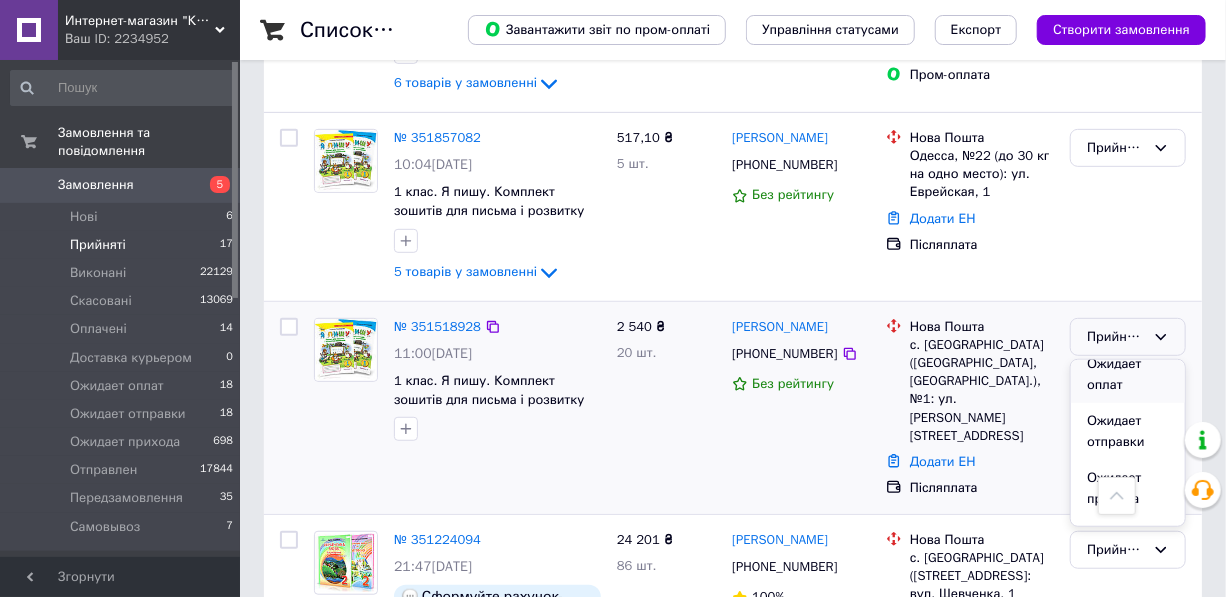 click on "Ожидает отправки" at bounding box center (1128, 431) 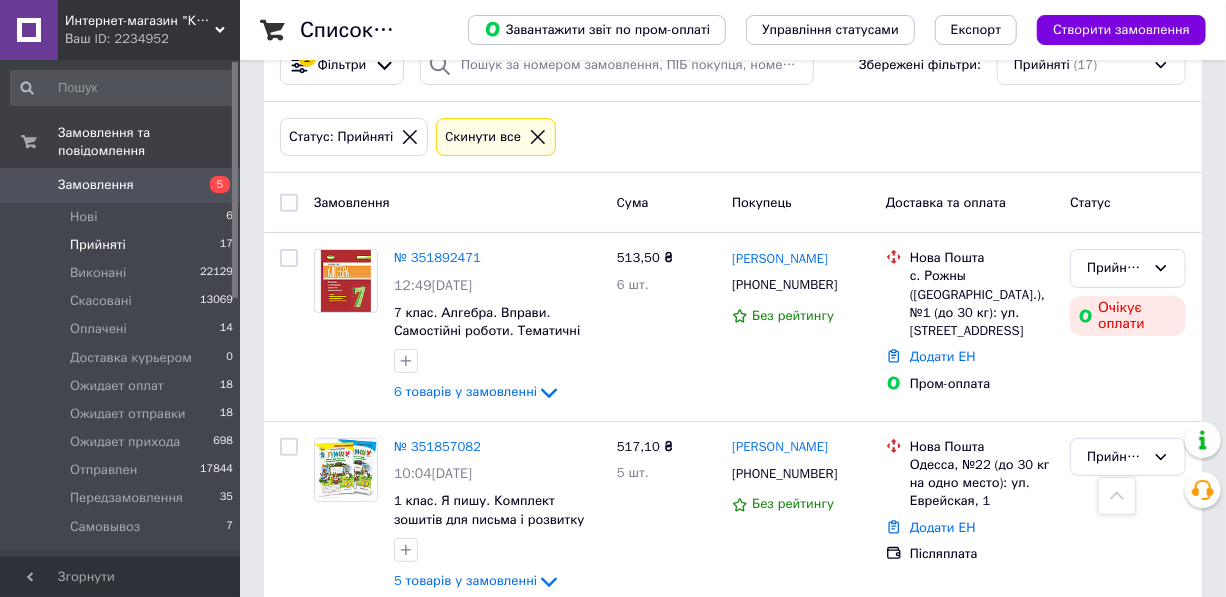 scroll, scrollTop: 0, scrollLeft: 0, axis: both 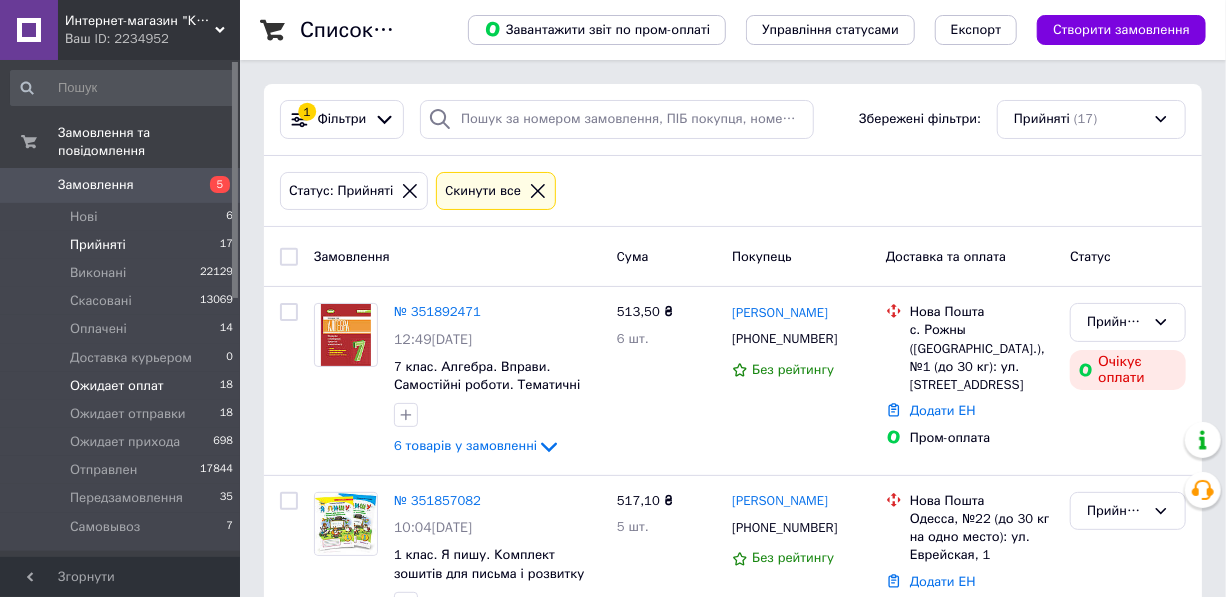 click on "Ожидает оплат" at bounding box center (117, 386) 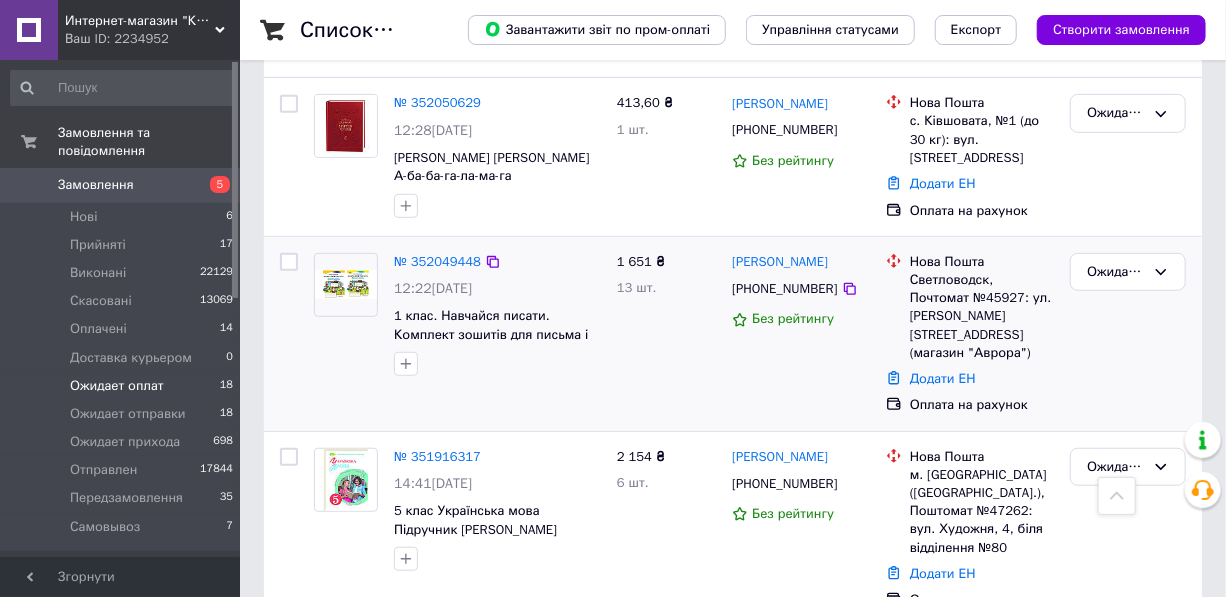 scroll, scrollTop: 454, scrollLeft: 0, axis: vertical 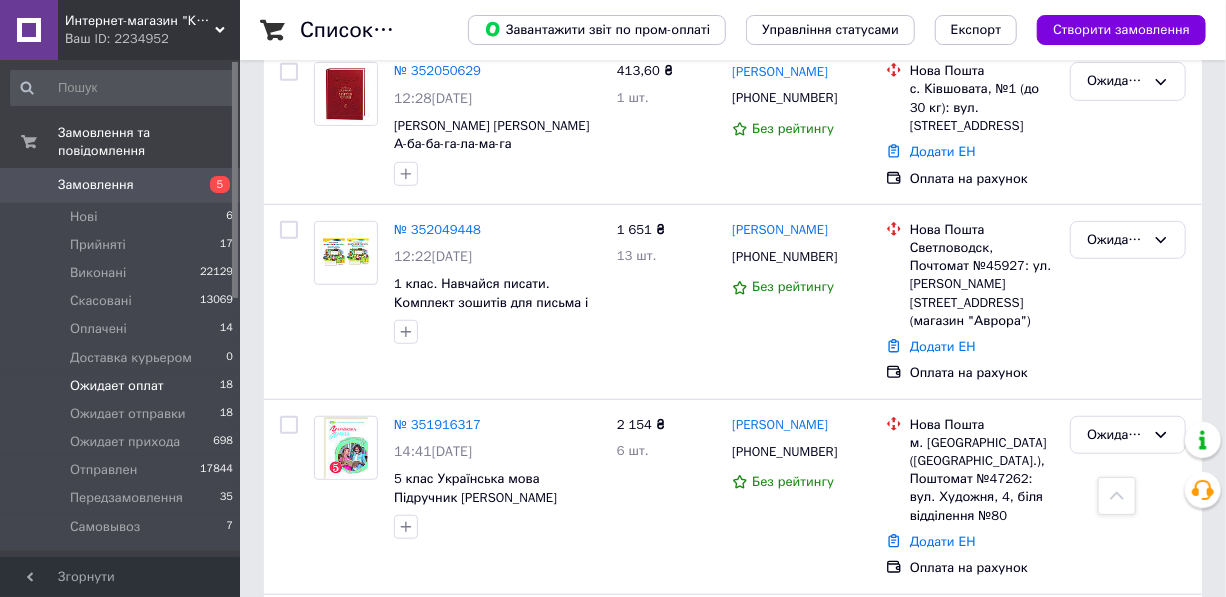 click on "Замовлення" at bounding box center [121, 185] 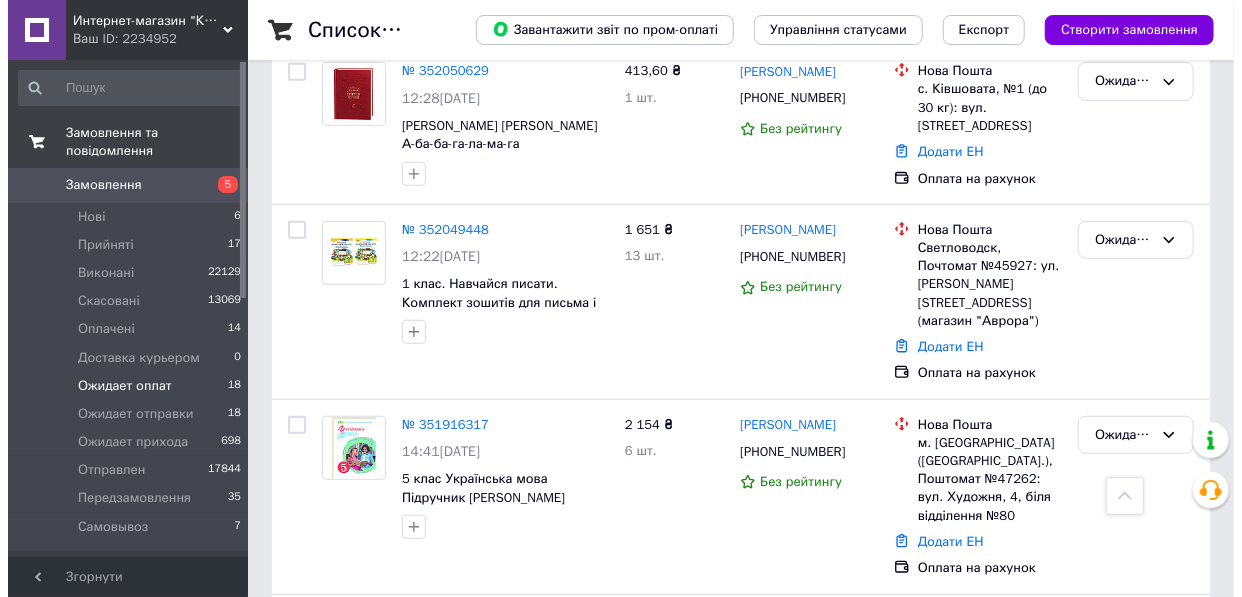 scroll, scrollTop: 0, scrollLeft: 0, axis: both 